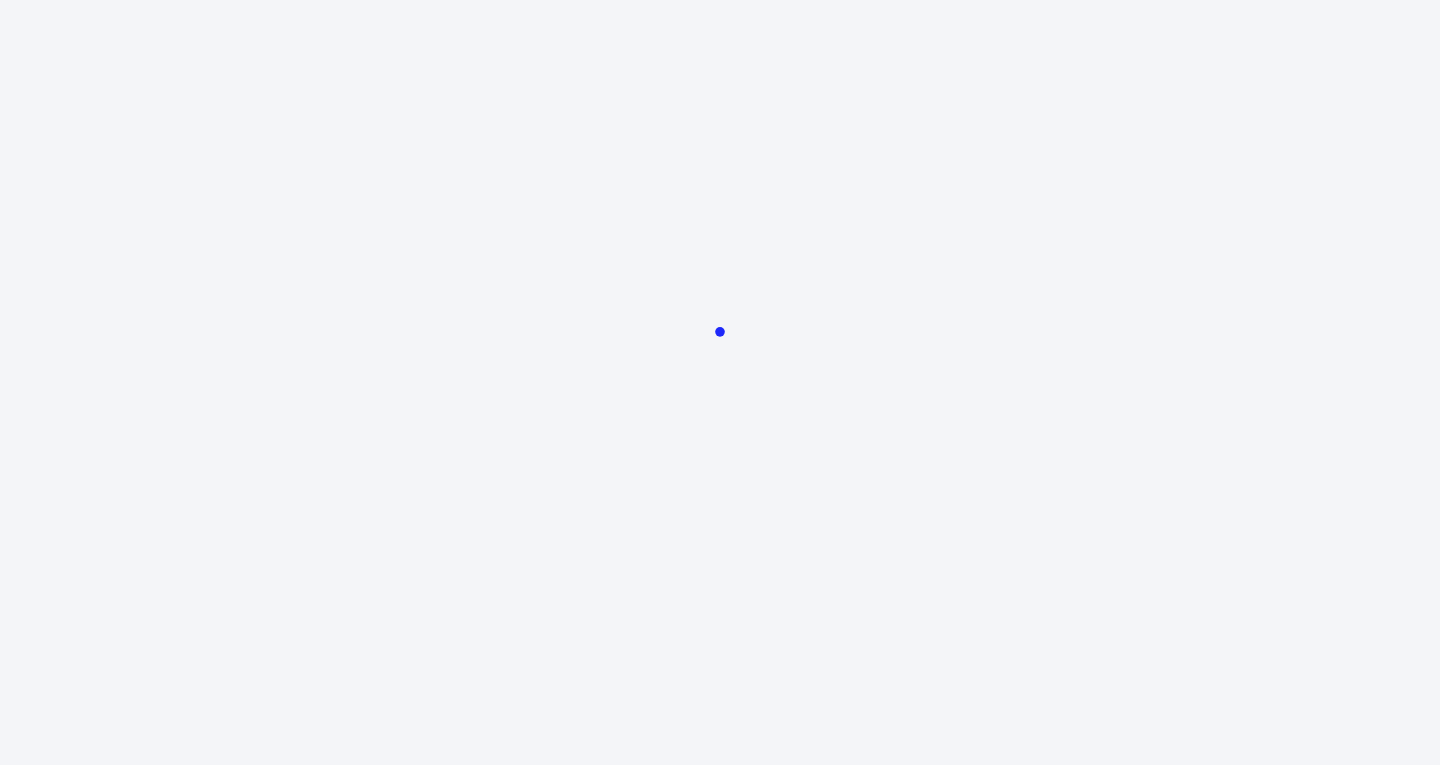 scroll, scrollTop: 0, scrollLeft: 0, axis: both 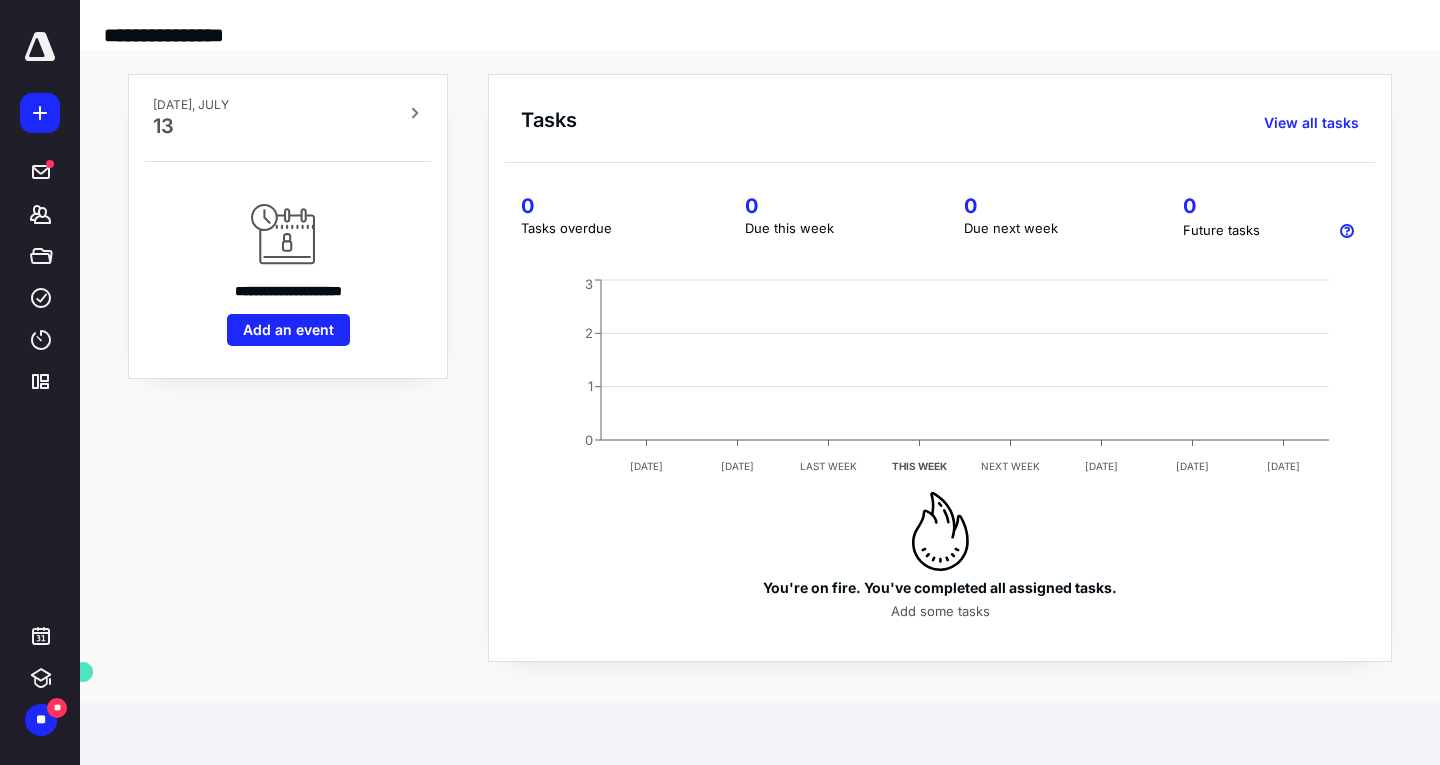 click on "**********" at bounding box center [760, 19] 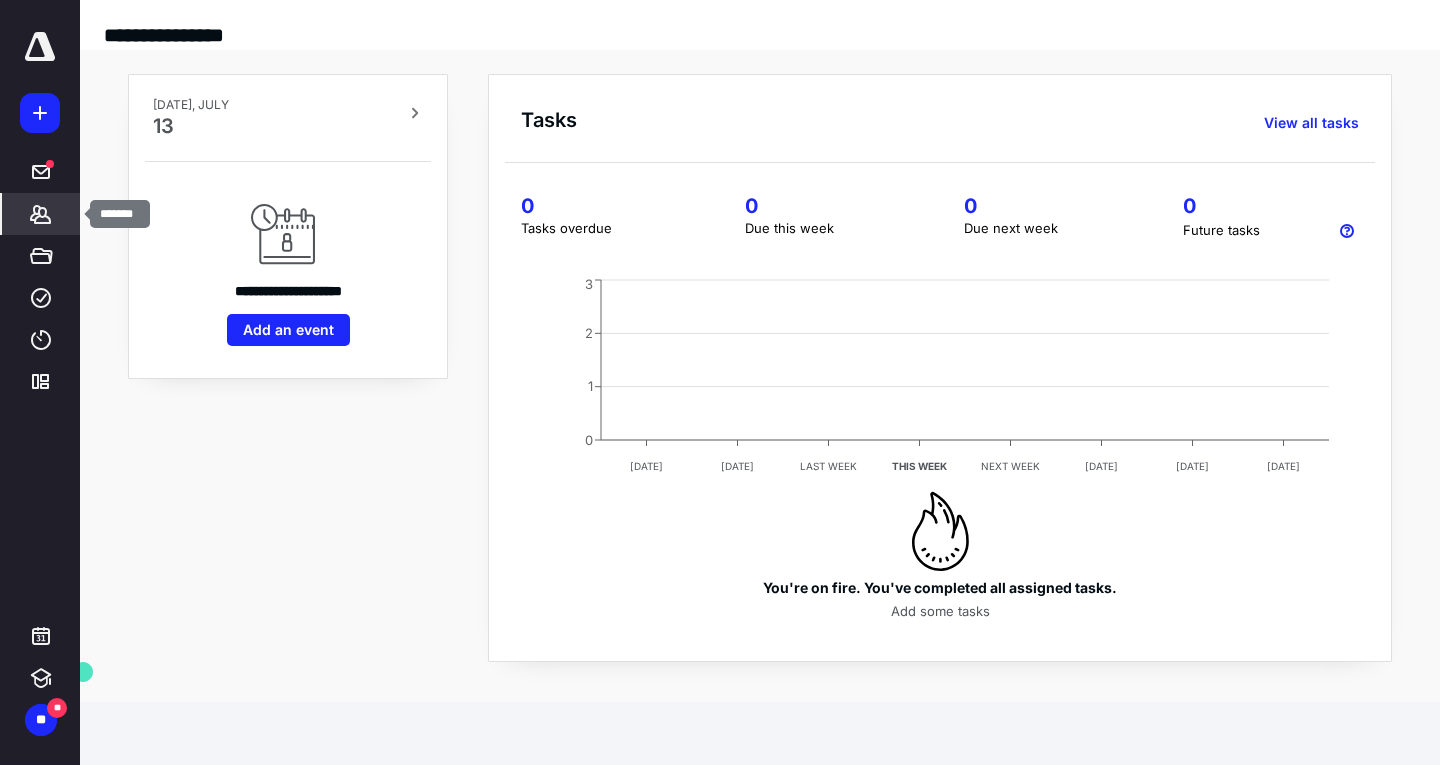 click on "*******" at bounding box center (41, 214) 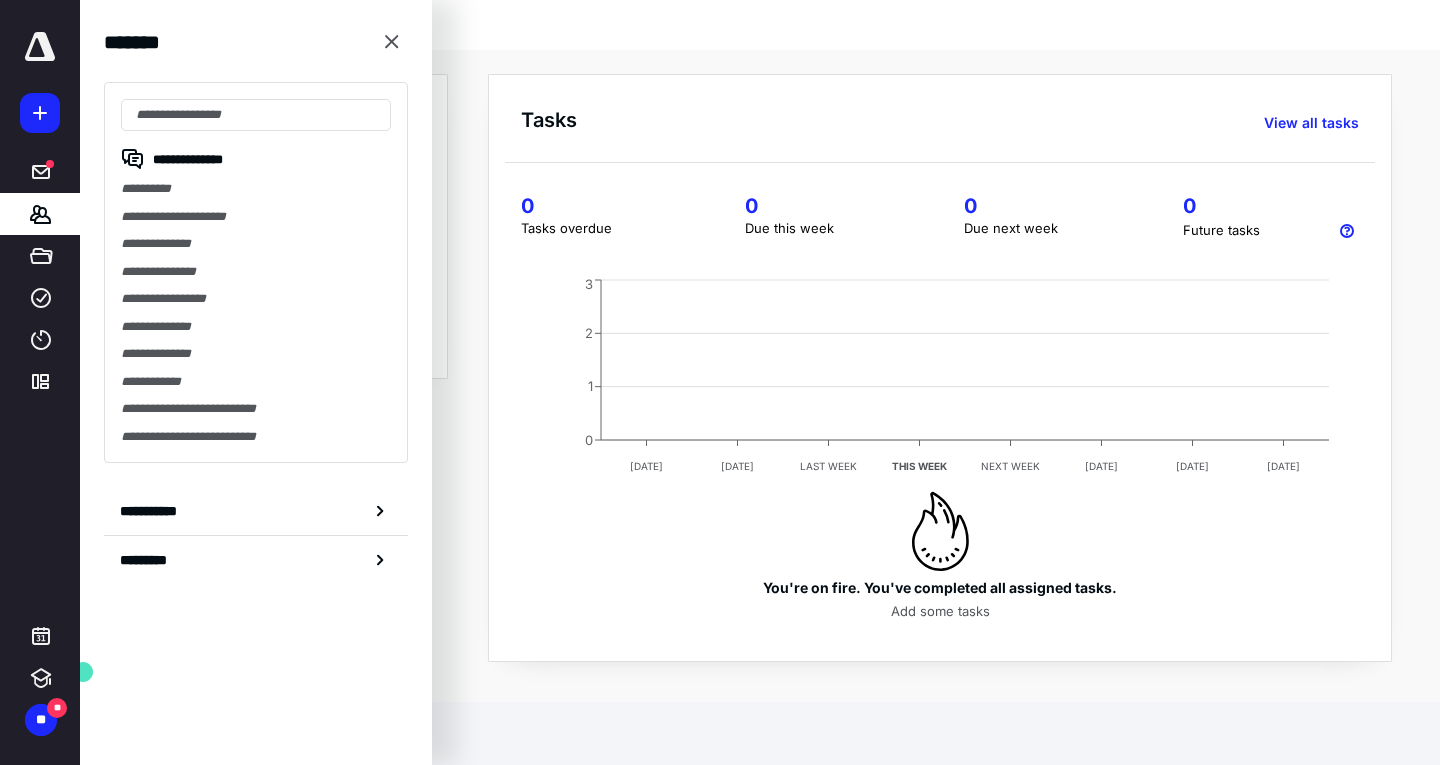 click on "**********" at bounding box center [760, 19] 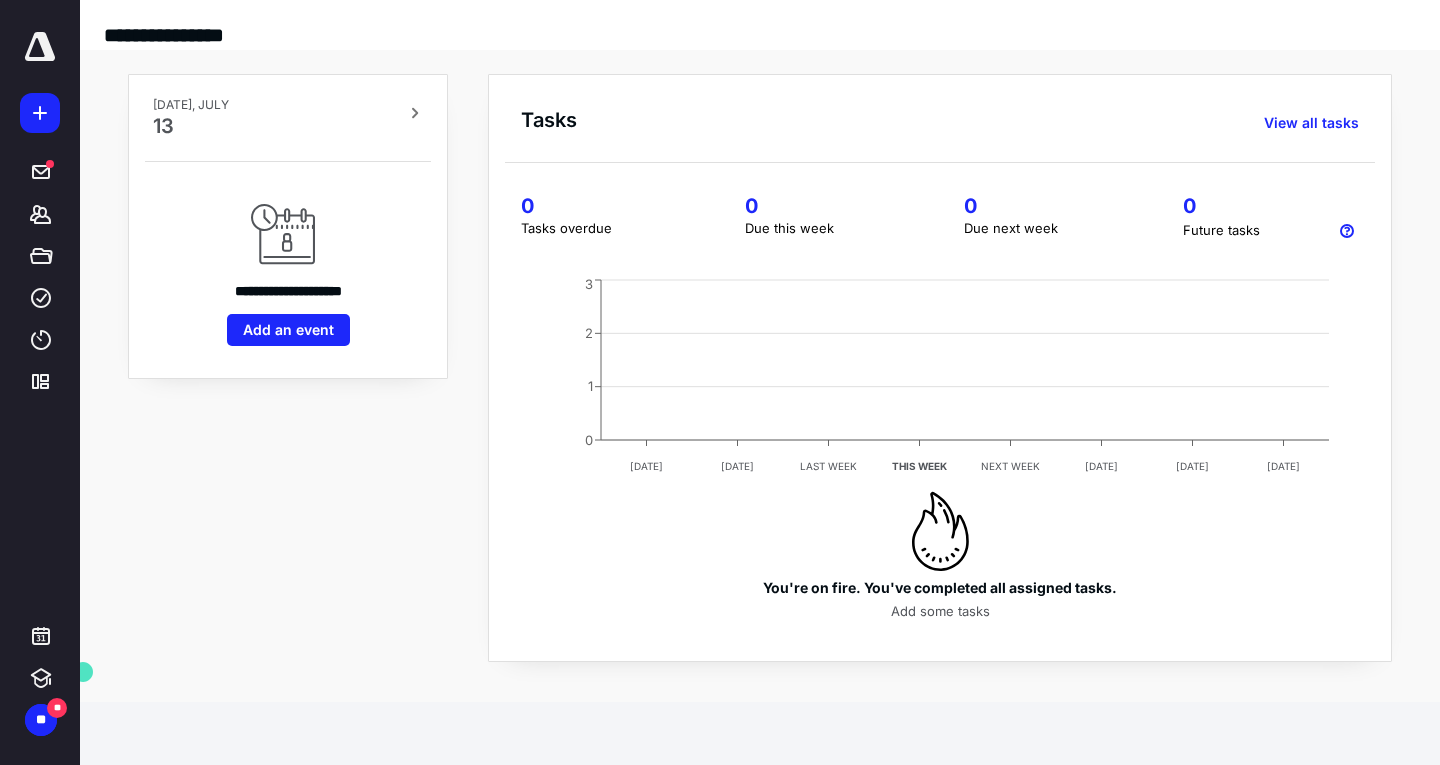 click on "**********" at bounding box center [760, 368] 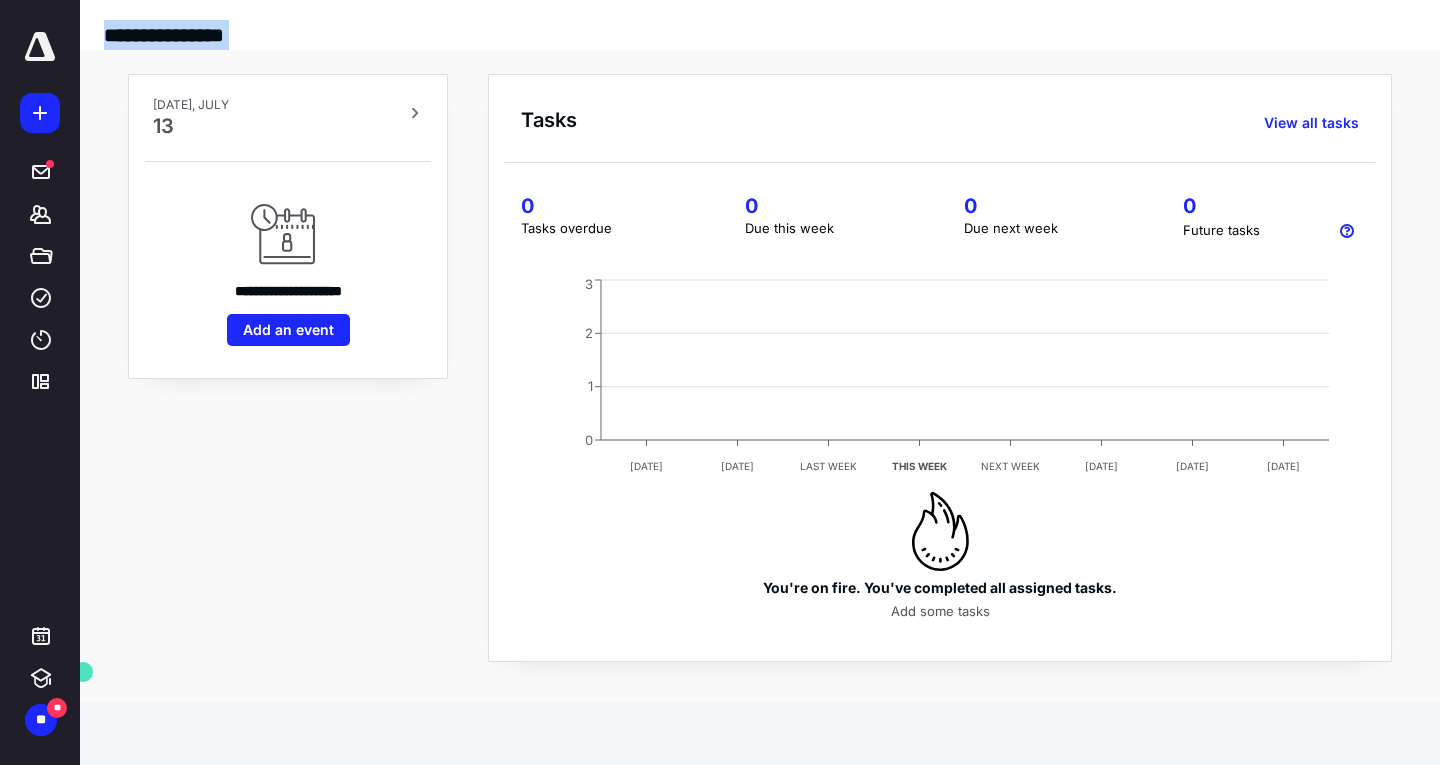 click on "**********" at bounding box center [760, 19] 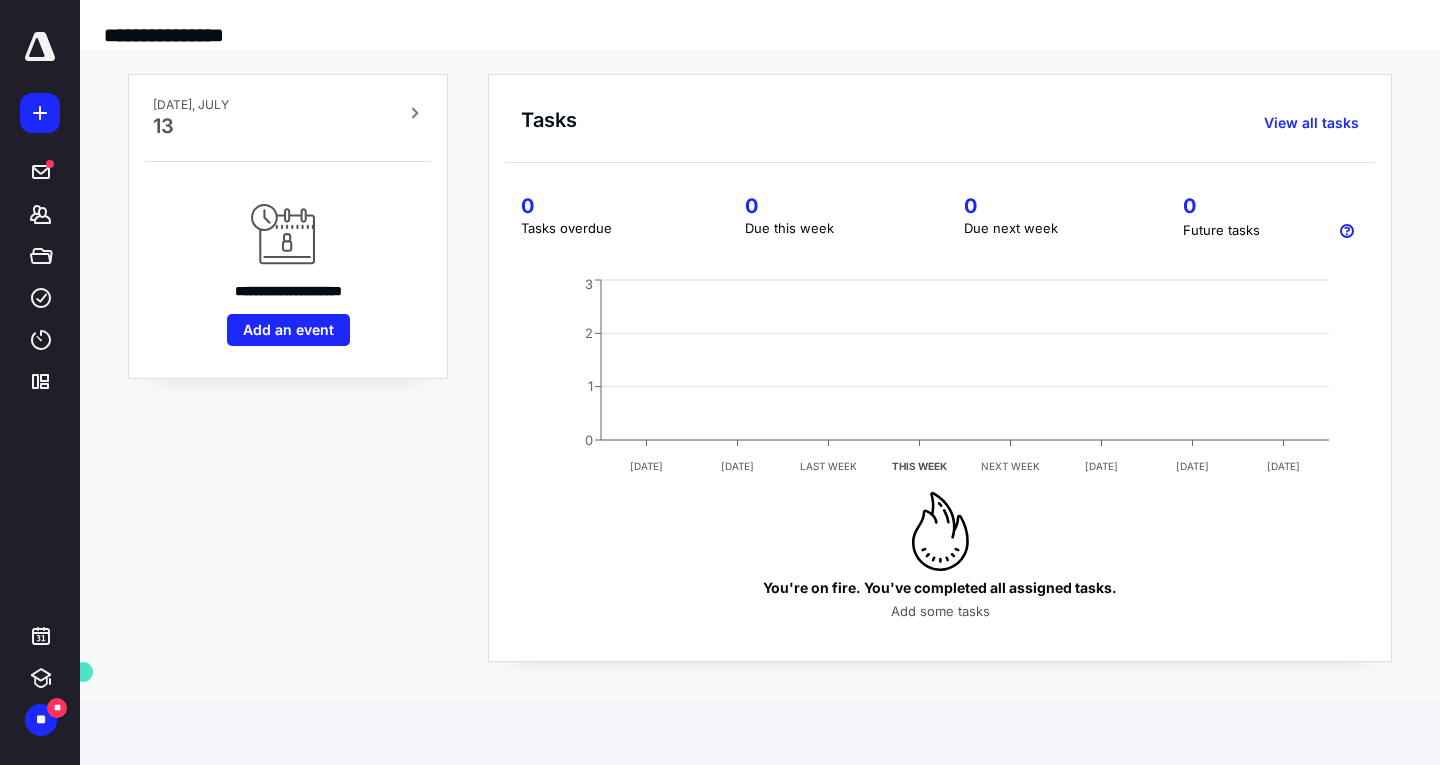 click on "0" at bounding box center [1271, 206] 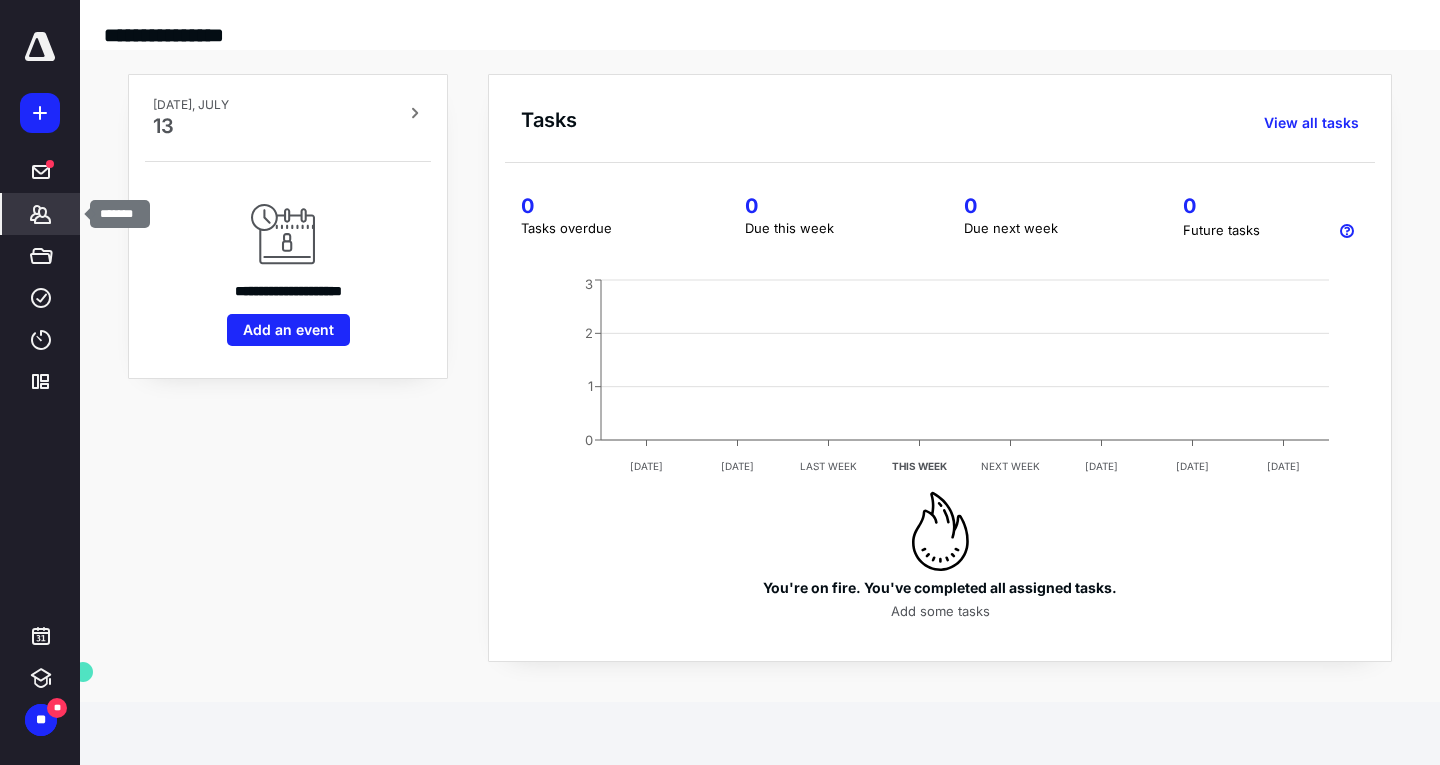 click on "*******" at bounding box center [41, 214] 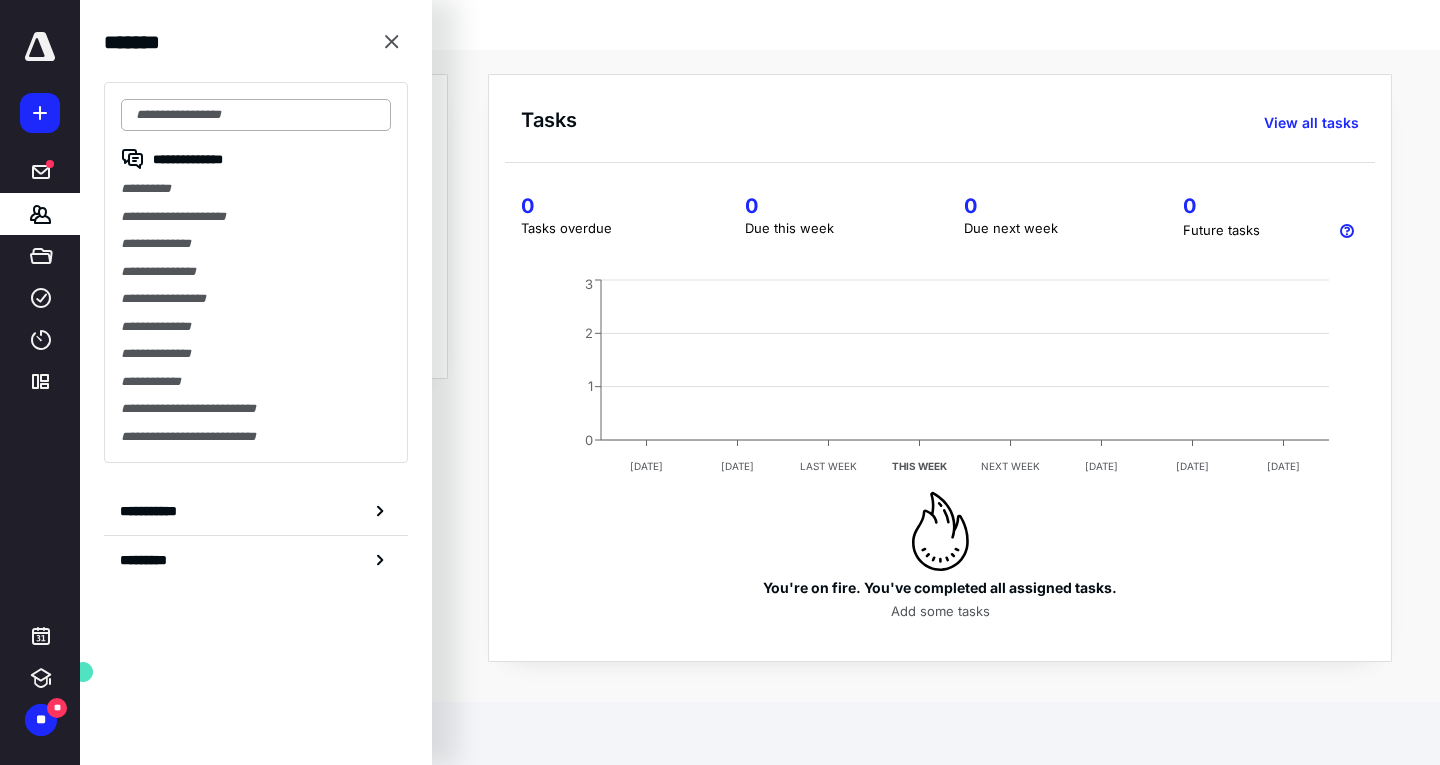 click at bounding box center [256, 115] 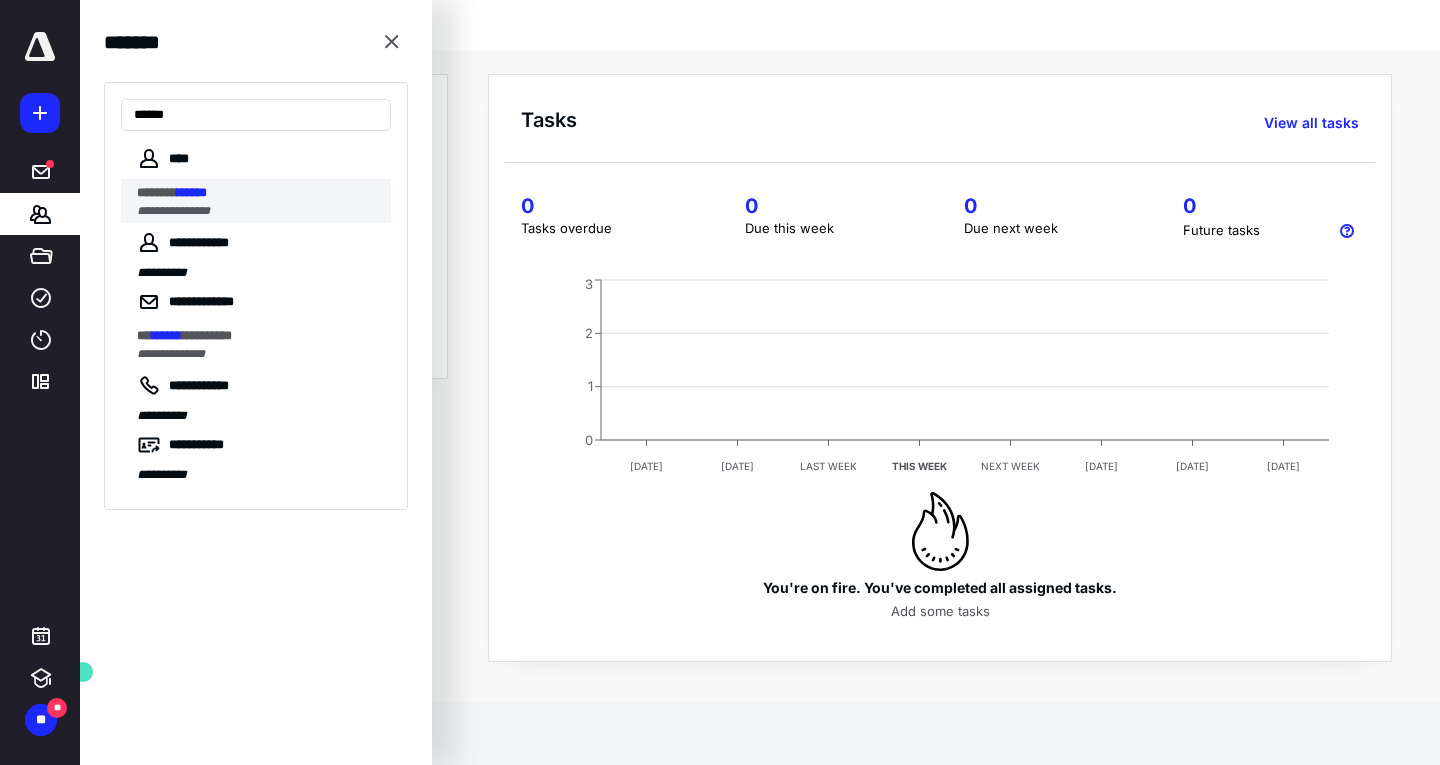 type on "******" 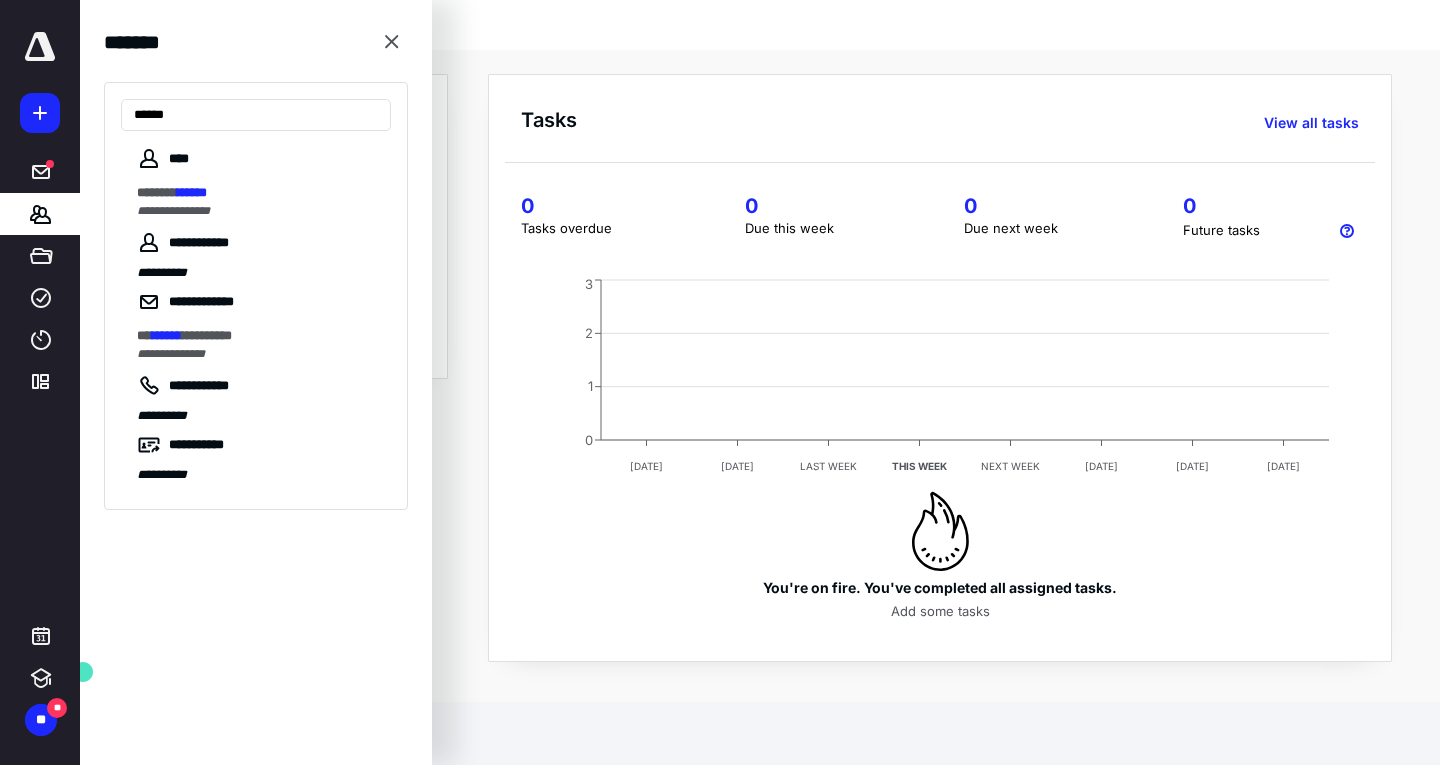 click on "*******" at bounding box center [157, 192] 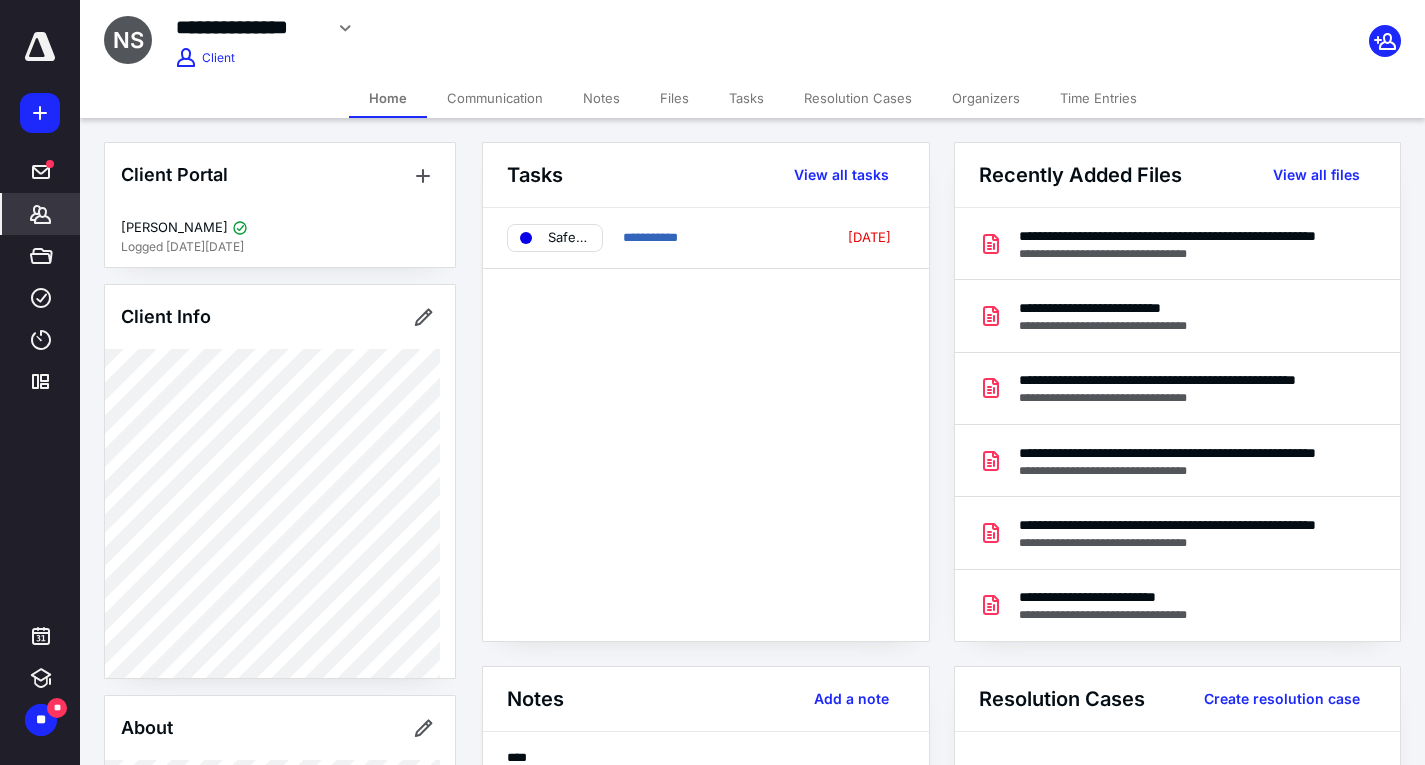 click on "Tasks" at bounding box center (746, 98) 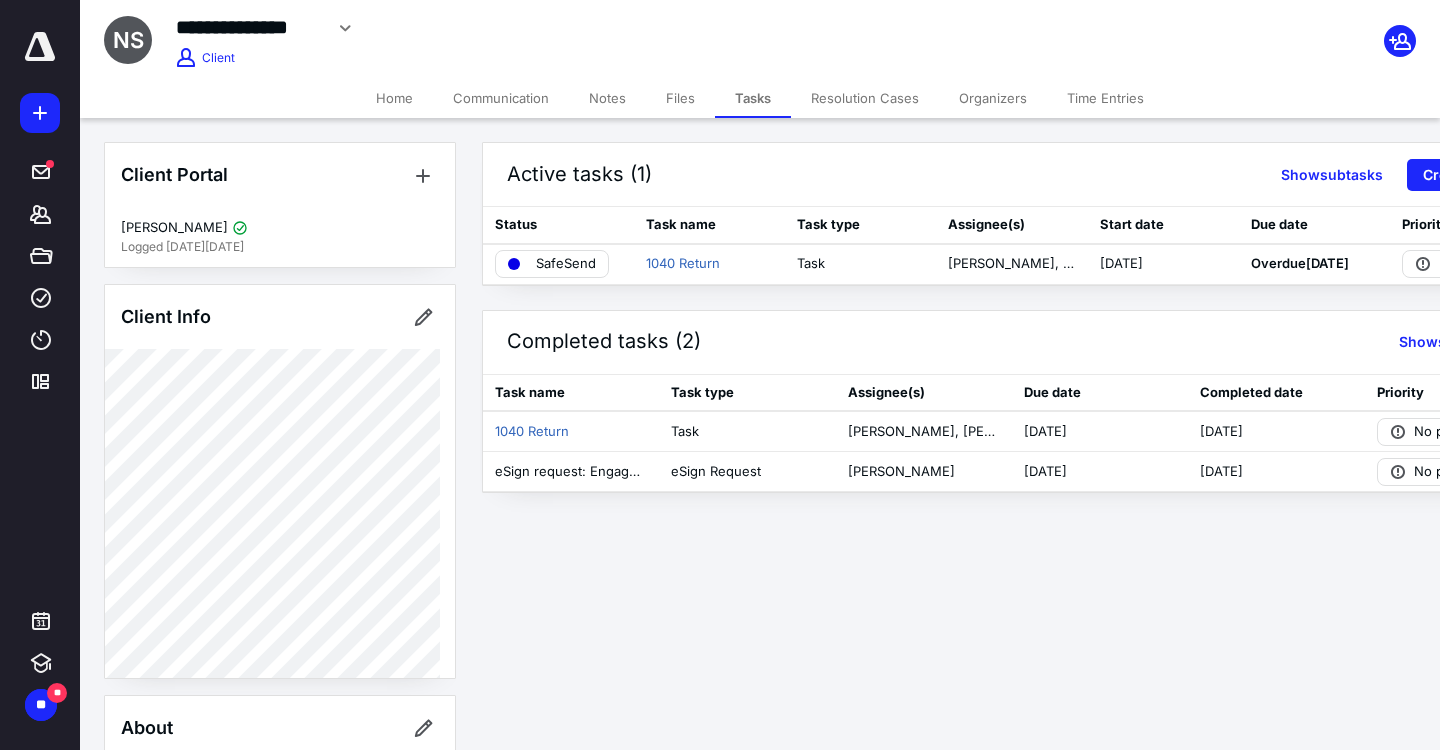 click on "Files" at bounding box center (680, 98) 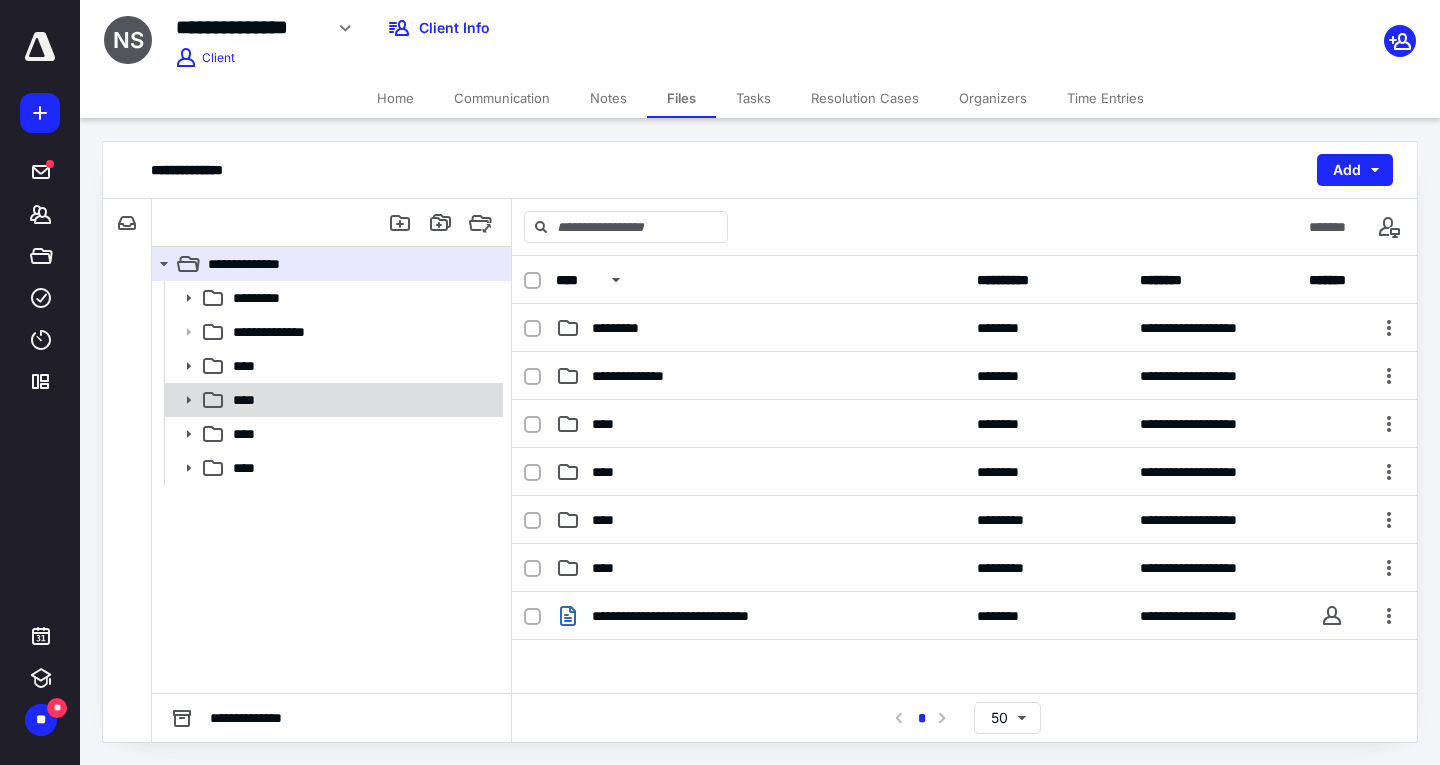 click on "****" at bounding box center (362, 400) 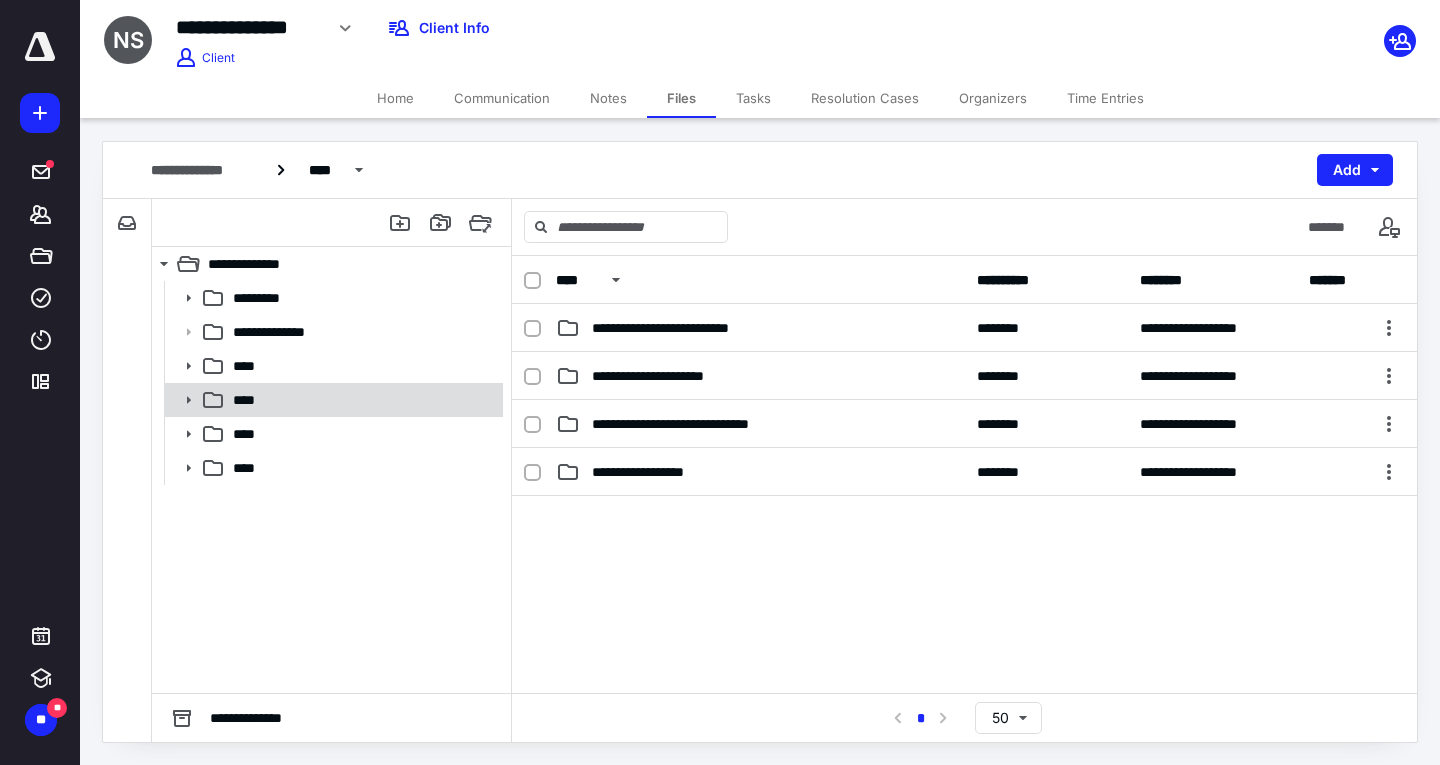 click on "****" at bounding box center (362, 400) 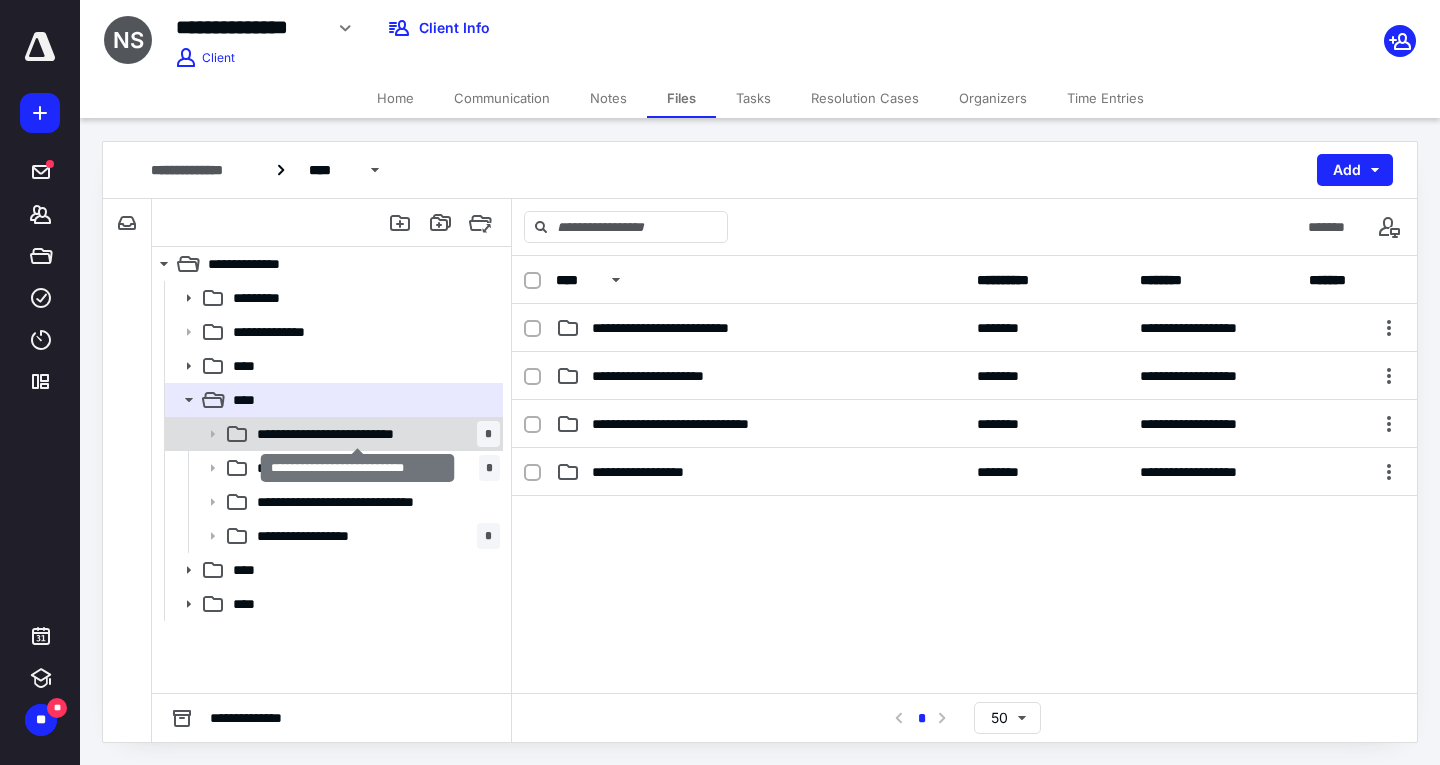 click on "**********" at bounding box center (358, 434) 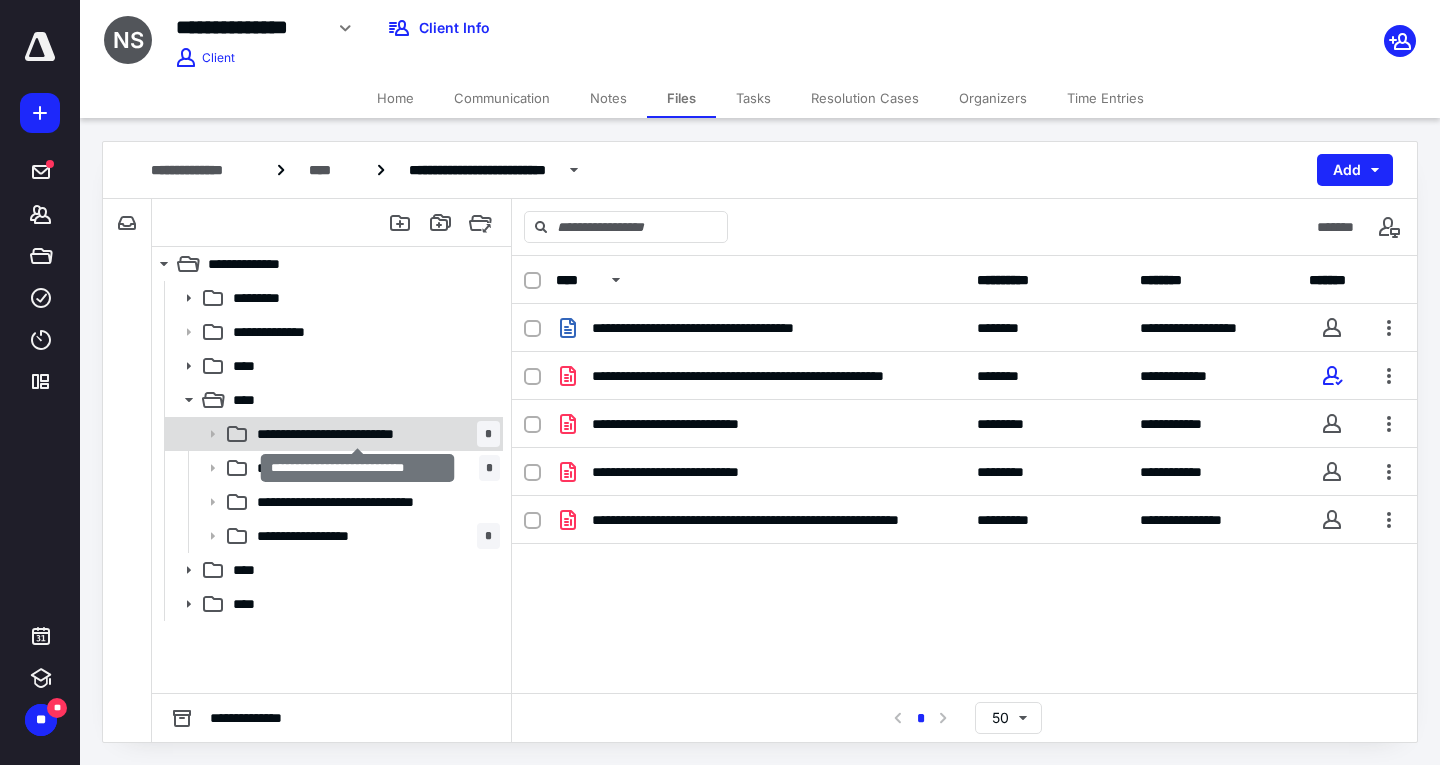 click on "**********" at bounding box center (358, 434) 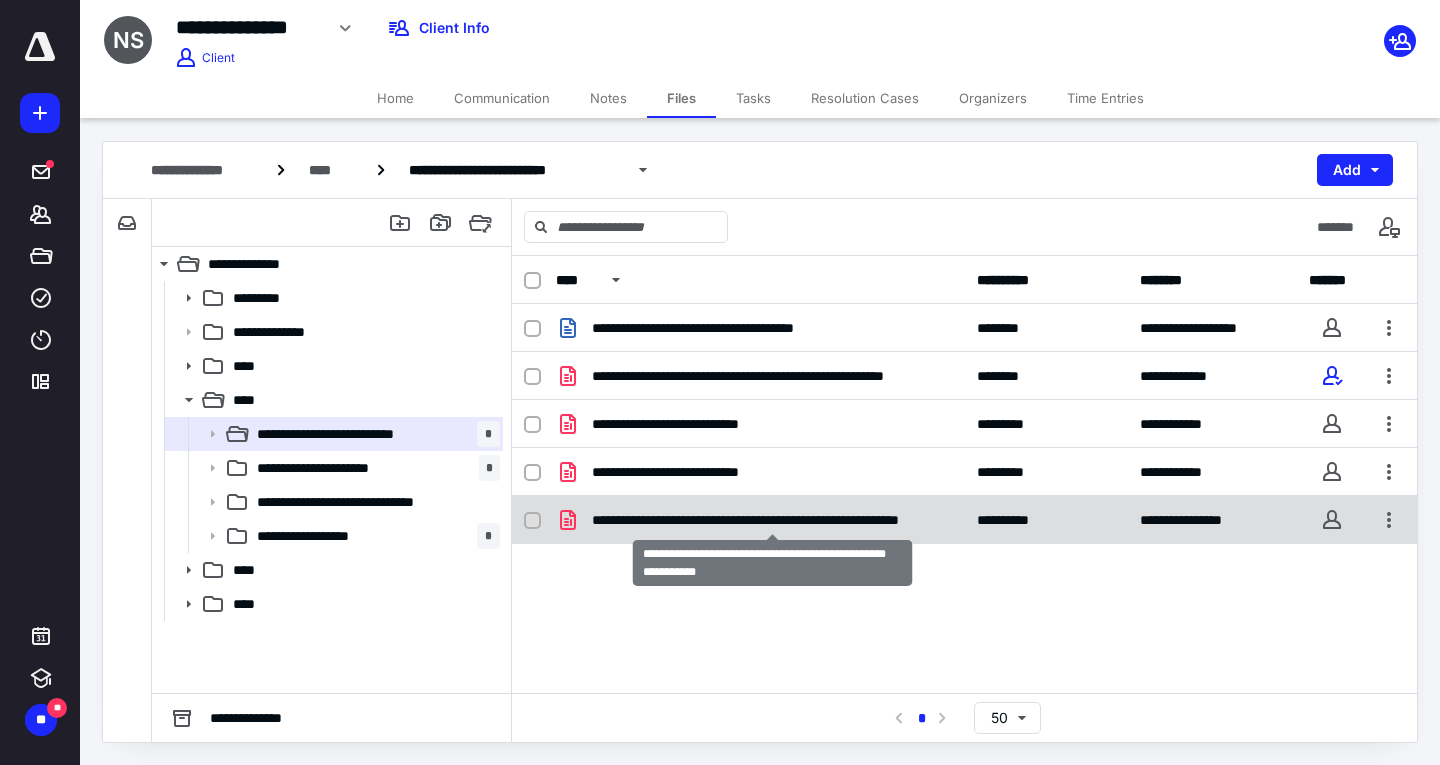 click on "**********" at bounding box center (772, 520) 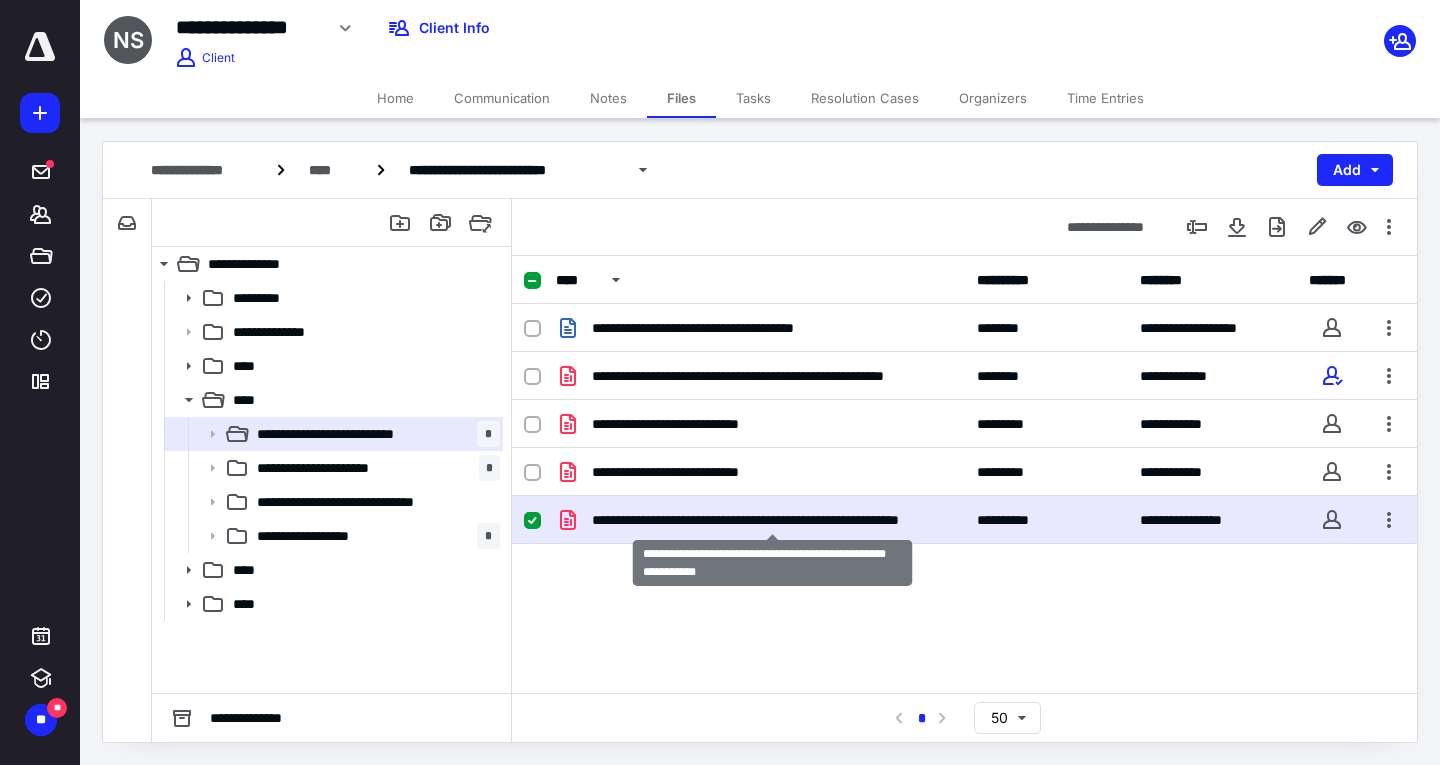 click on "**********" at bounding box center [772, 520] 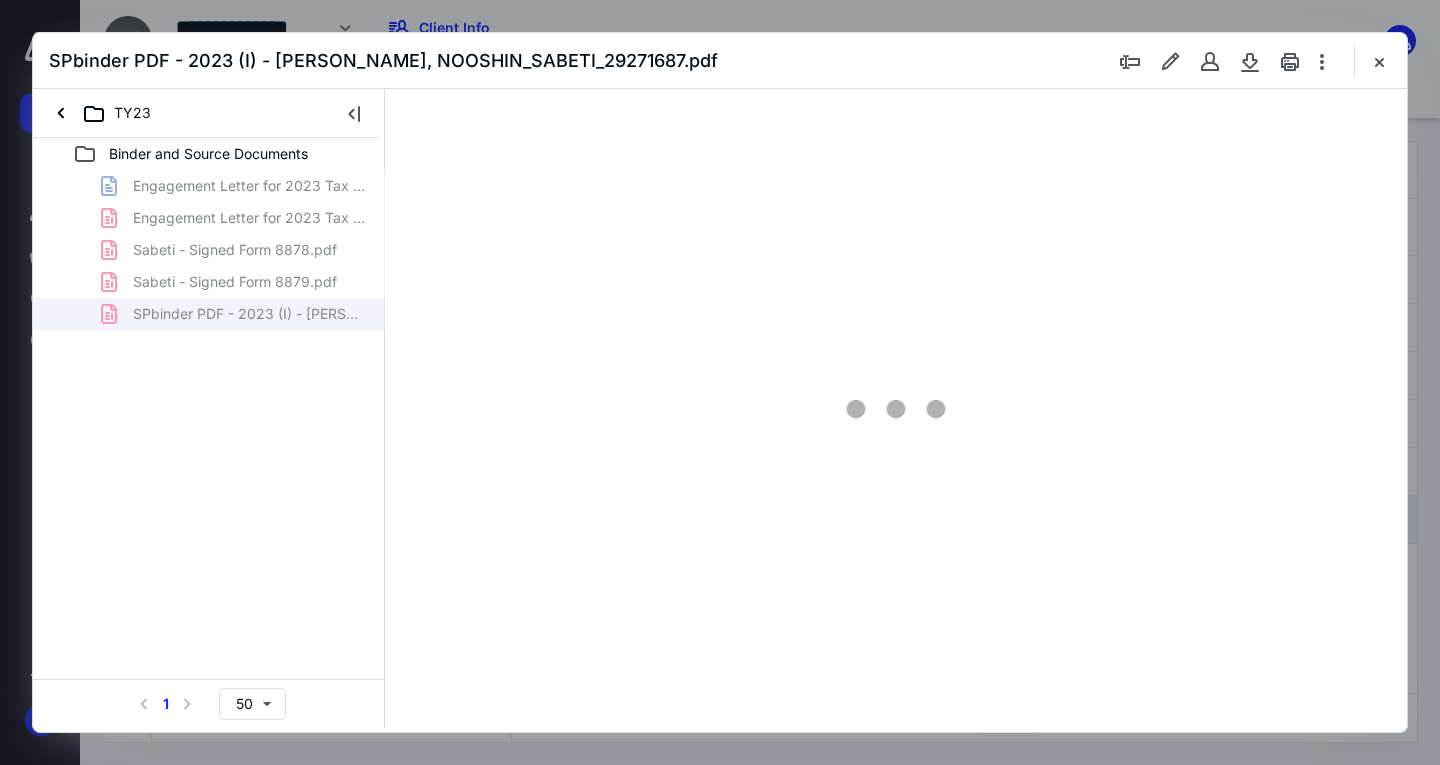 scroll, scrollTop: 0, scrollLeft: 0, axis: both 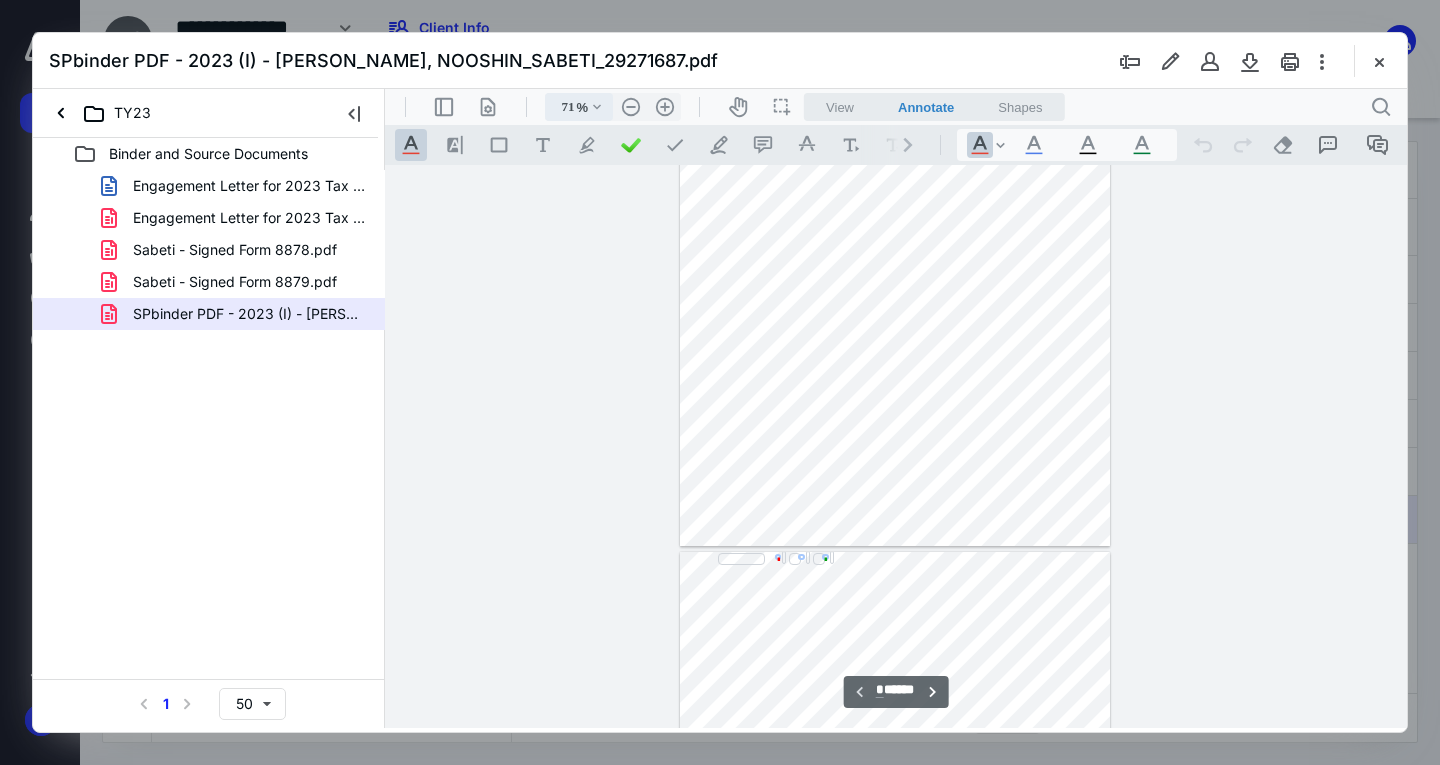 click on ".cls-1{fill:#abb0c4;} icon - chevron - down" at bounding box center [597, 107] 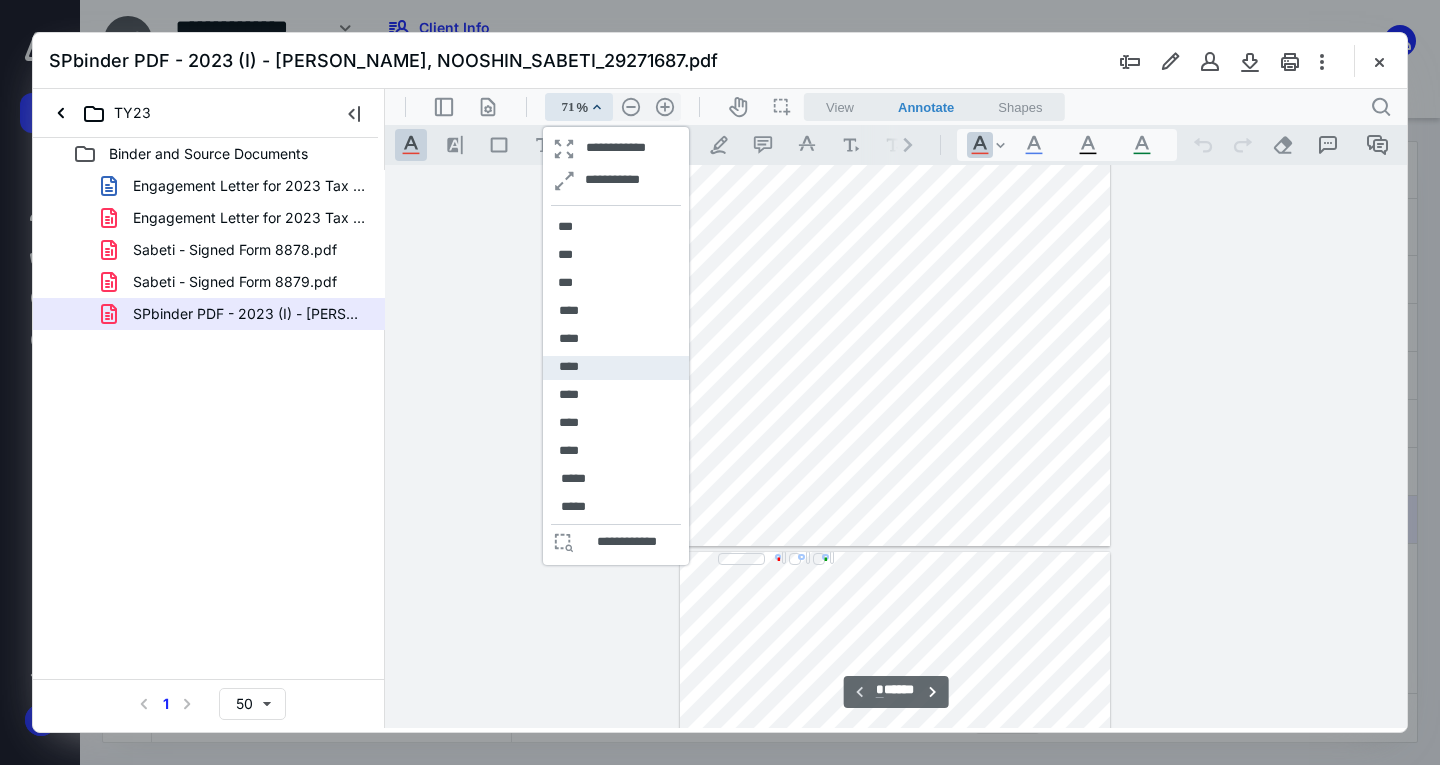 click on "****" at bounding box center [569, 368] 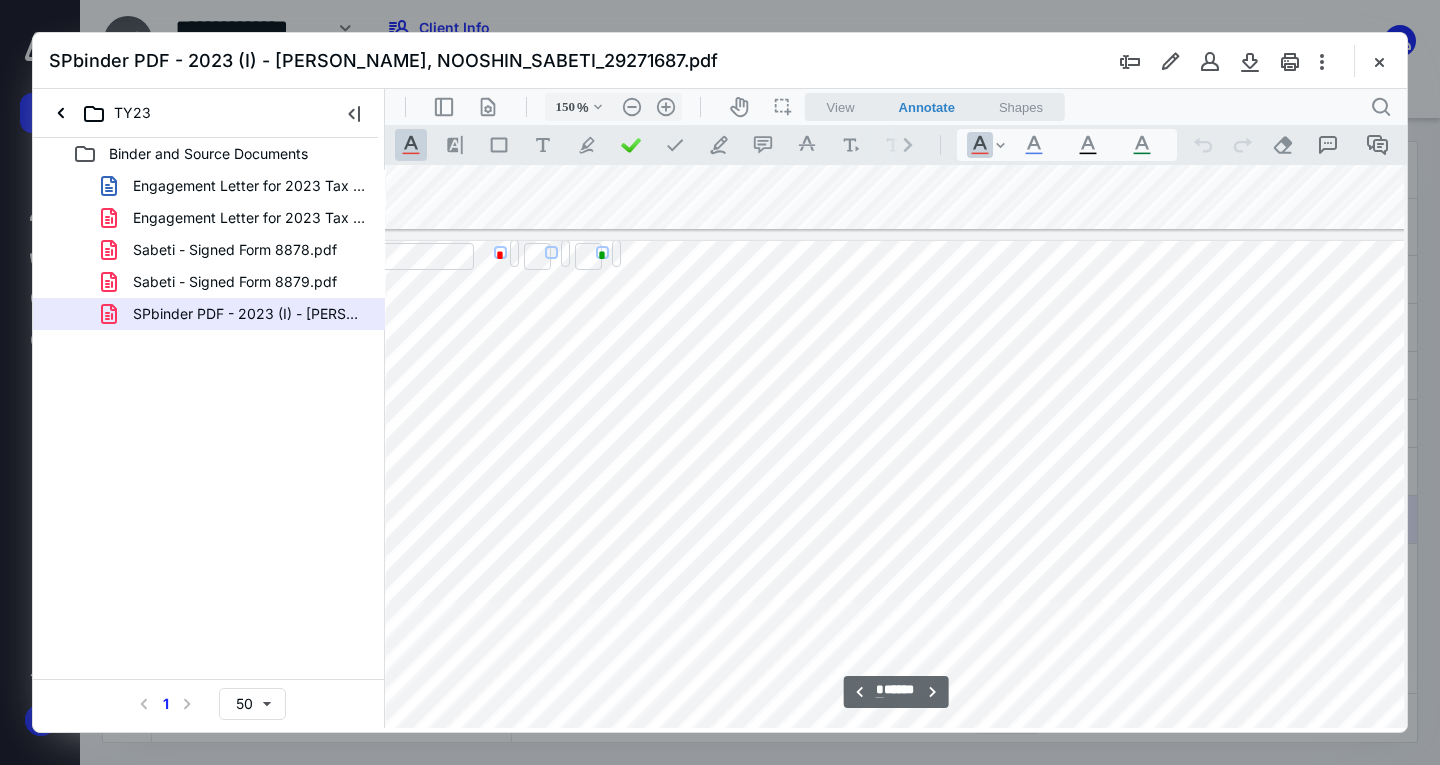 scroll, scrollTop: 7957, scrollLeft: 100, axis: both 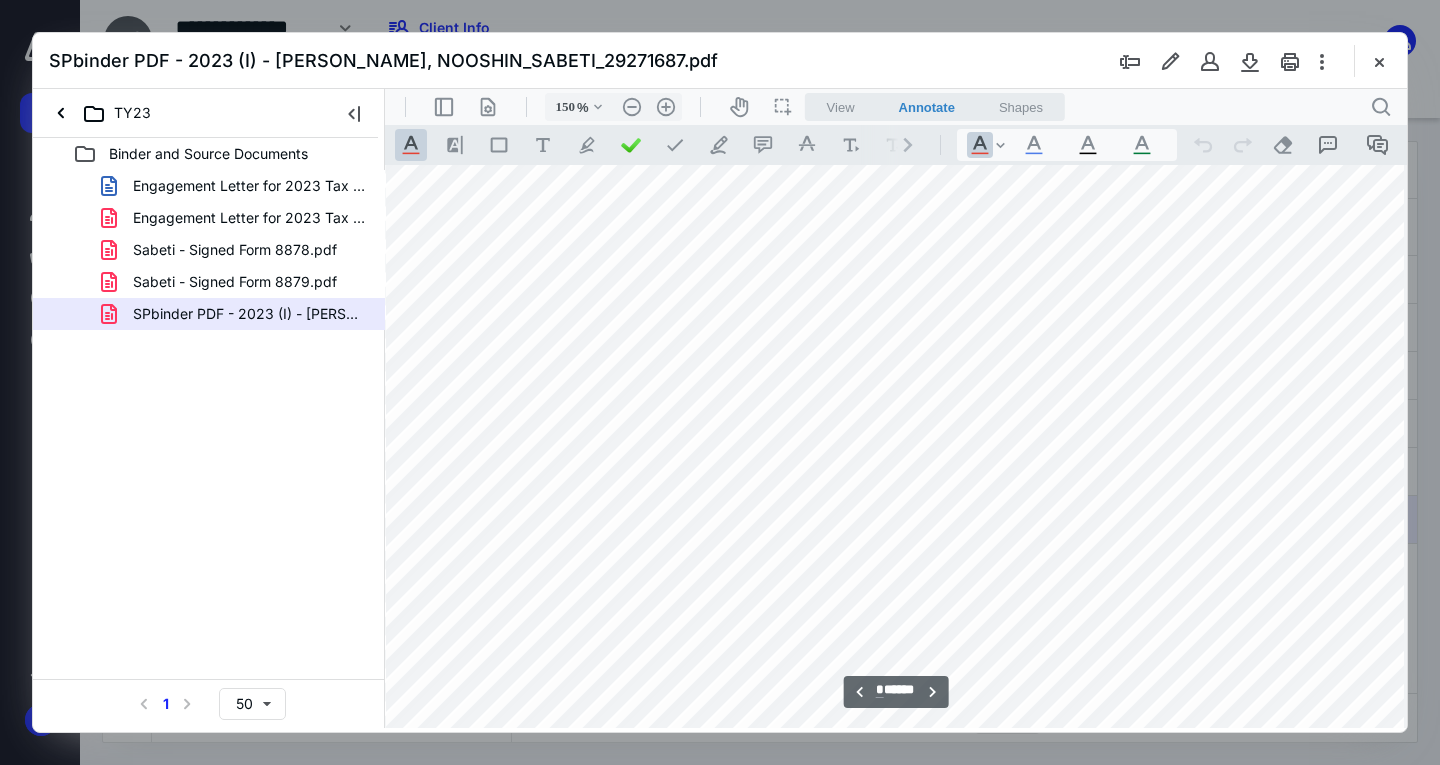 drag, startPoint x: 1396, startPoint y: 195, endPoint x: 1397, endPoint y: 365, distance: 170.00294 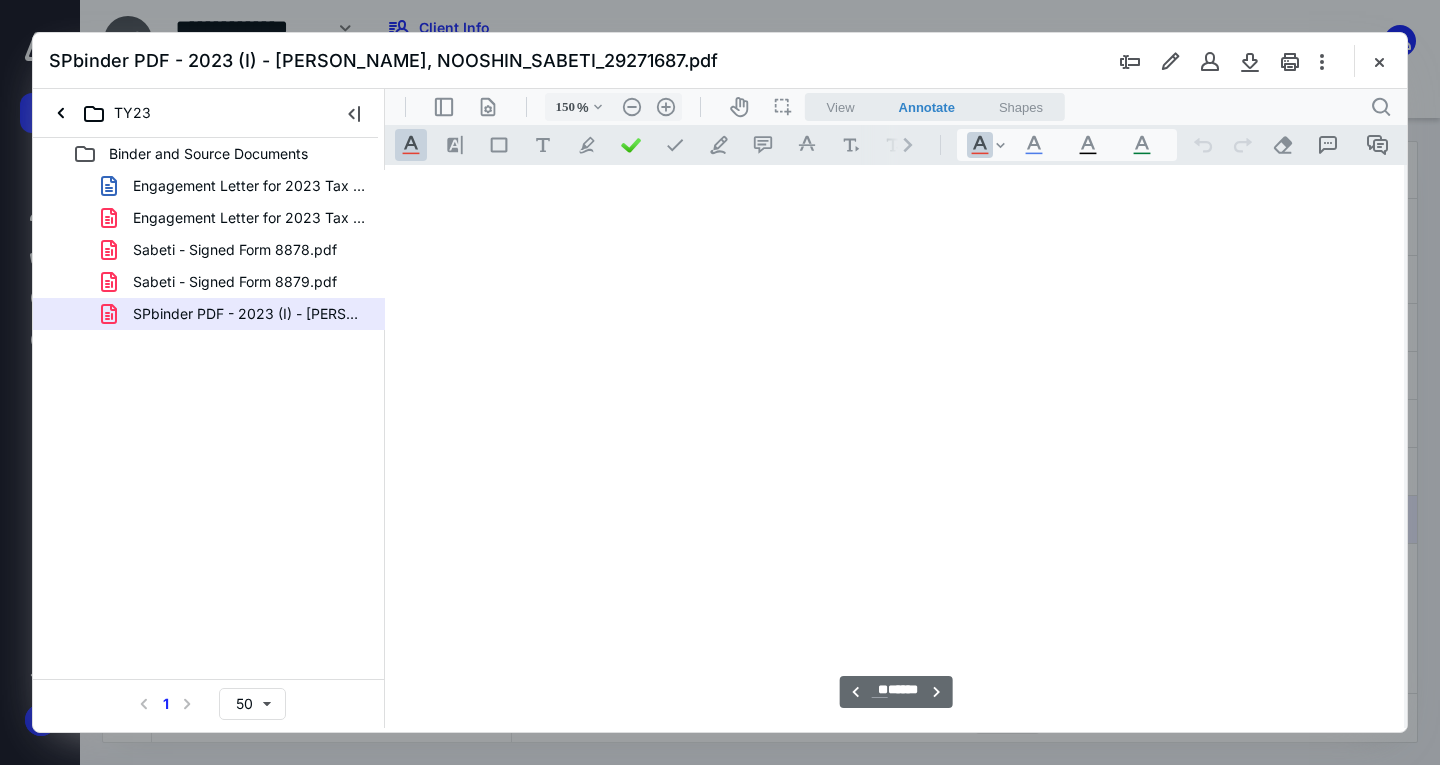 scroll, scrollTop: 88153, scrollLeft: 100, axis: both 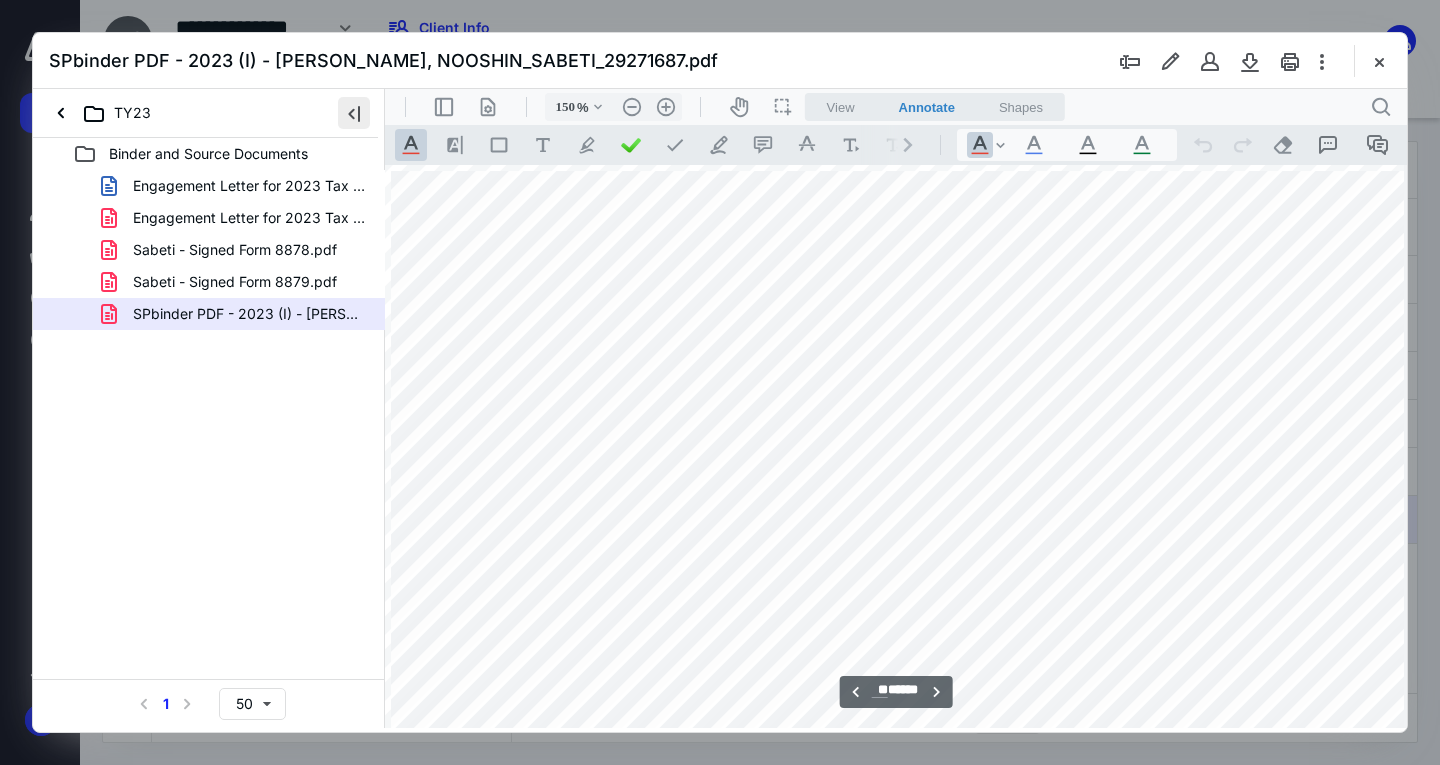 click at bounding box center (354, 113) 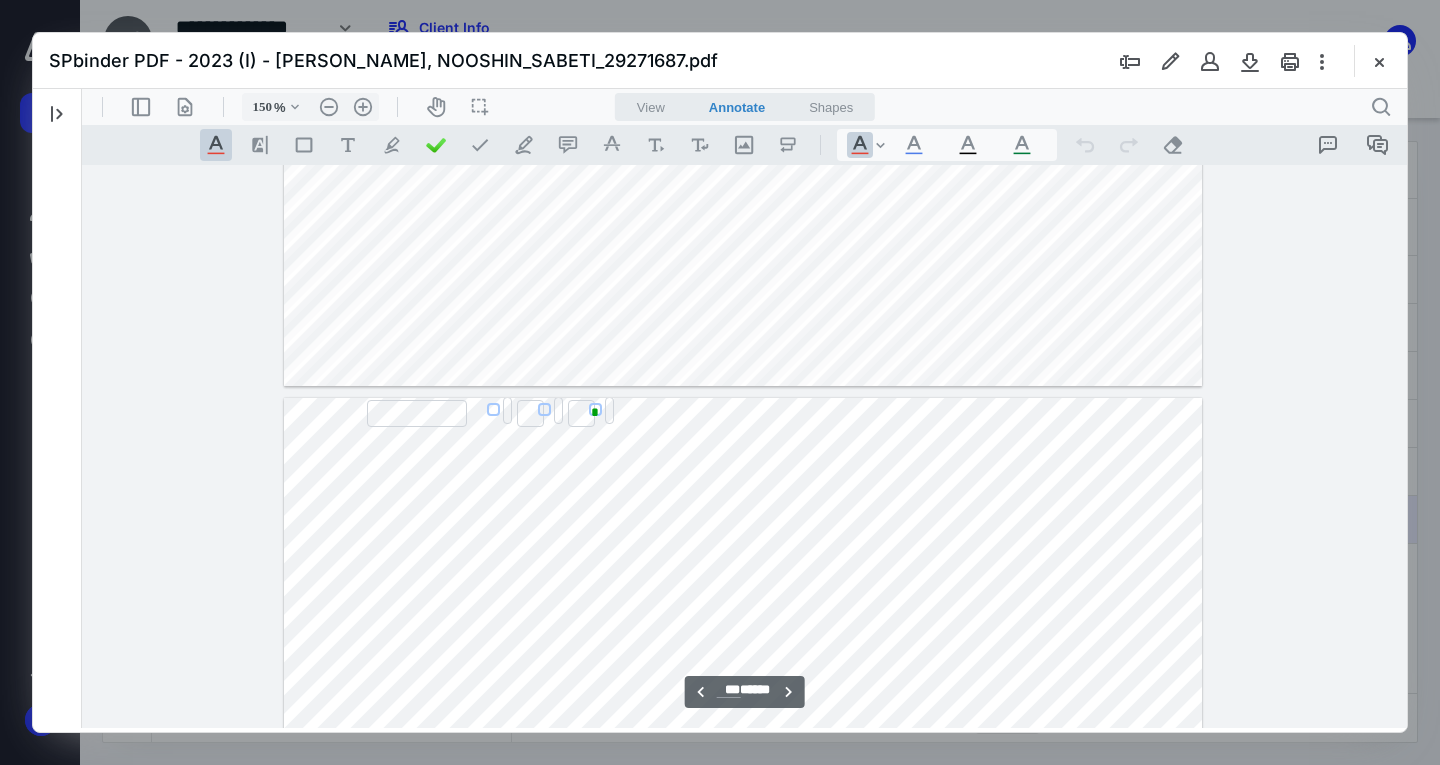 scroll, scrollTop: 137953, scrollLeft: 0, axis: vertical 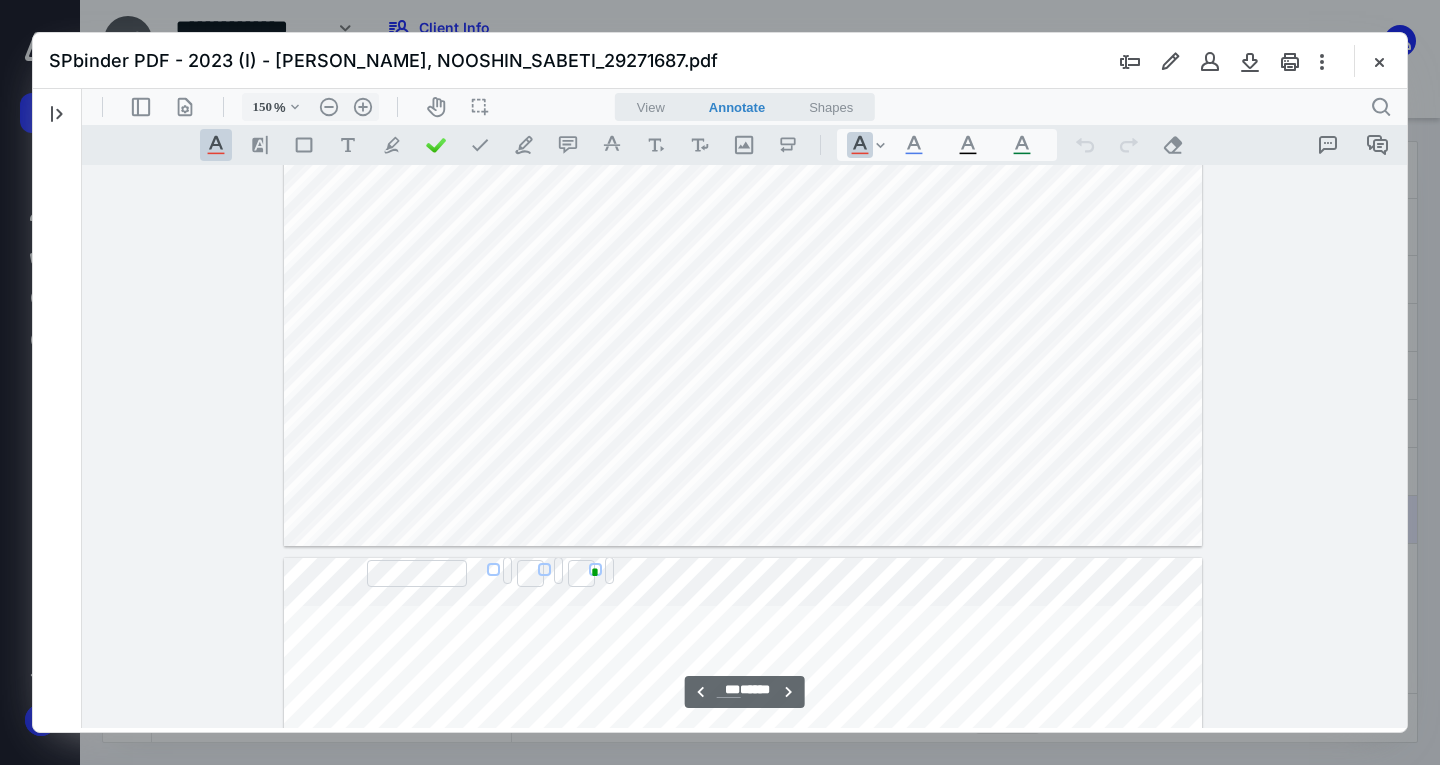type on "***" 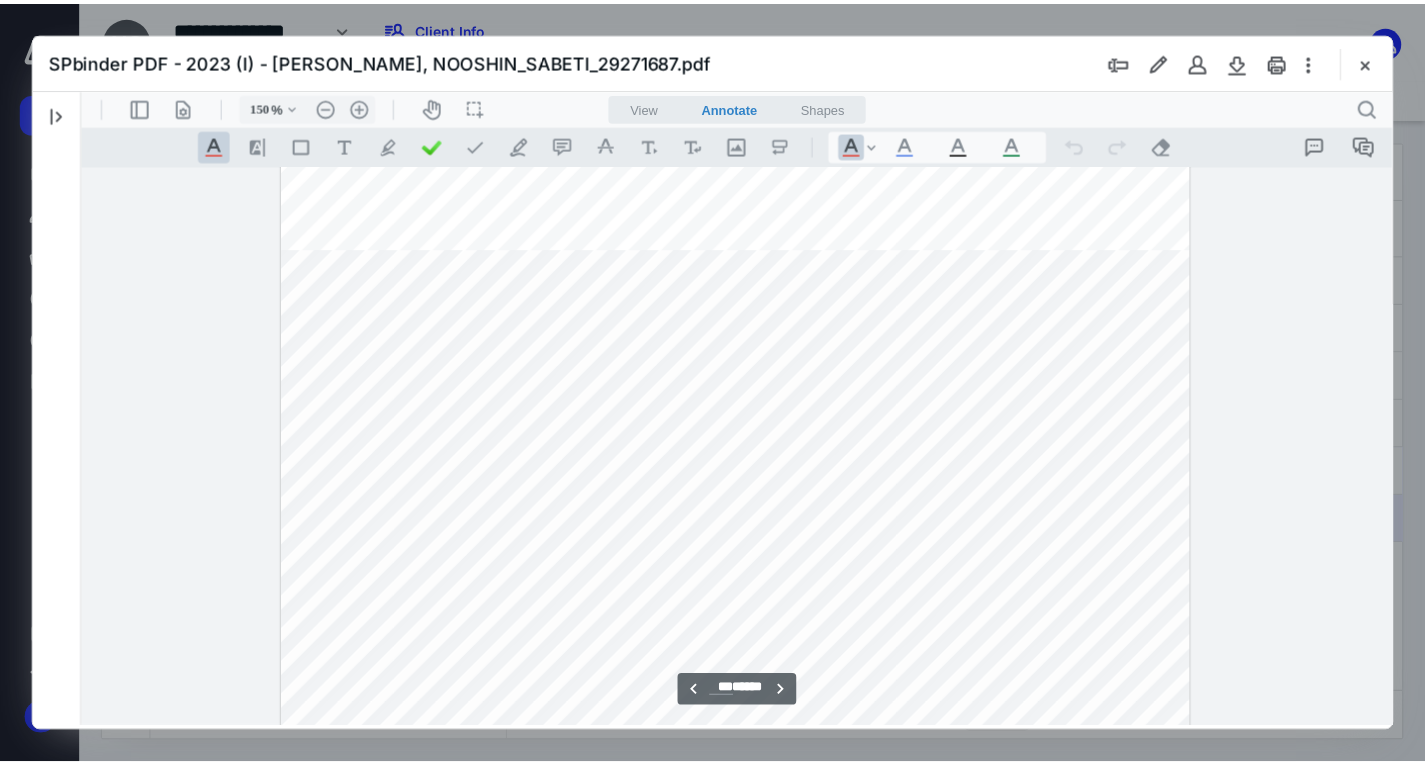 scroll, scrollTop: 177848, scrollLeft: 0, axis: vertical 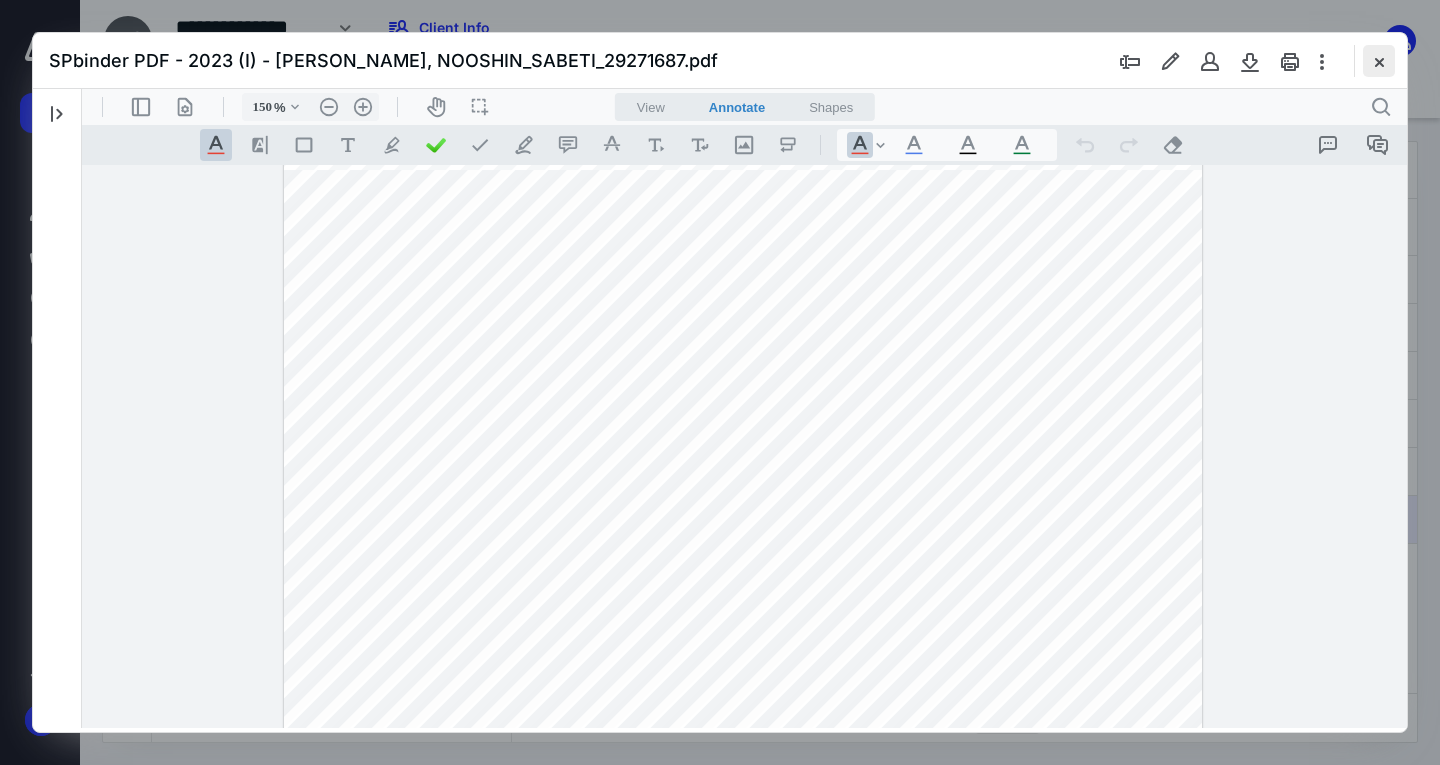 click at bounding box center [1379, 61] 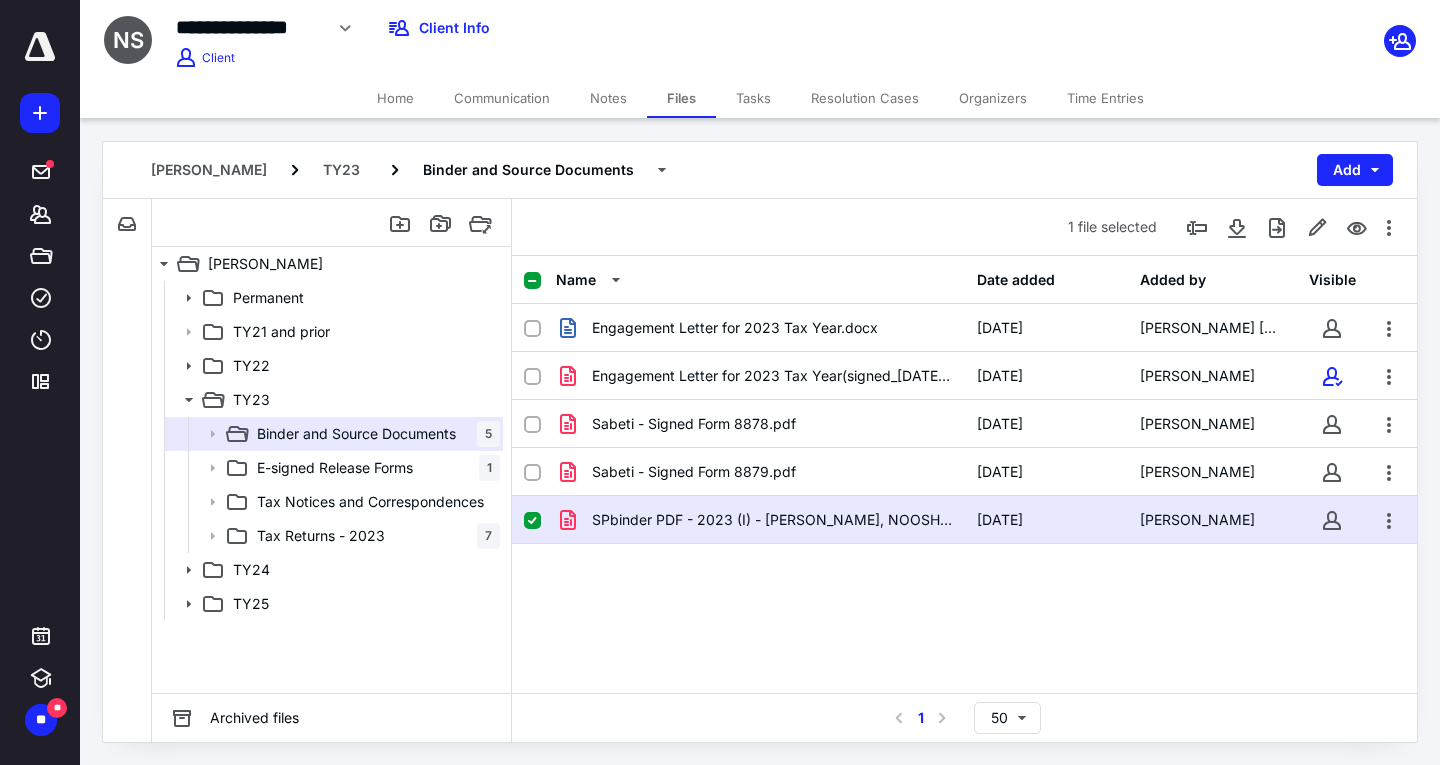 click on "Tasks" at bounding box center (753, 98) 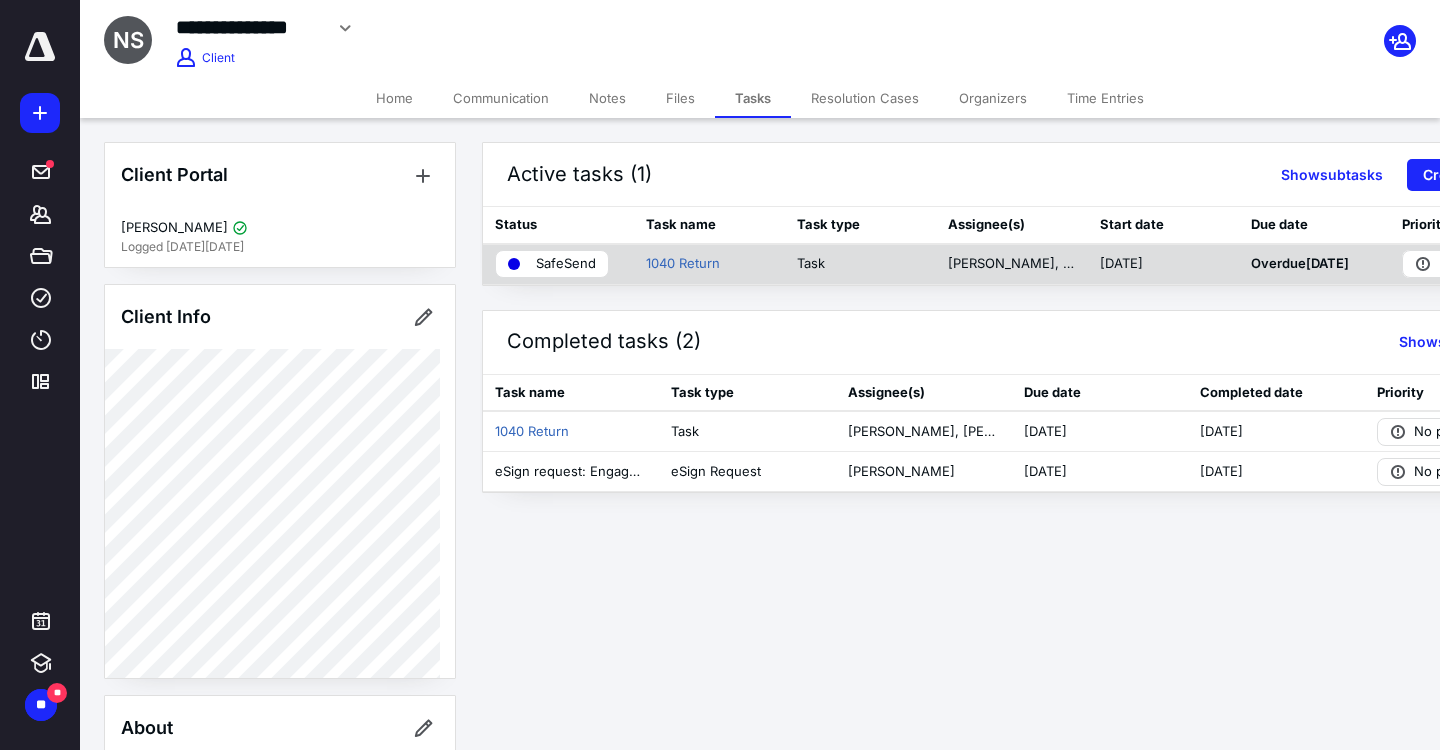 click on "SafeSend" at bounding box center [566, 264] 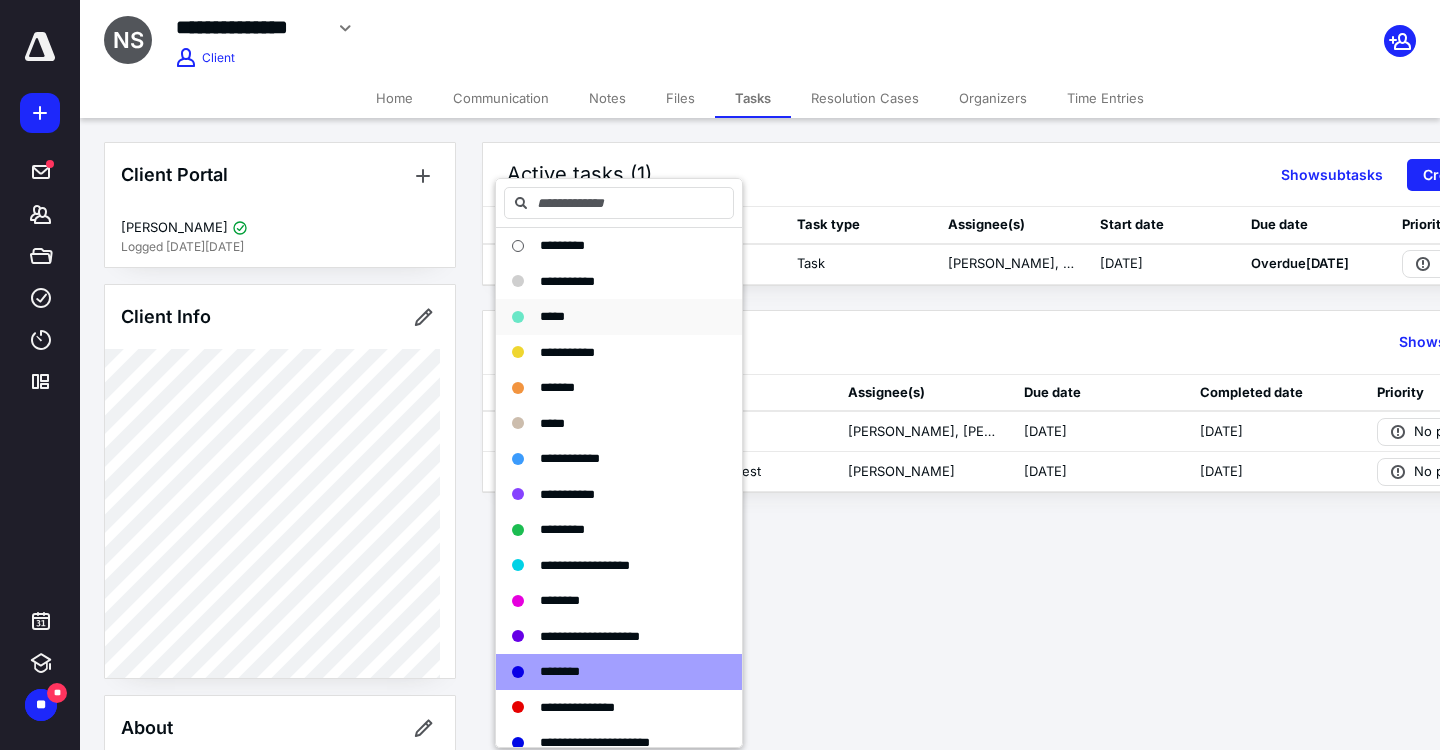 click on "*****" at bounding box center (619, 317) 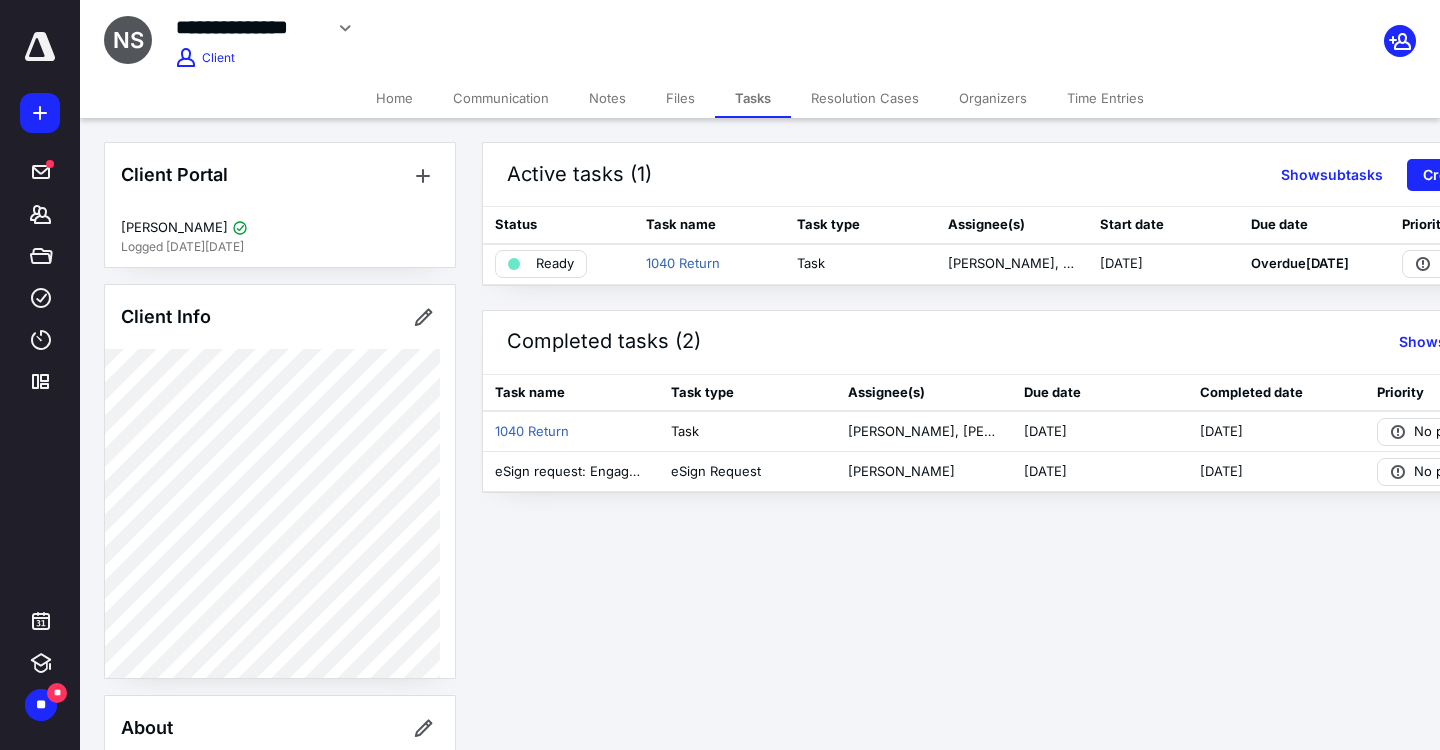 click on "Time Entries" at bounding box center (1105, 98) 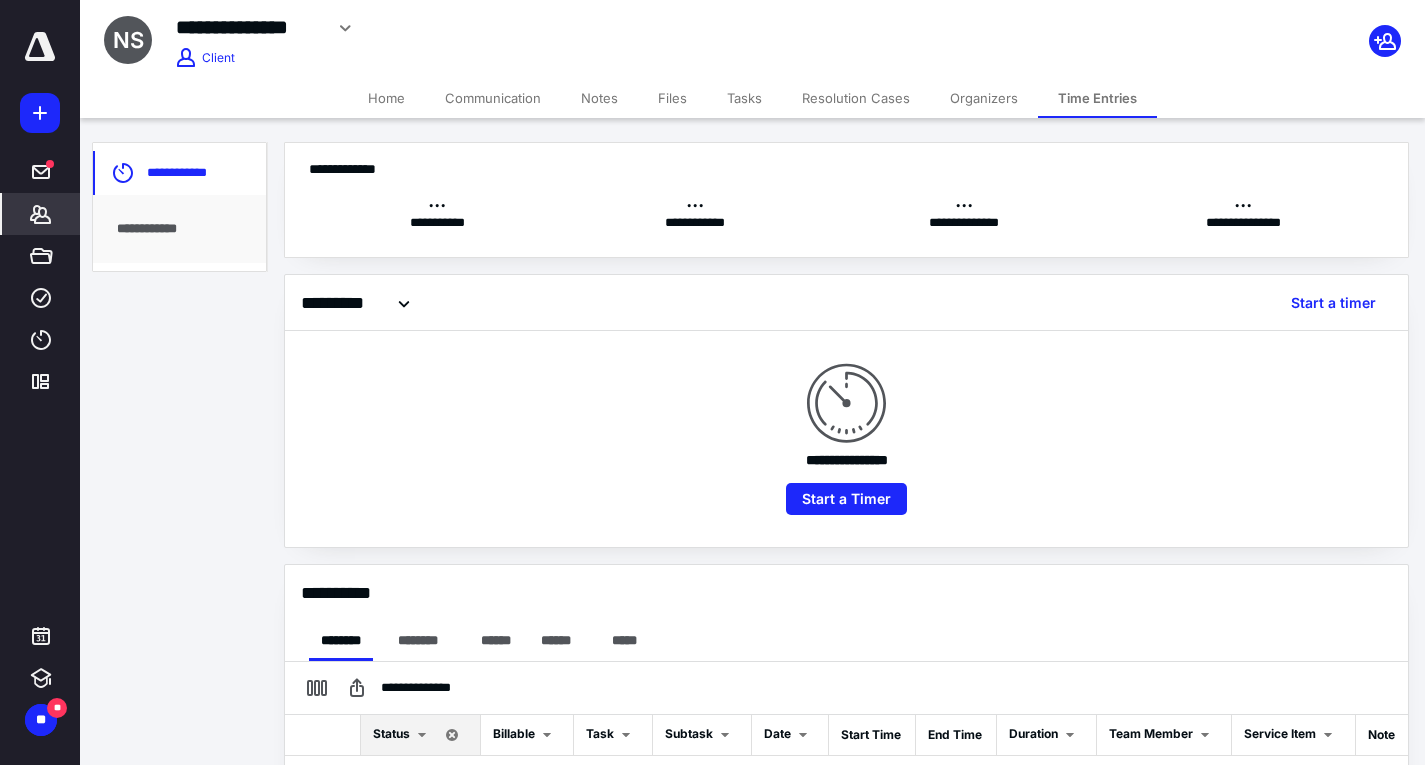 scroll, scrollTop: 0, scrollLeft: 0, axis: both 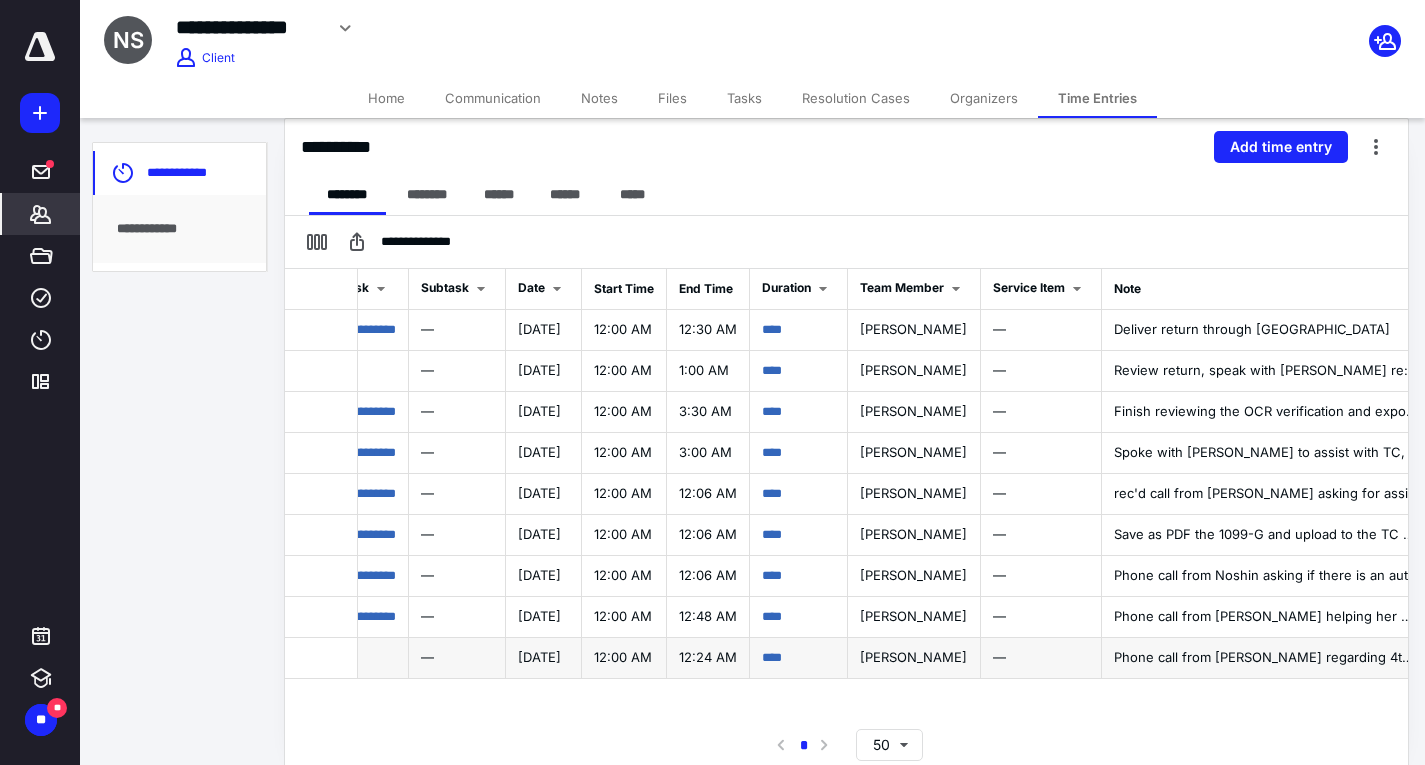 drag, startPoint x: 1243, startPoint y: 701, endPoint x: 1072, endPoint y: 653, distance: 177.60912 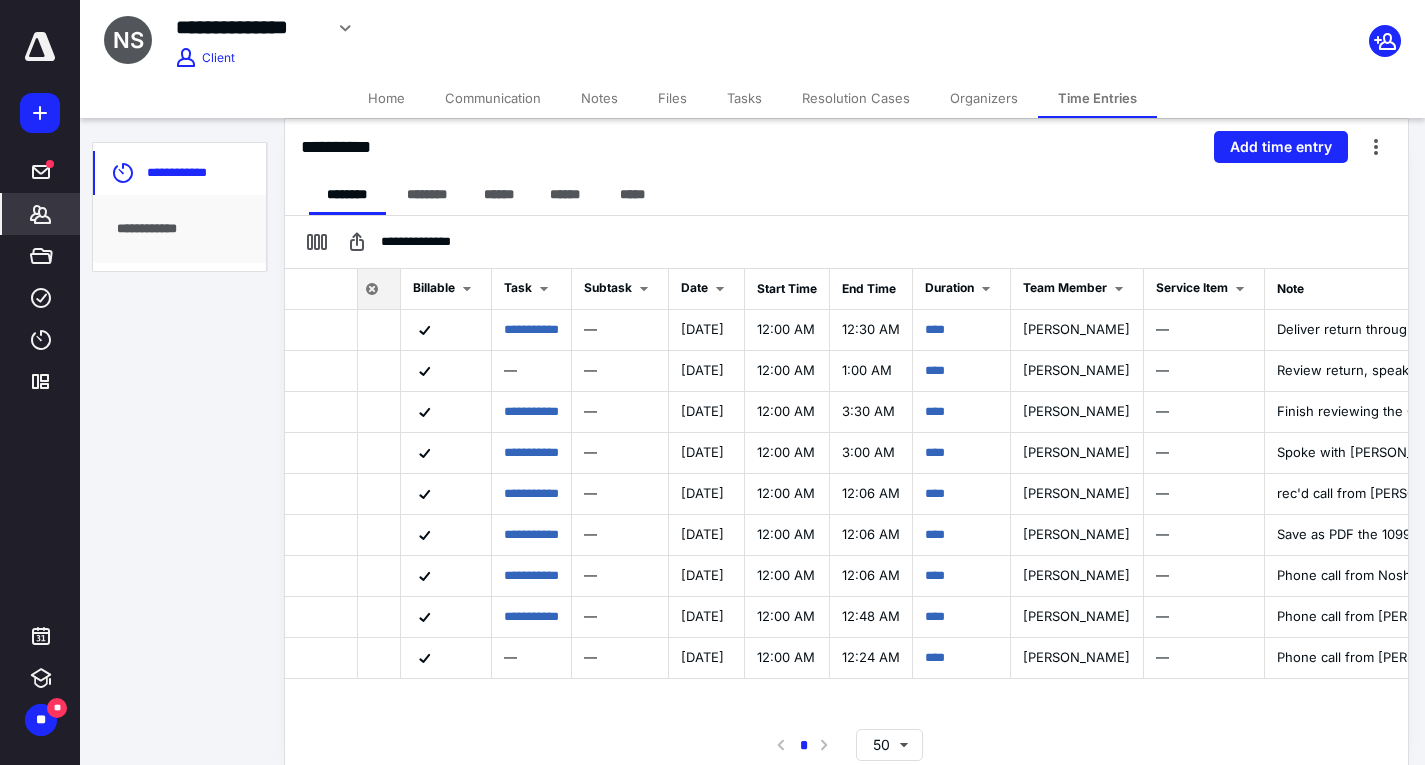 scroll, scrollTop: 0, scrollLeft: 74, axis: horizontal 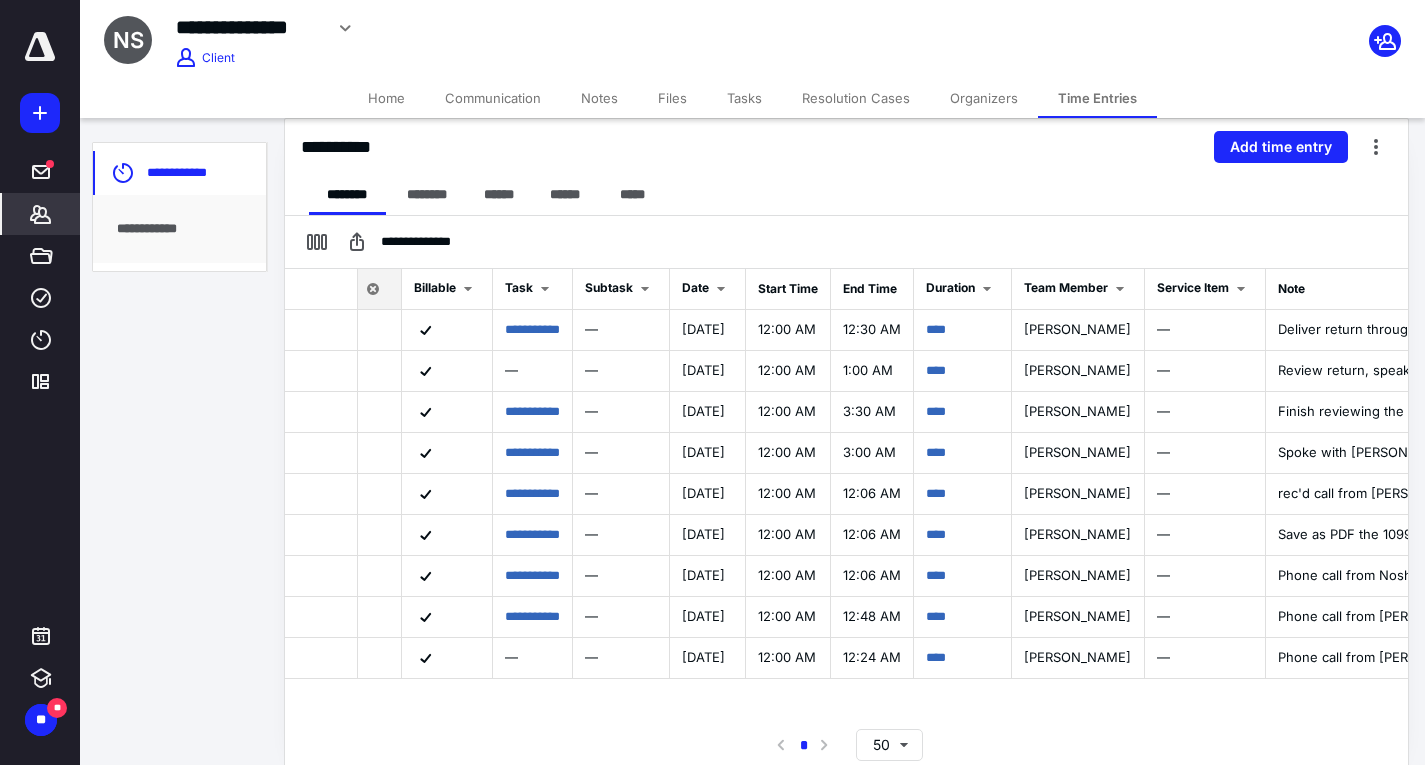 click on "Files" at bounding box center (672, 98) 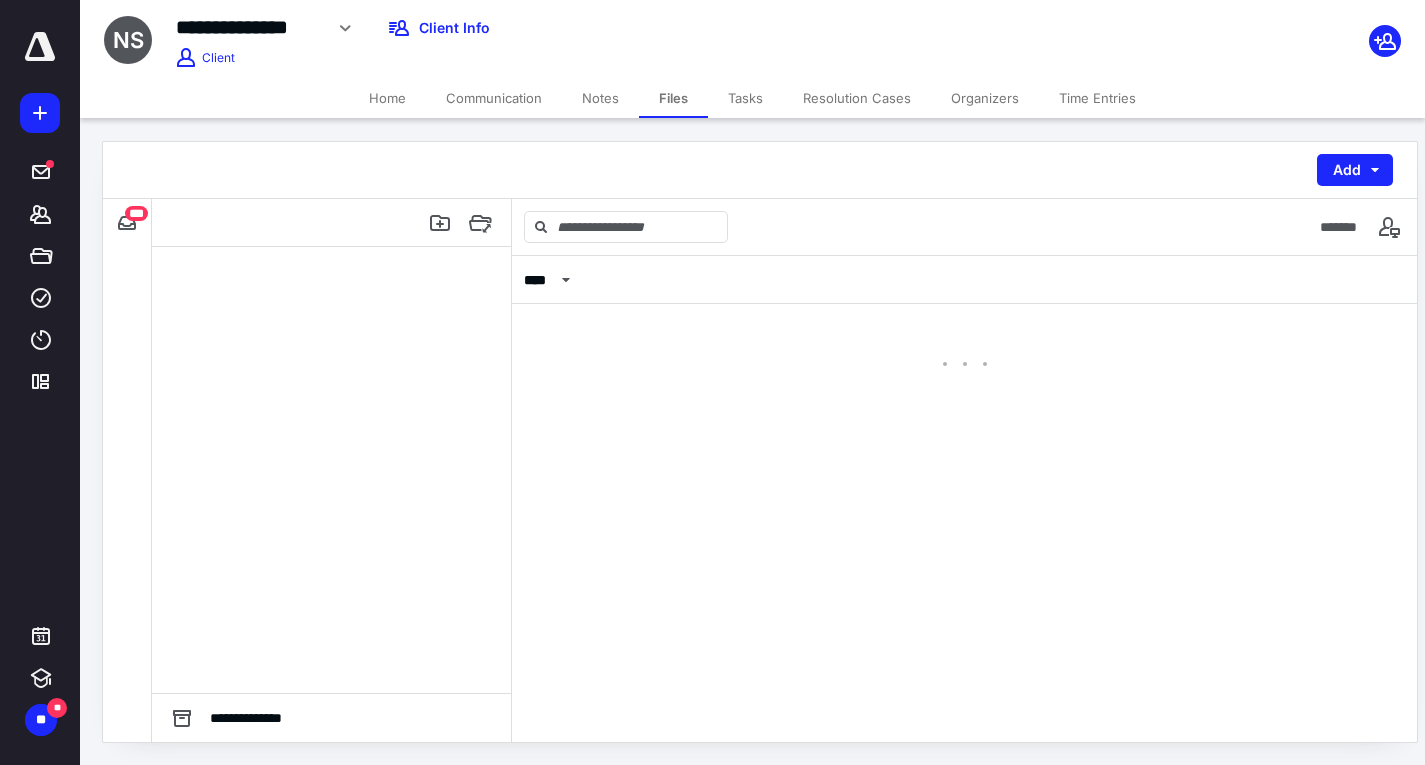 scroll, scrollTop: 0, scrollLeft: 0, axis: both 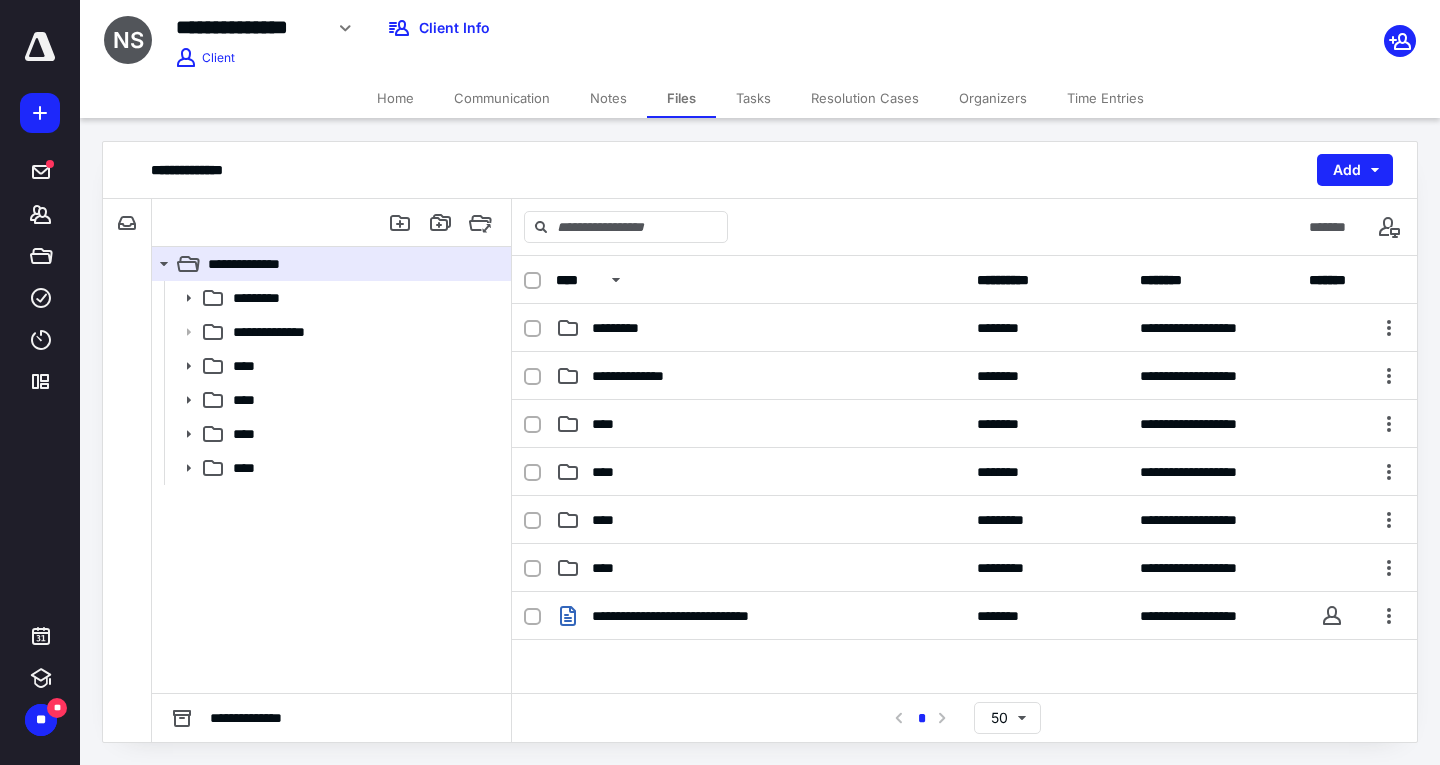 click on "Tasks" at bounding box center (753, 98) 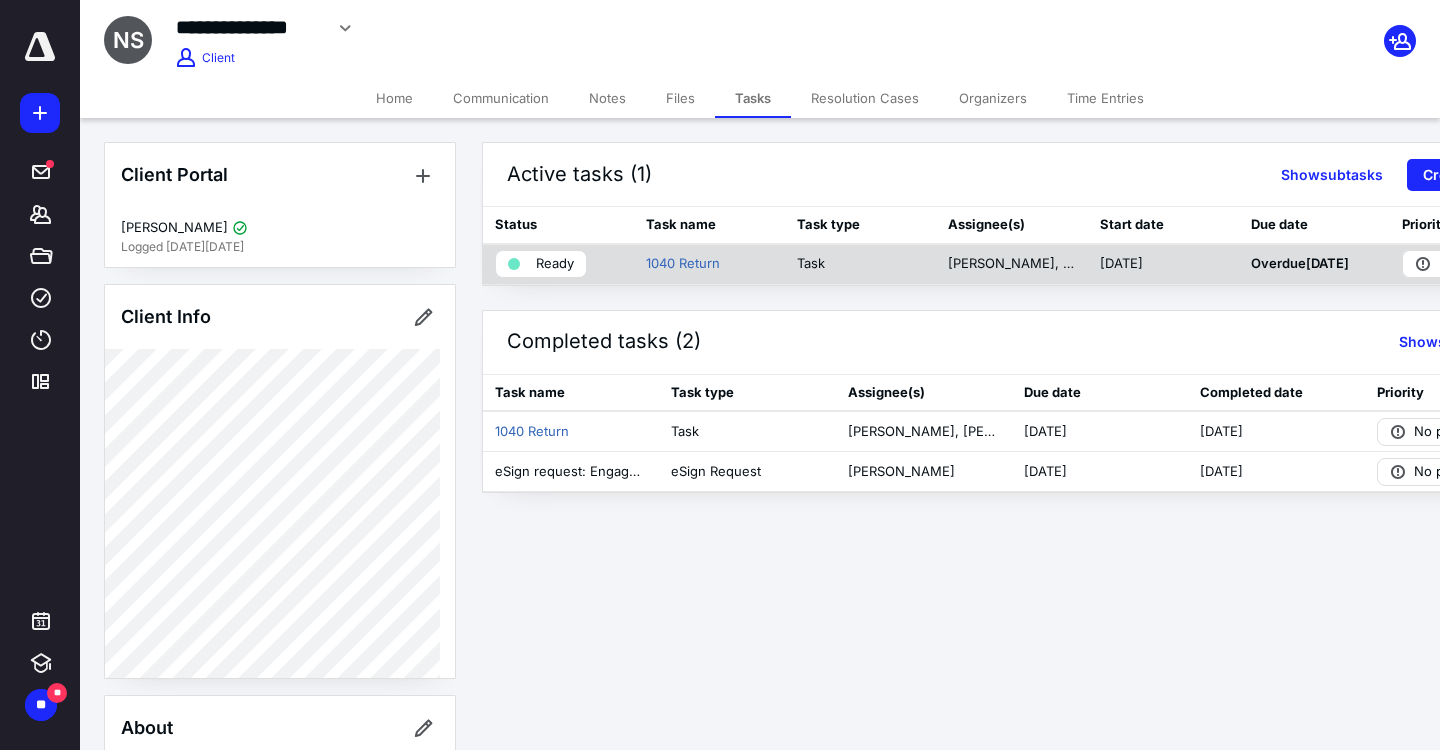 click on "Ready" at bounding box center (555, 264) 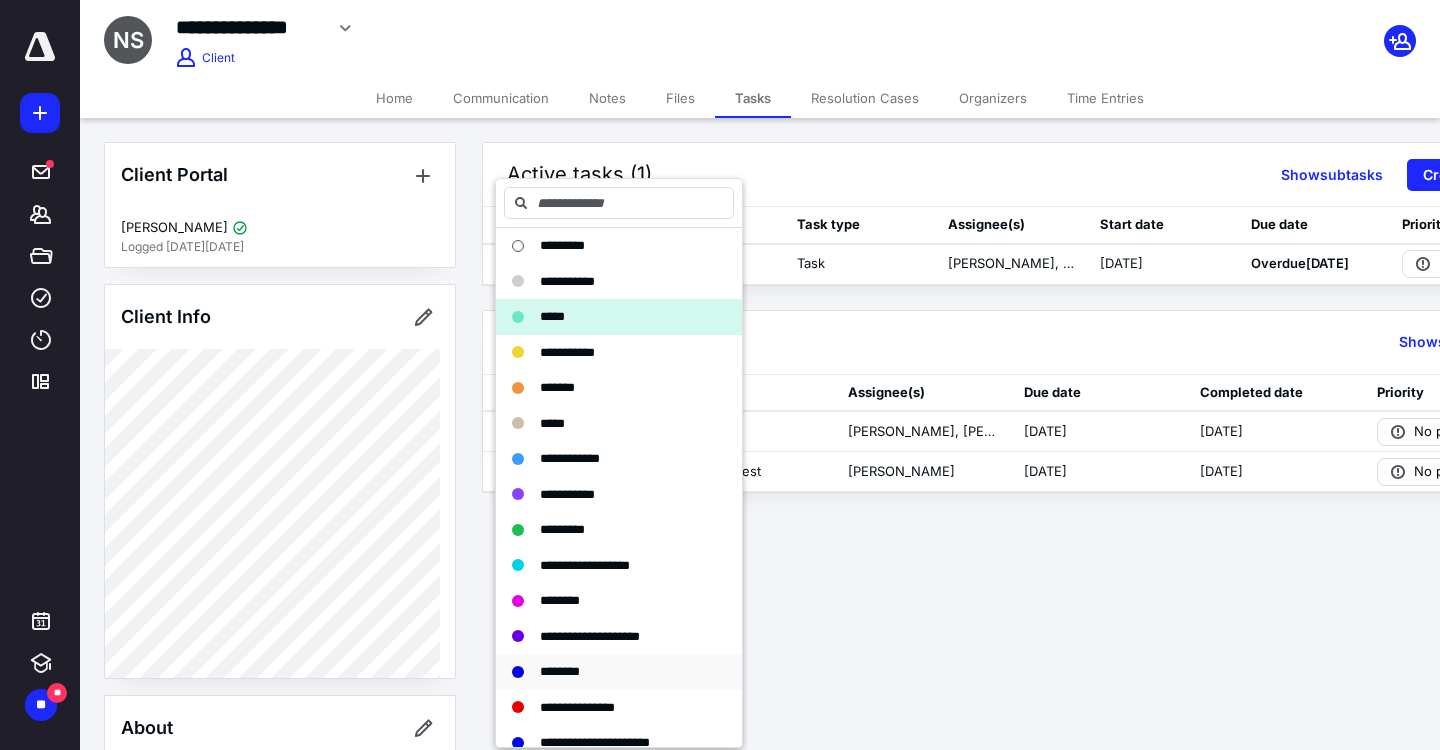 click on "********" at bounding box center (560, 671) 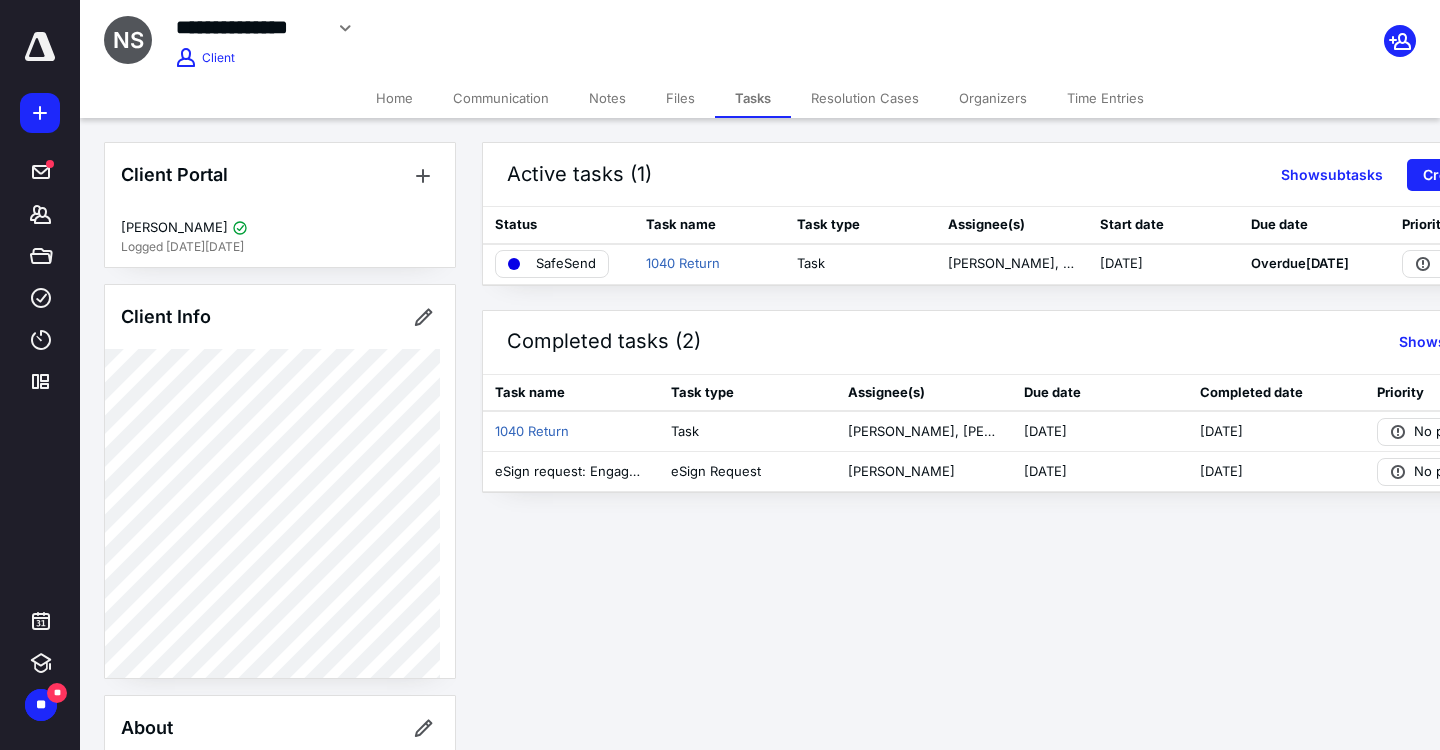 click on "Time Entries" at bounding box center [1105, 98] 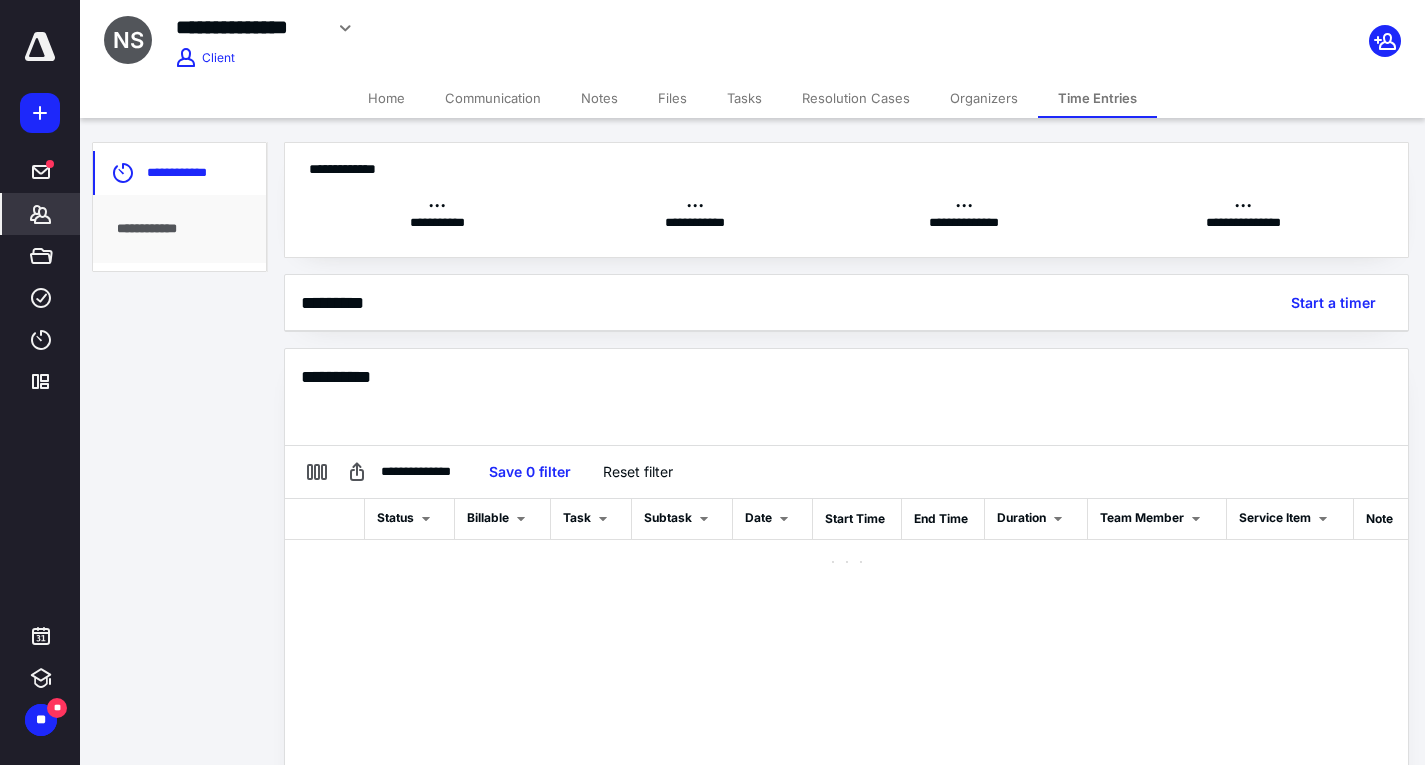 checkbox on "true" 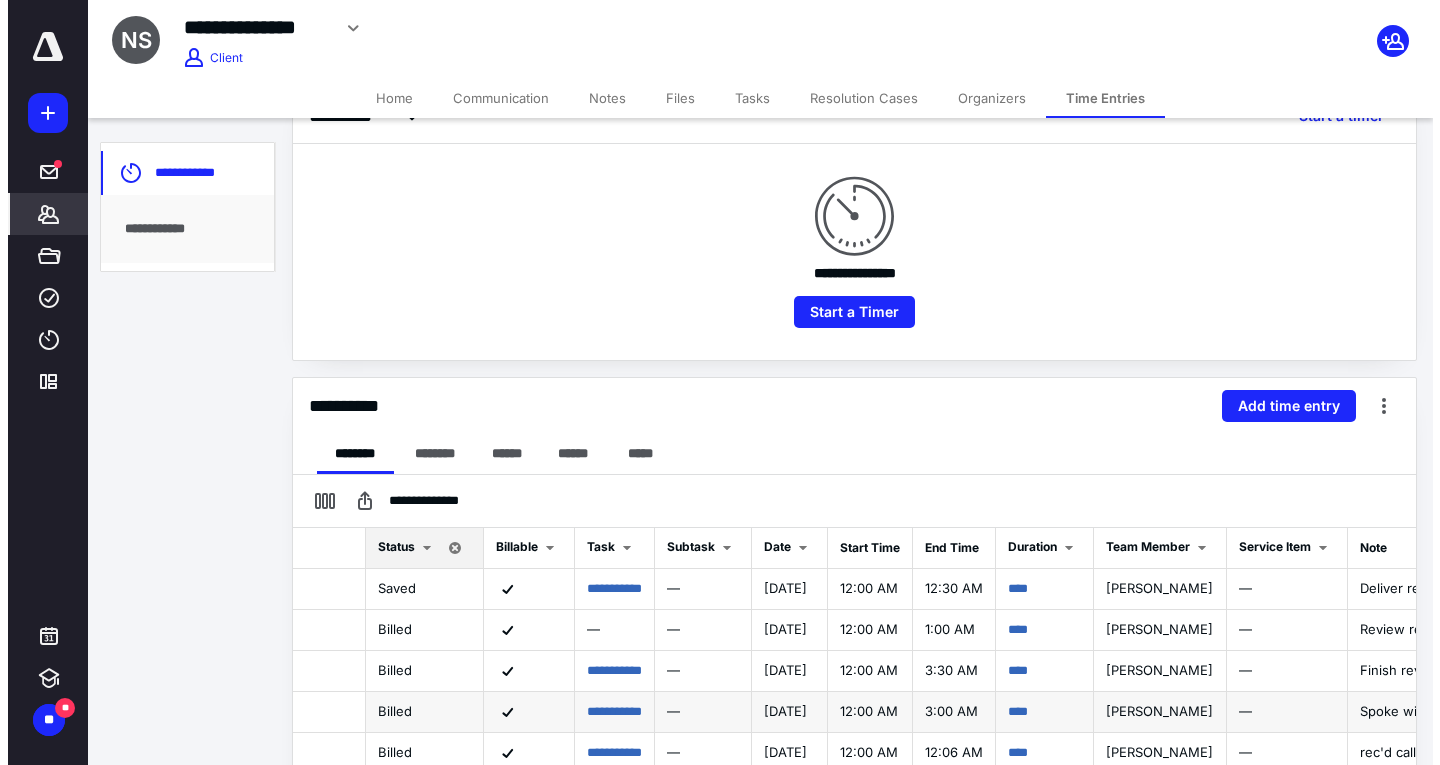 scroll, scrollTop: 200, scrollLeft: 0, axis: vertical 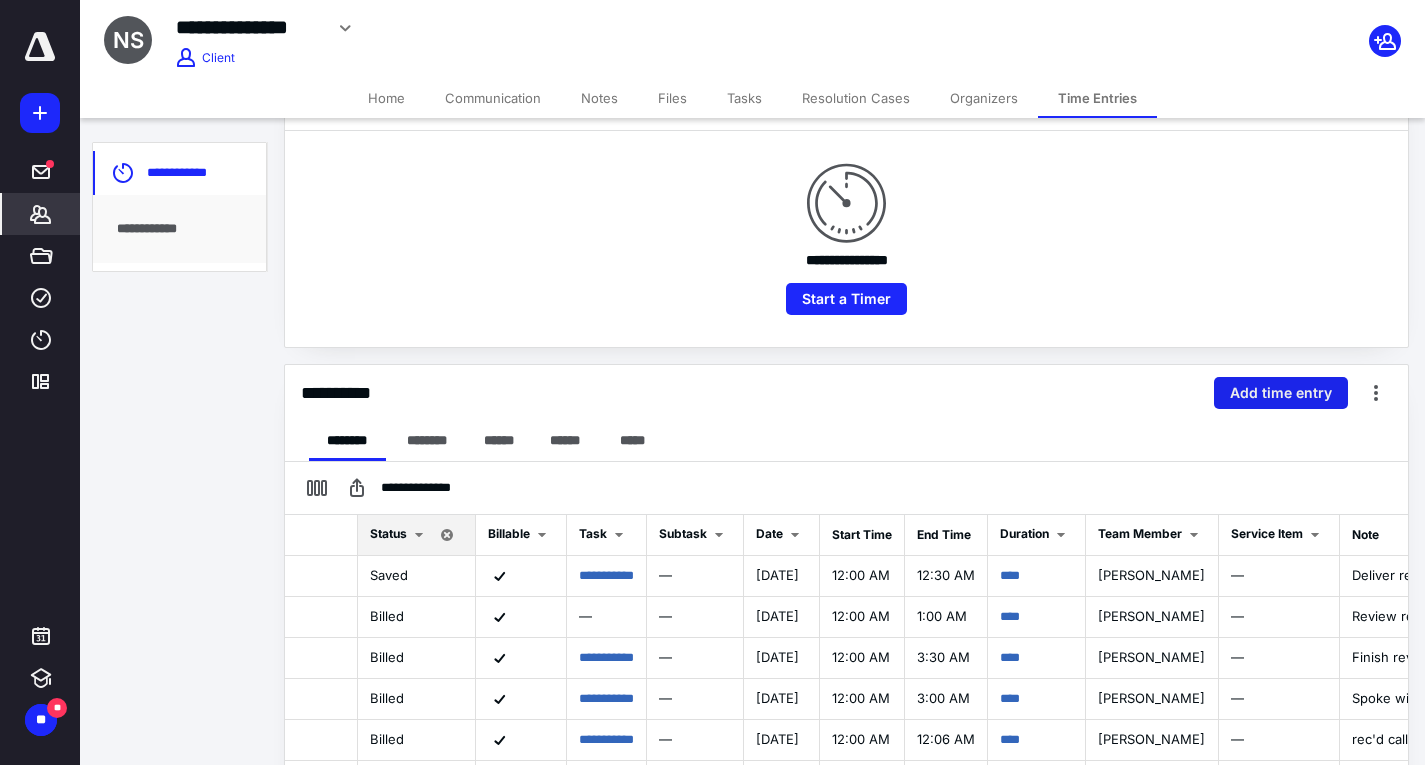 click on "Add time entry" at bounding box center (1281, 393) 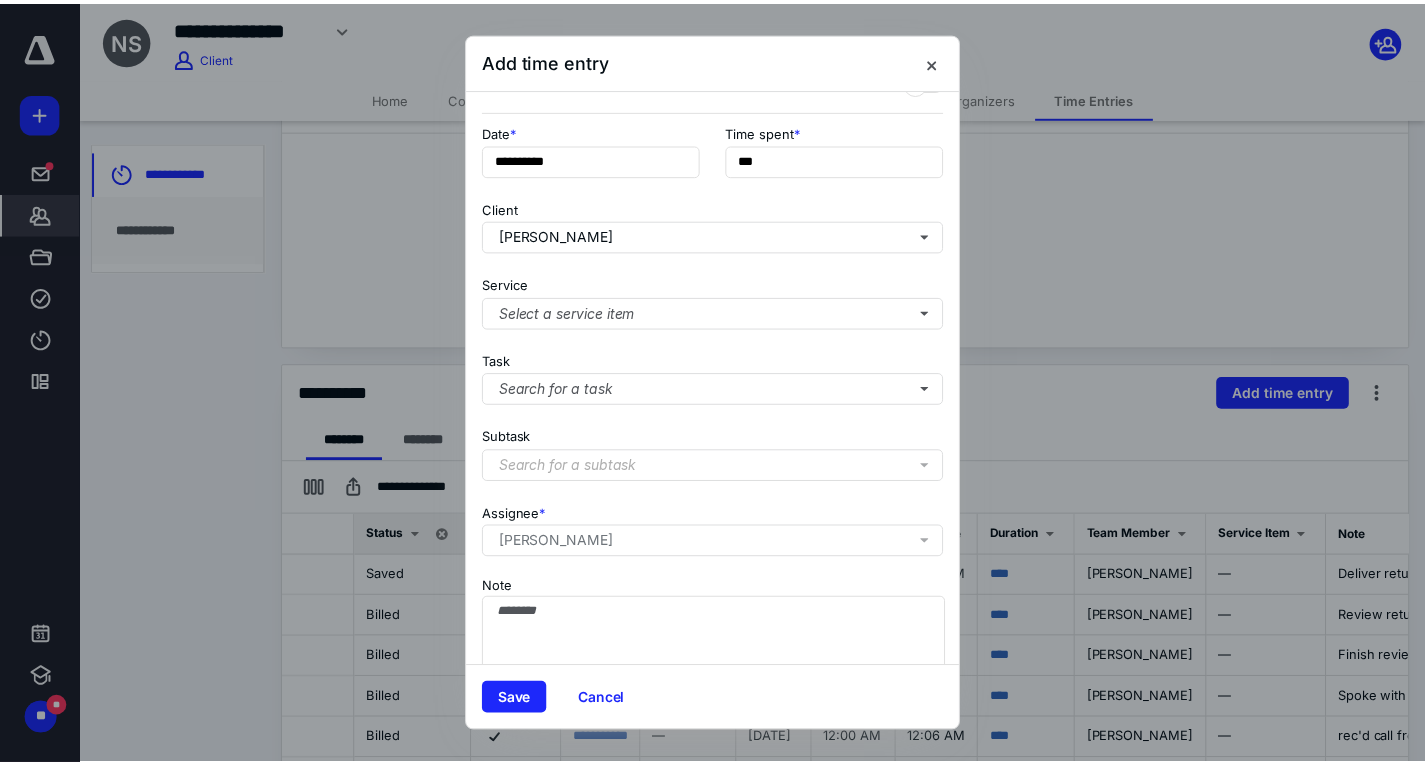 scroll, scrollTop: 136, scrollLeft: 0, axis: vertical 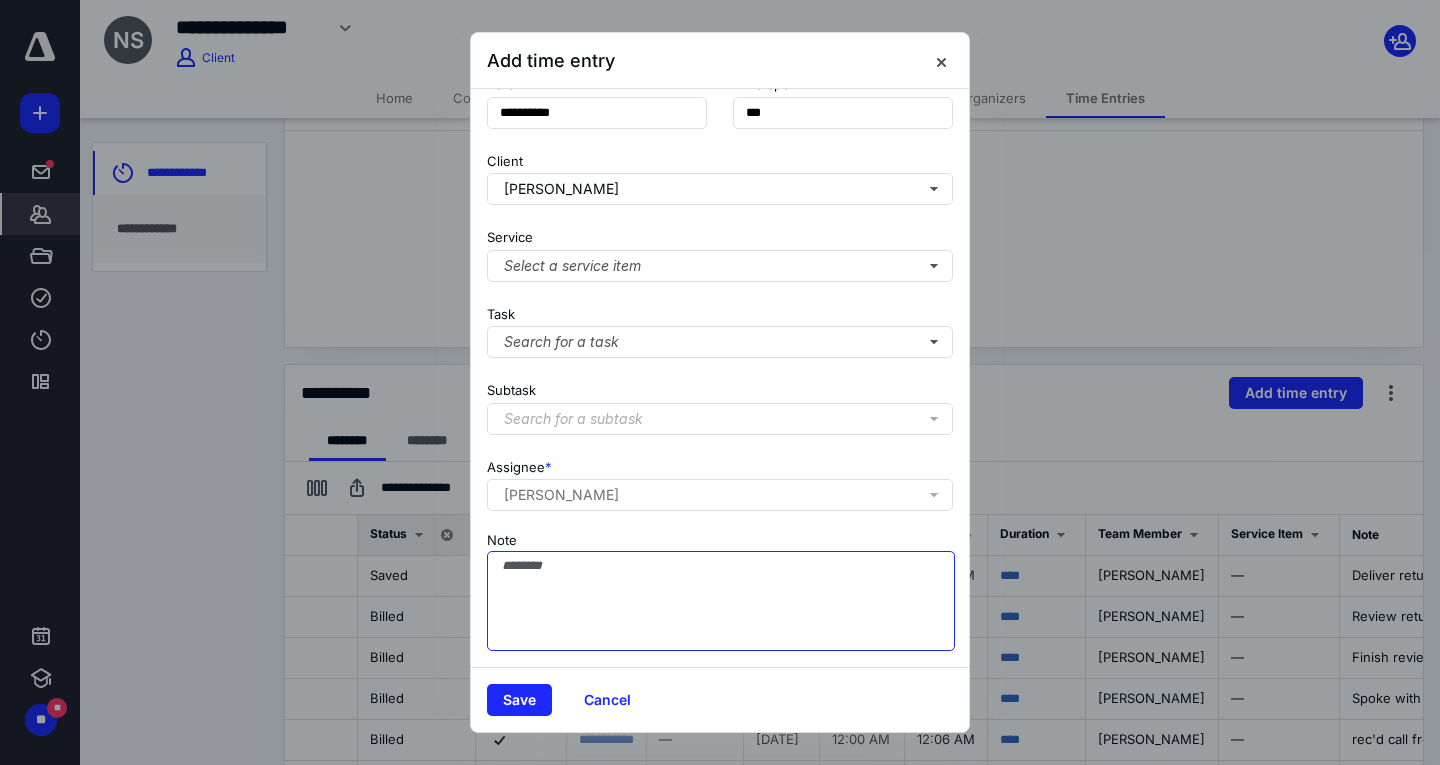 click on "Note" at bounding box center [721, 601] 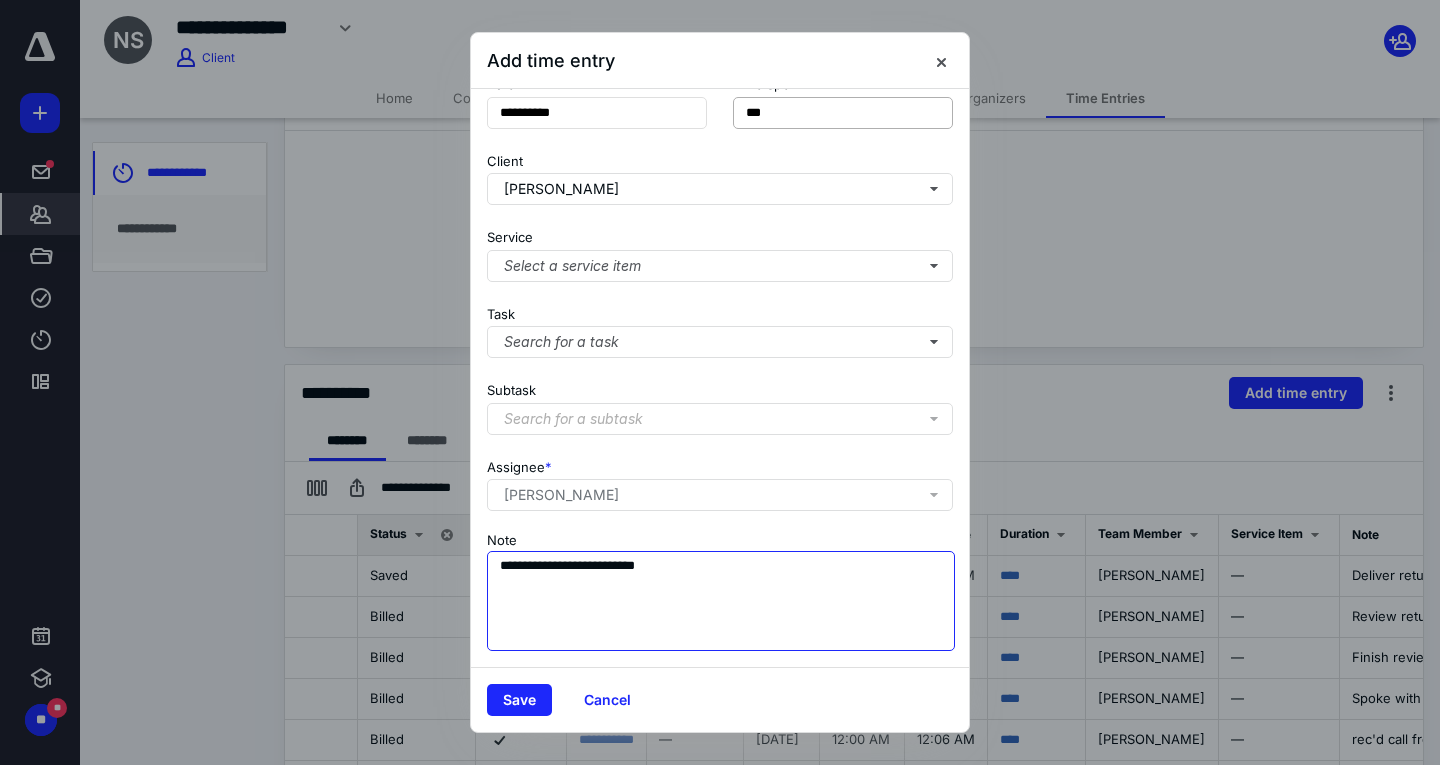 type on "**********" 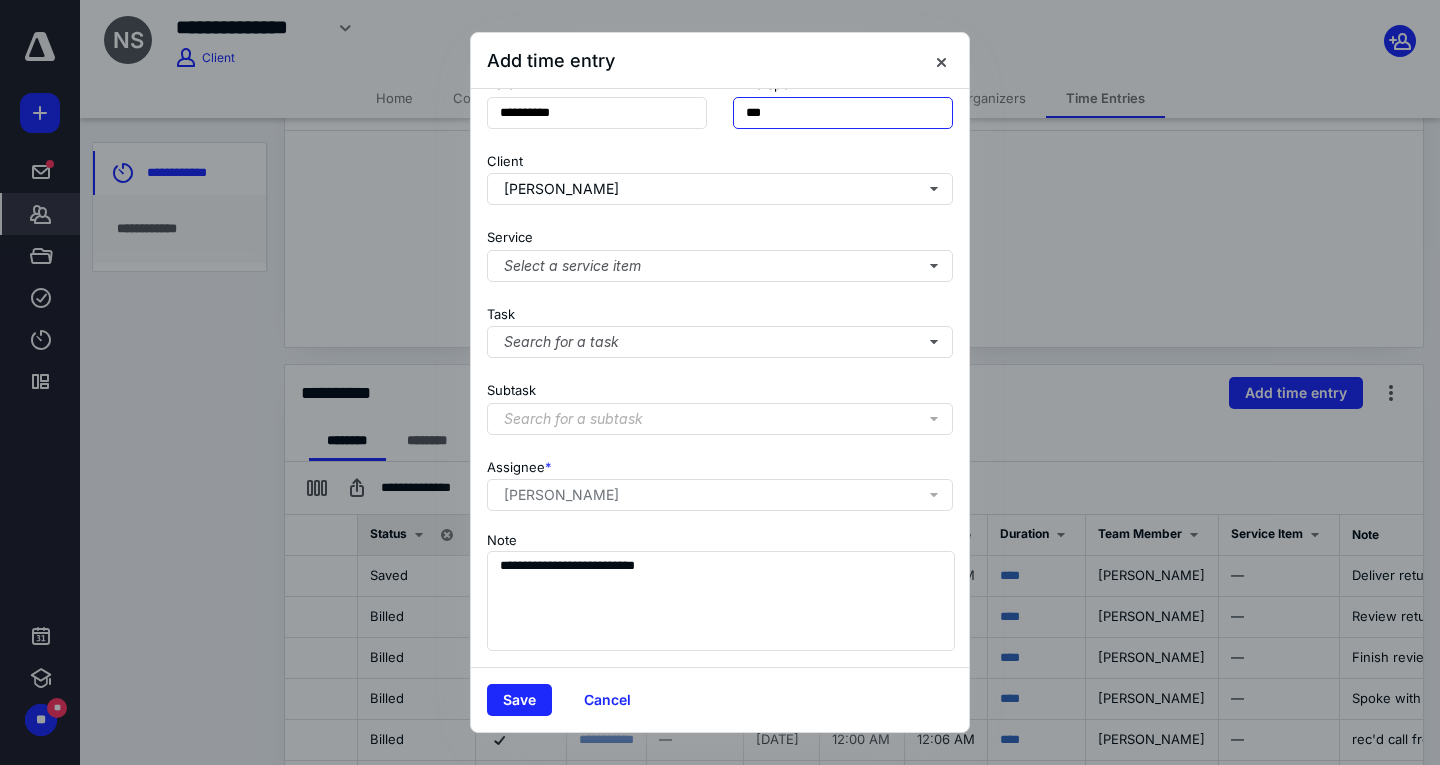 click on "***" at bounding box center (843, 113) 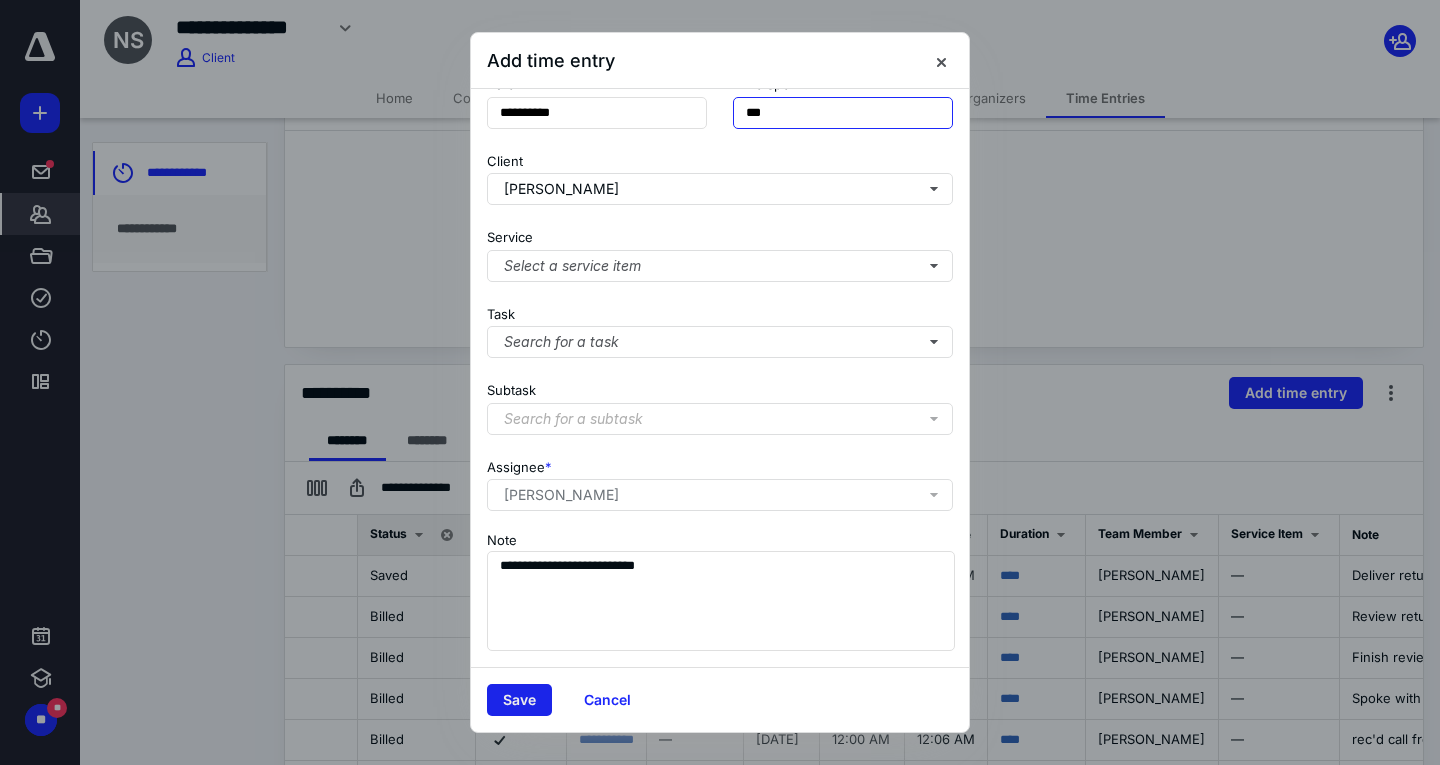 type on "***" 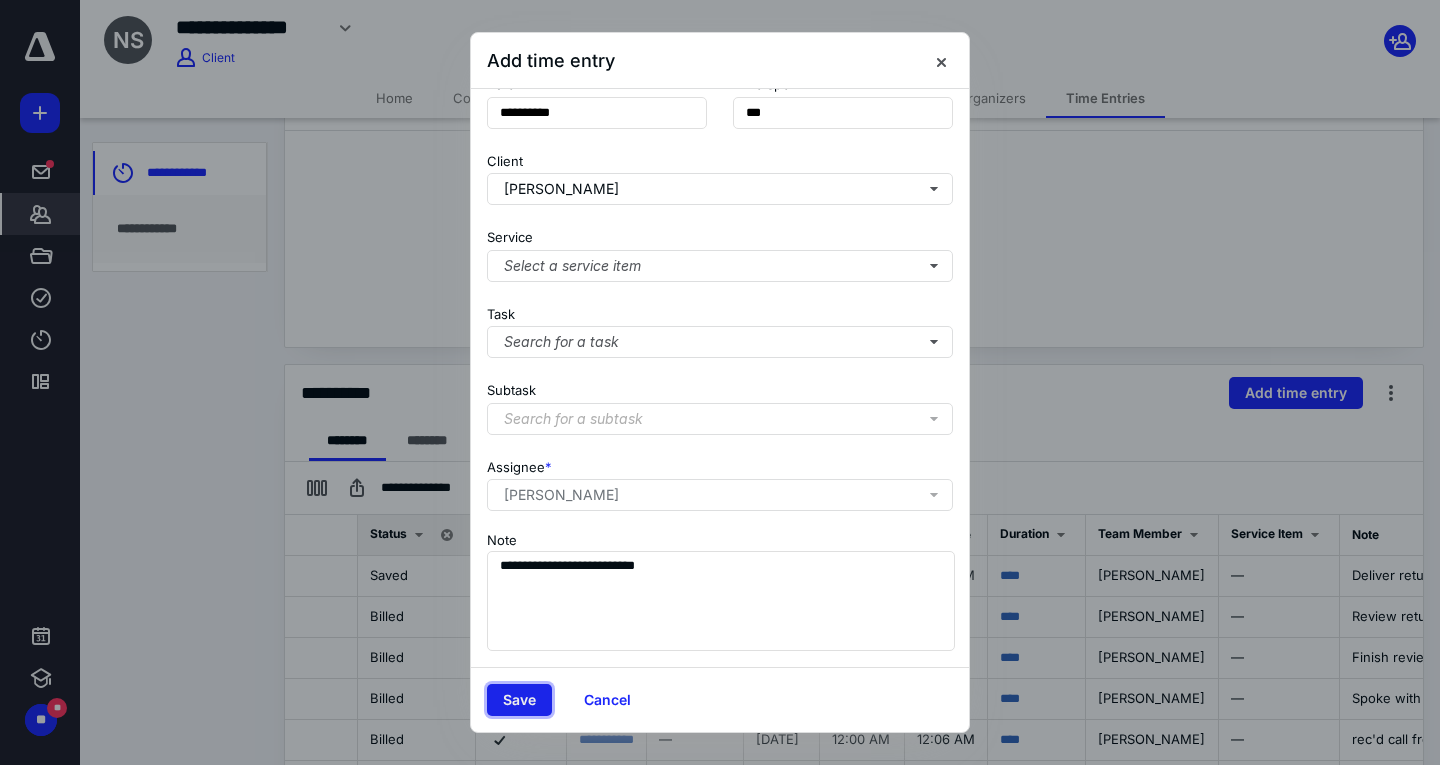 click on "Save" at bounding box center [519, 700] 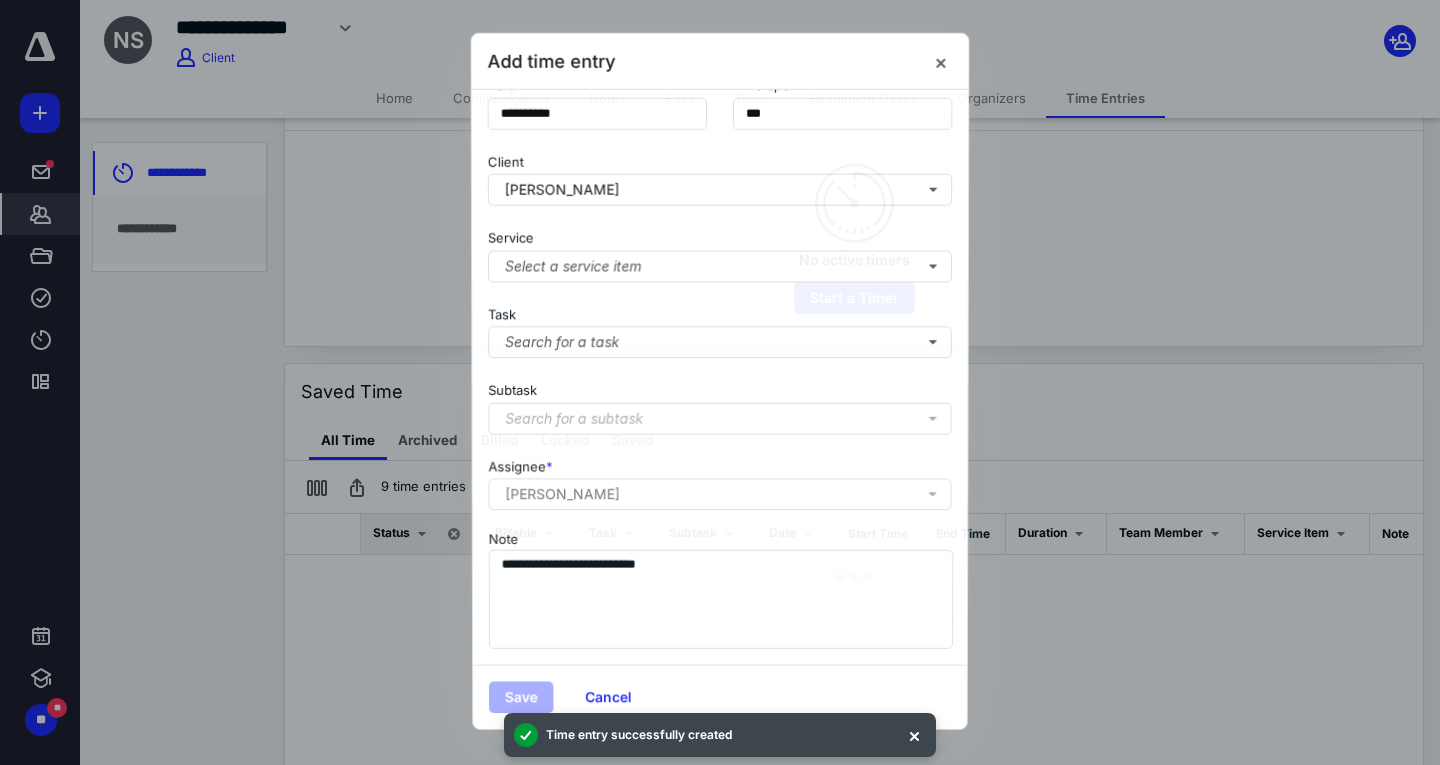 checkbox on "false" 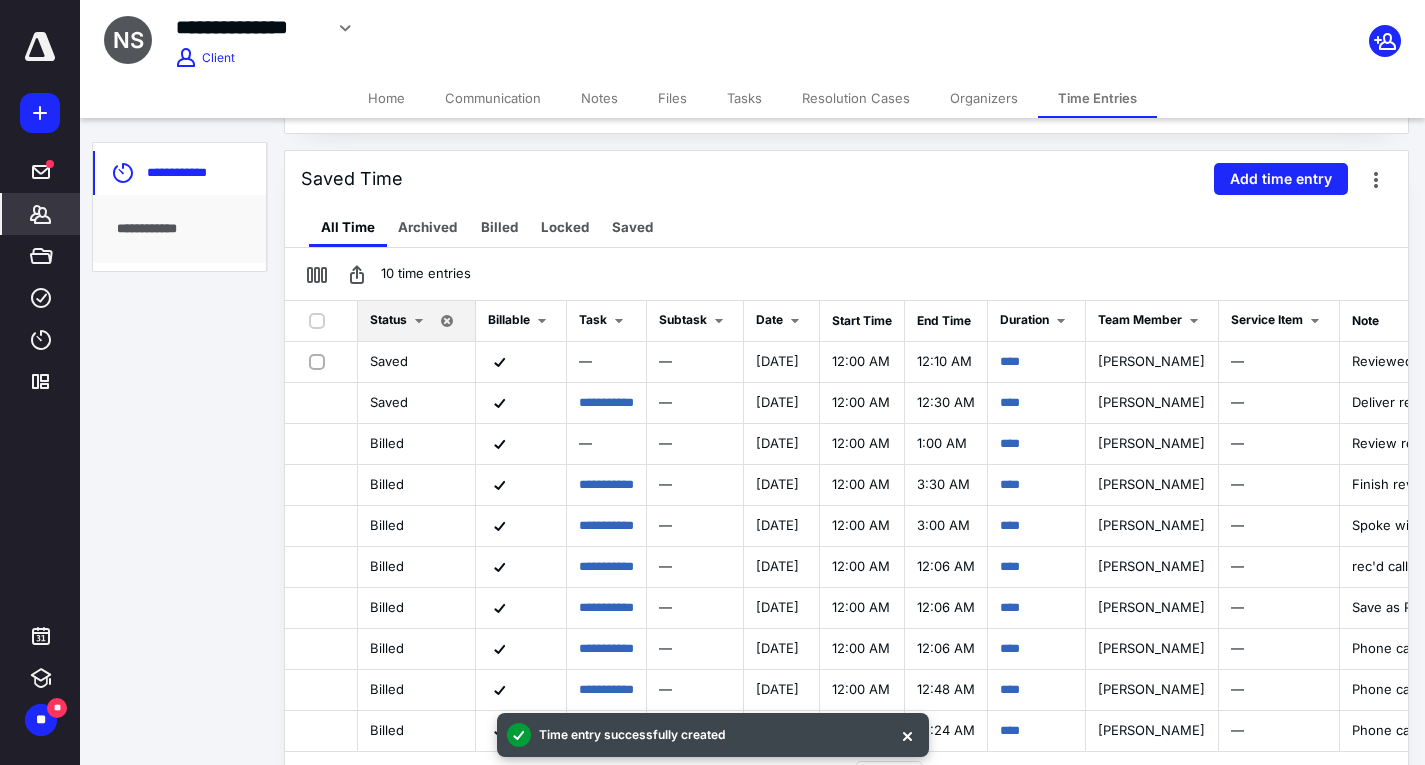 scroll, scrollTop: 446, scrollLeft: 0, axis: vertical 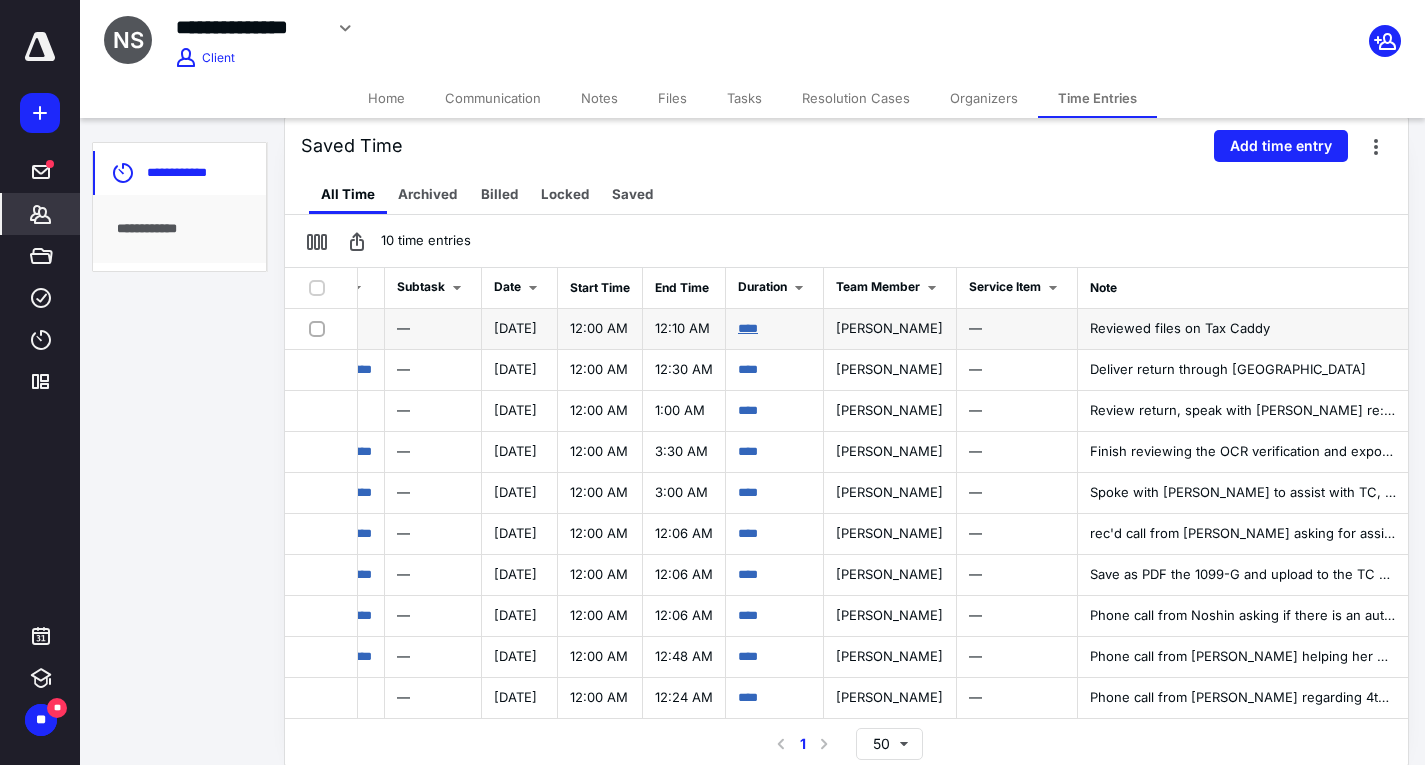 click on "****" at bounding box center (748, 328) 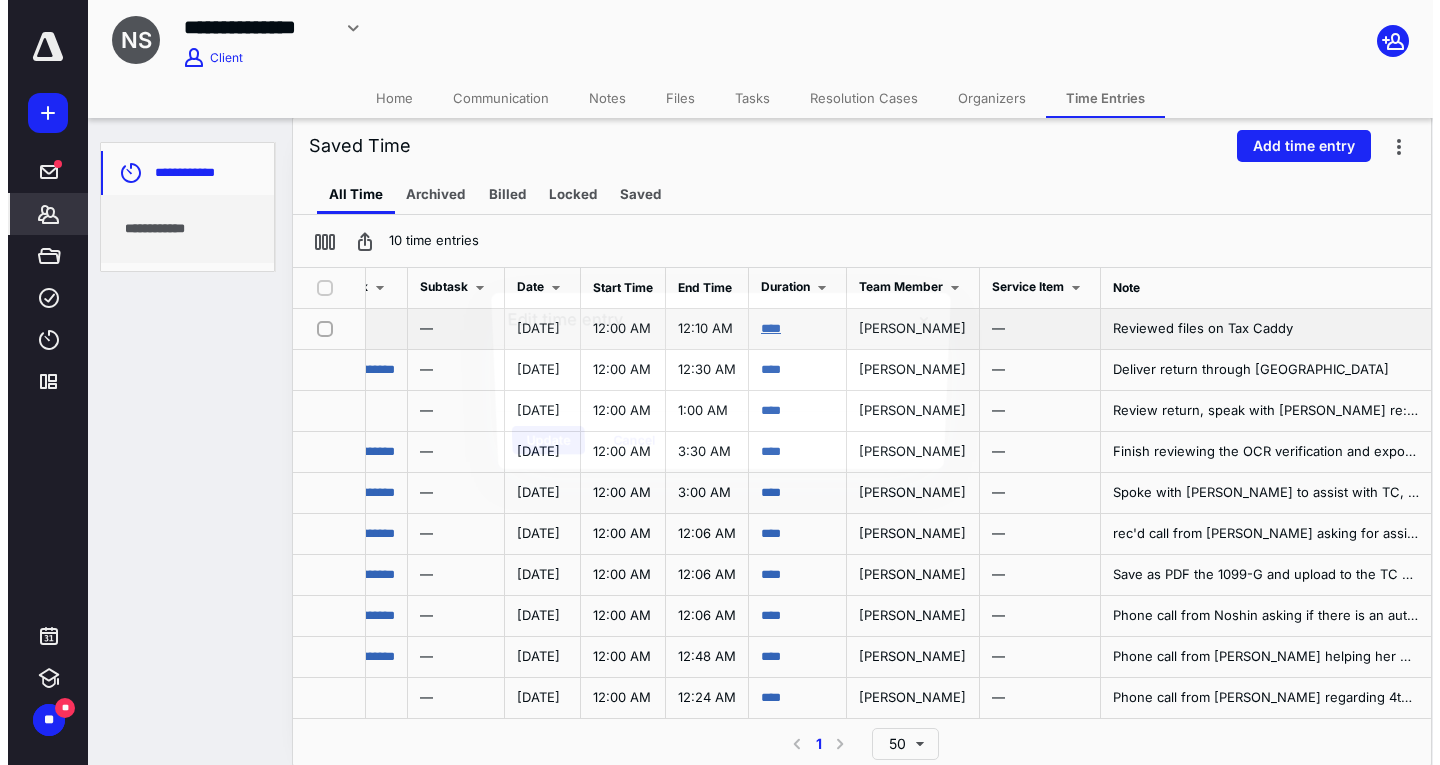 scroll, scrollTop: 0, scrollLeft: 303, axis: horizontal 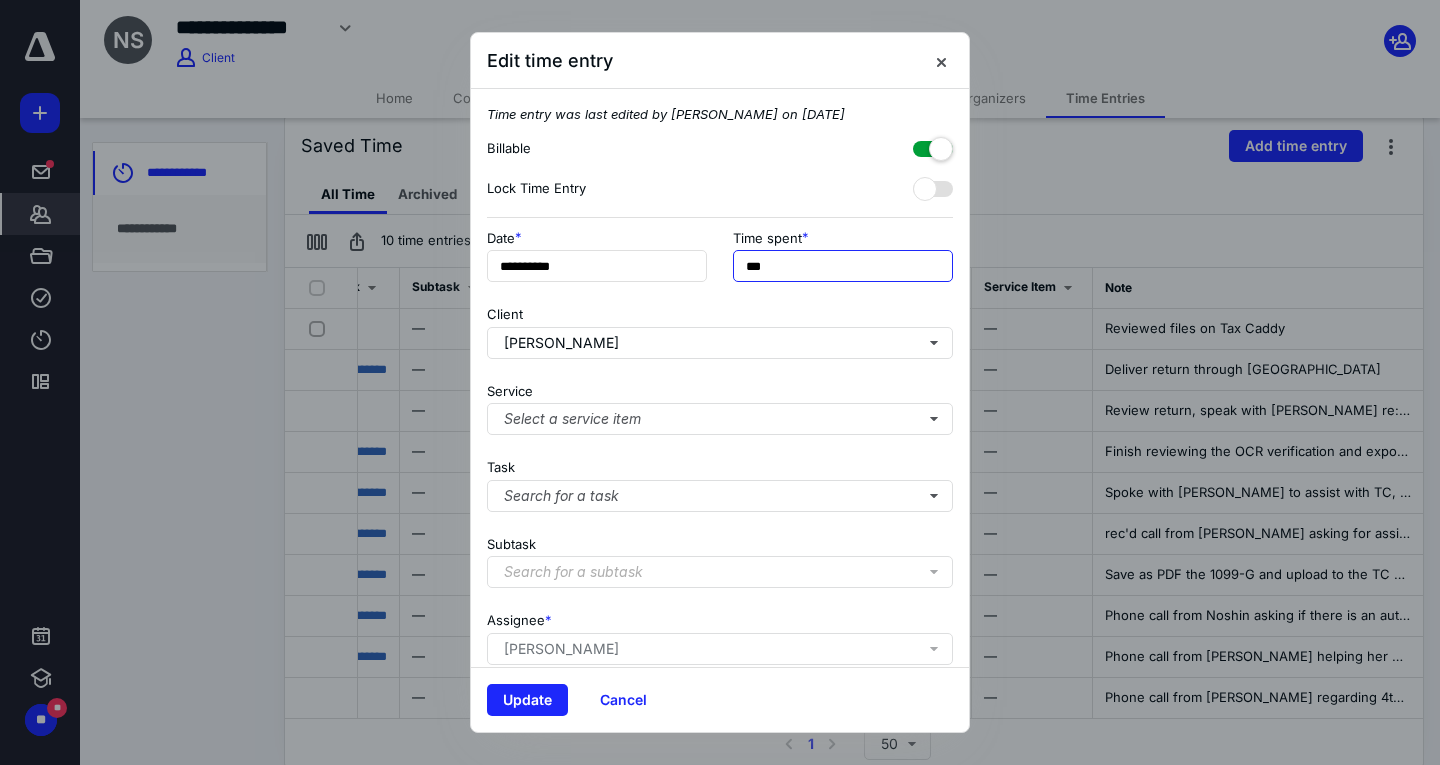 click on "***" at bounding box center (843, 266) 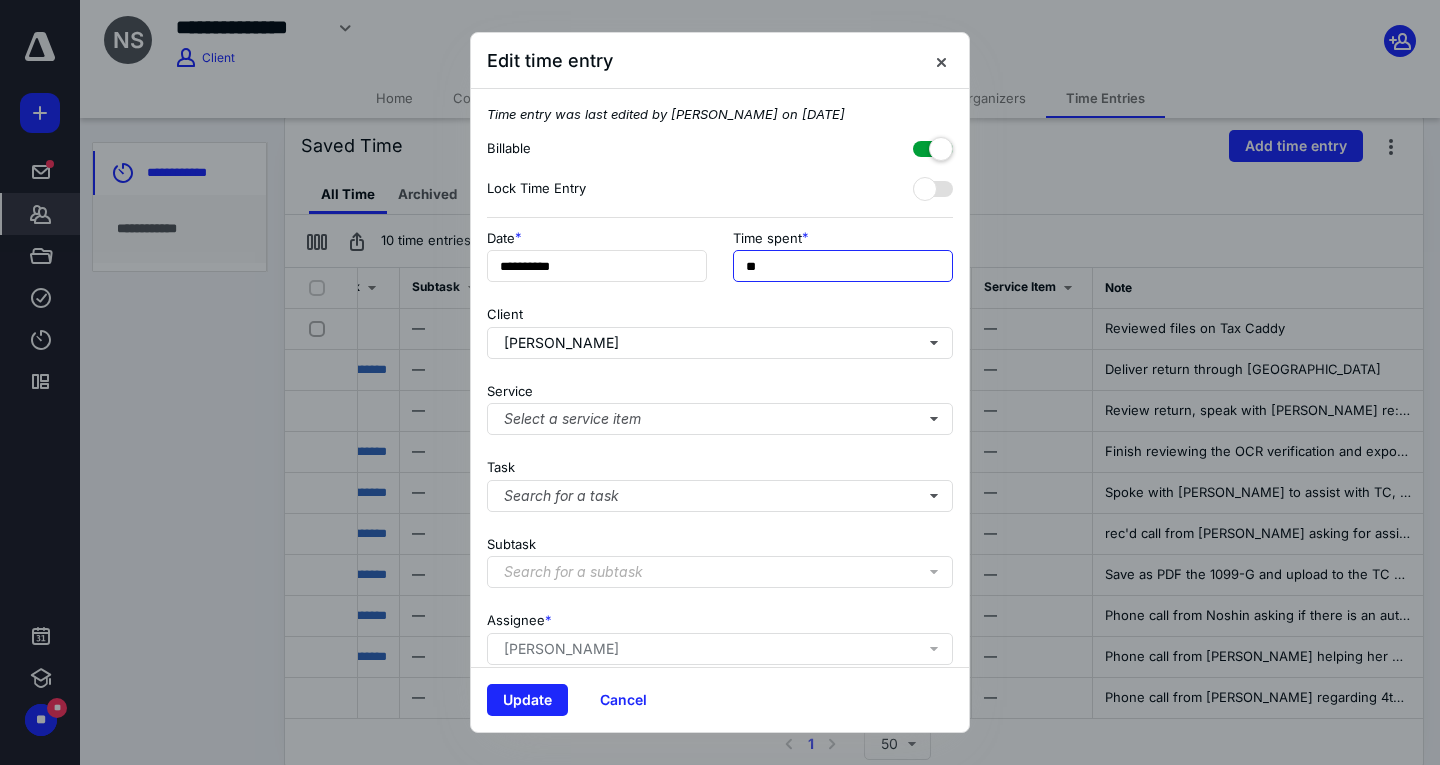 type on "*" 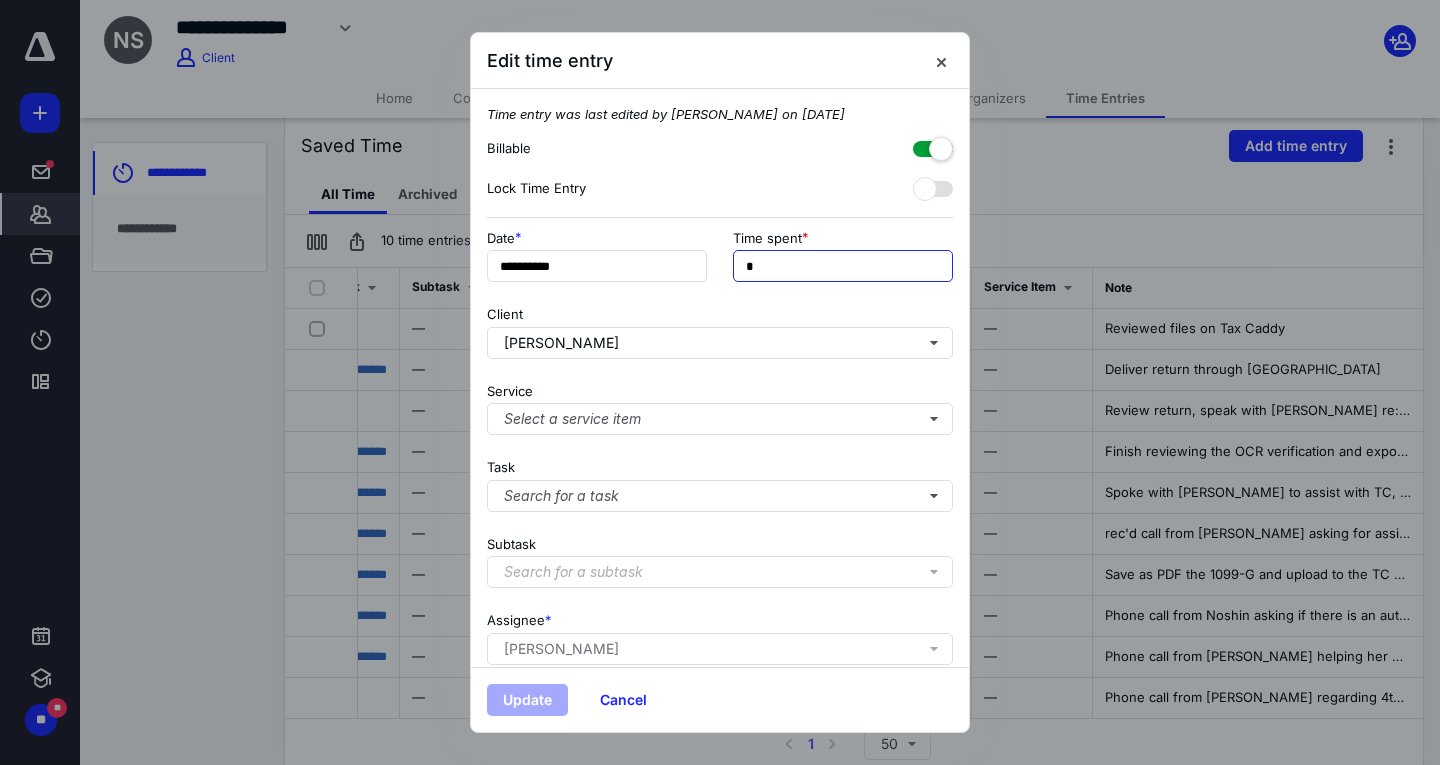 click on "*" at bounding box center [843, 266] 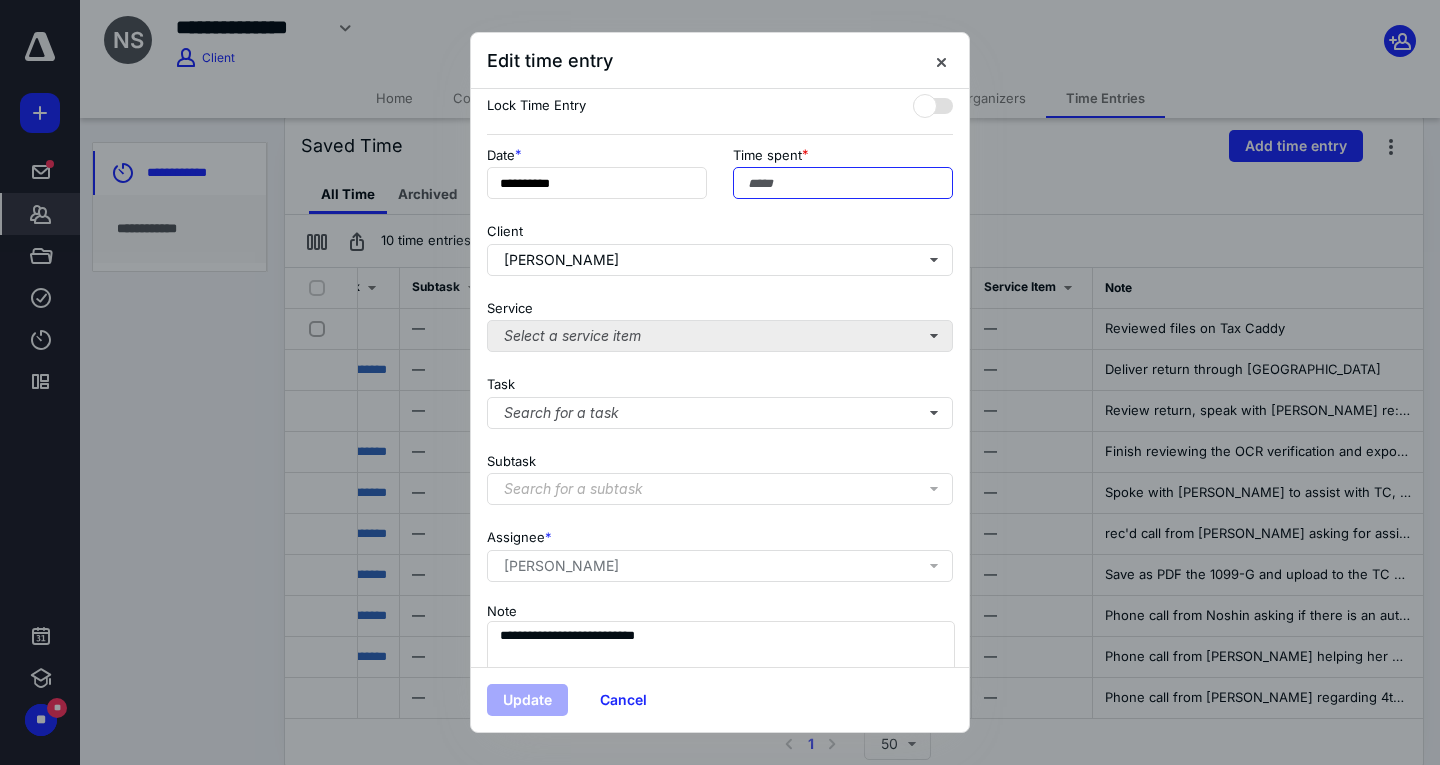 scroll, scrollTop: 0, scrollLeft: 0, axis: both 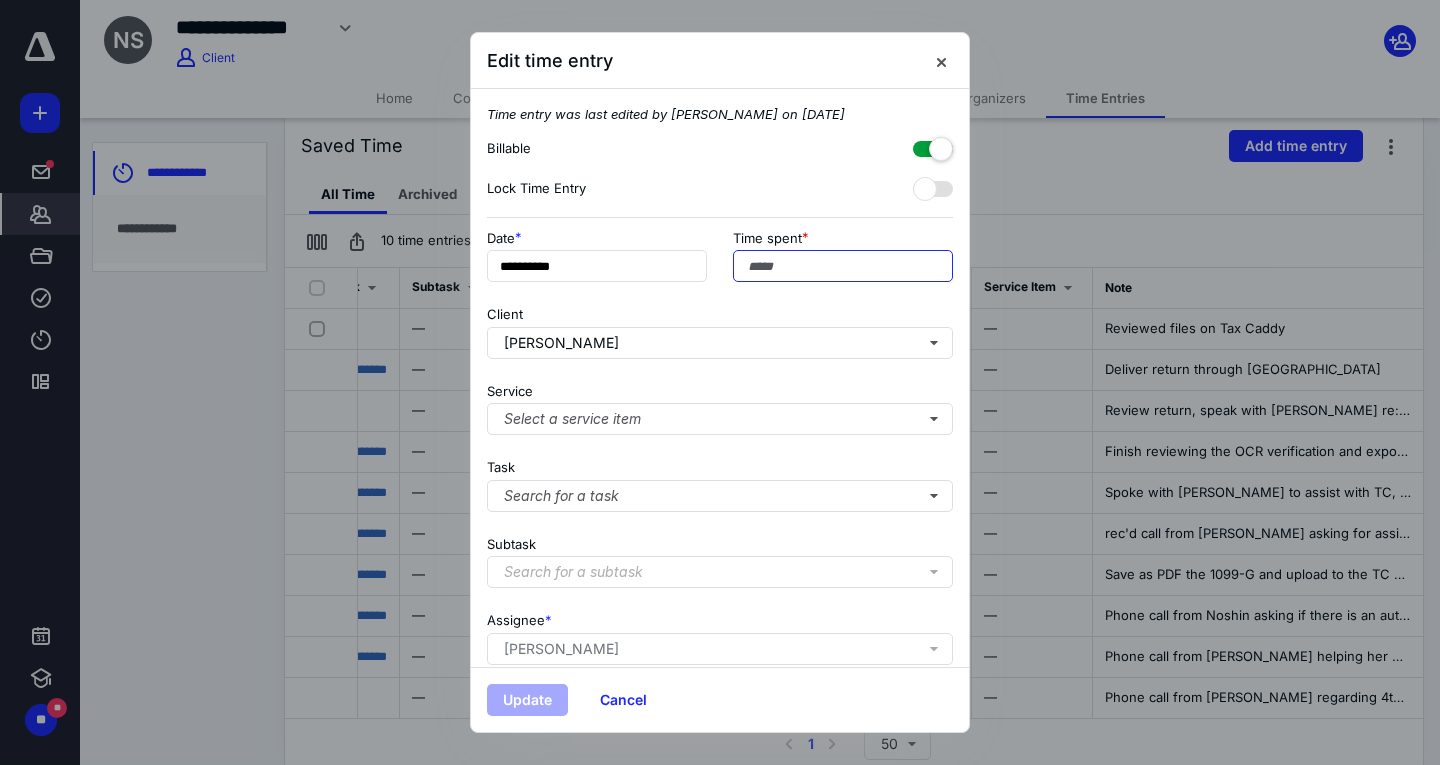 type 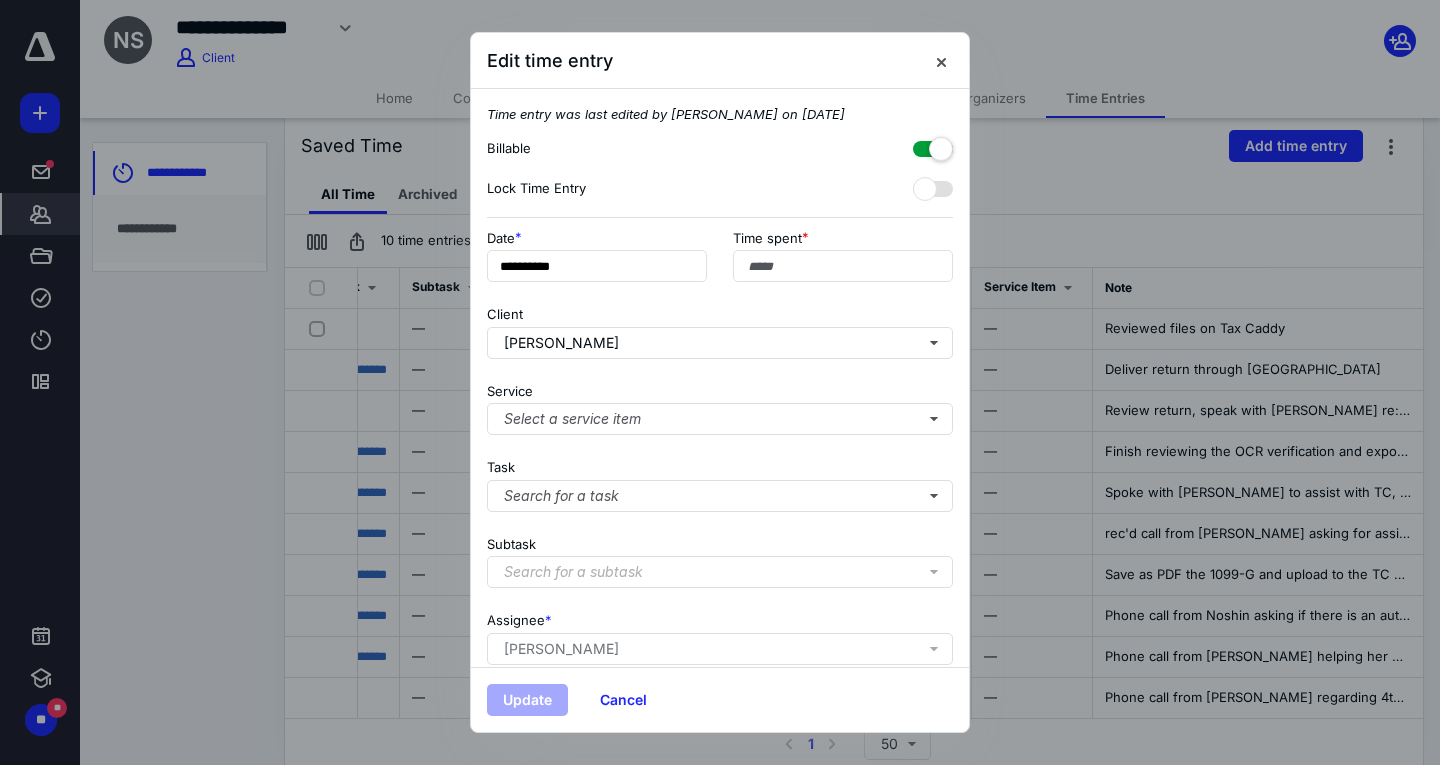 click at bounding box center (933, 145) 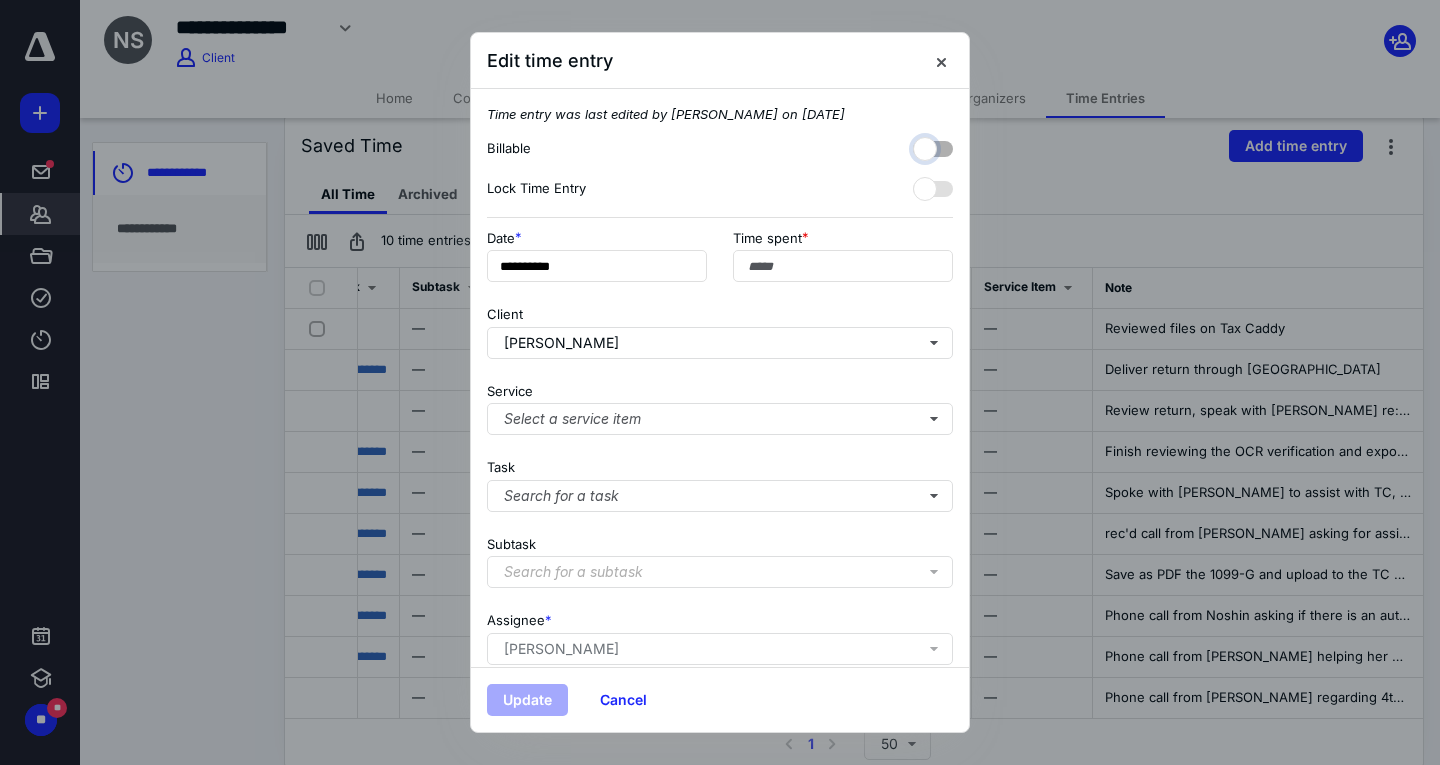 checkbox on "false" 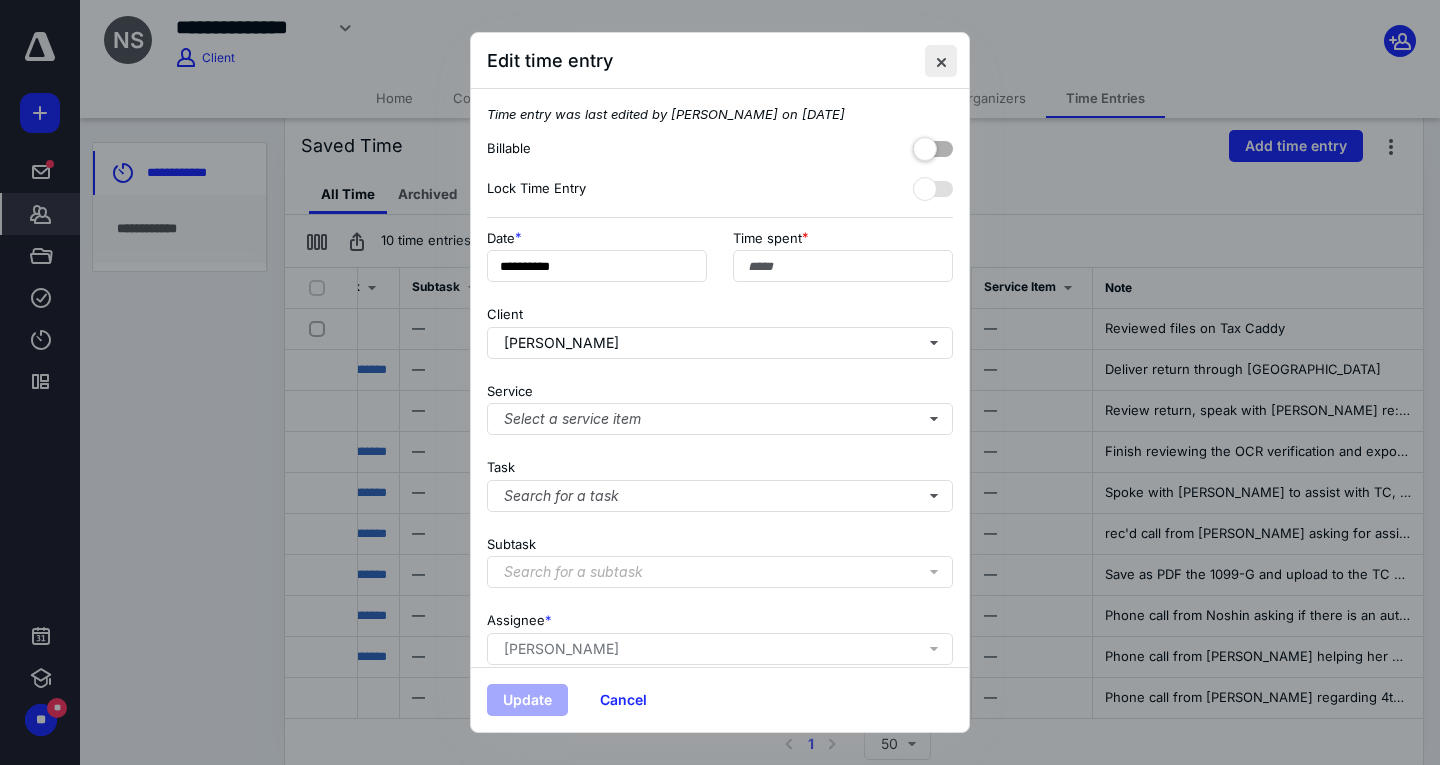 click at bounding box center (941, 61) 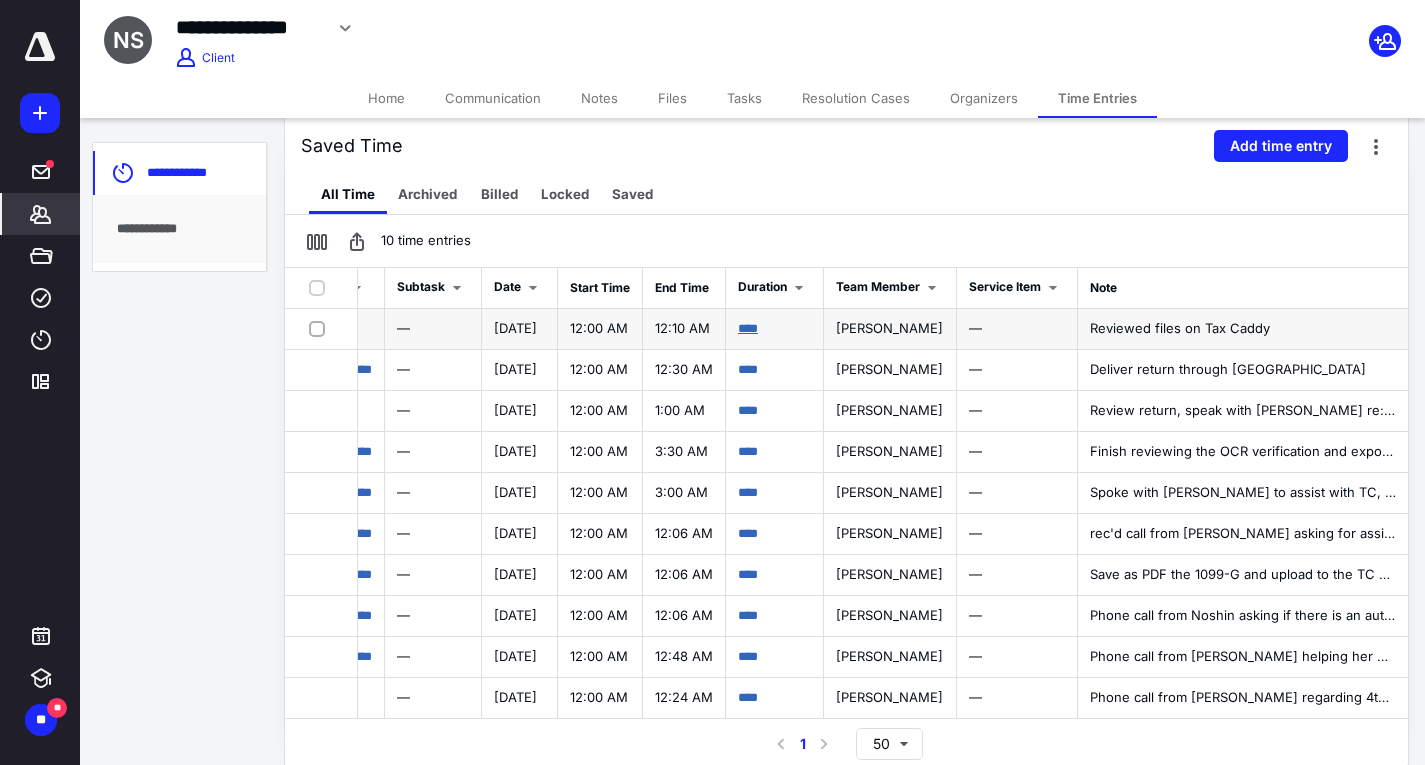 click on "****" at bounding box center [748, 328] 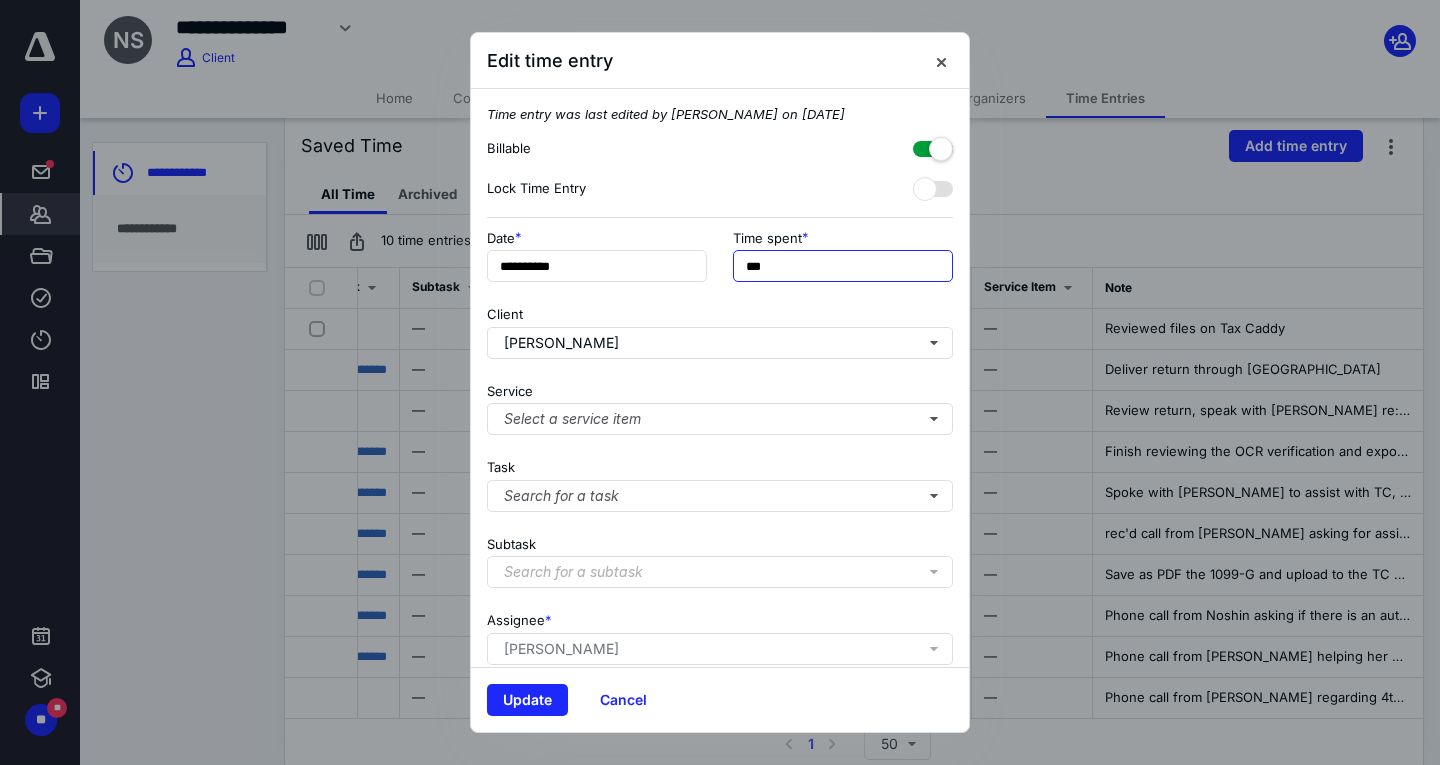 click on "***" at bounding box center [843, 266] 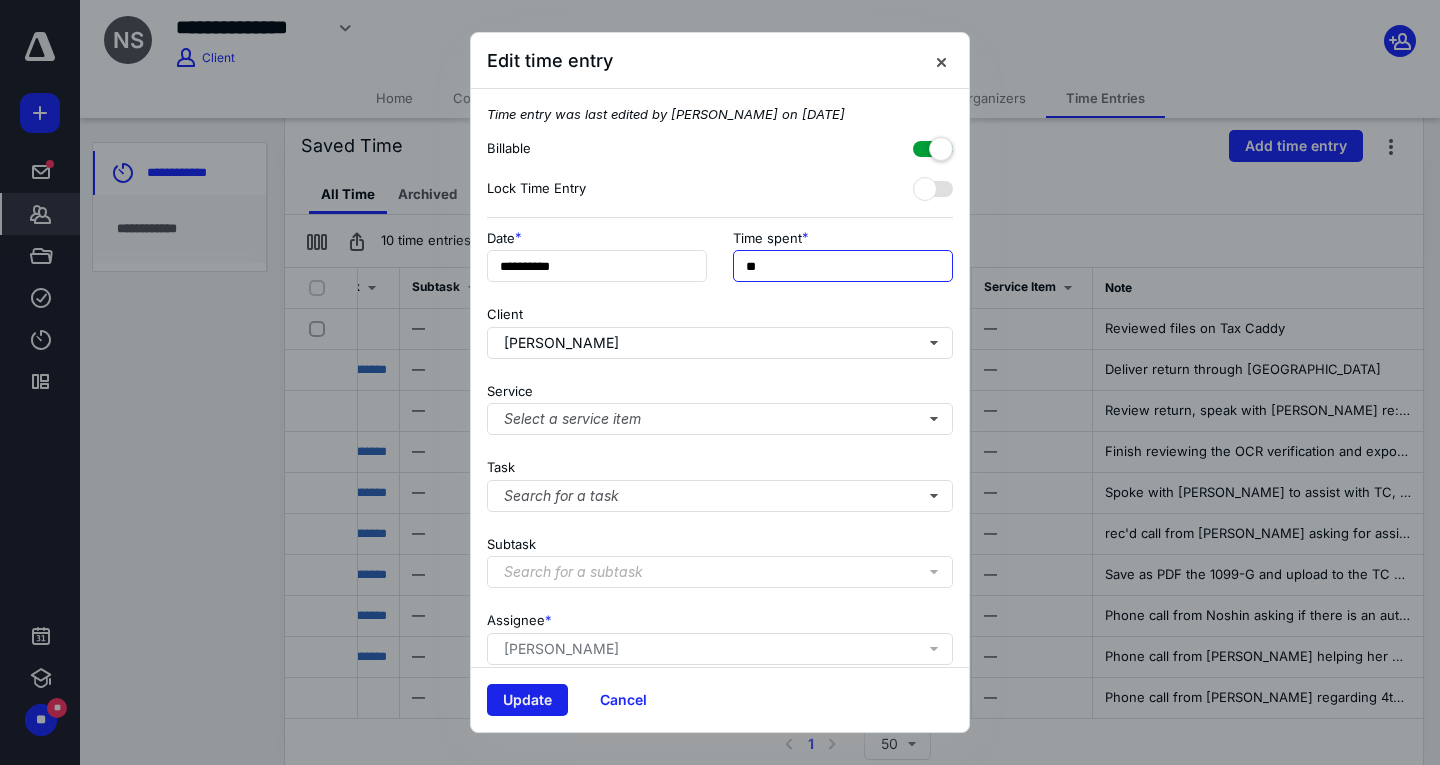 type on "**" 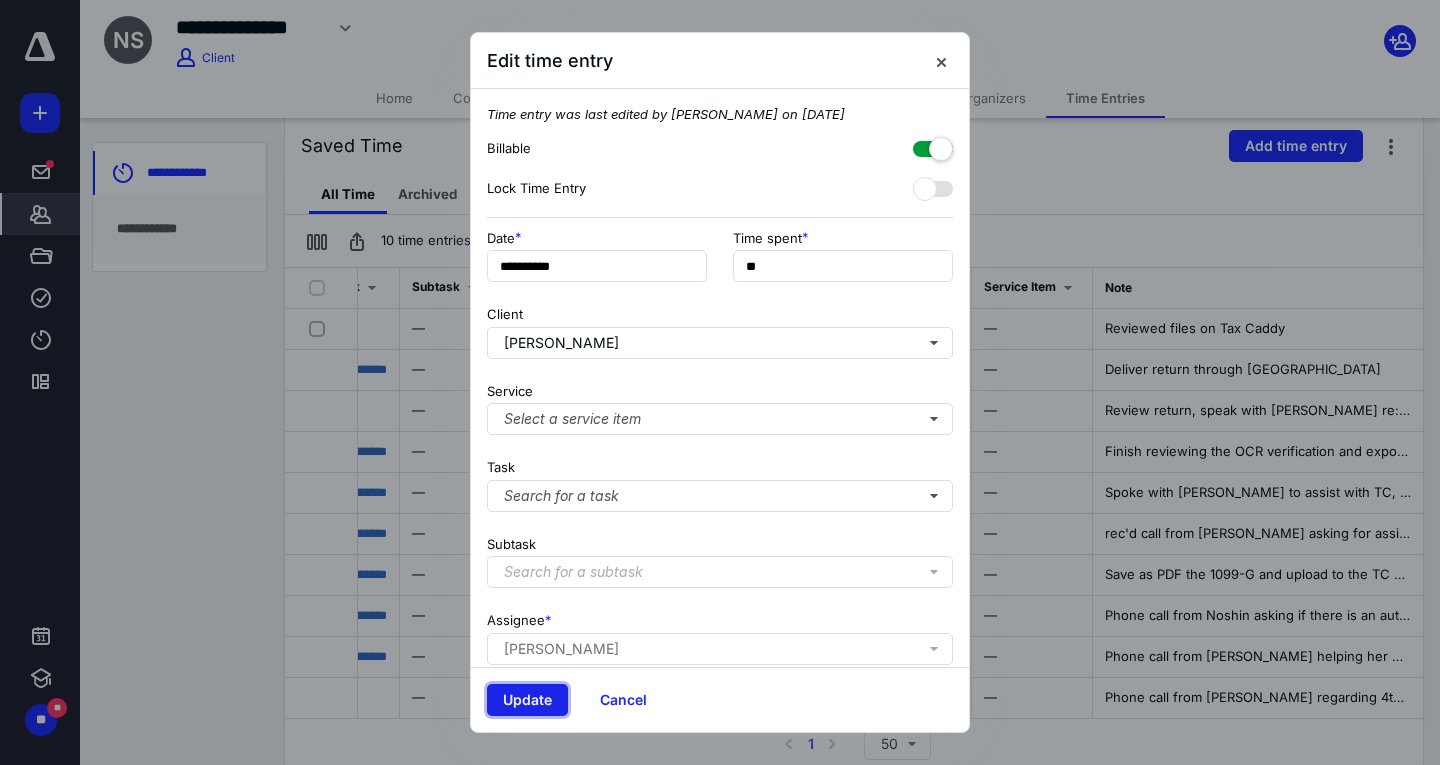 click on "Update" at bounding box center [527, 700] 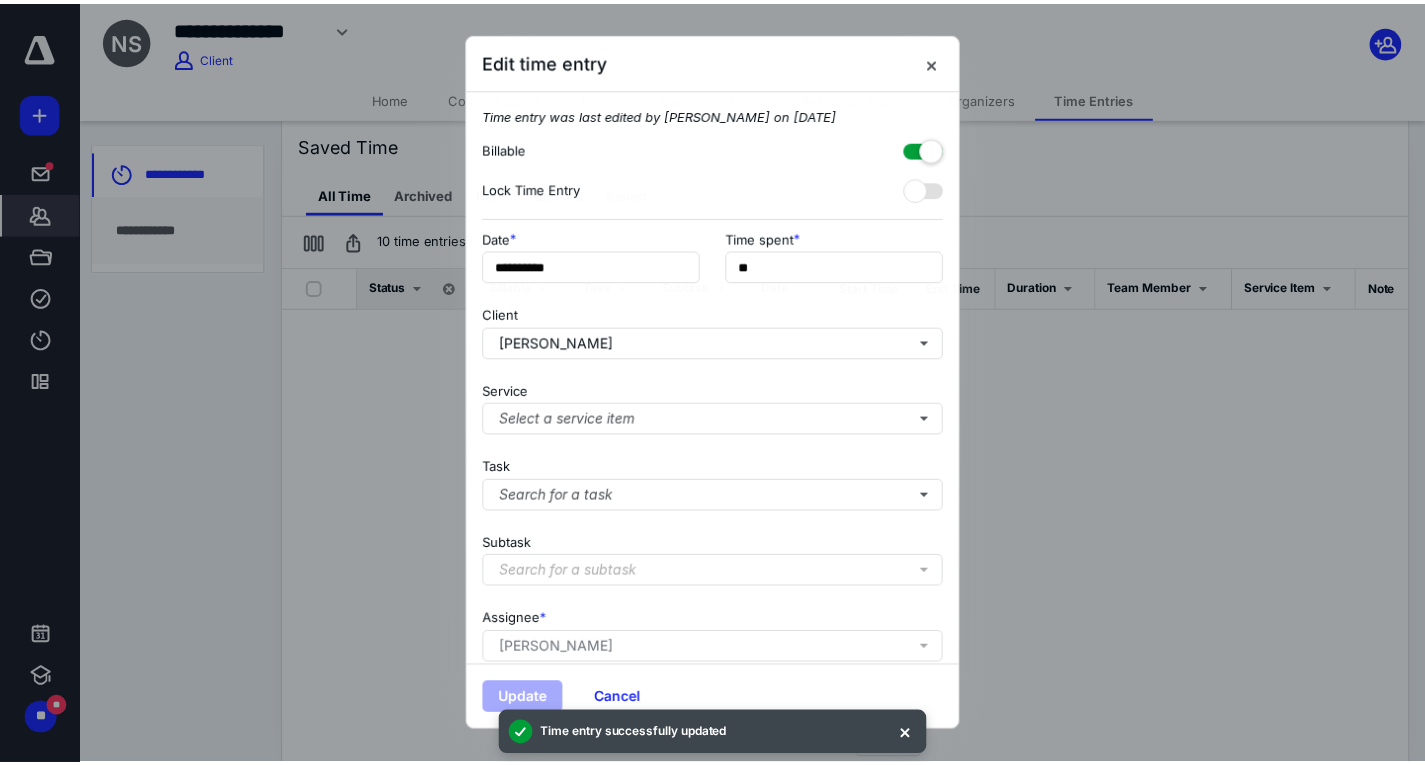 scroll, scrollTop: 0, scrollLeft: 0, axis: both 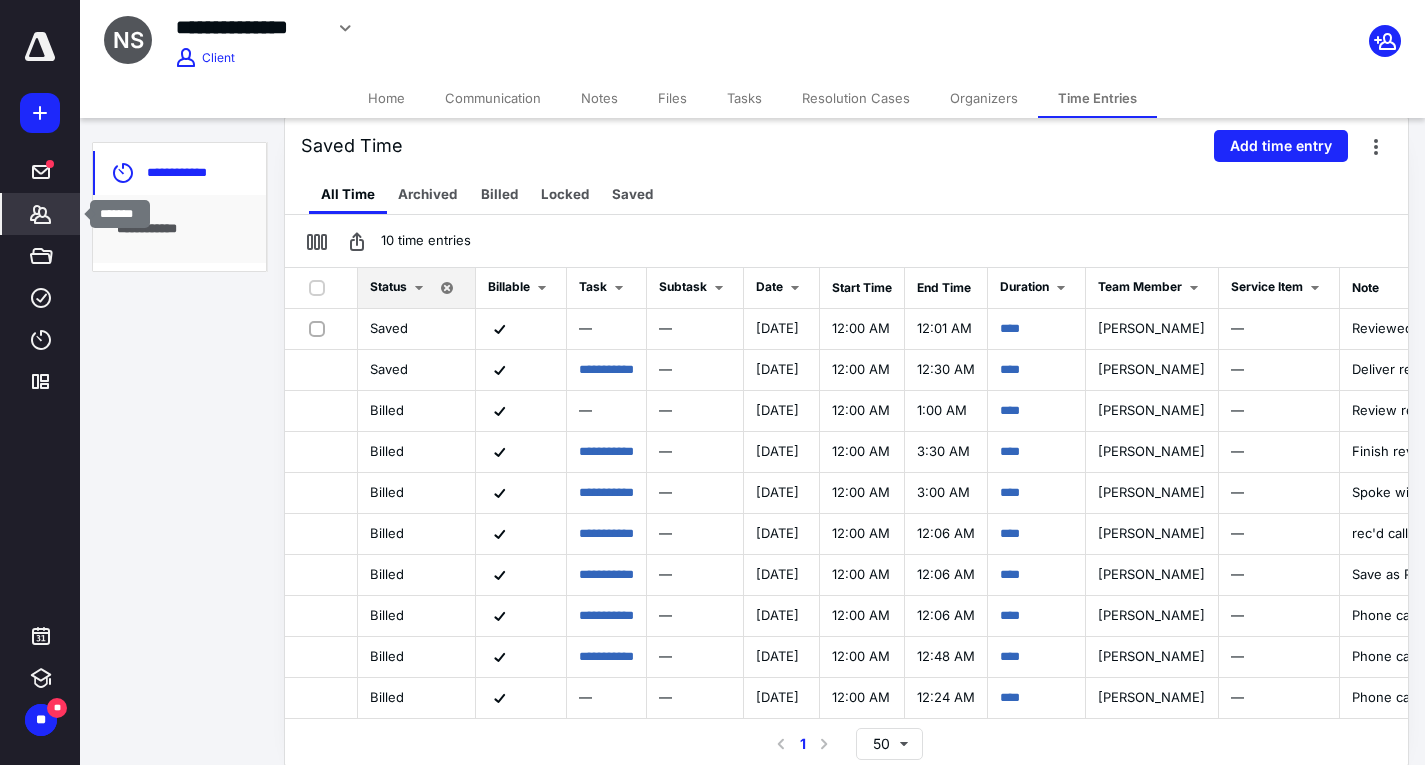 click on "*******" at bounding box center (41, 214) 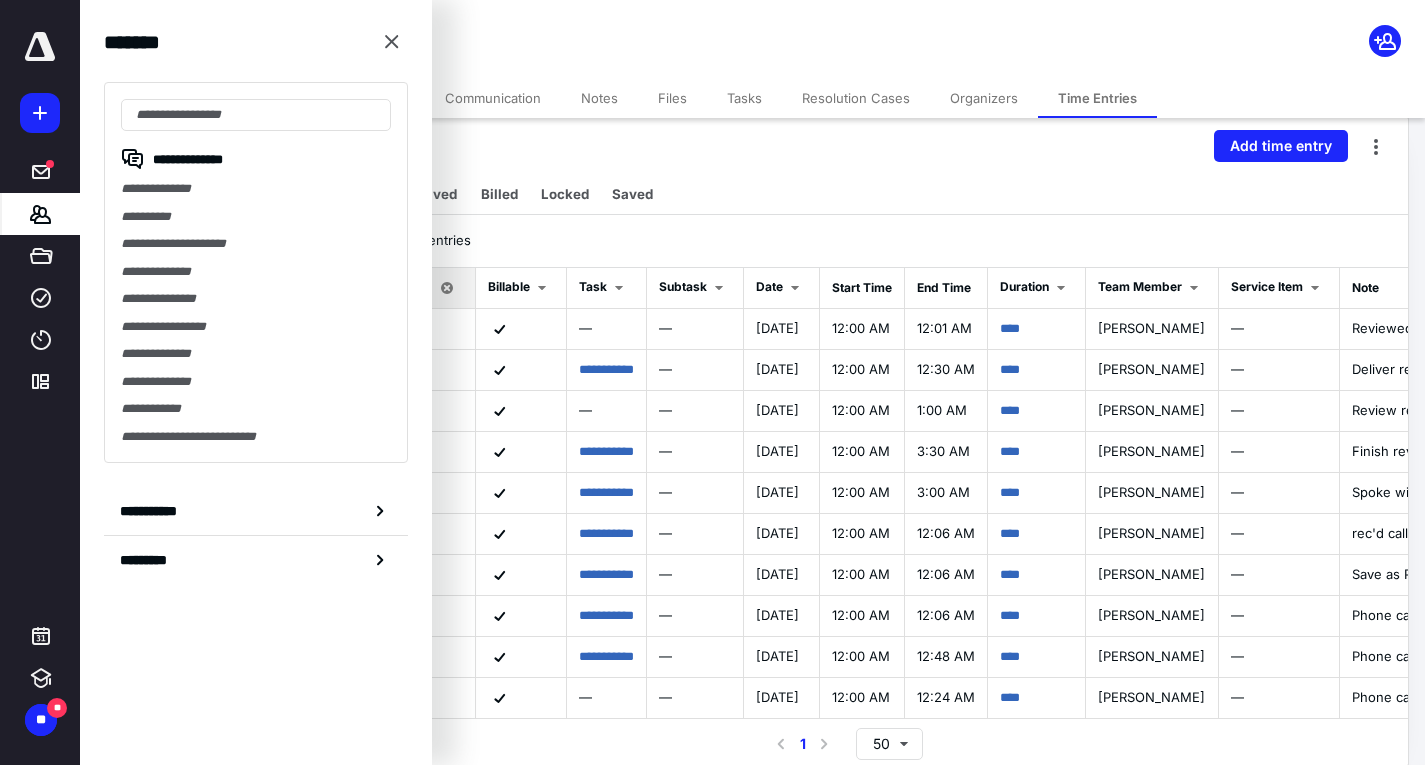 click on "**********" at bounding box center (256, 272) 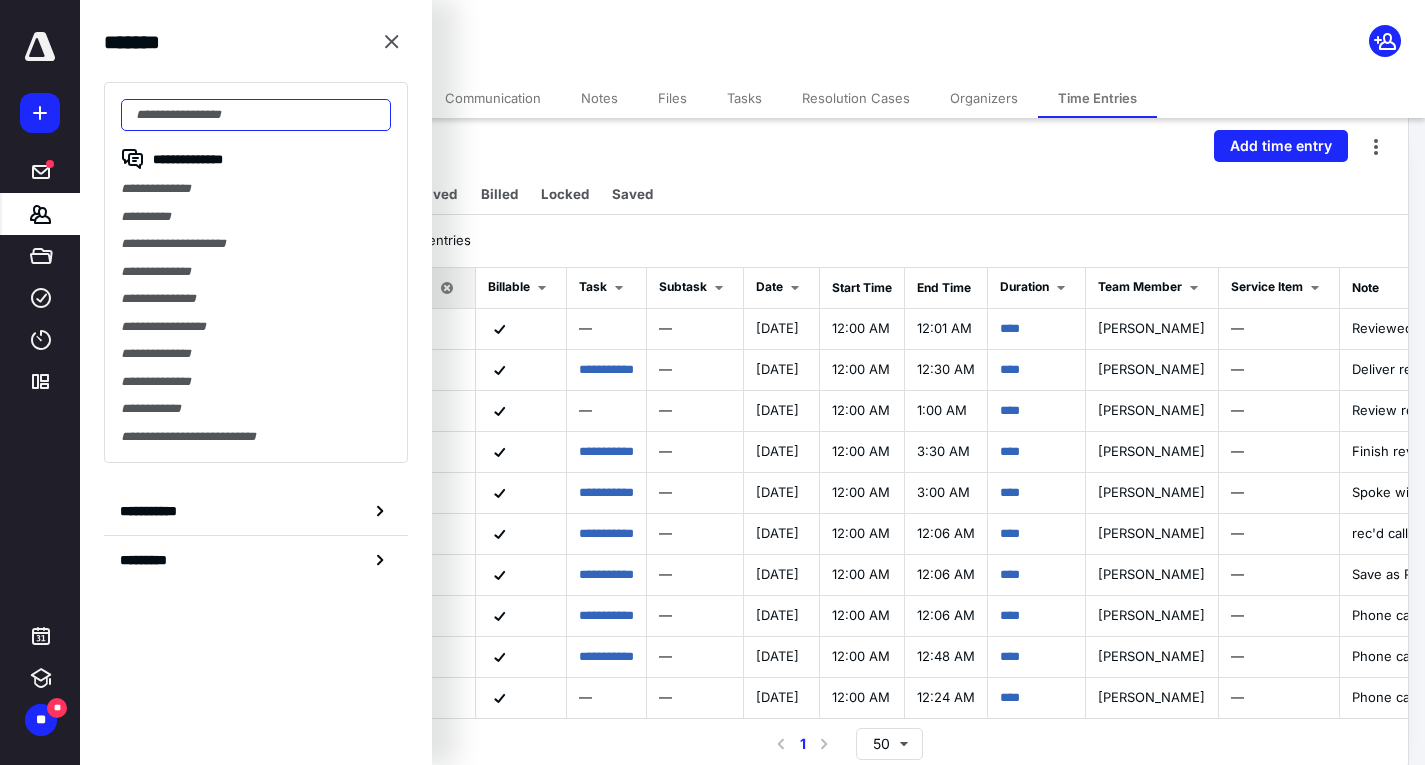click at bounding box center (256, 115) 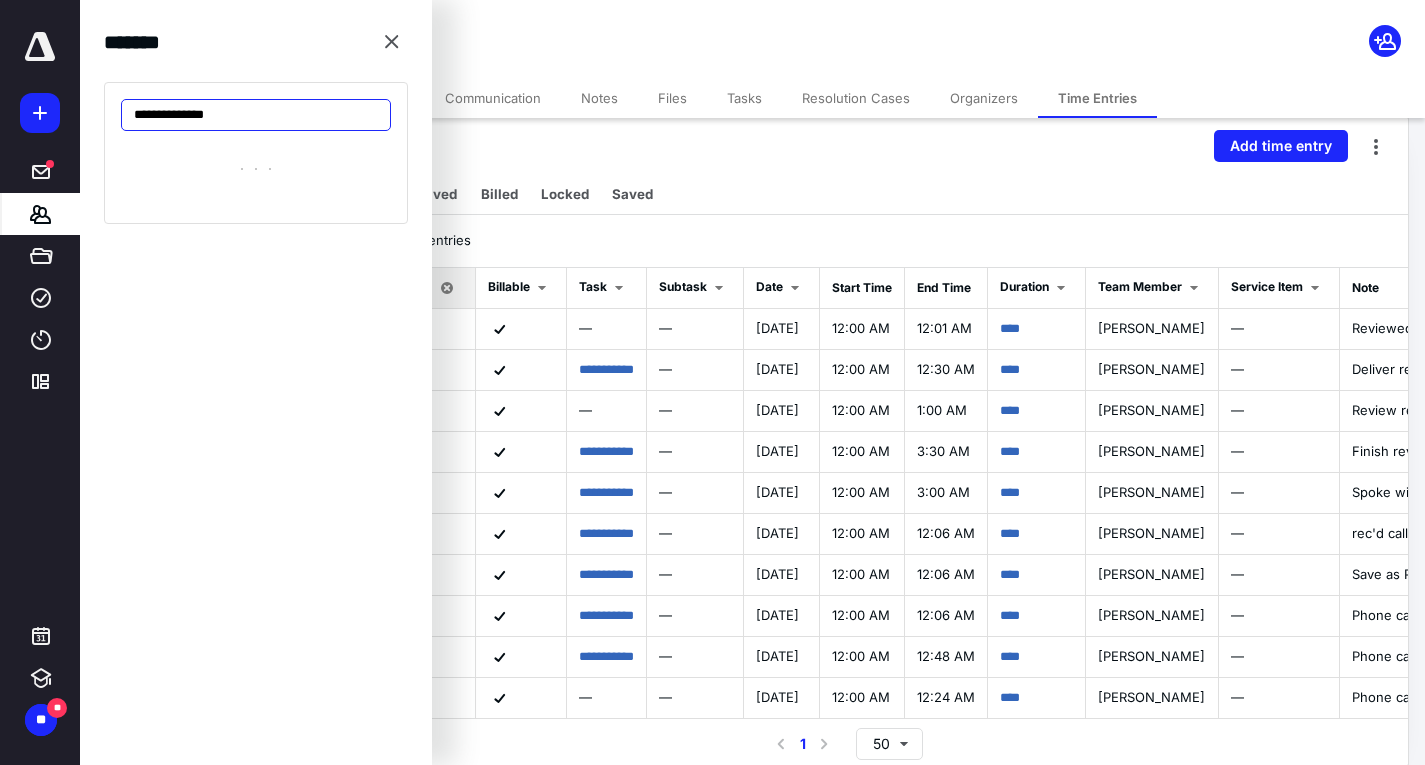 type on "**********" 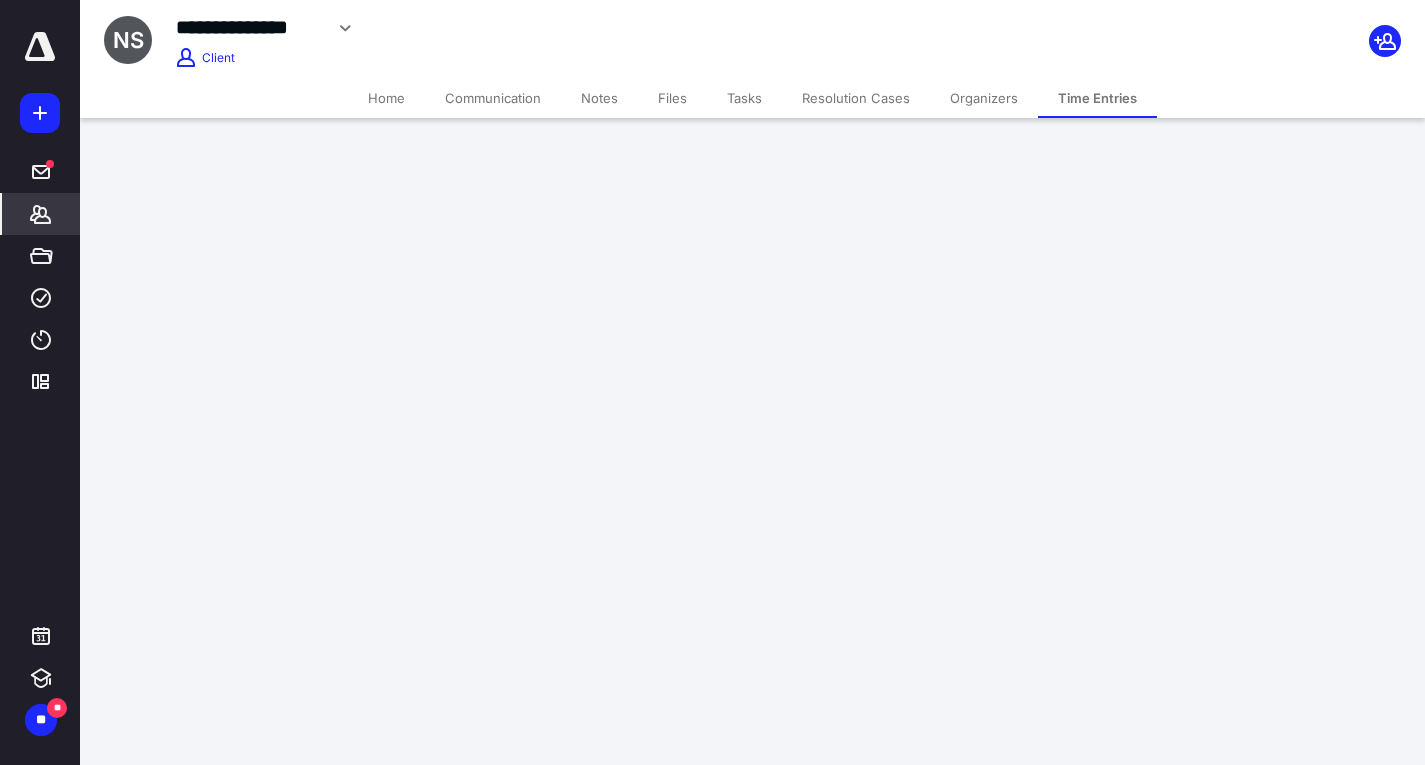 scroll, scrollTop: 0, scrollLeft: 0, axis: both 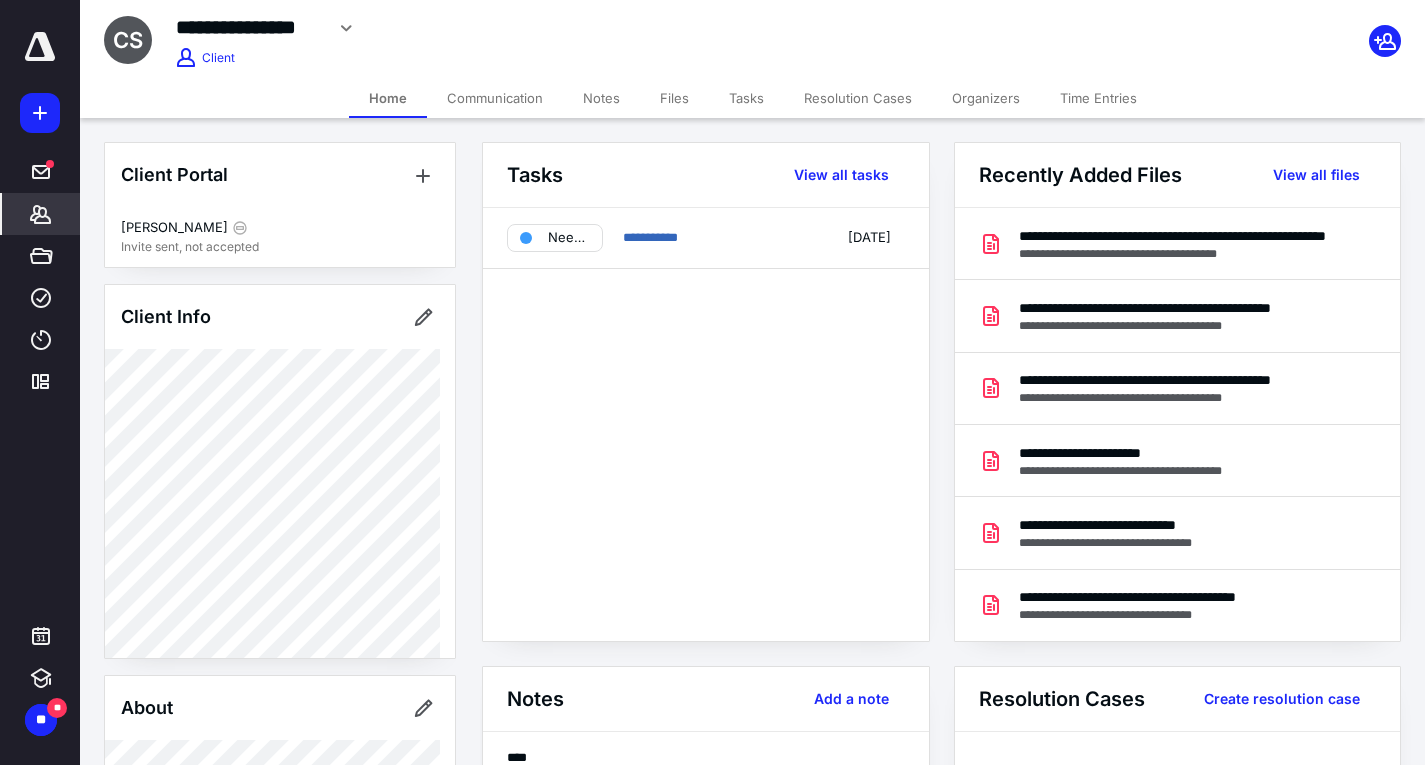 click on "Tasks" at bounding box center (746, 98) 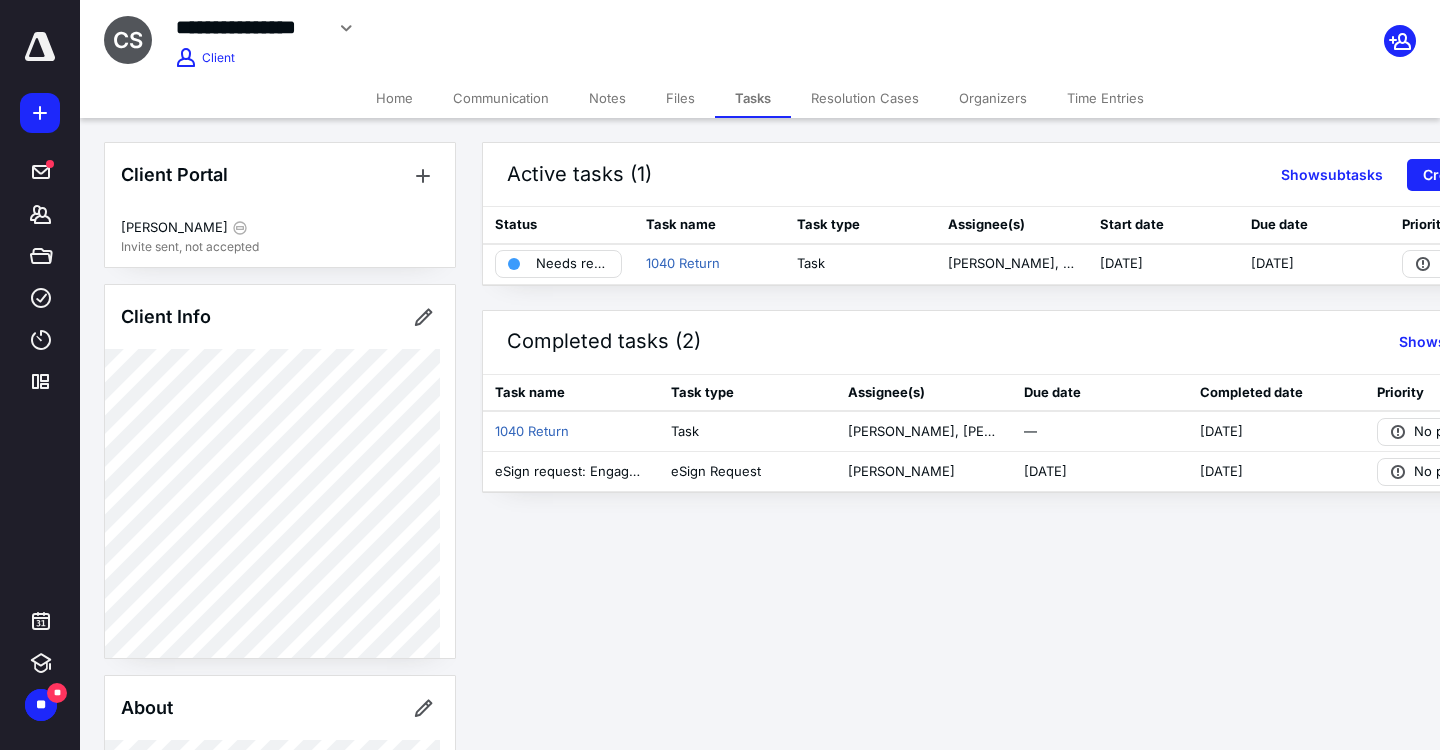 click on "Time Entries" at bounding box center [1105, 98] 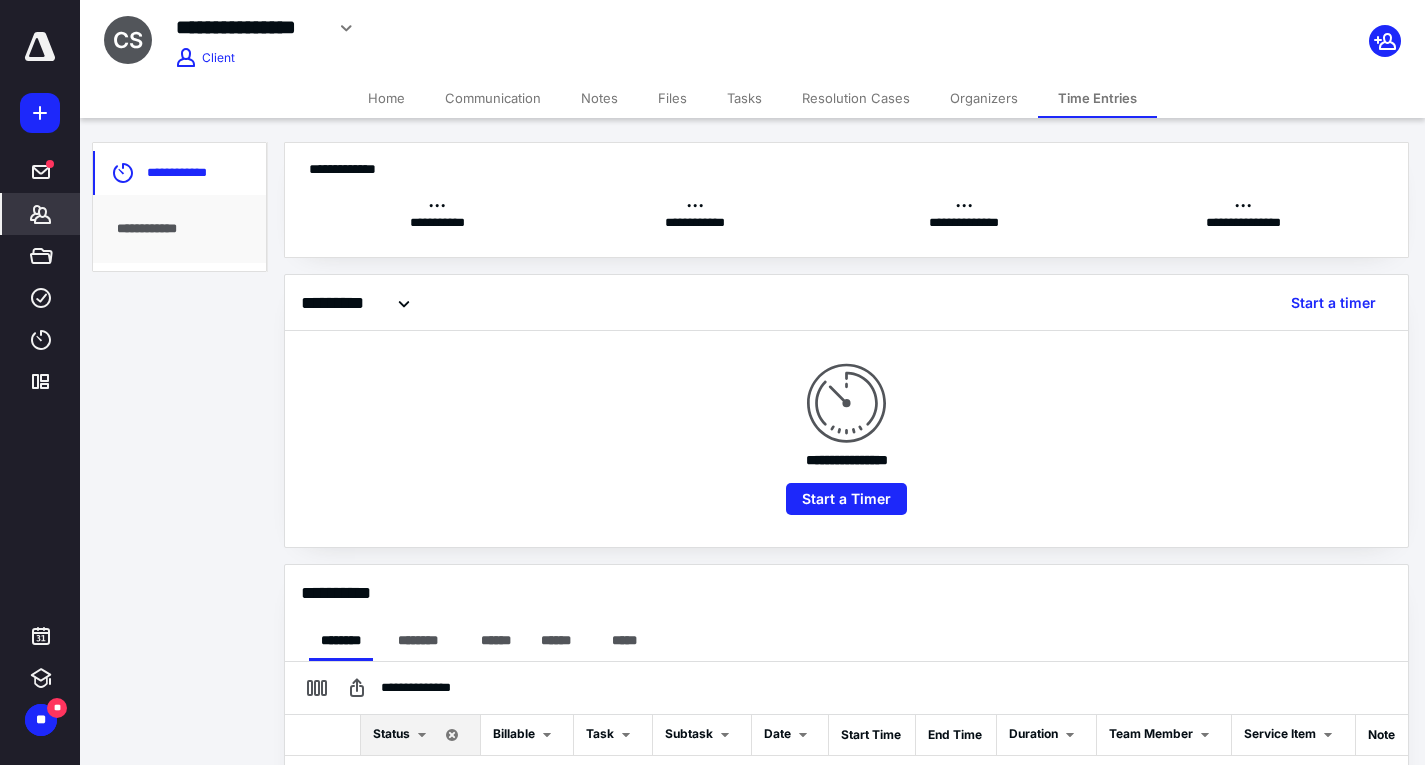 scroll, scrollTop: 0, scrollLeft: 0, axis: both 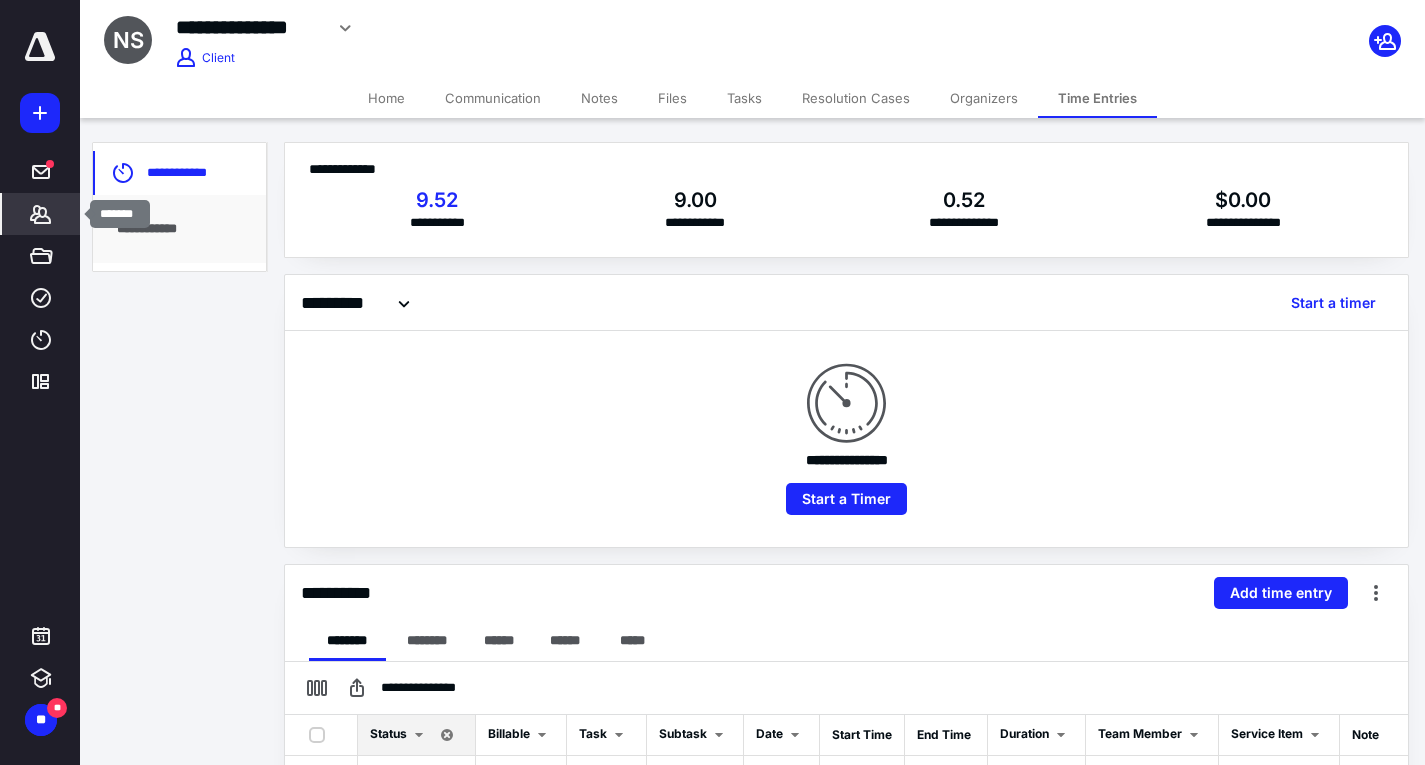 click on "*******" at bounding box center (41, 214) 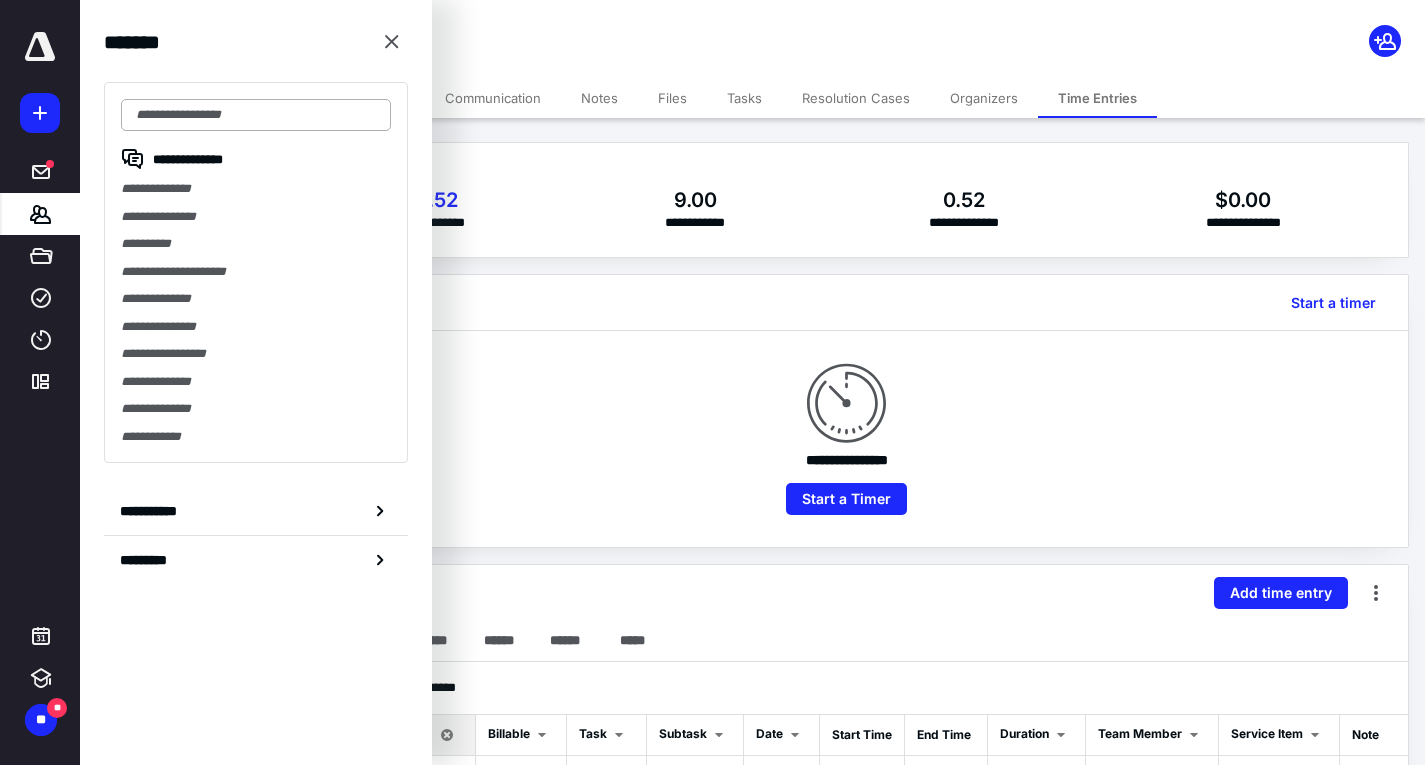 click at bounding box center (256, 115) 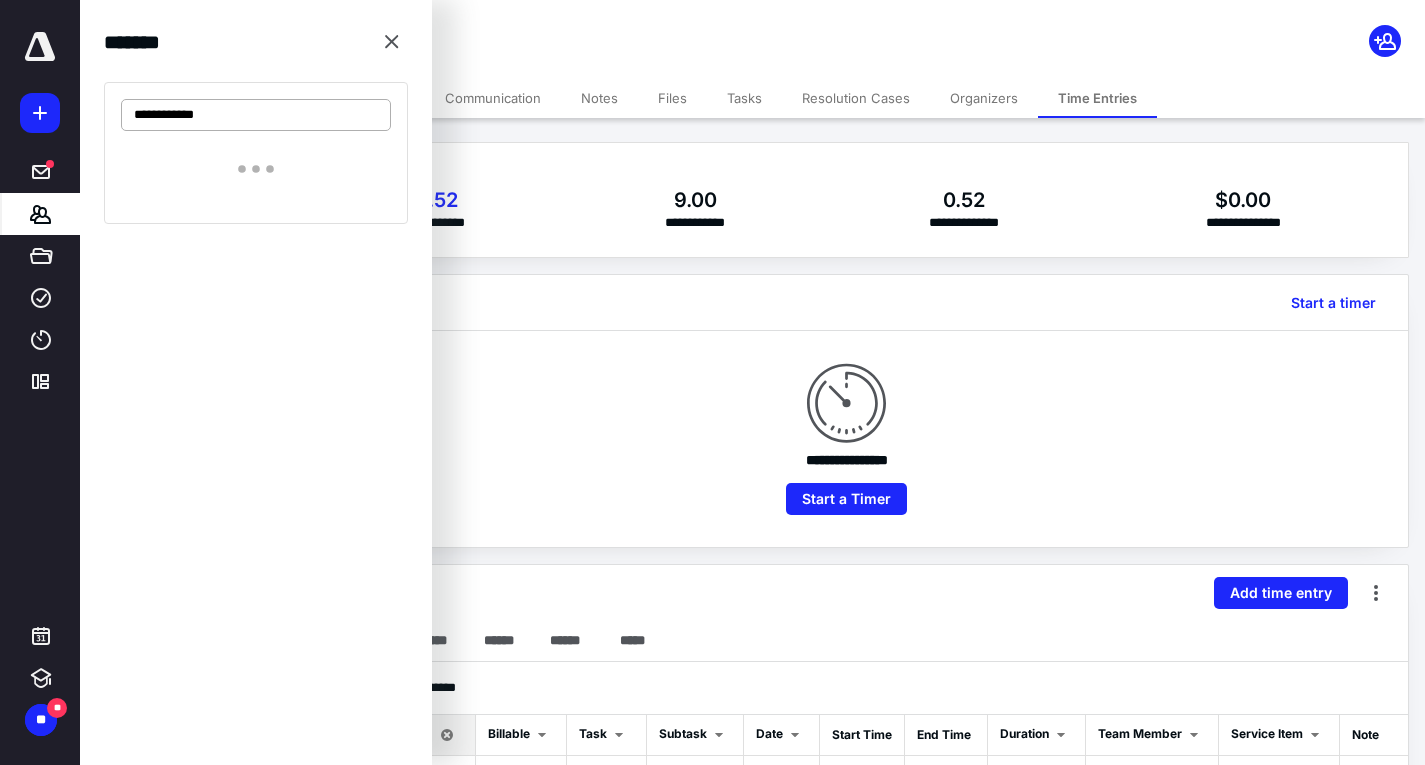 type on "**********" 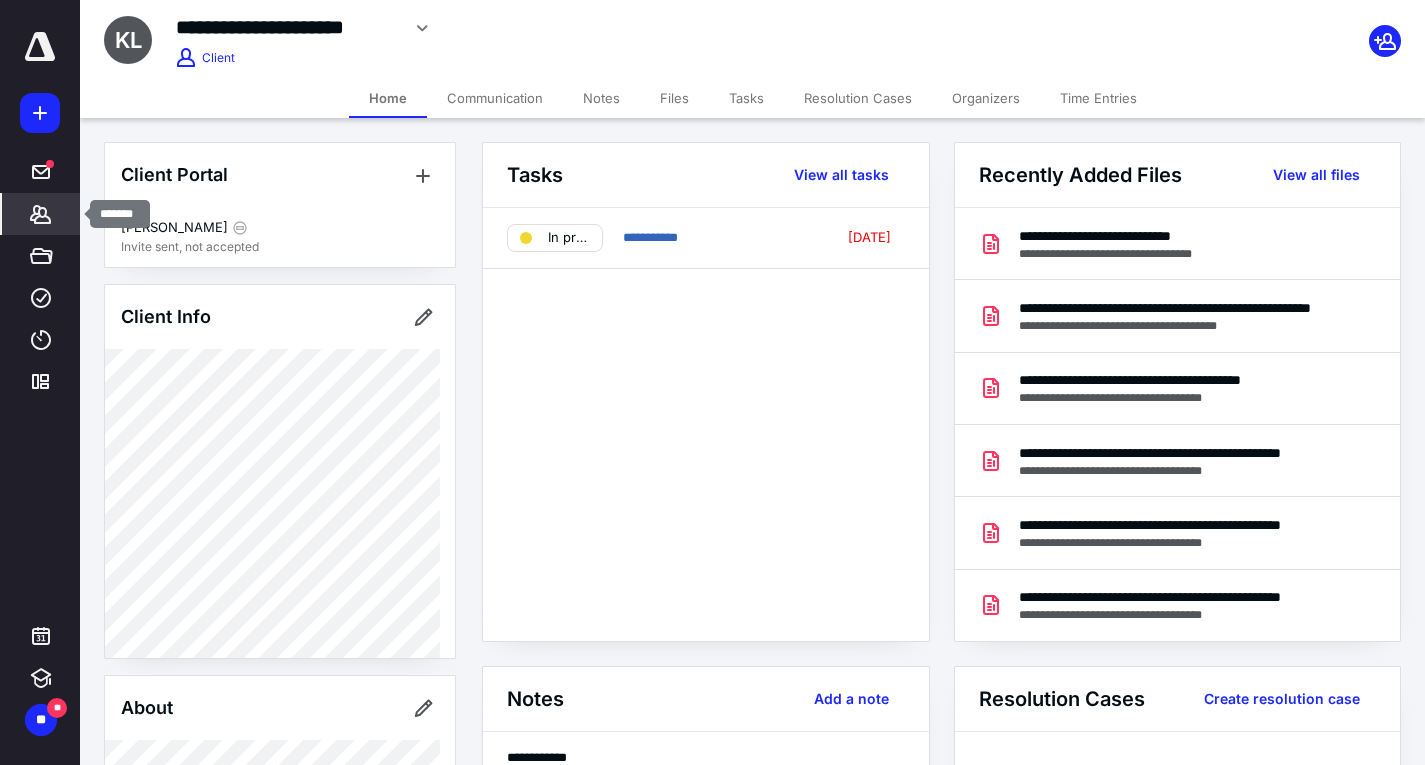 click 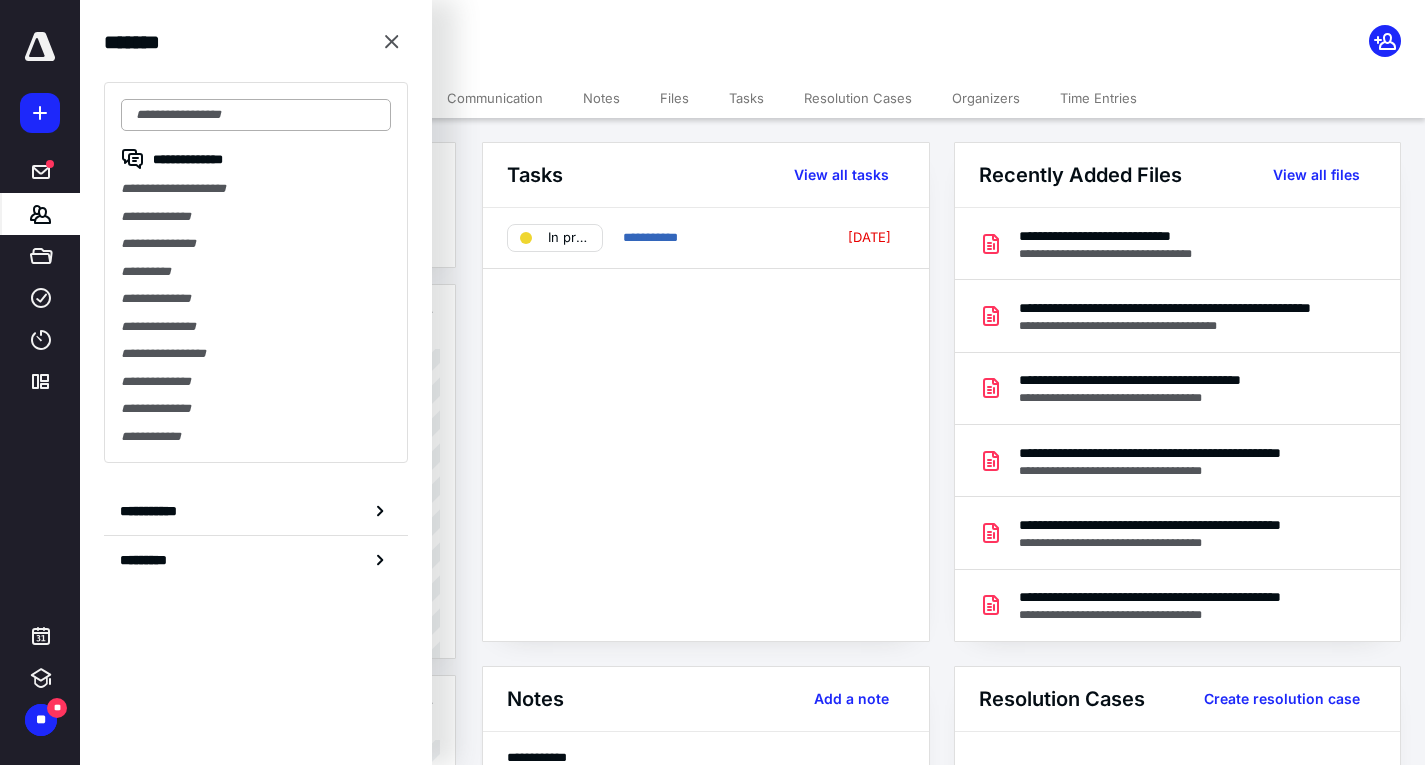 click at bounding box center [256, 115] 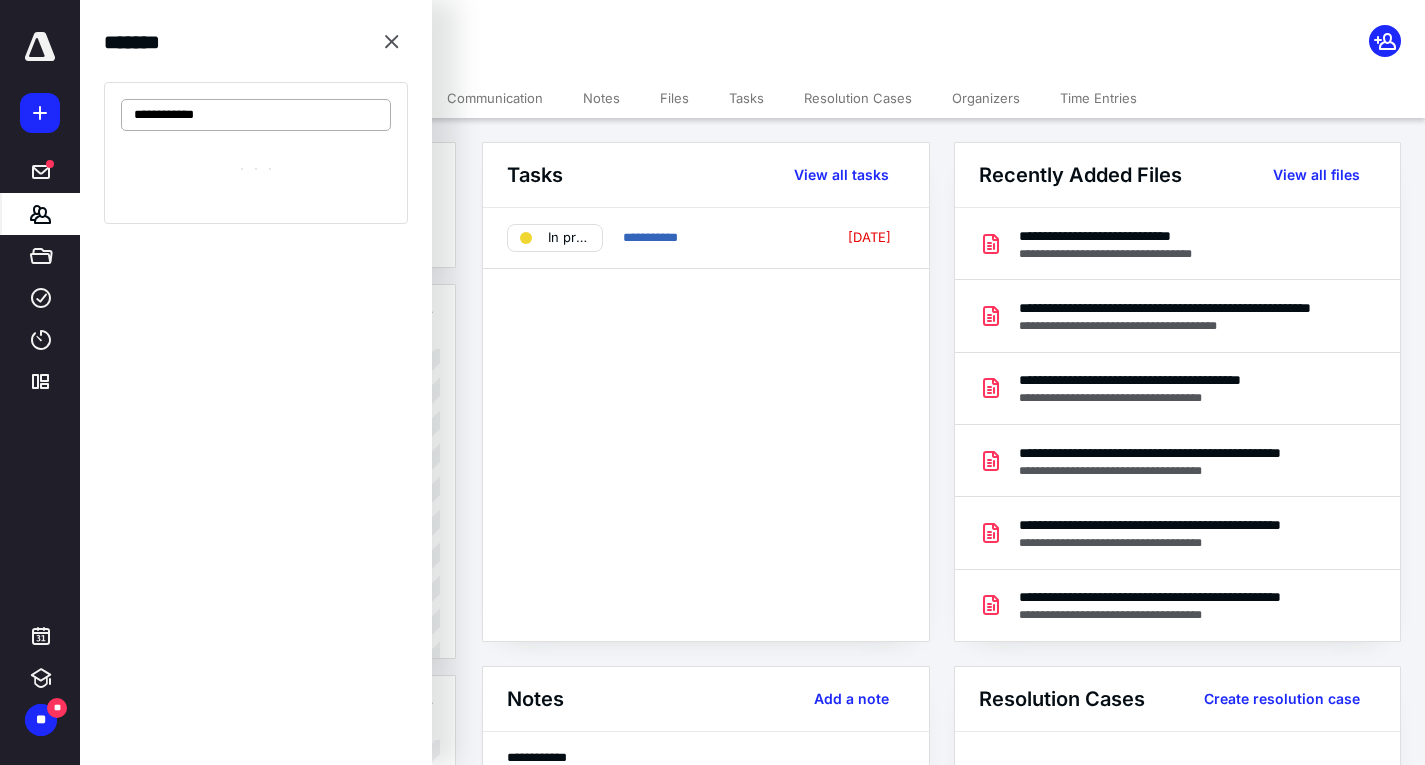 type on "**********" 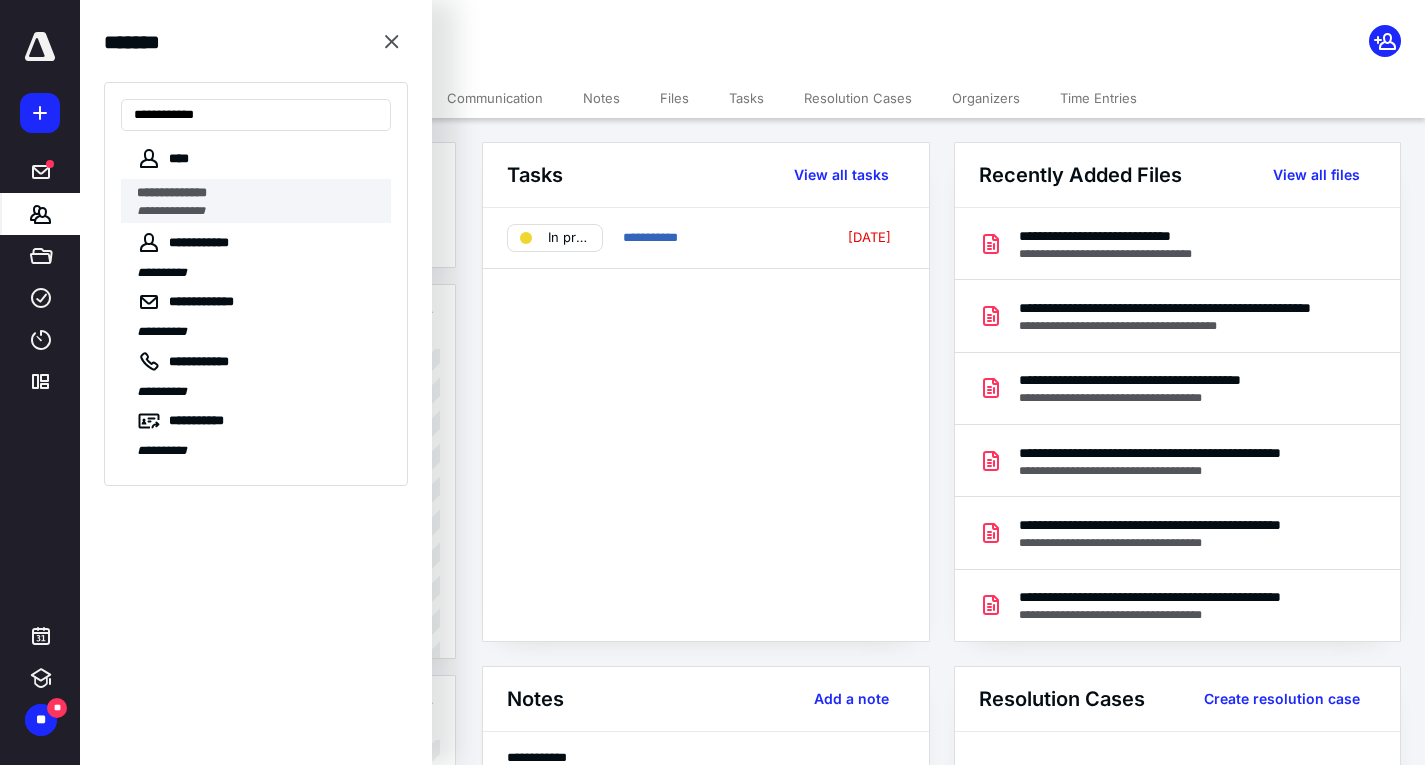 click on "**********" at bounding box center (172, 192) 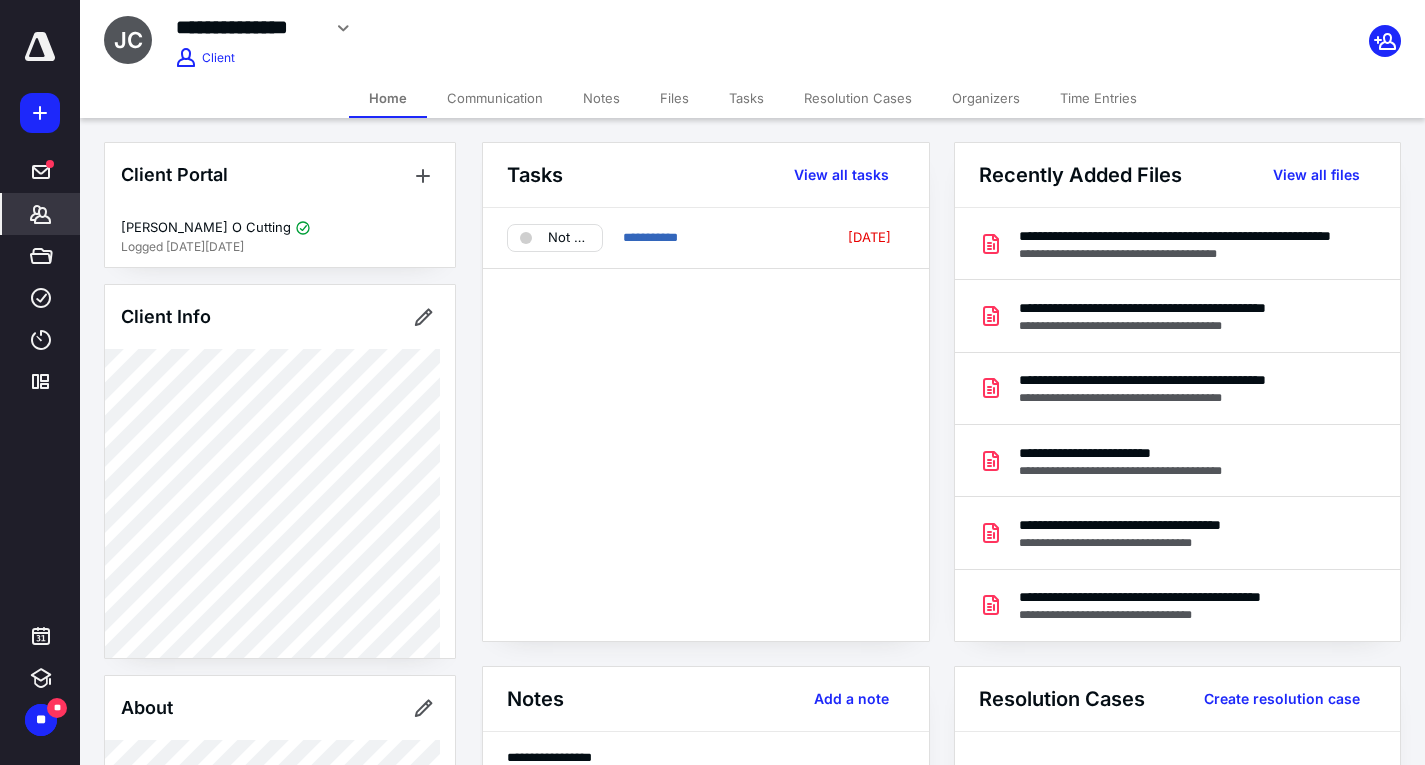 click on "Notes" at bounding box center (601, 98) 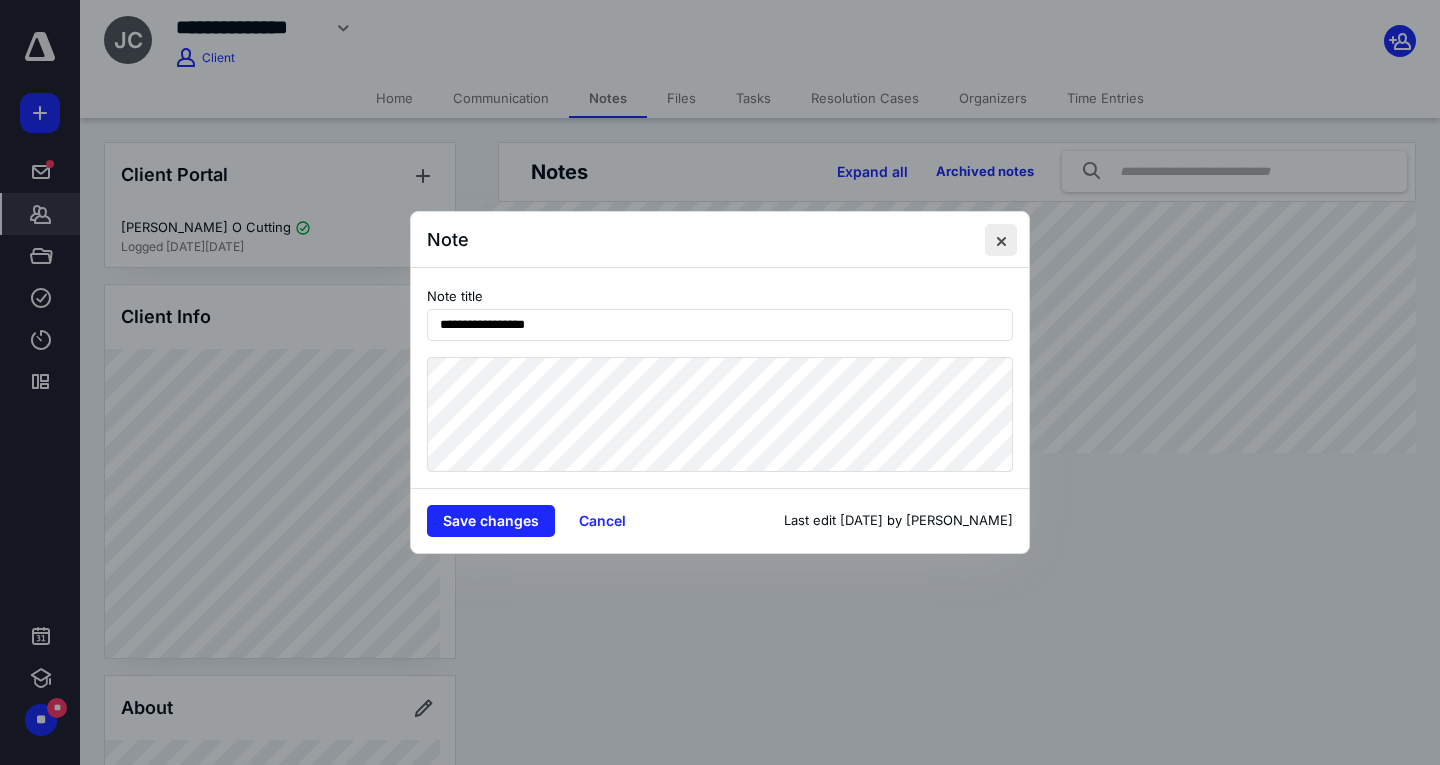 click at bounding box center (1001, 240) 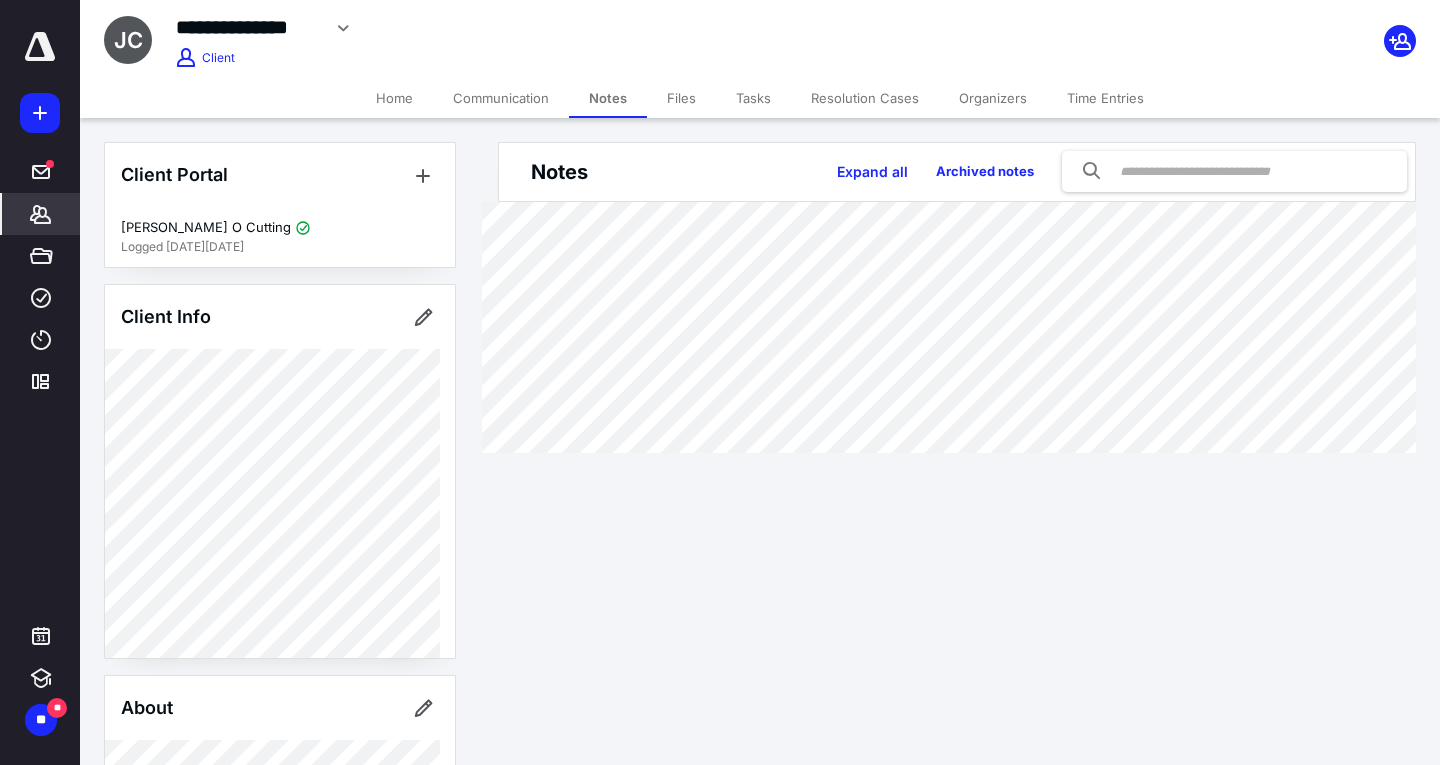 click on "Communication" at bounding box center (501, 98) 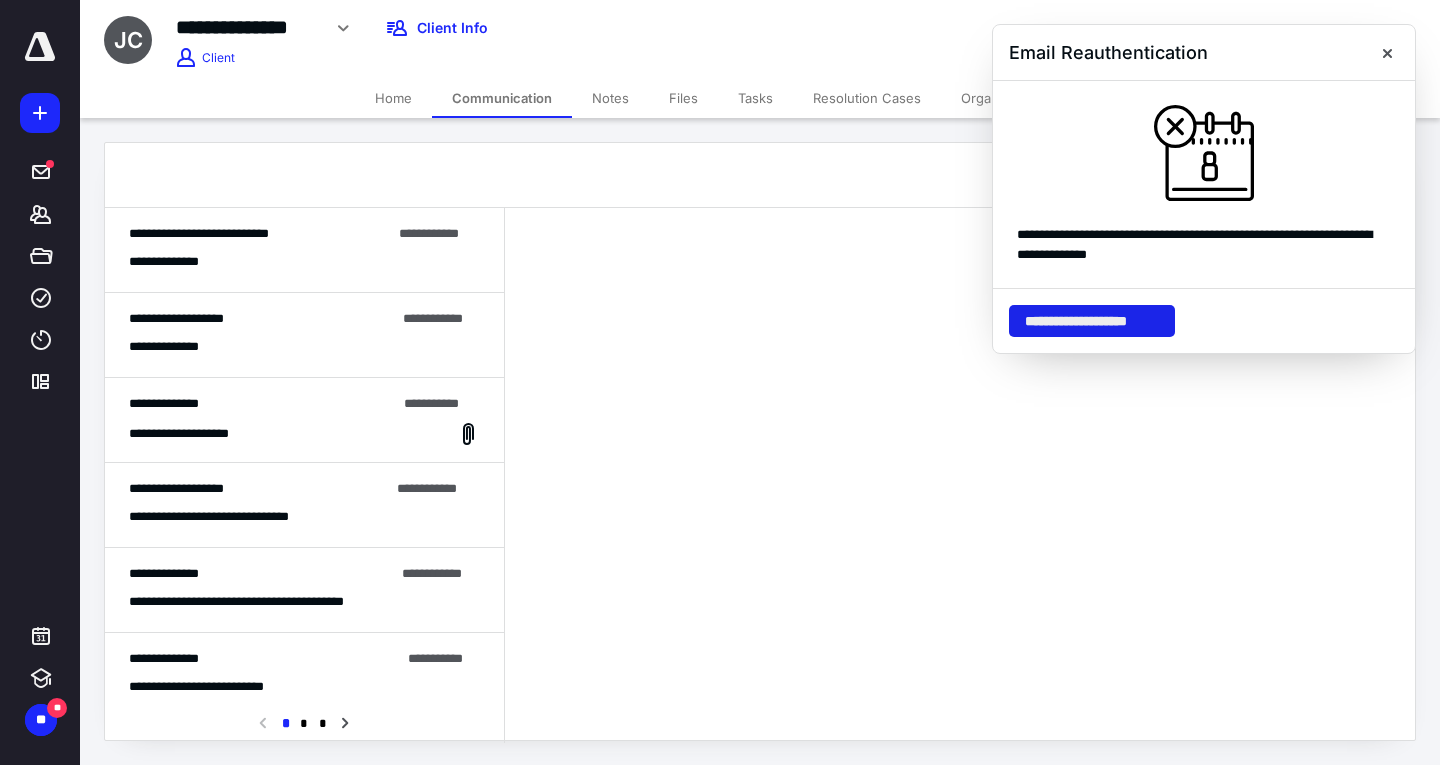 click on "**********" at bounding box center [1092, 321] 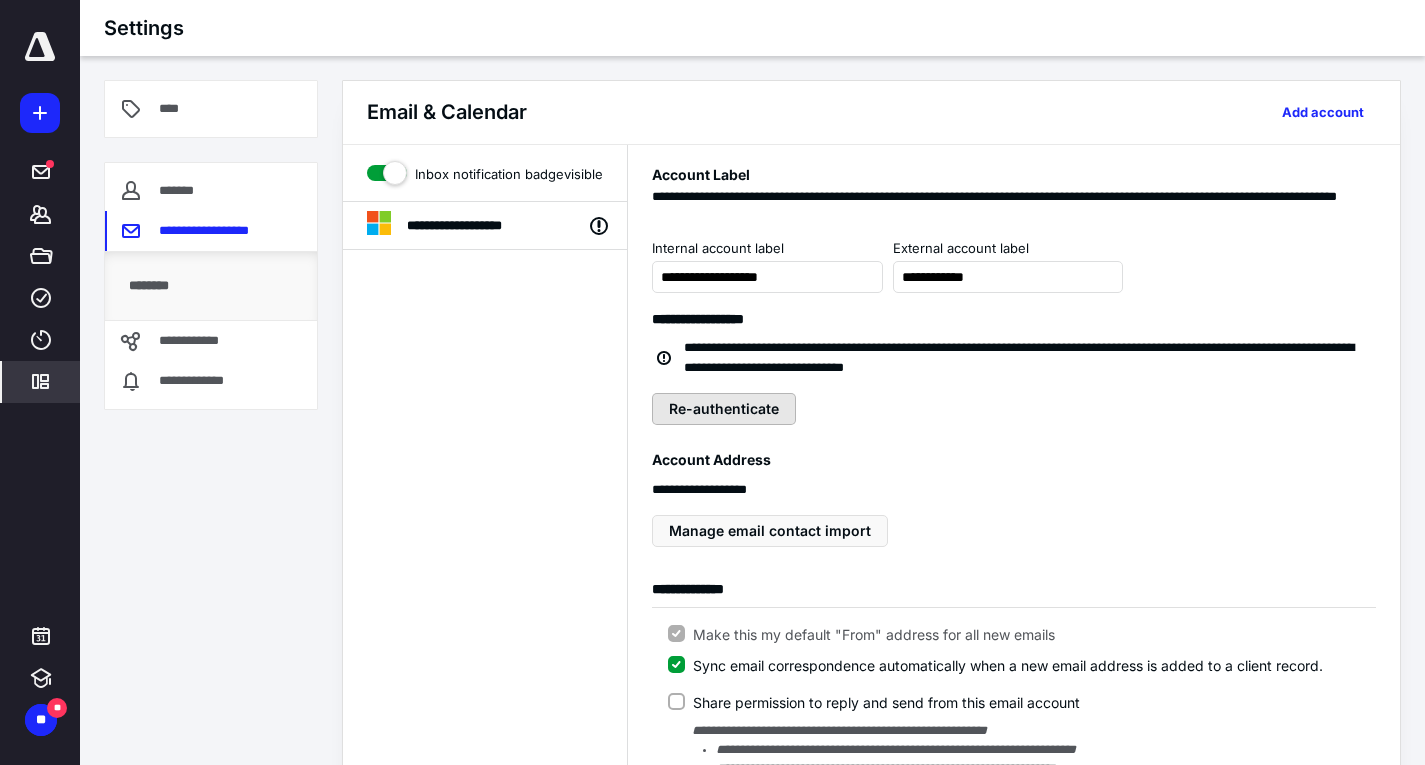 click on "Re-authenticate" at bounding box center [724, 409] 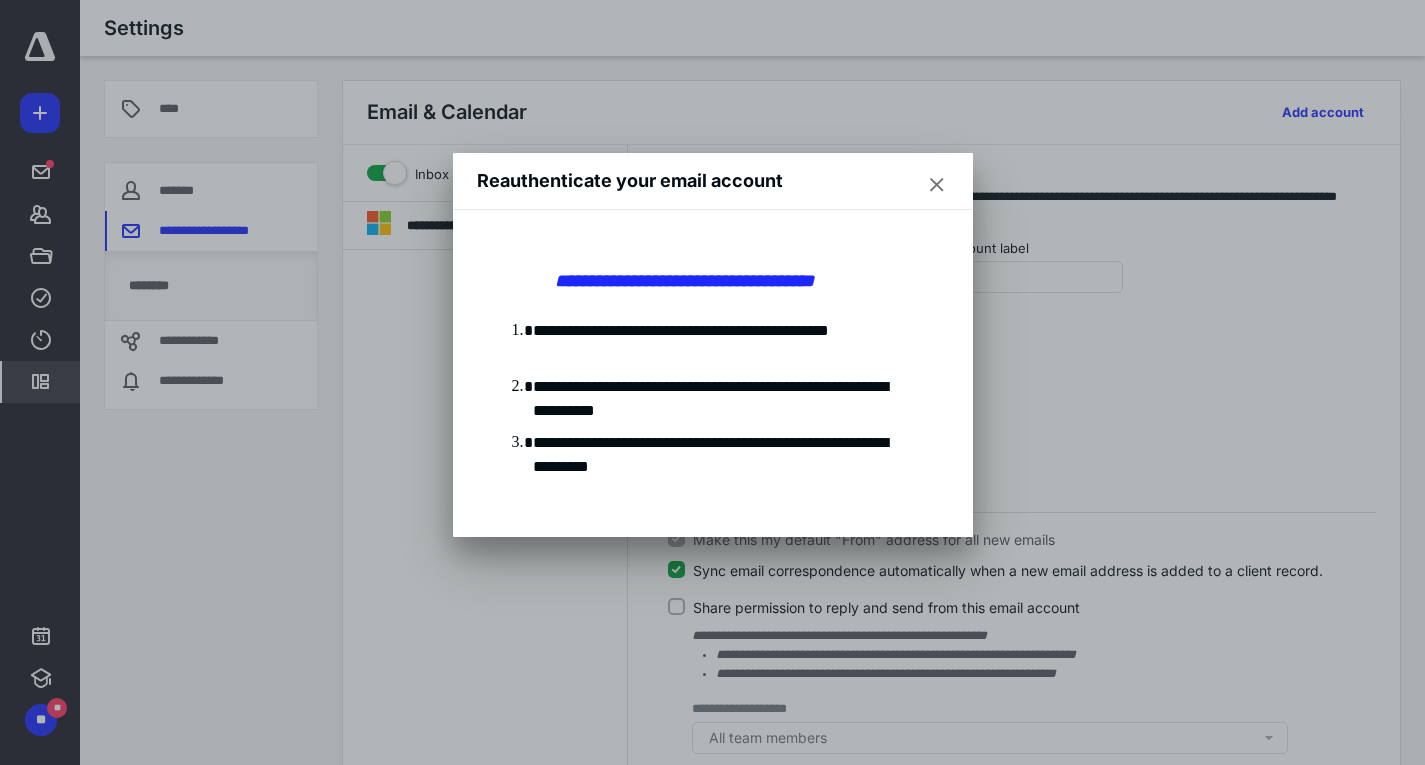 click at bounding box center (937, 185) 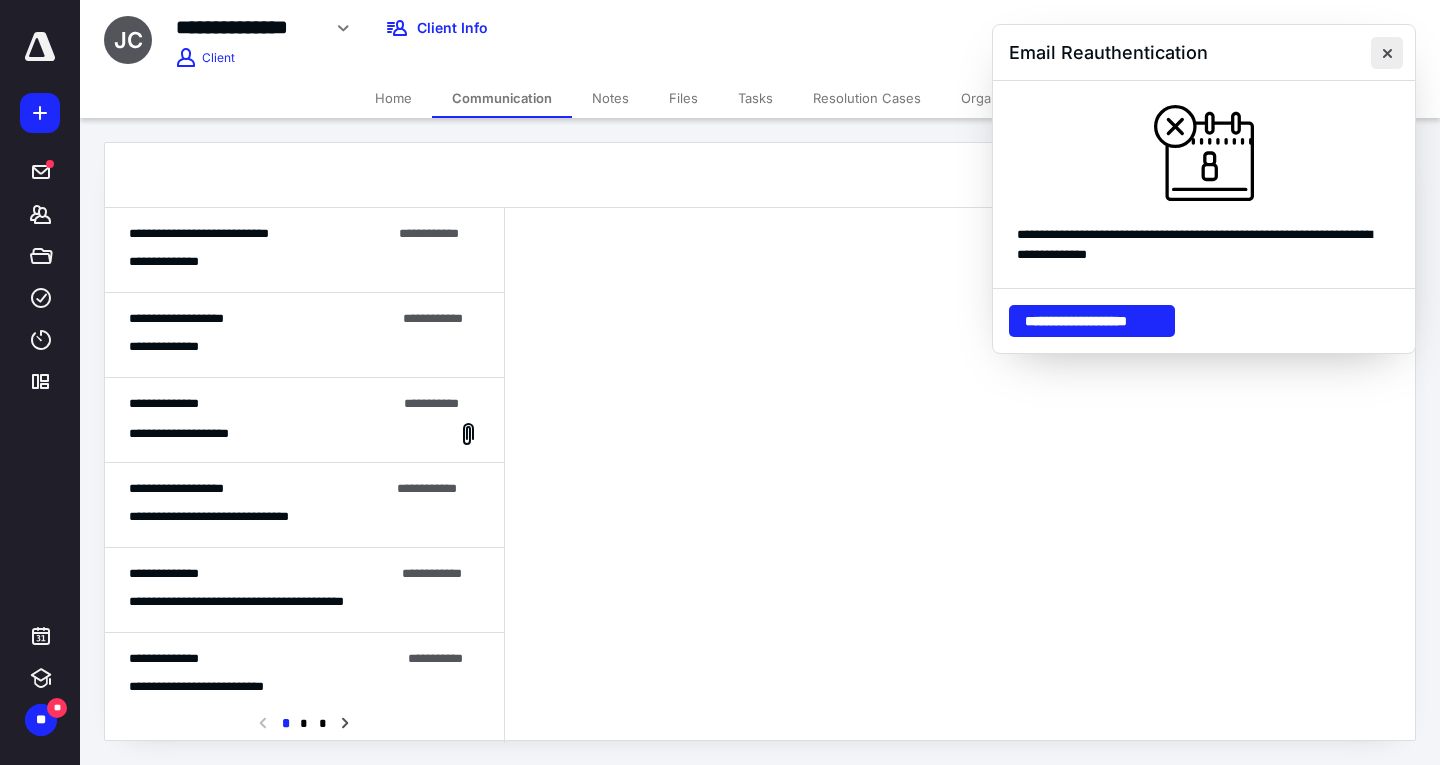 click at bounding box center [1387, 53] 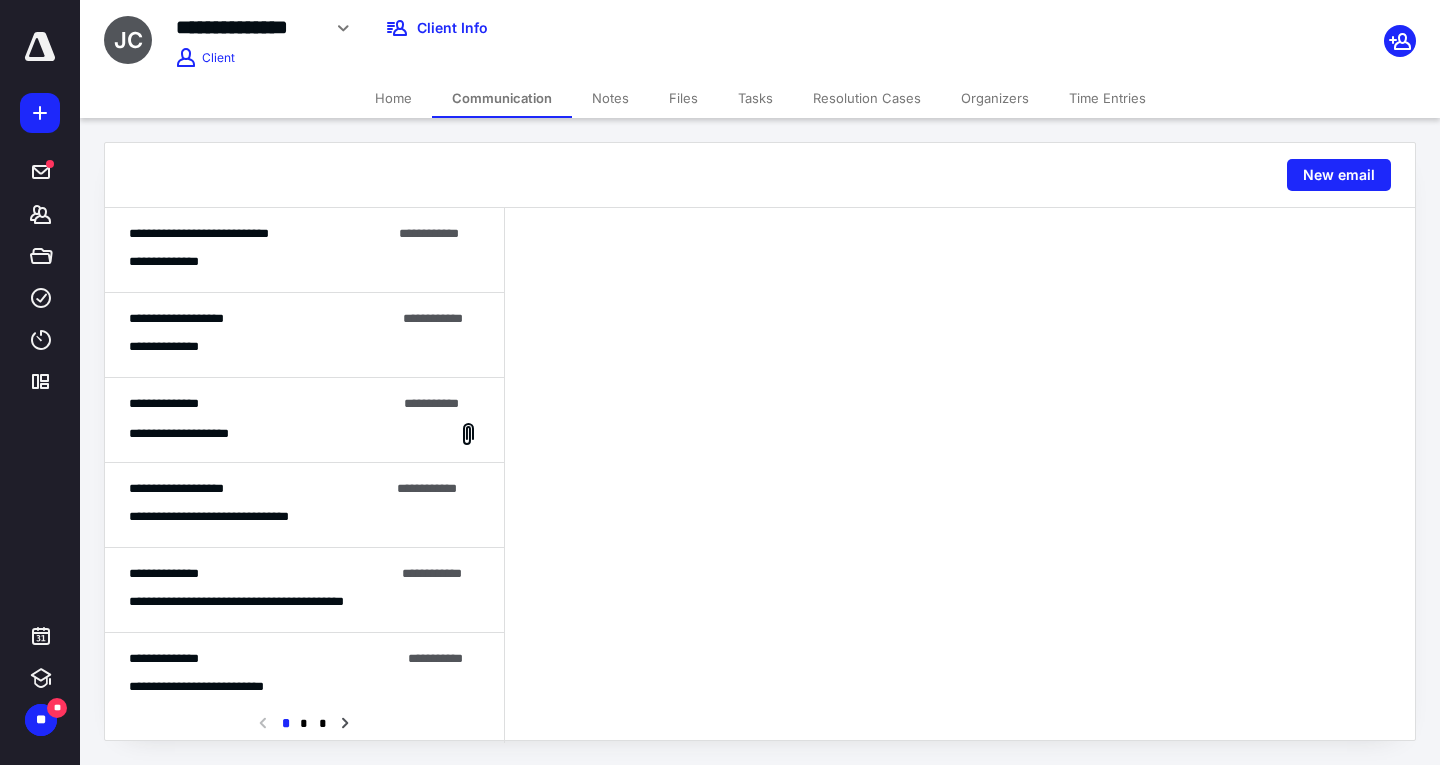 click on "Home" at bounding box center (393, 98) 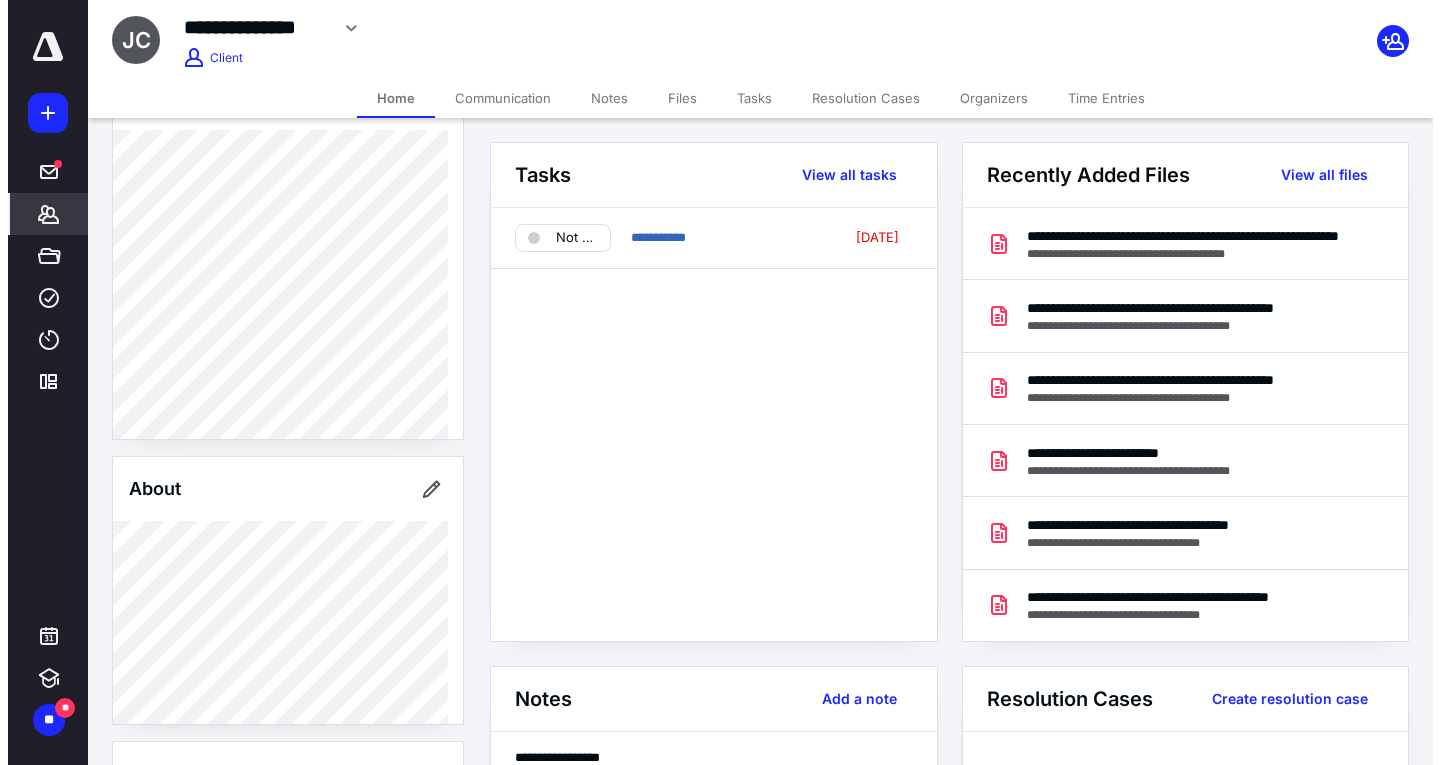 scroll, scrollTop: 0, scrollLeft: 0, axis: both 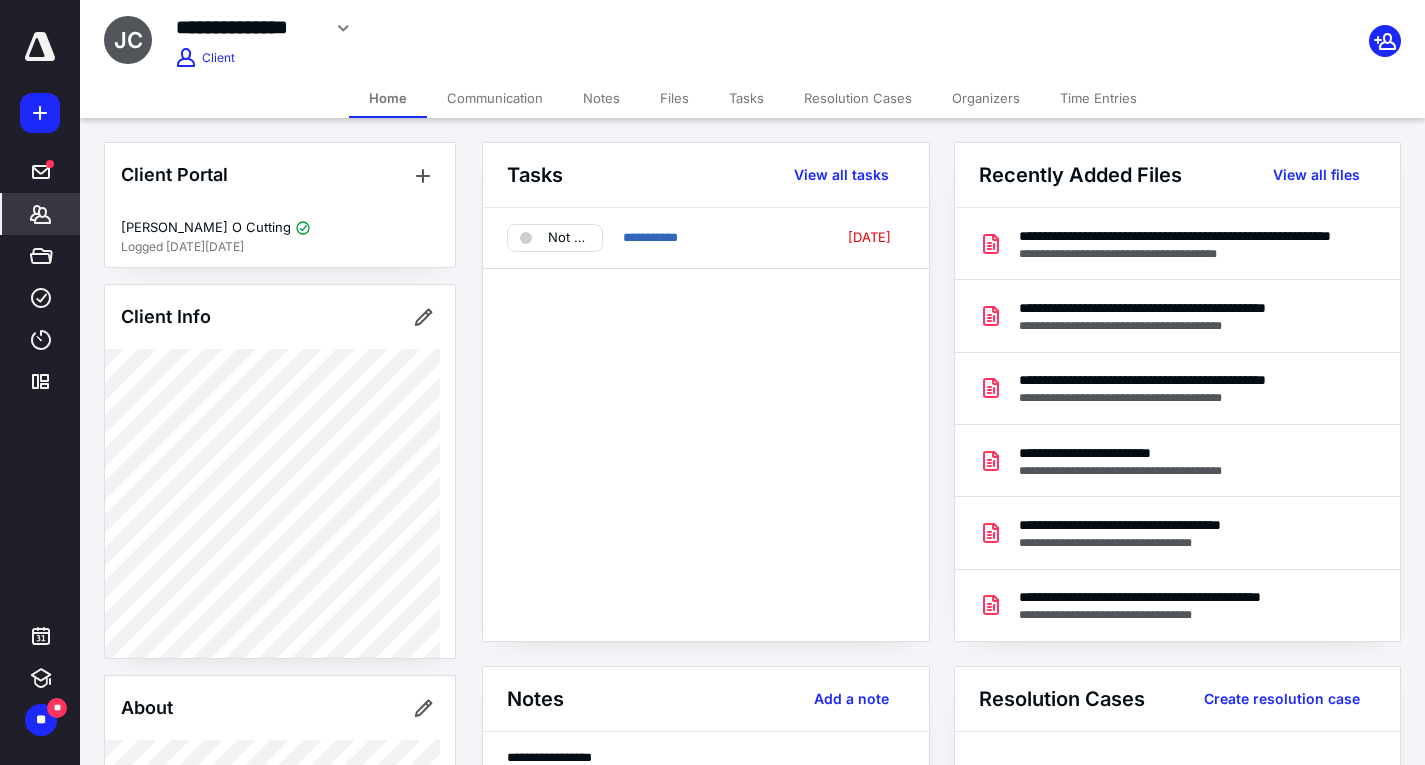 click on "Files" at bounding box center (674, 98) 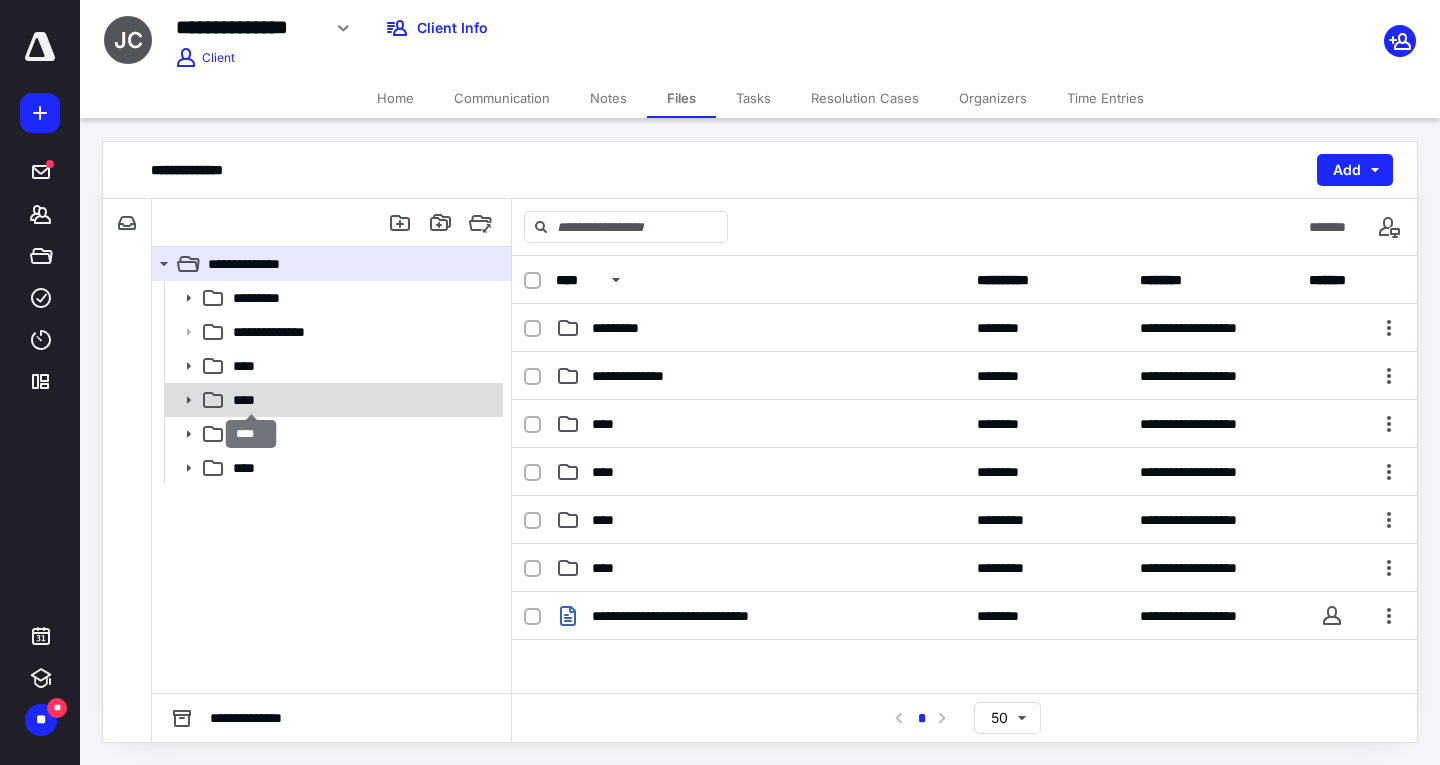 click on "****" at bounding box center [251, 400] 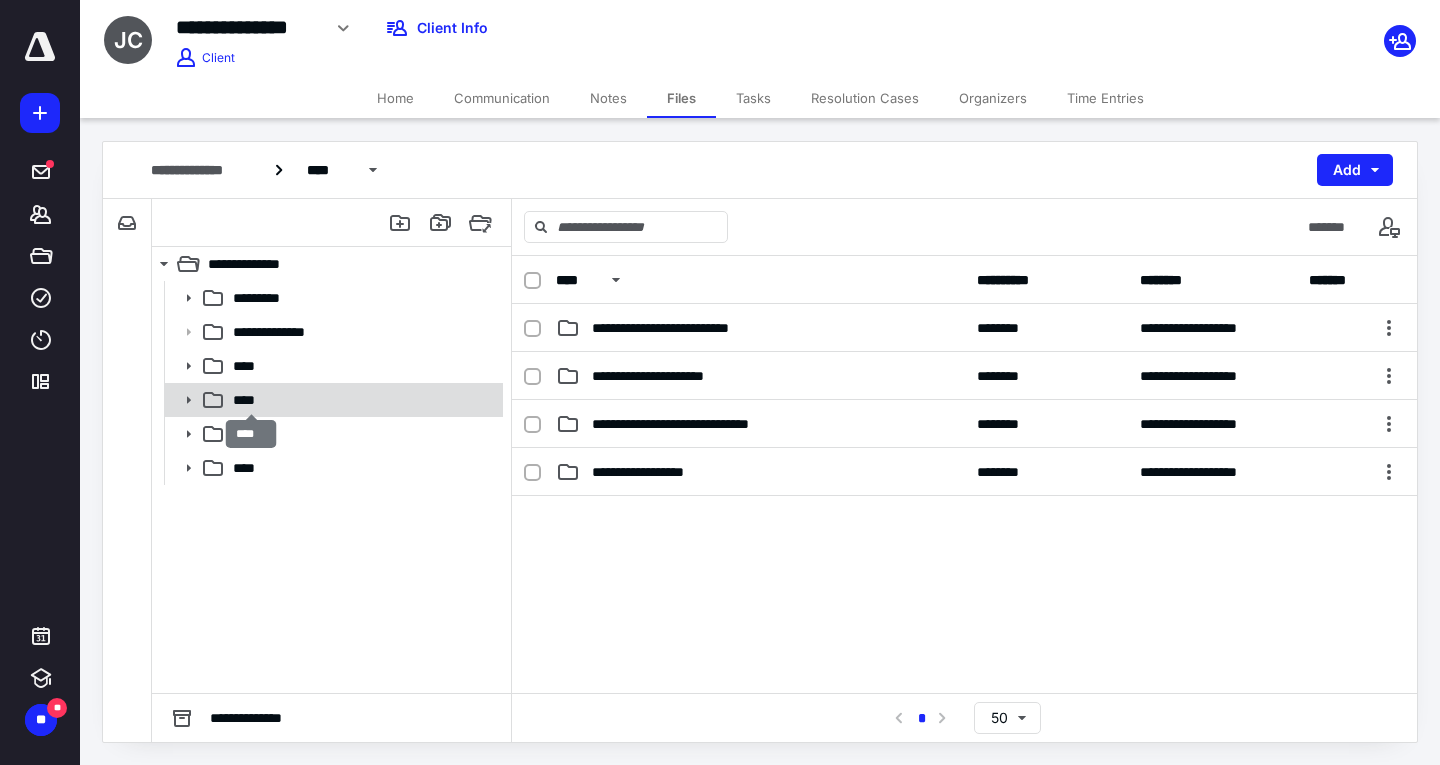 click on "****" at bounding box center (251, 400) 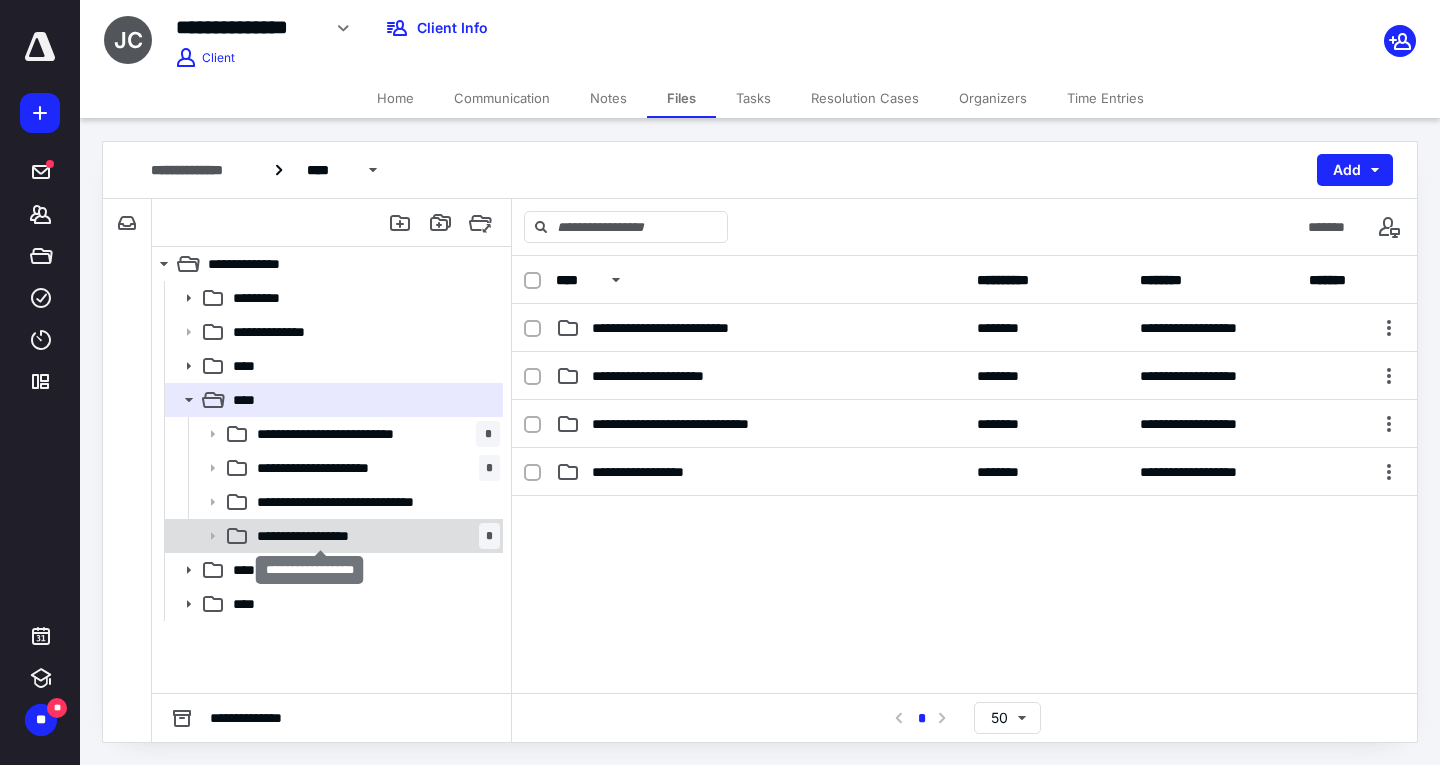 click on "**********" at bounding box center (320, 536) 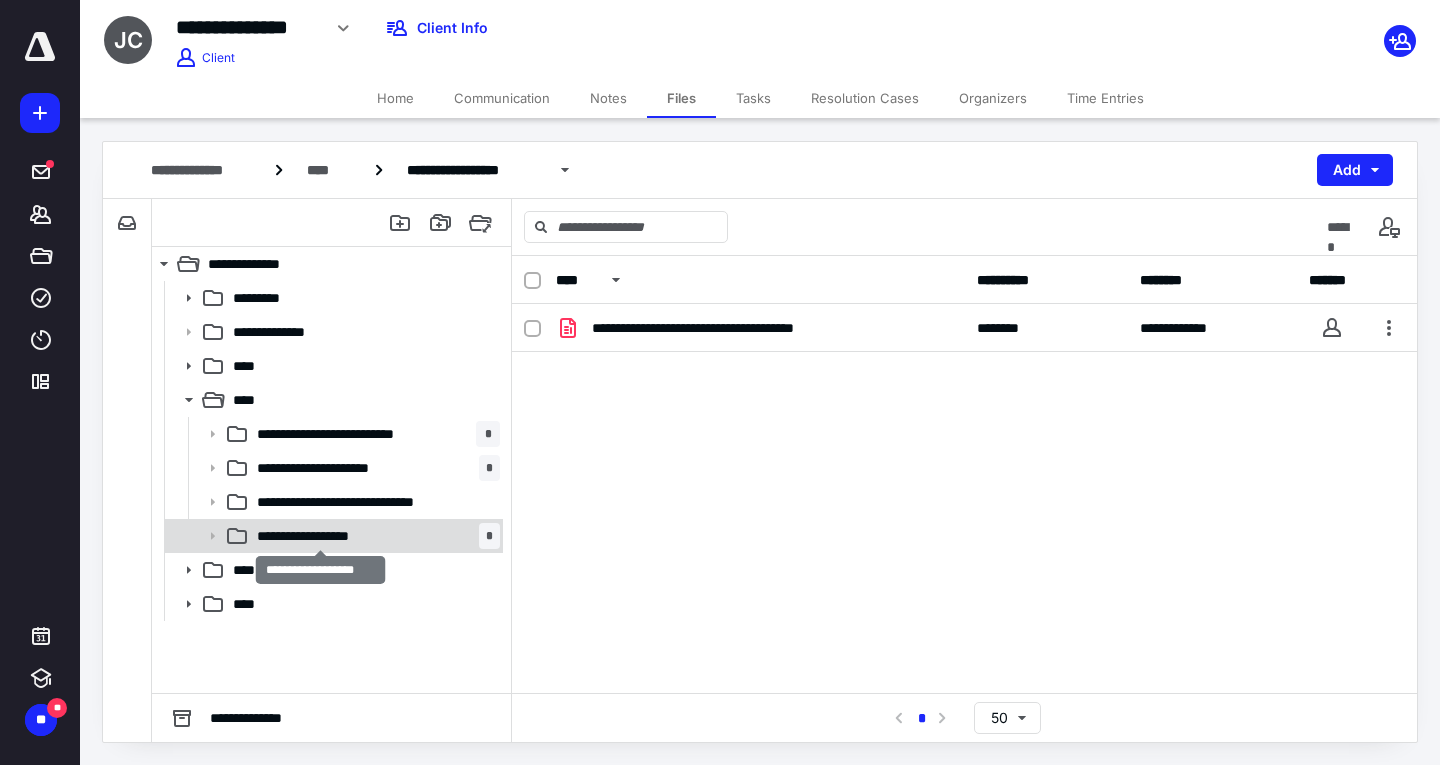 click on "**********" at bounding box center (320, 536) 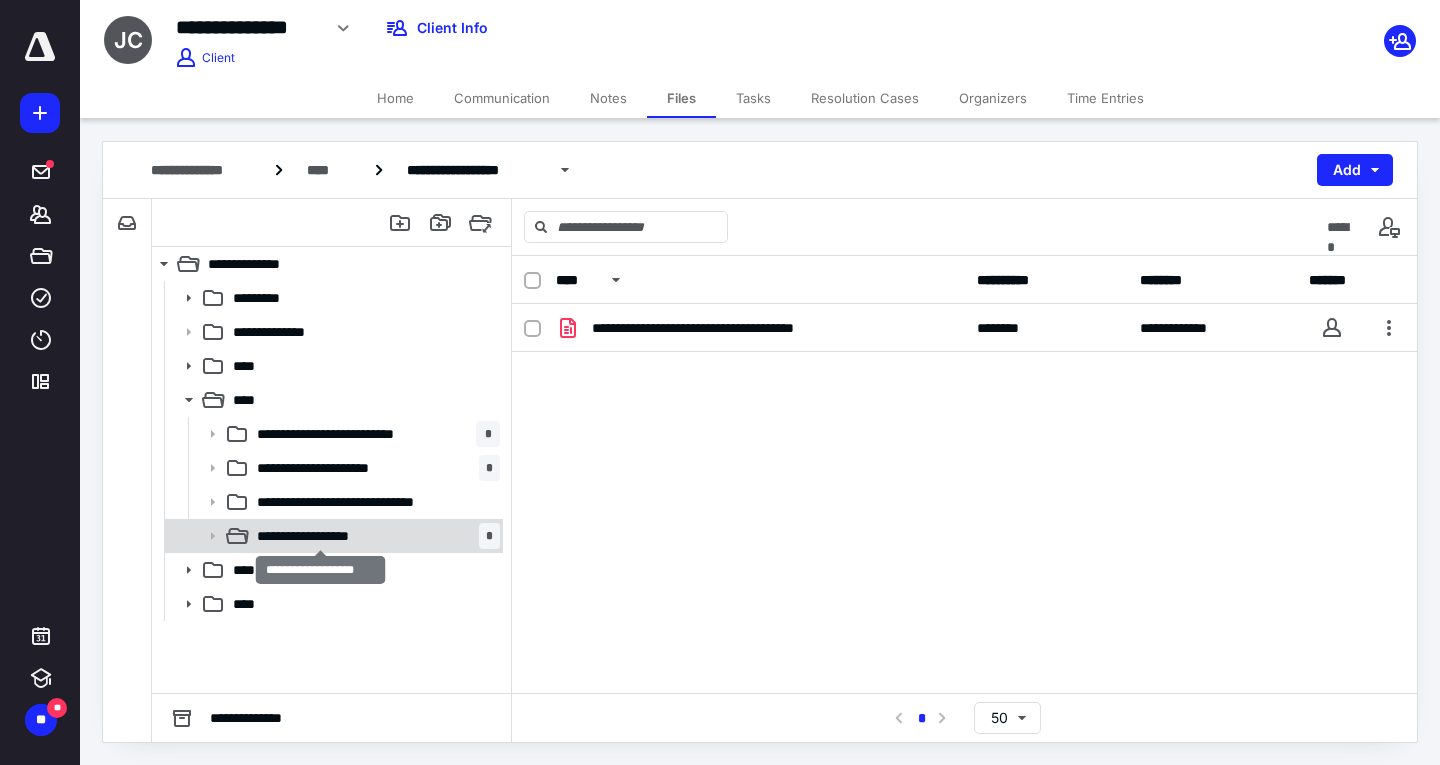 click on "**********" at bounding box center (320, 536) 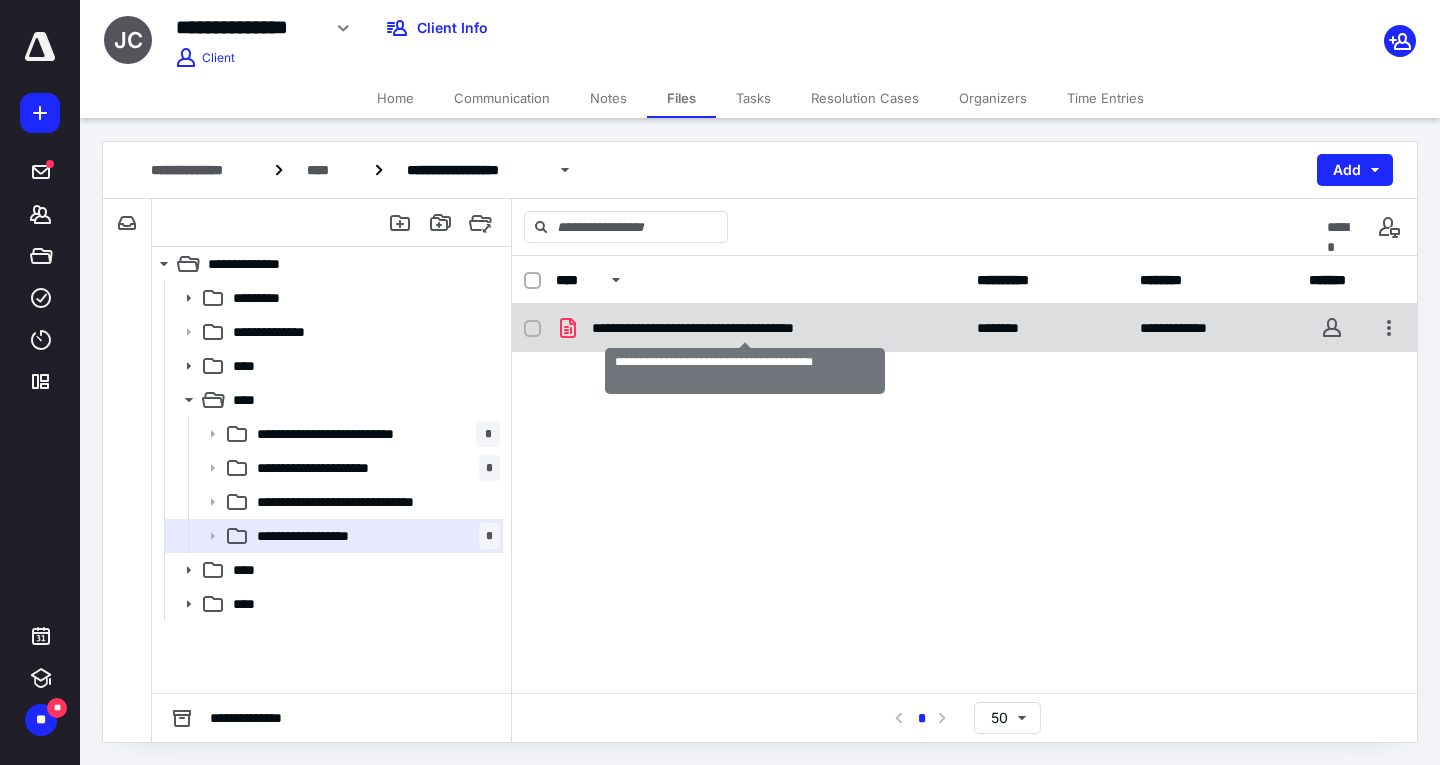 click on "**********" at bounding box center [745, 328] 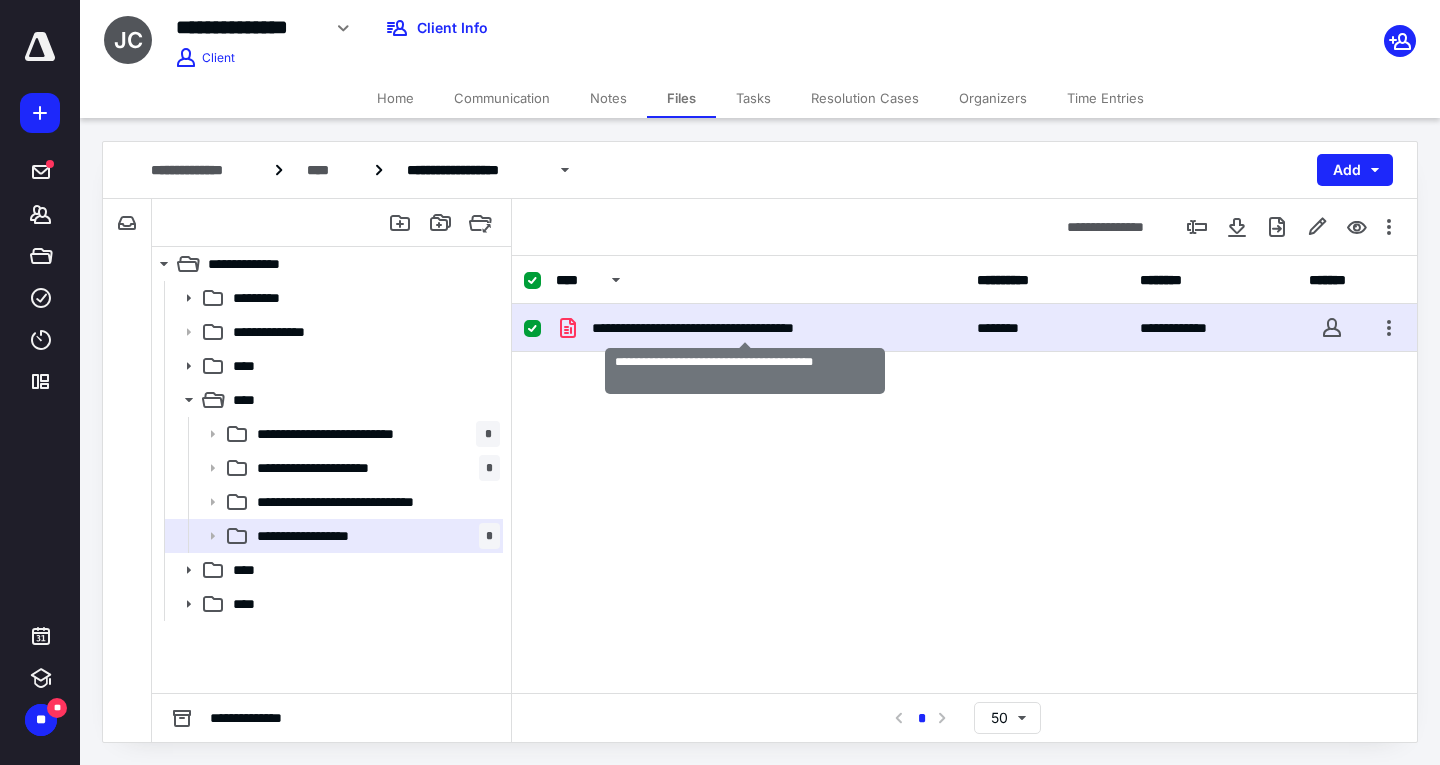 click on "**********" at bounding box center [745, 328] 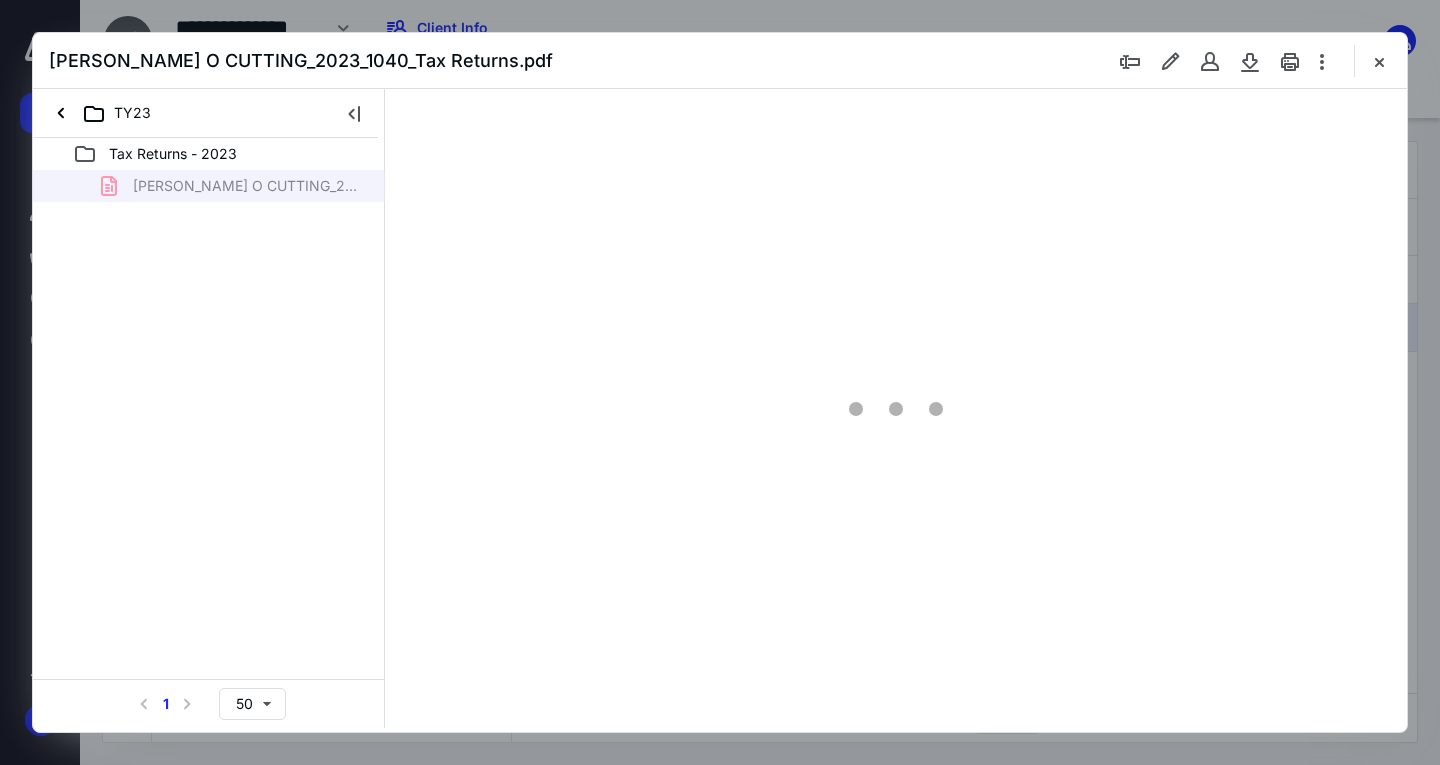 scroll, scrollTop: 0, scrollLeft: 0, axis: both 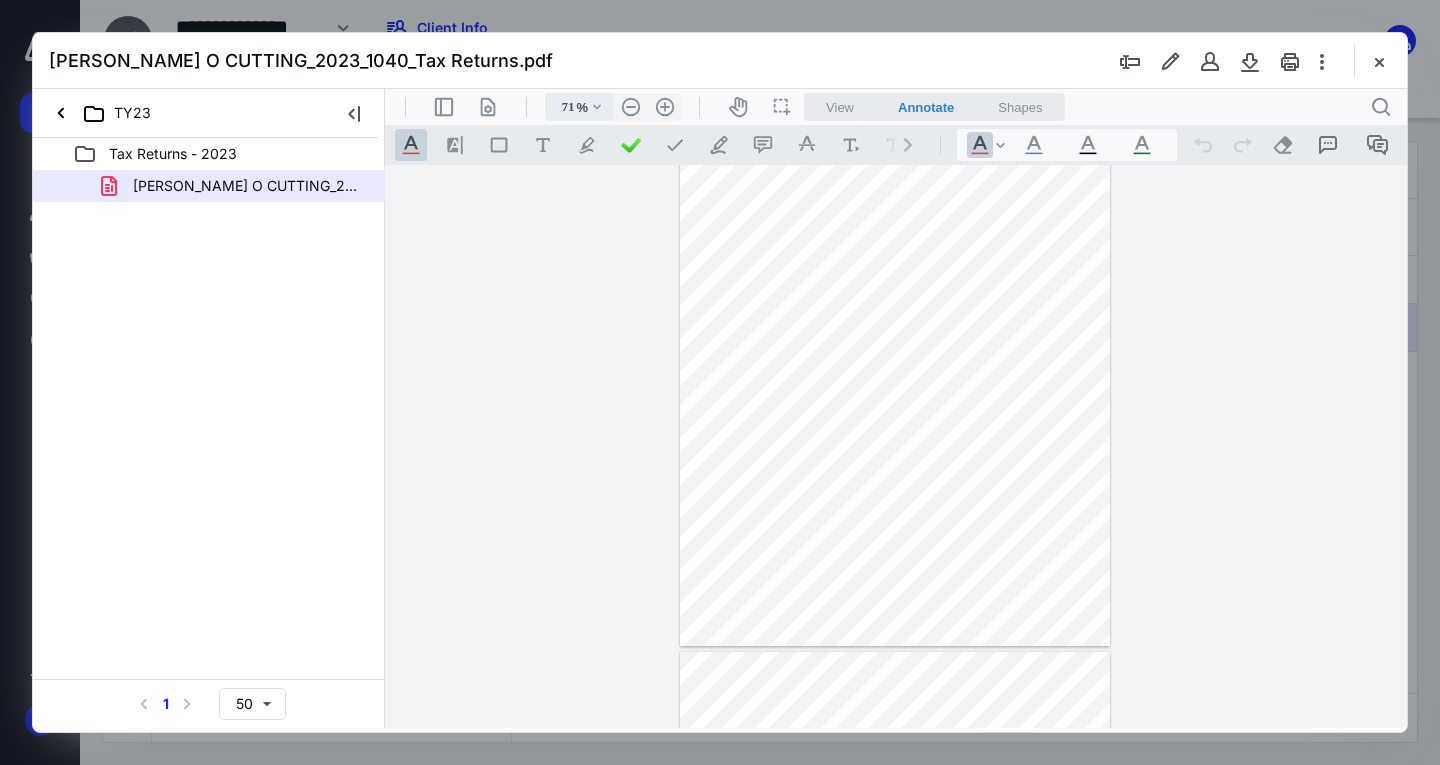 click on ".cls-1{fill:#abb0c4;} icon - chevron - down" at bounding box center (597, 107) 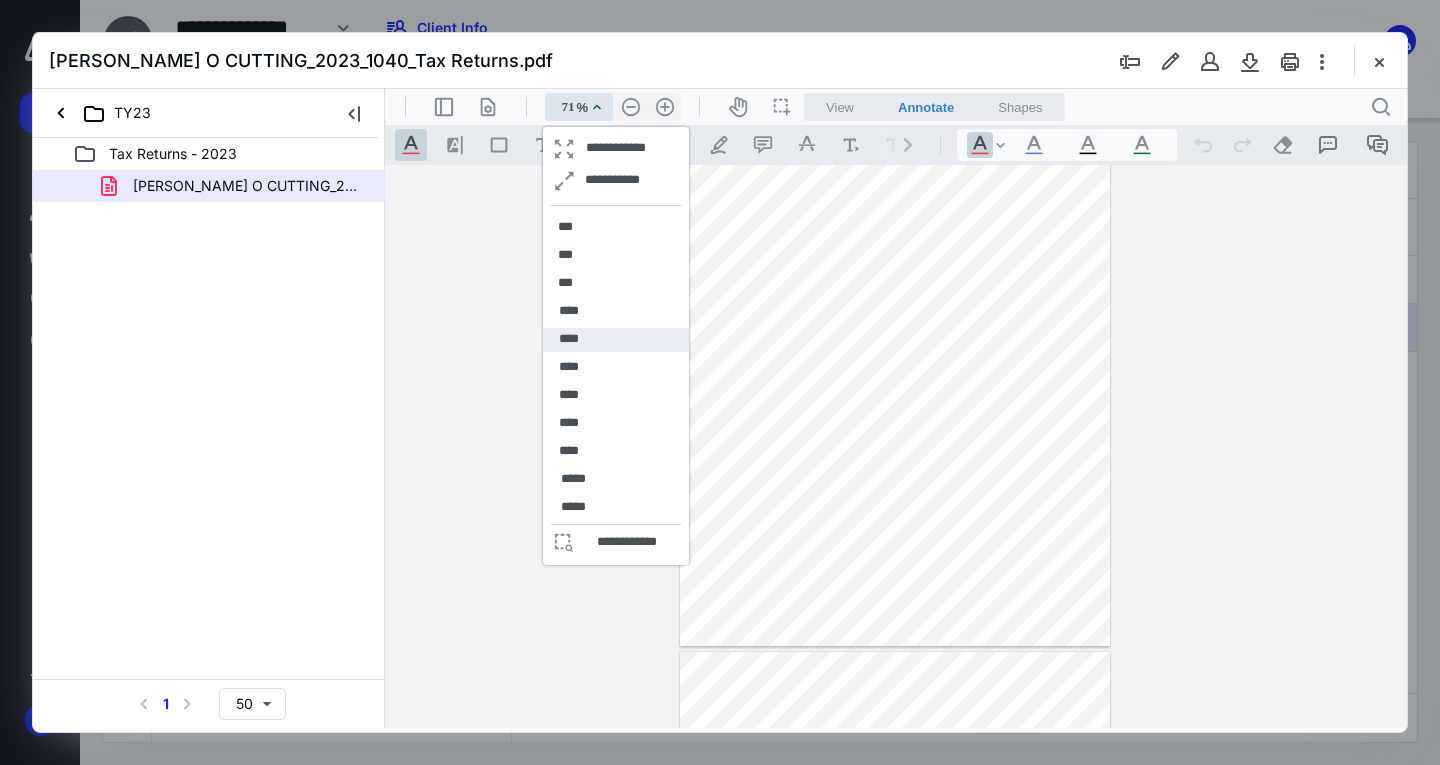 click on "****" at bounding box center (569, 340) 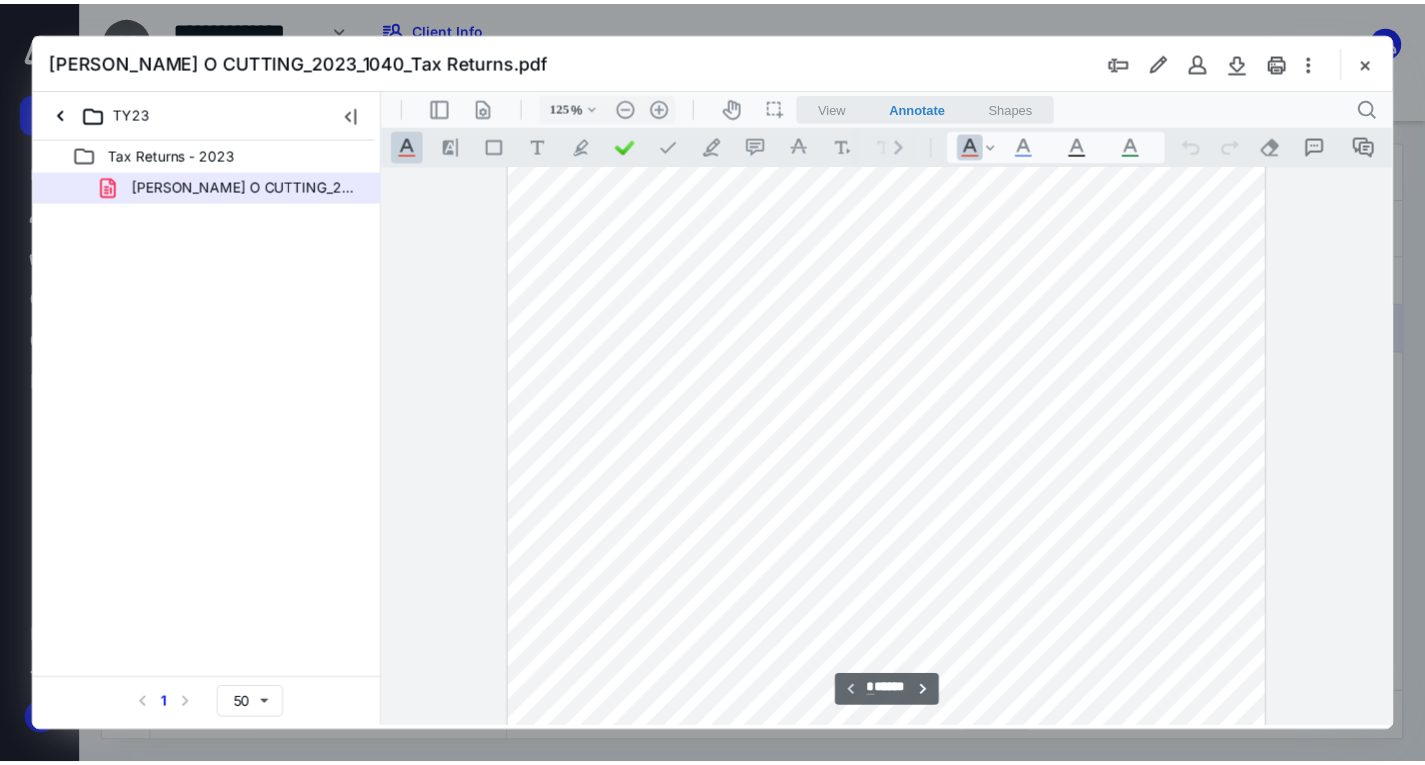 scroll, scrollTop: 0, scrollLeft: 0, axis: both 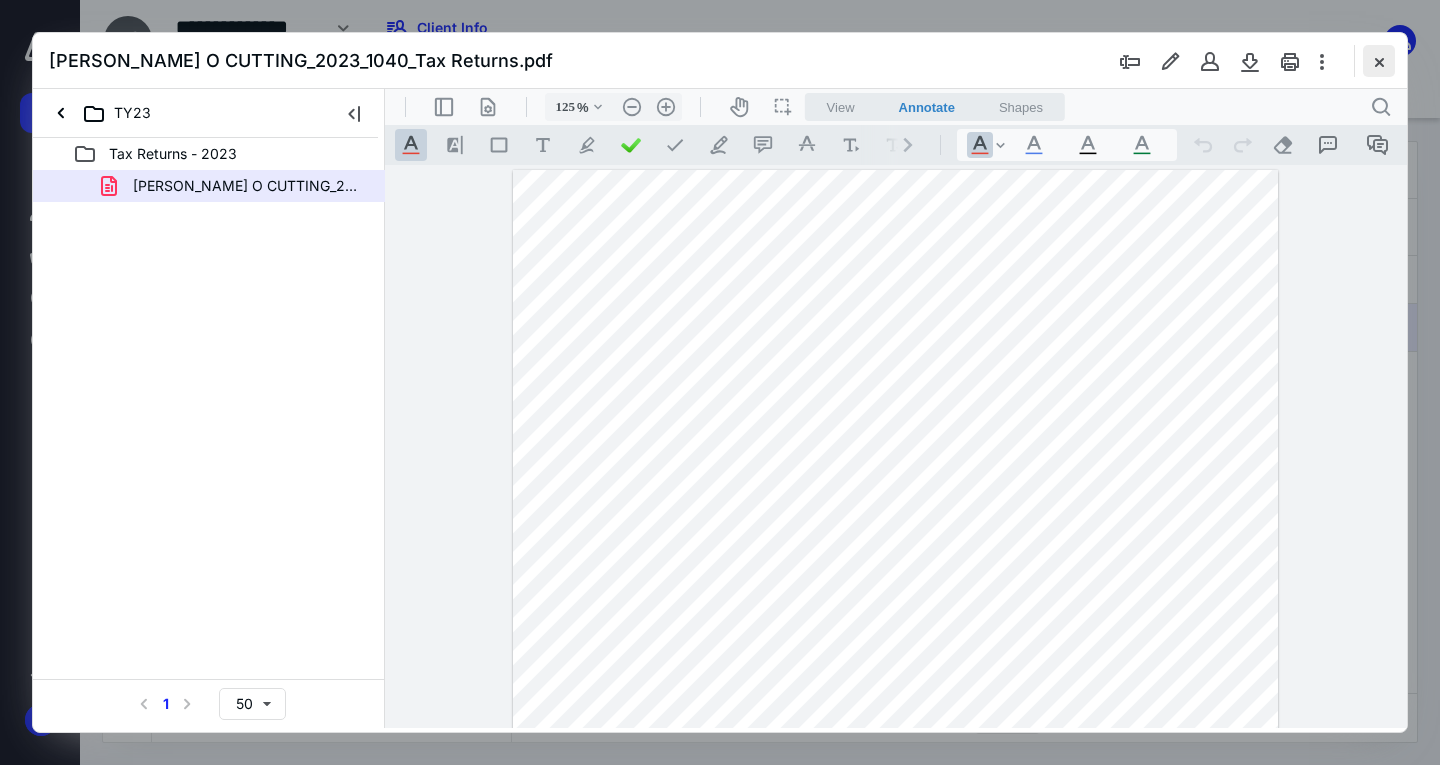 click at bounding box center (1379, 61) 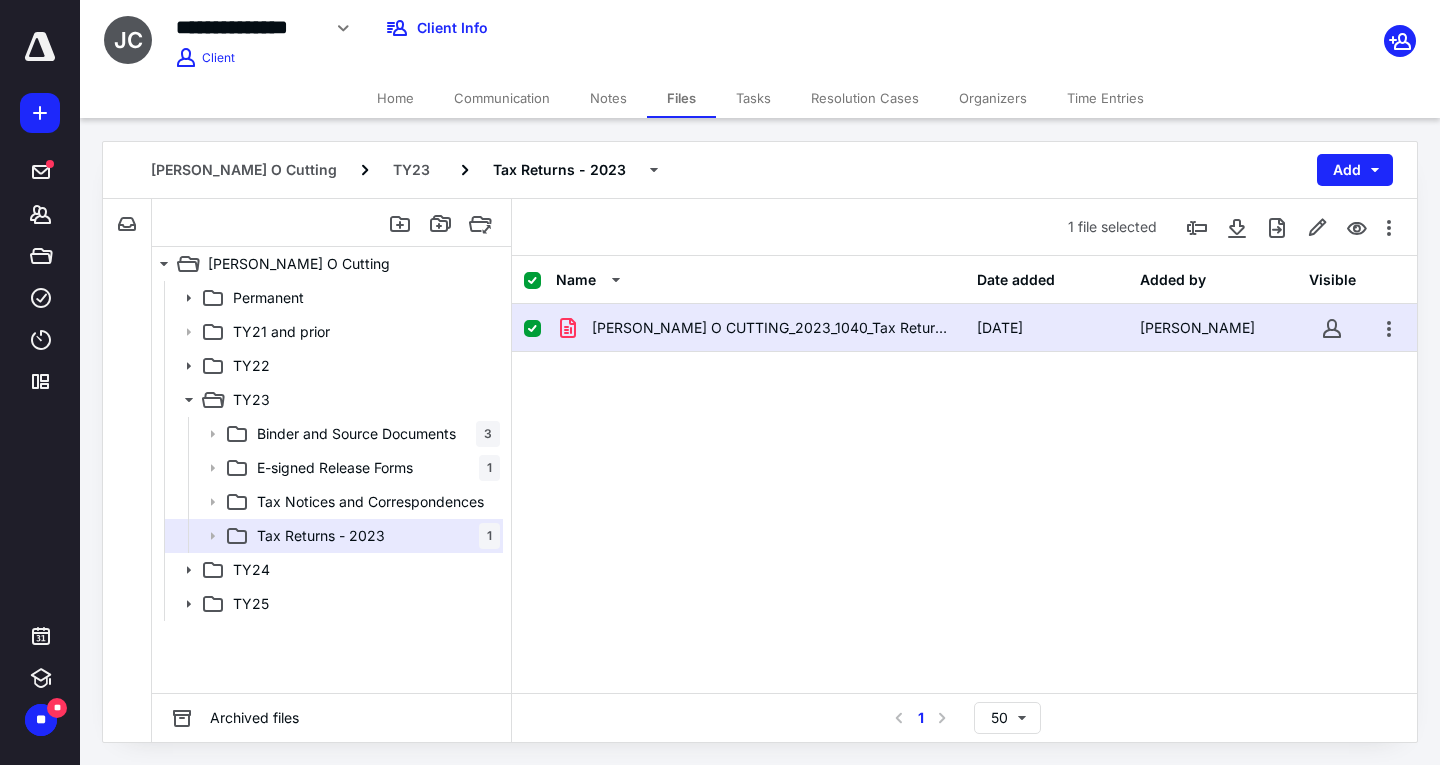 click on "Time Entries" at bounding box center (1105, 98) 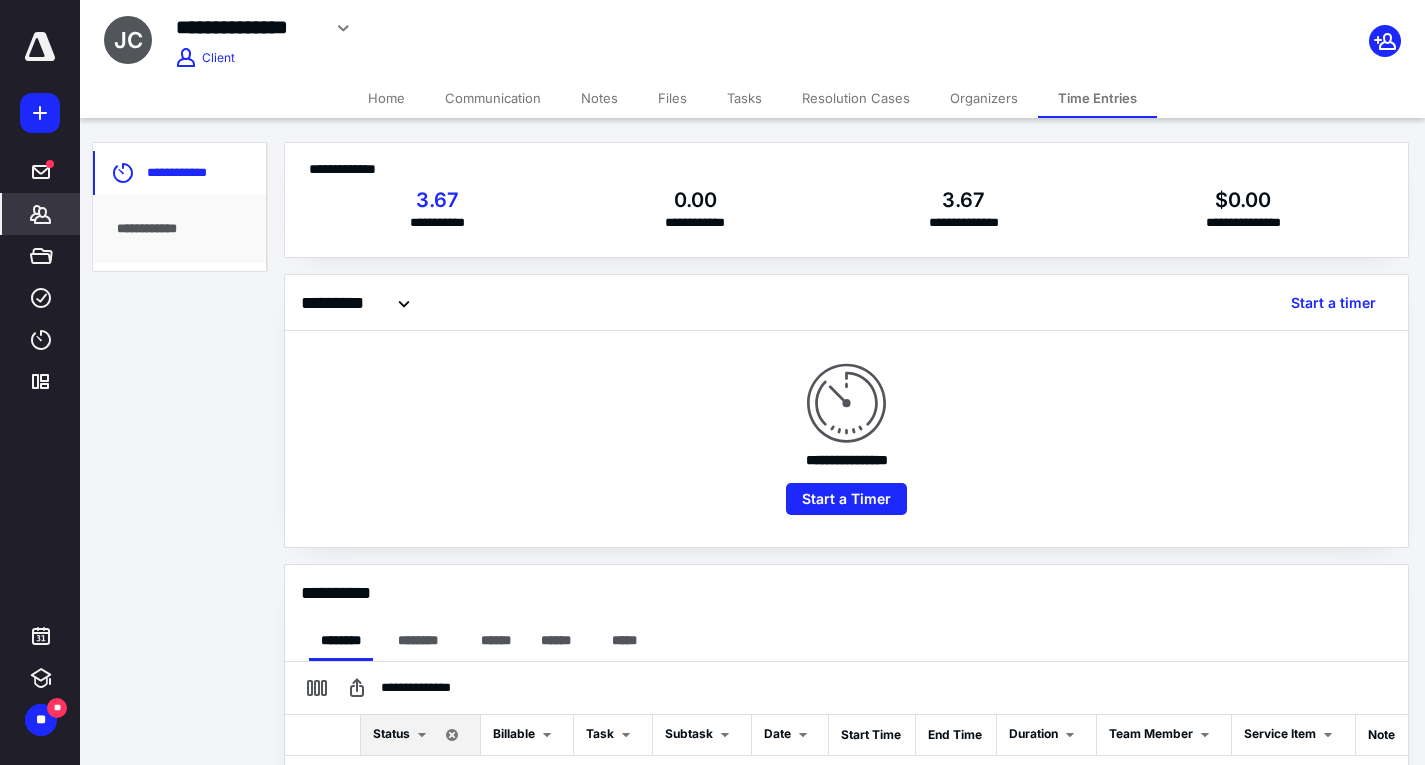 checkbox on "true" 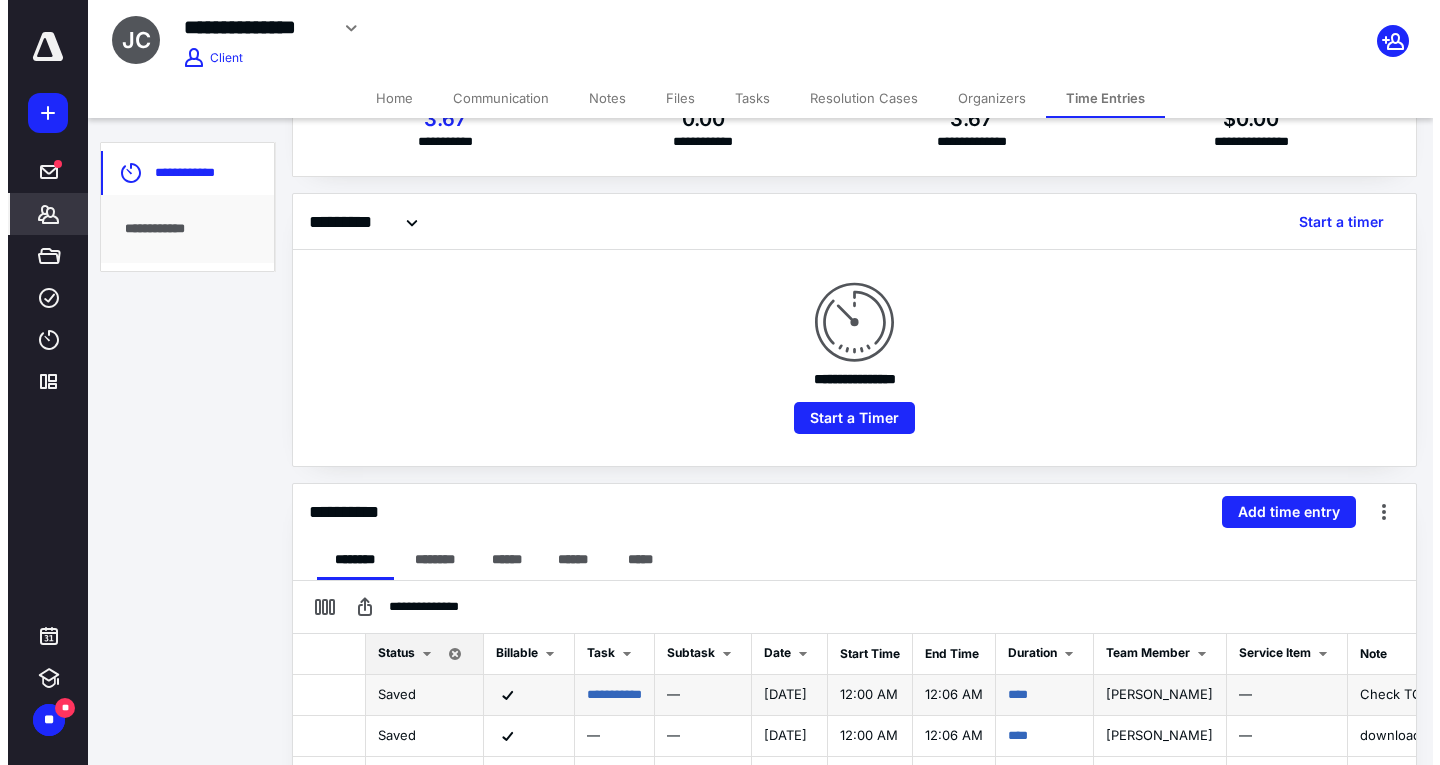 scroll, scrollTop: 100, scrollLeft: 0, axis: vertical 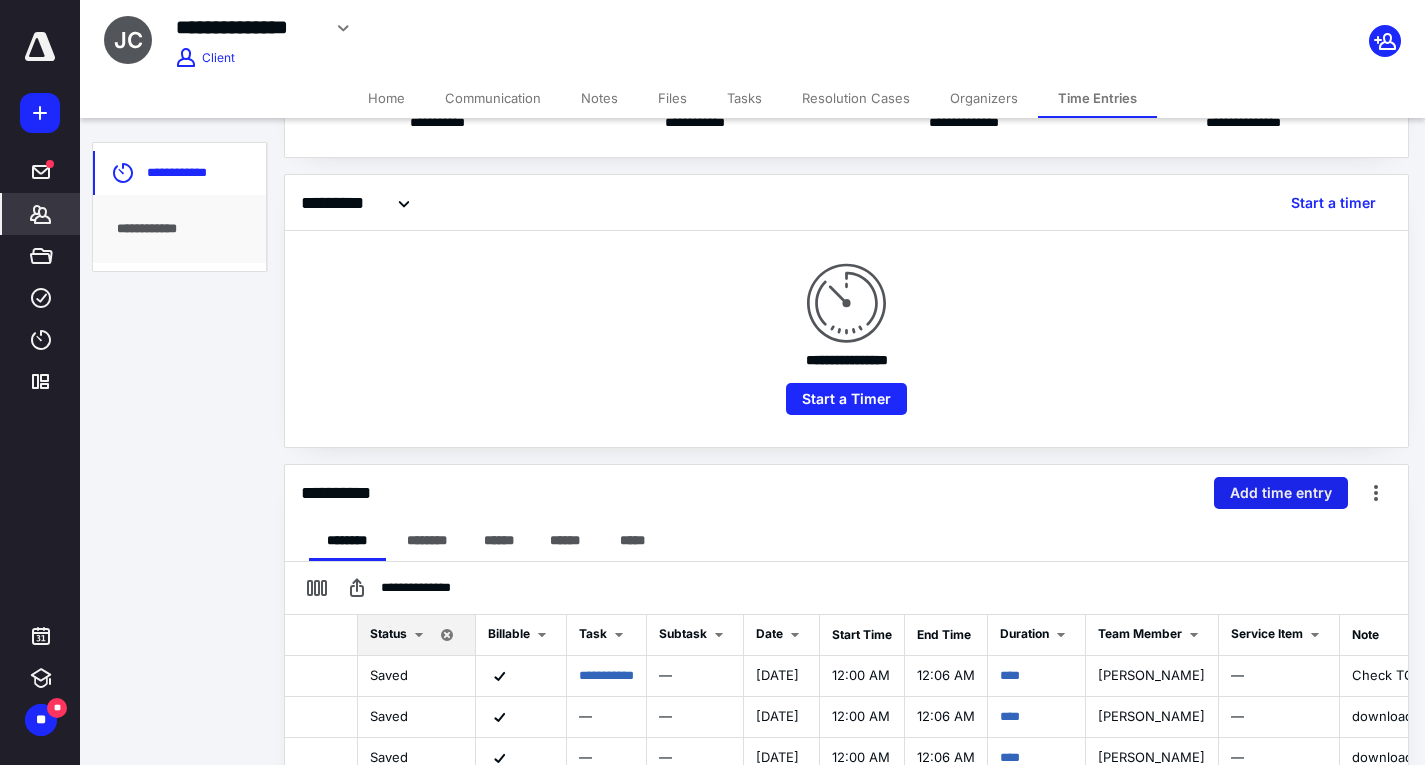 click on "Add time entry" at bounding box center (1281, 493) 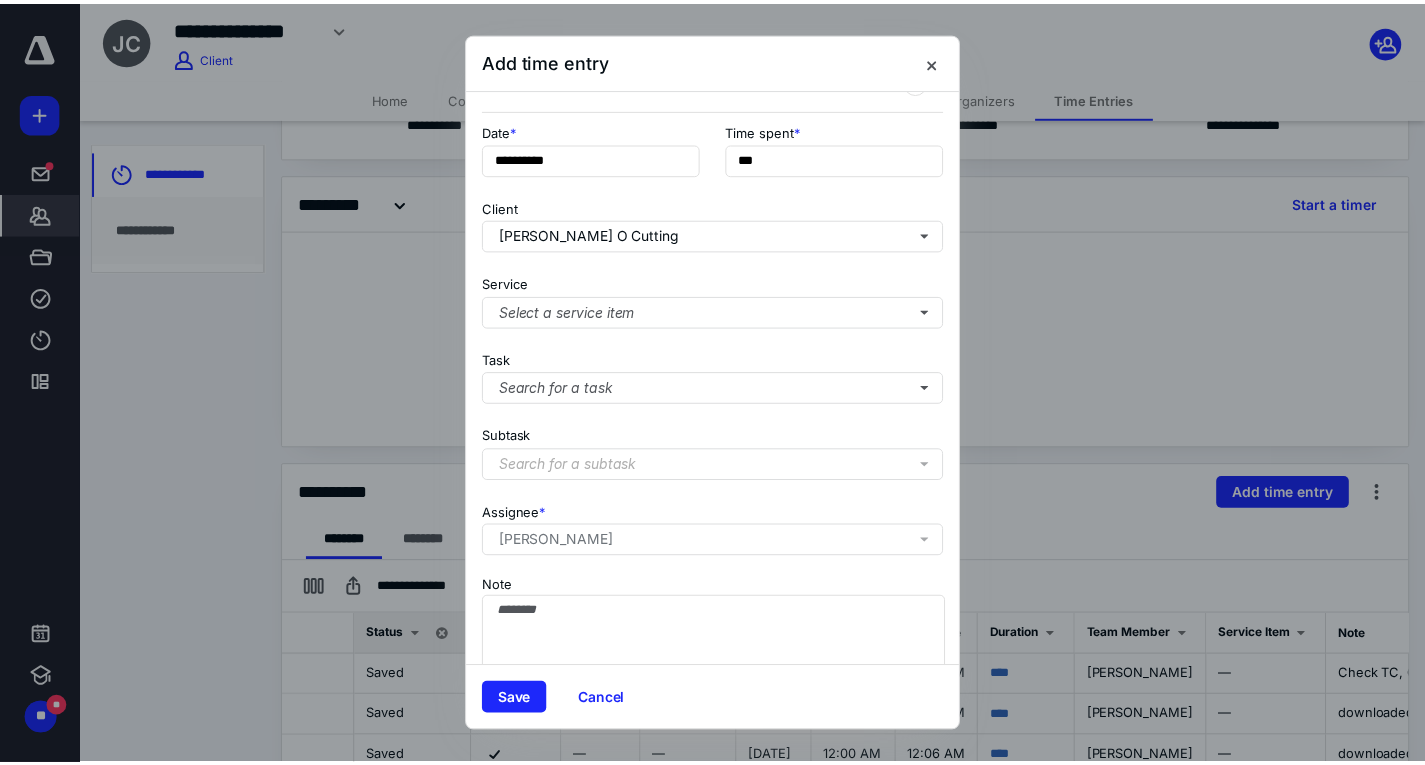 scroll, scrollTop: 100, scrollLeft: 0, axis: vertical 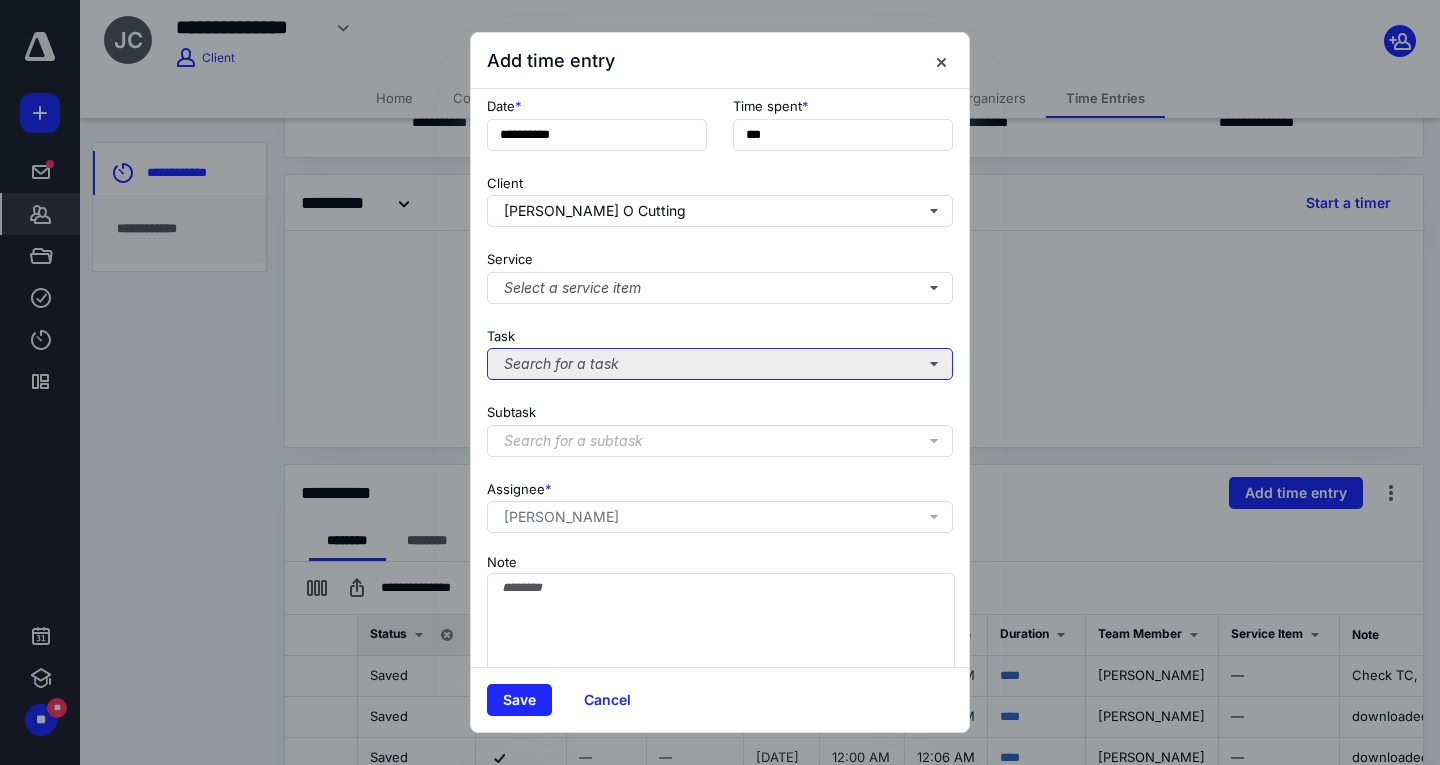 click on "Search for a task" at bounding box center (720, 364) 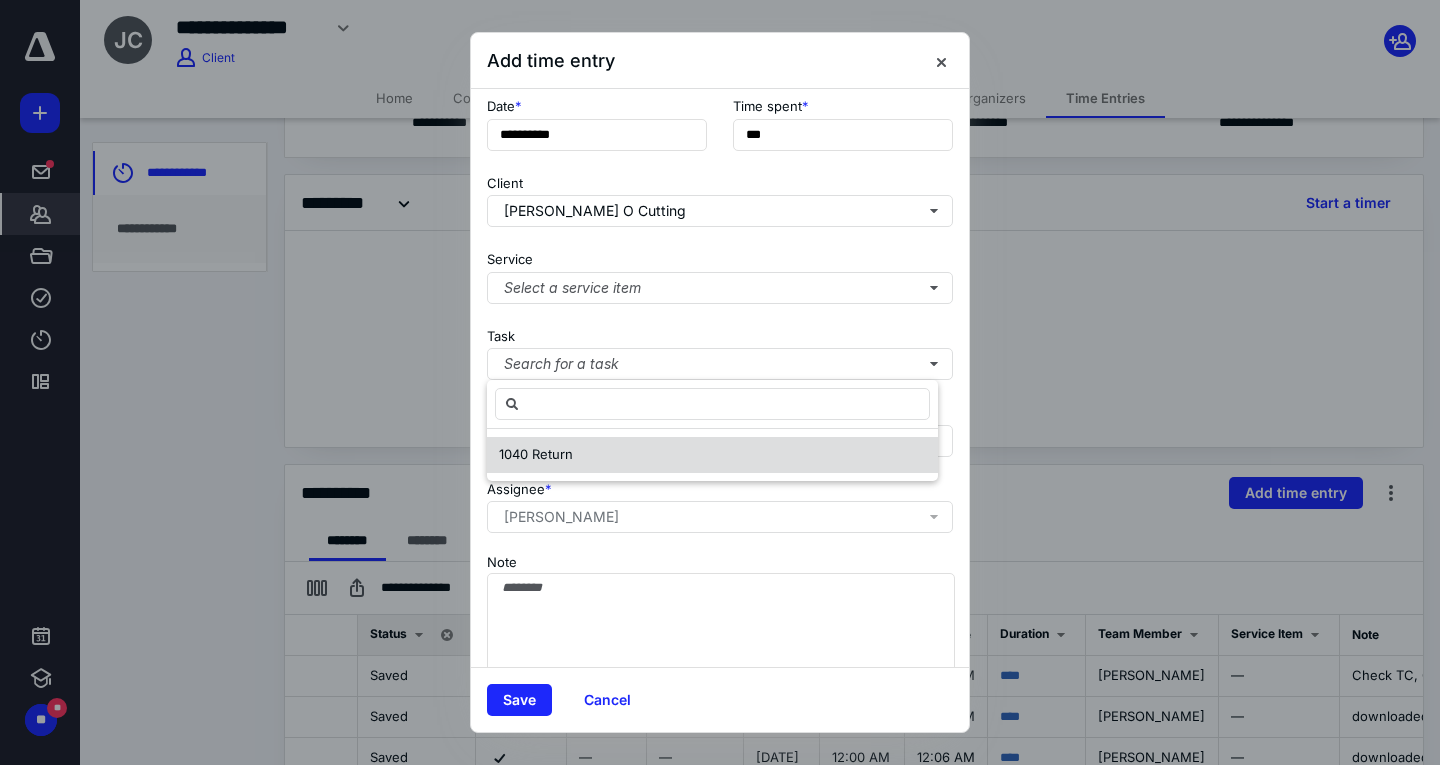 click on "1040 Return" at bounding box center [712, 455] 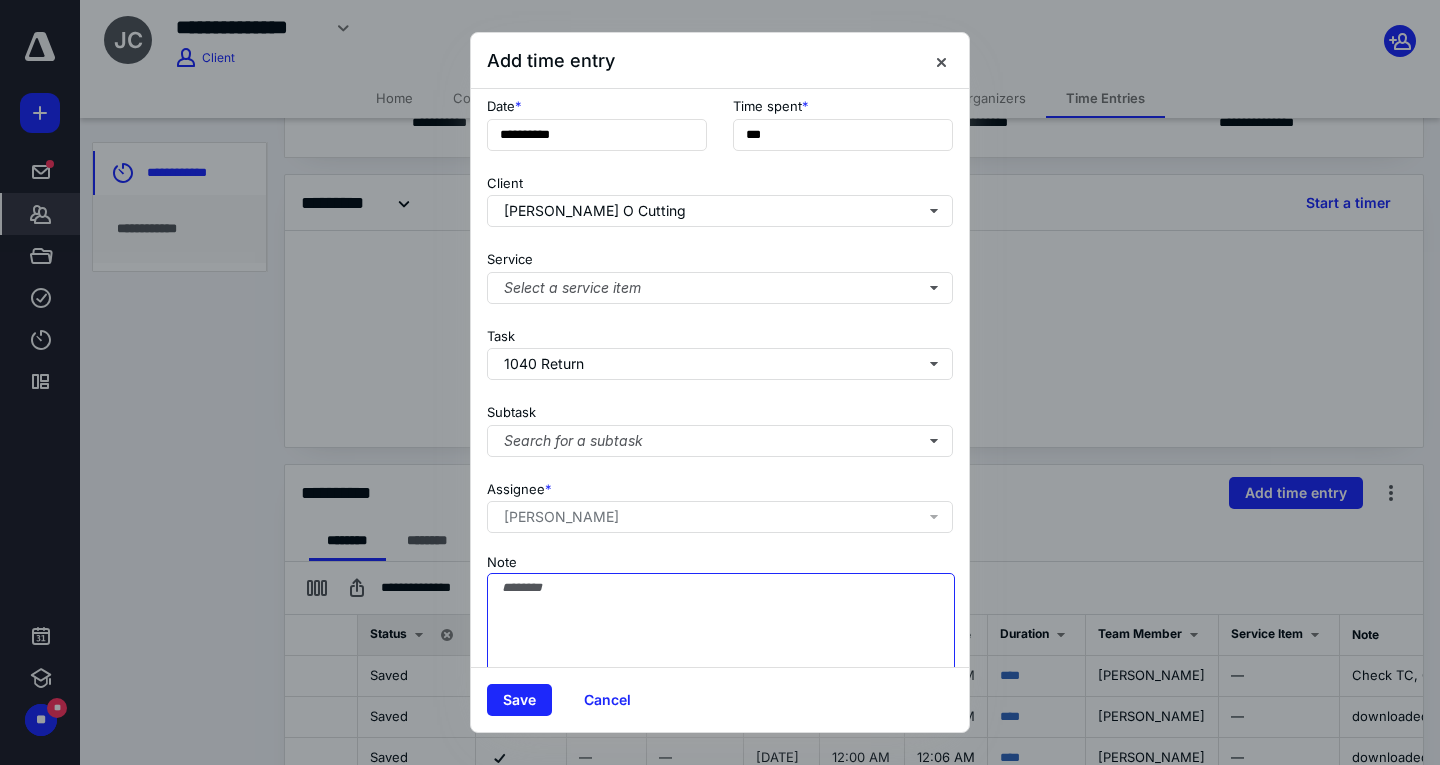 click on "Note" at bounding box center [721, 623] 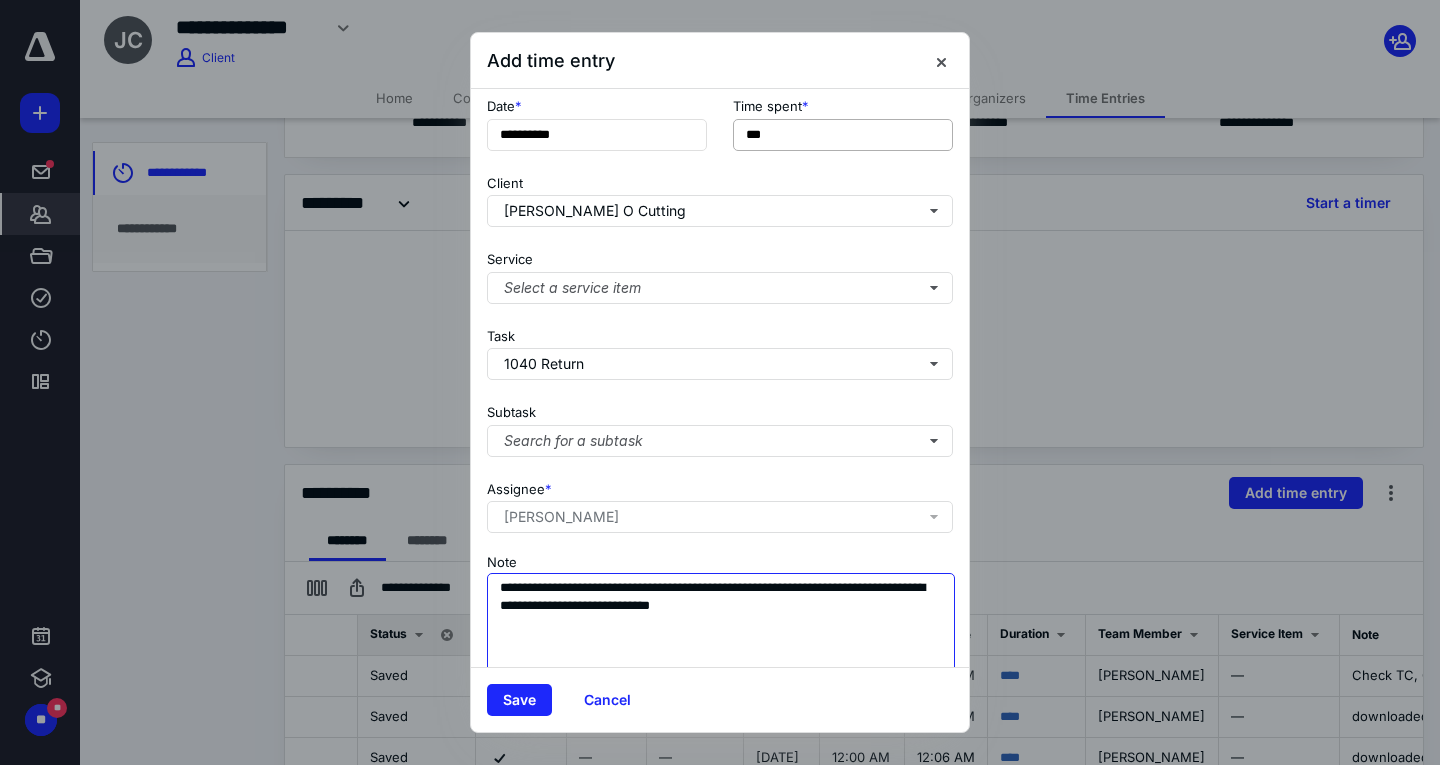 type on "**********" 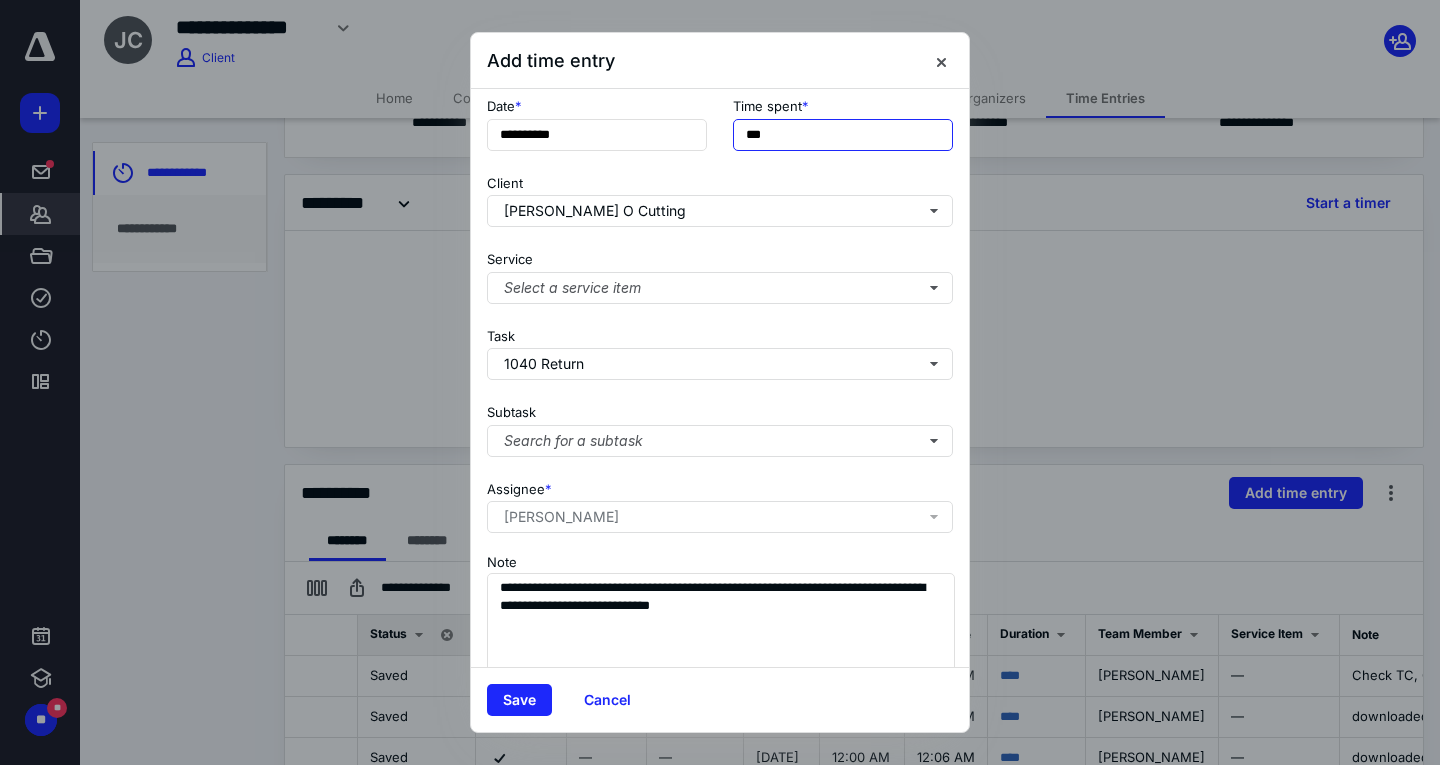 click on "***" at bounding box center [843, 135] 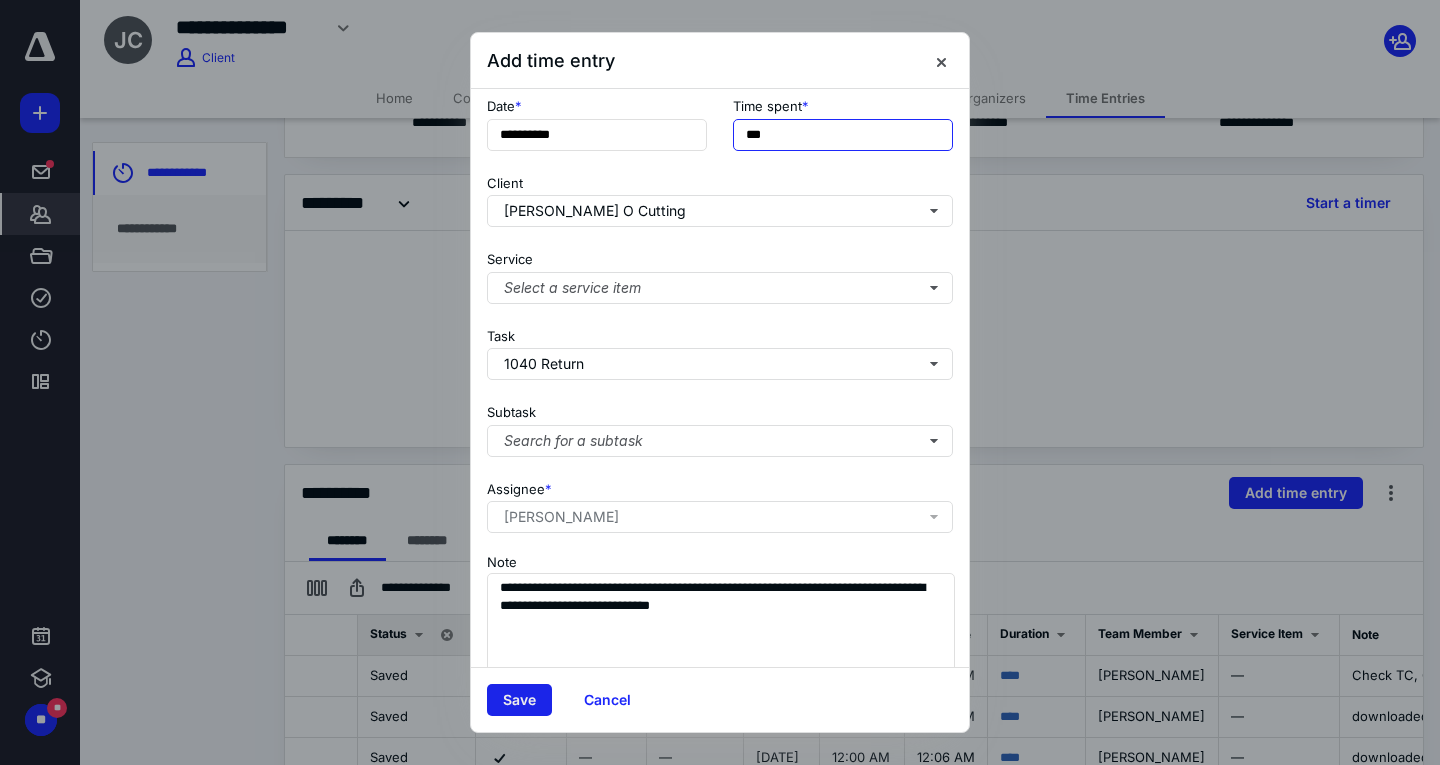 type on "***" 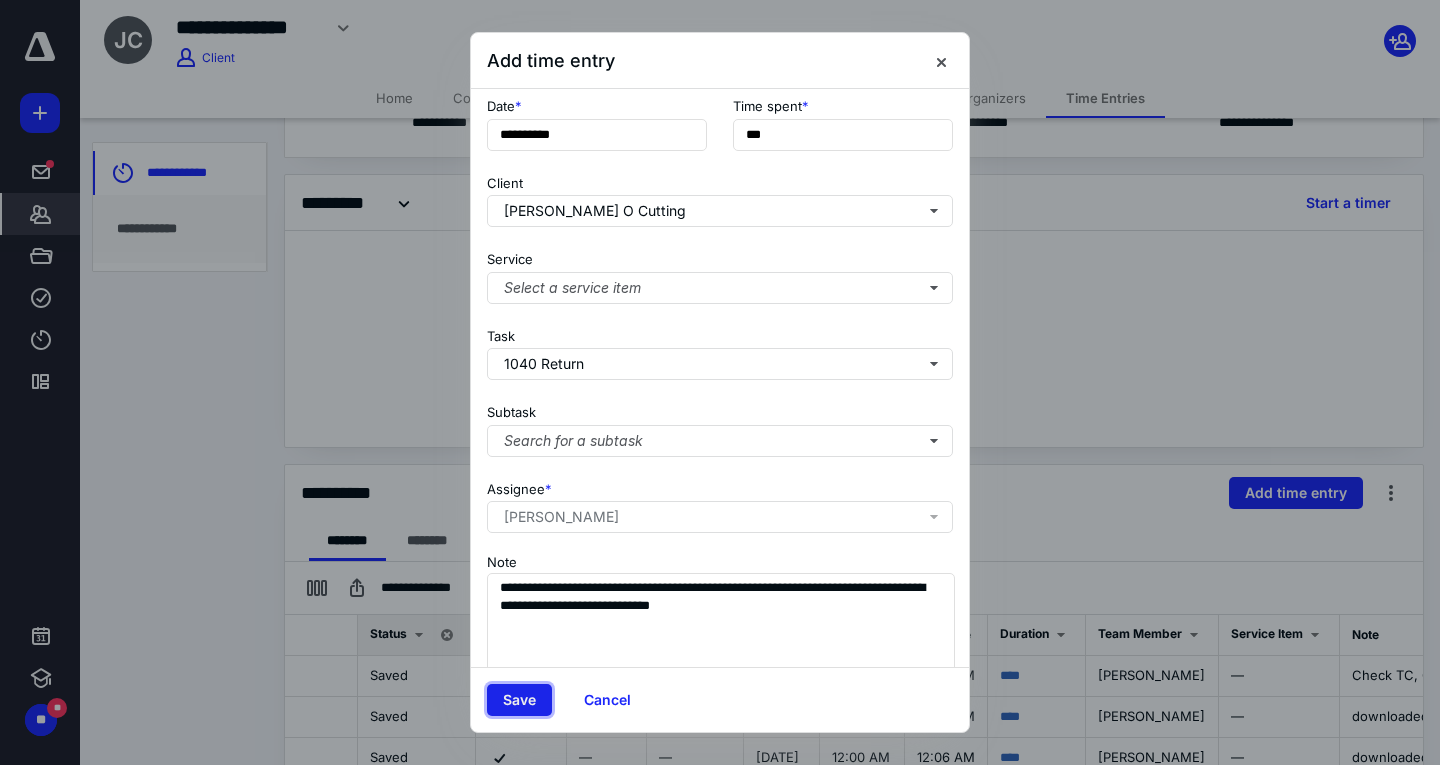 click on "Save" at bounding box center (519, 700) 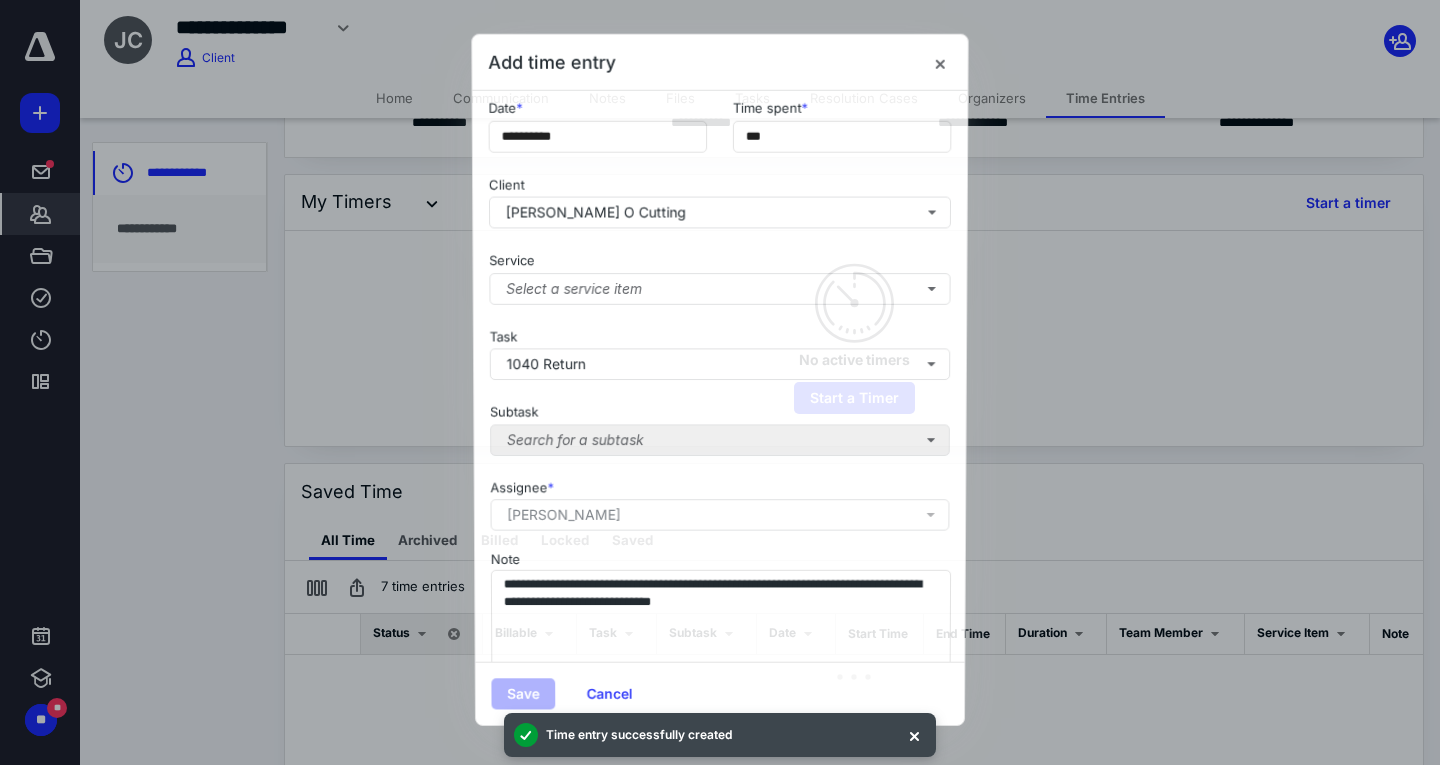 checkbox on "false" 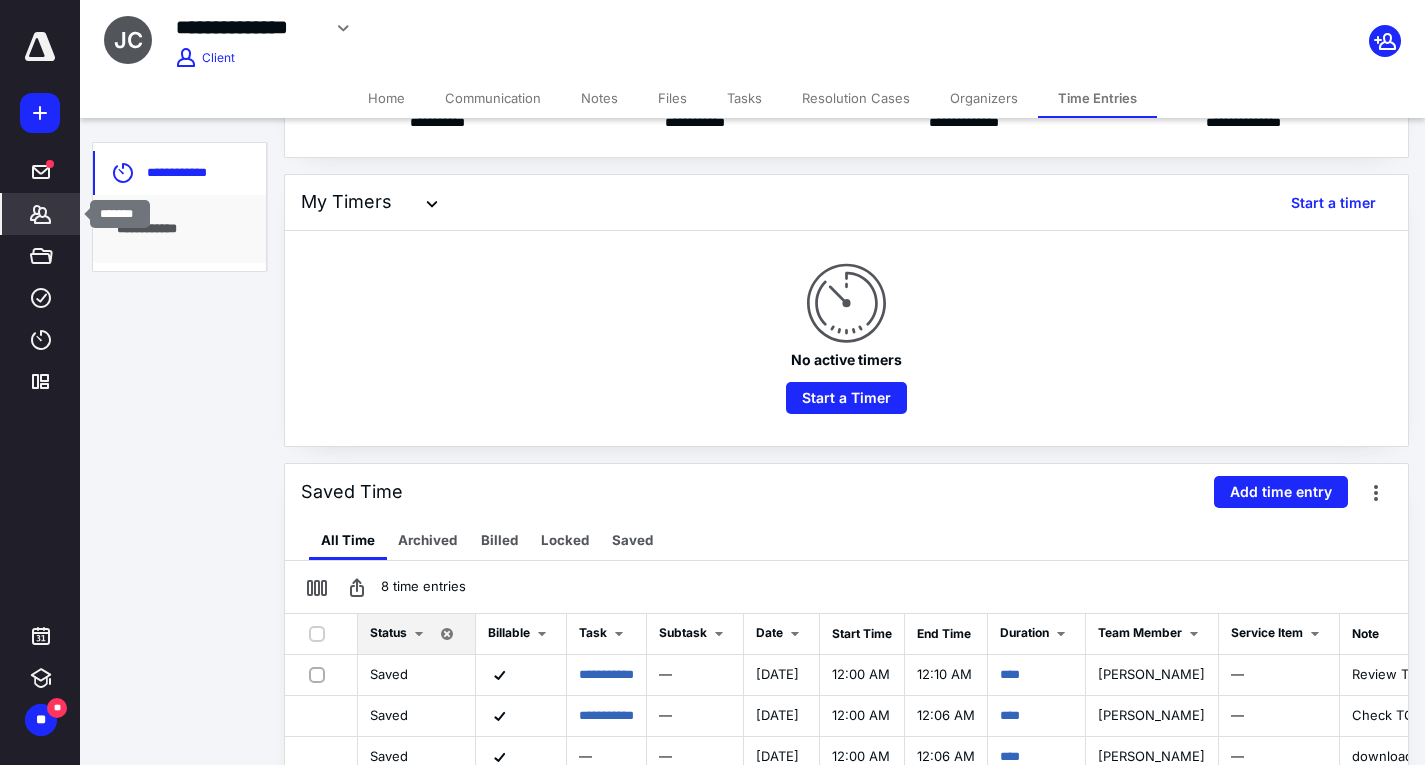 click 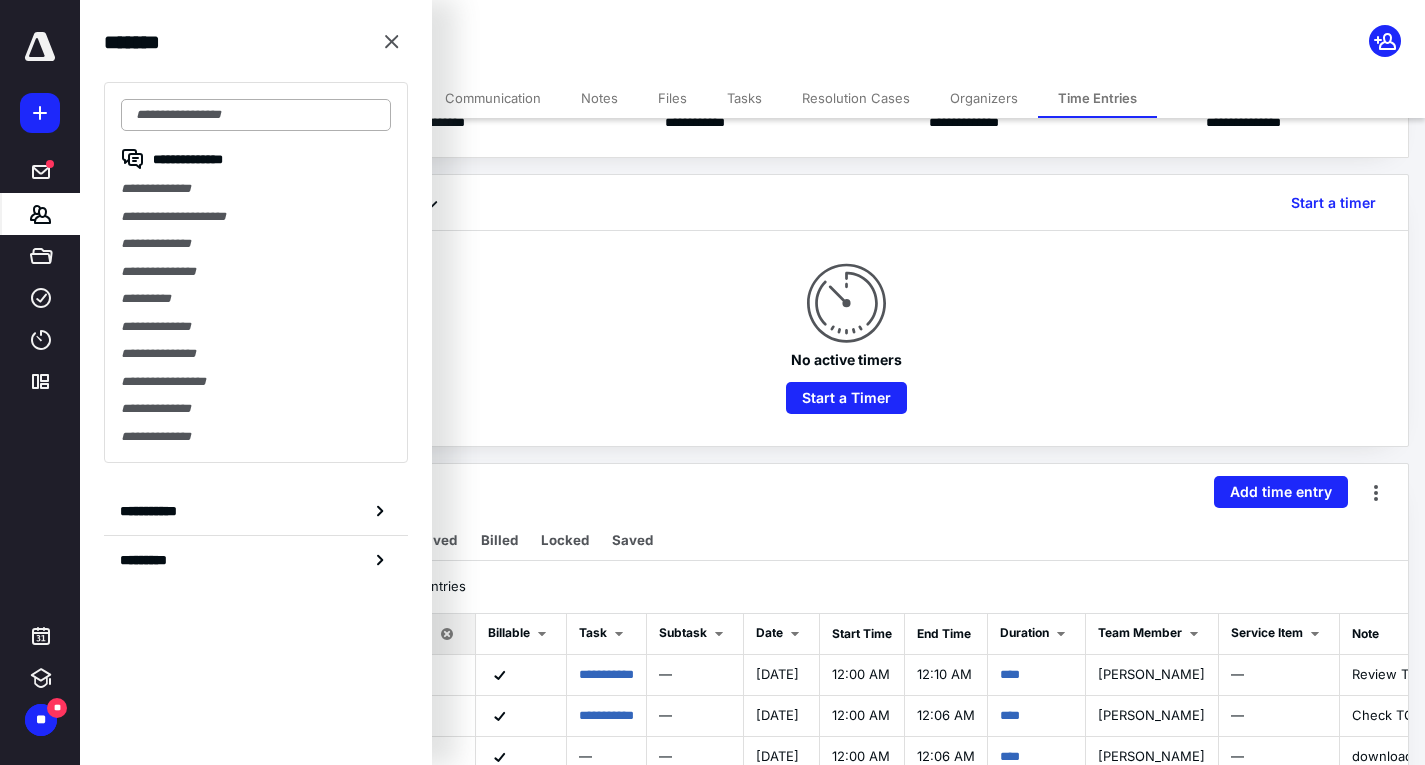click at bounding box center (256, 115) 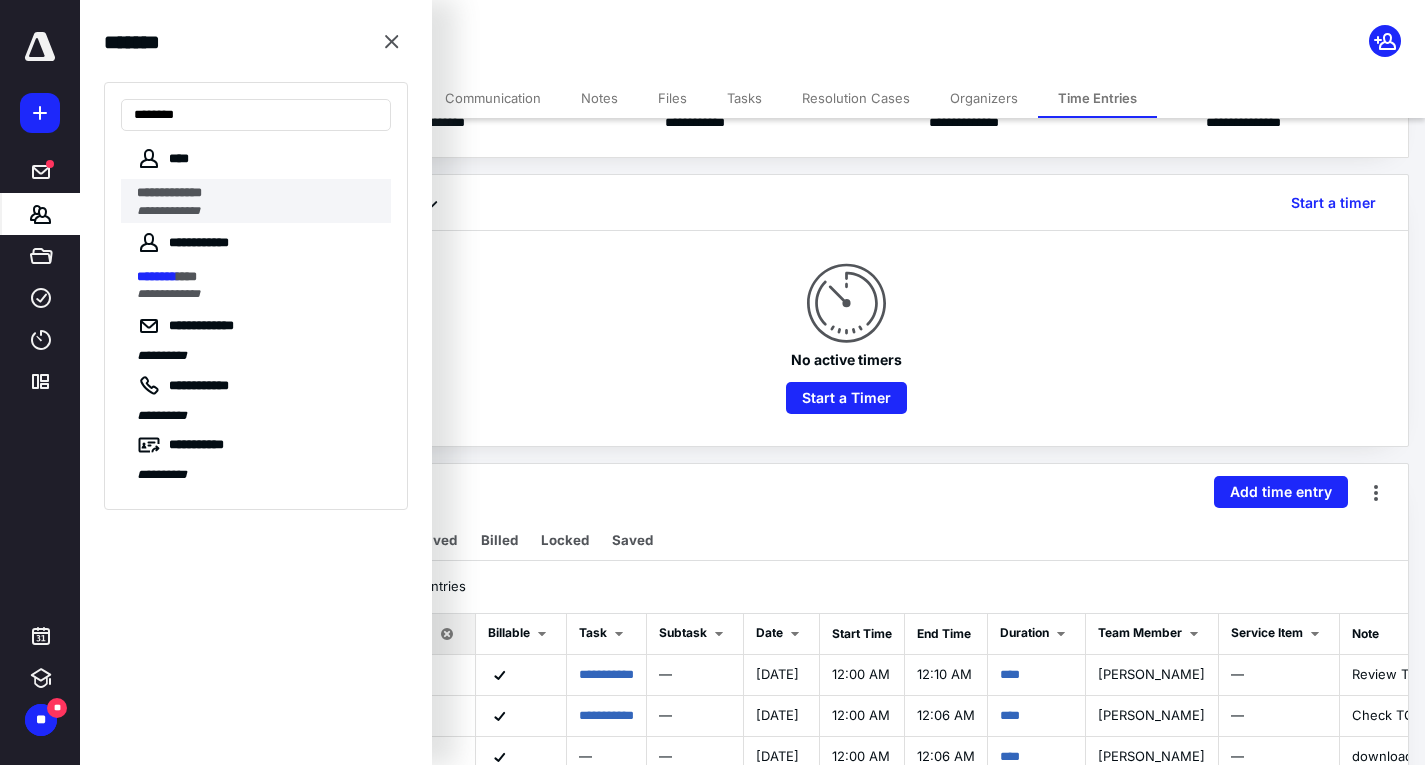 type on "********" 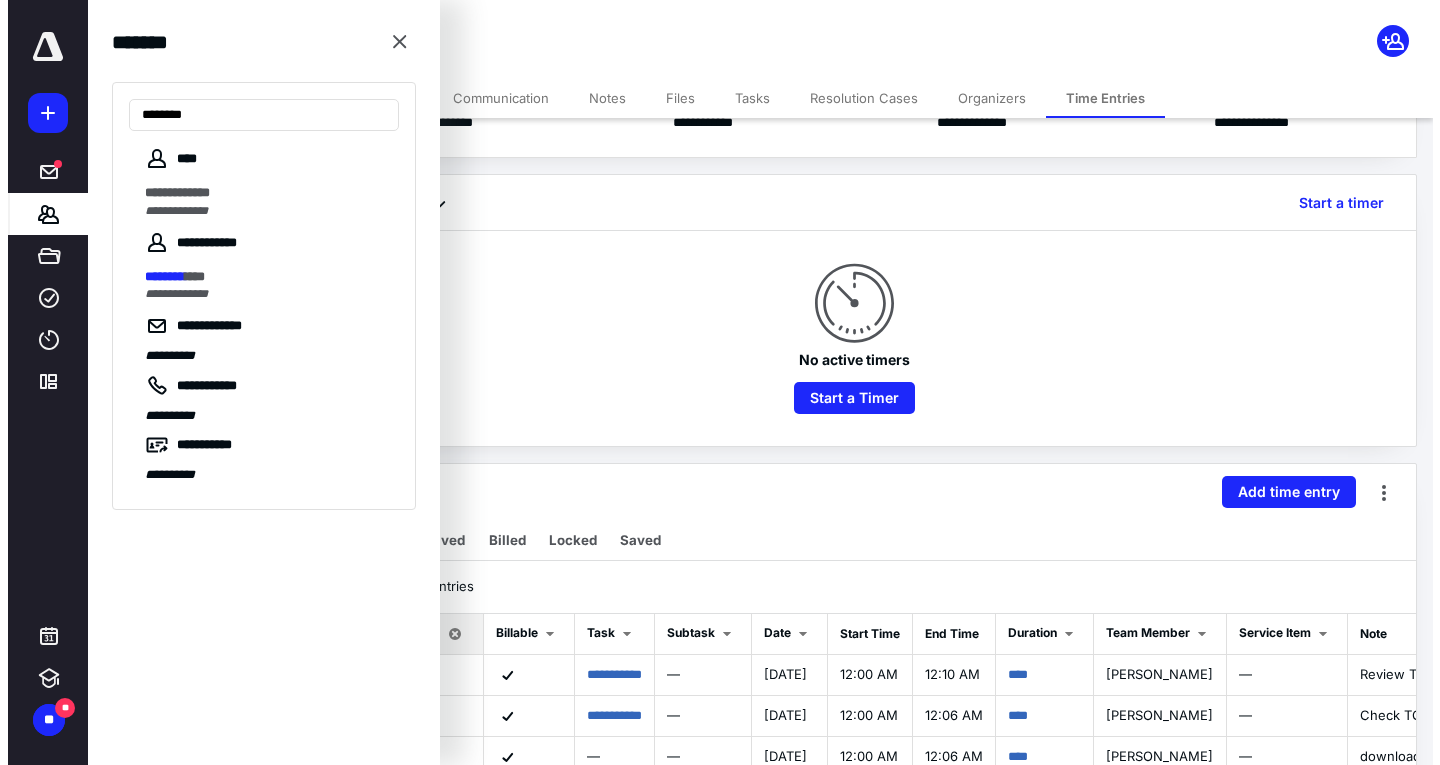 scroll, scrollTop: 0, scrollLeft: 0, axis: both 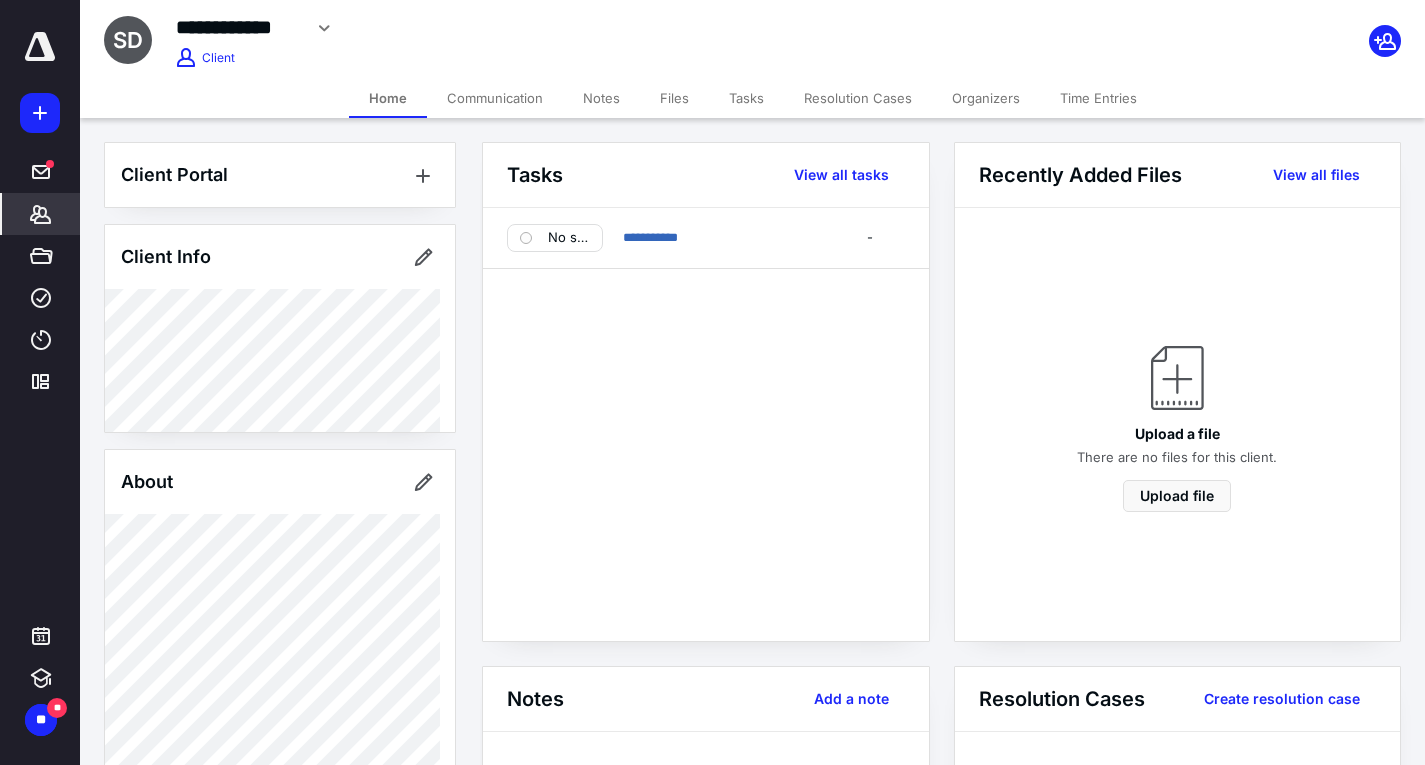 click on "Files" at bounding box center (674, 98) 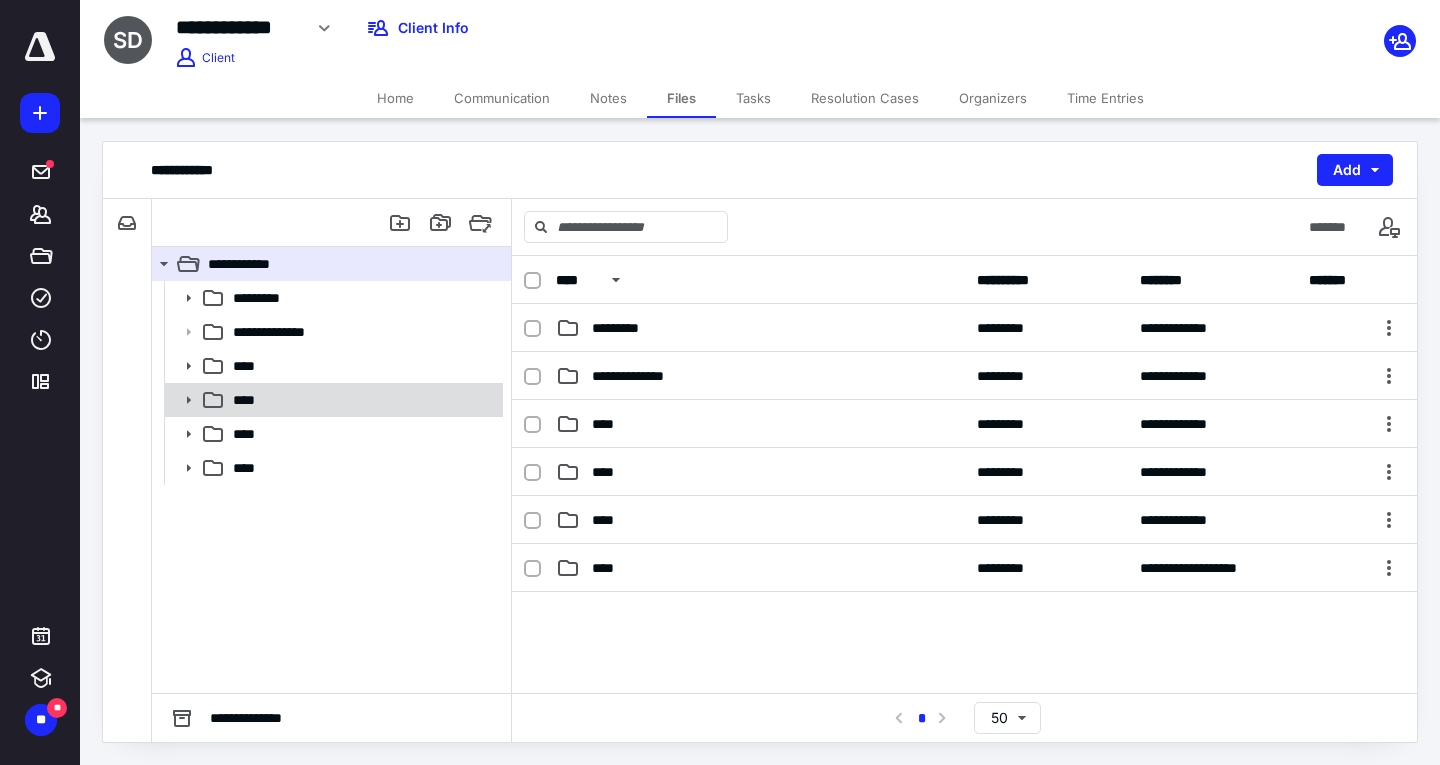 click on "****" at bounding box center (362, 400) 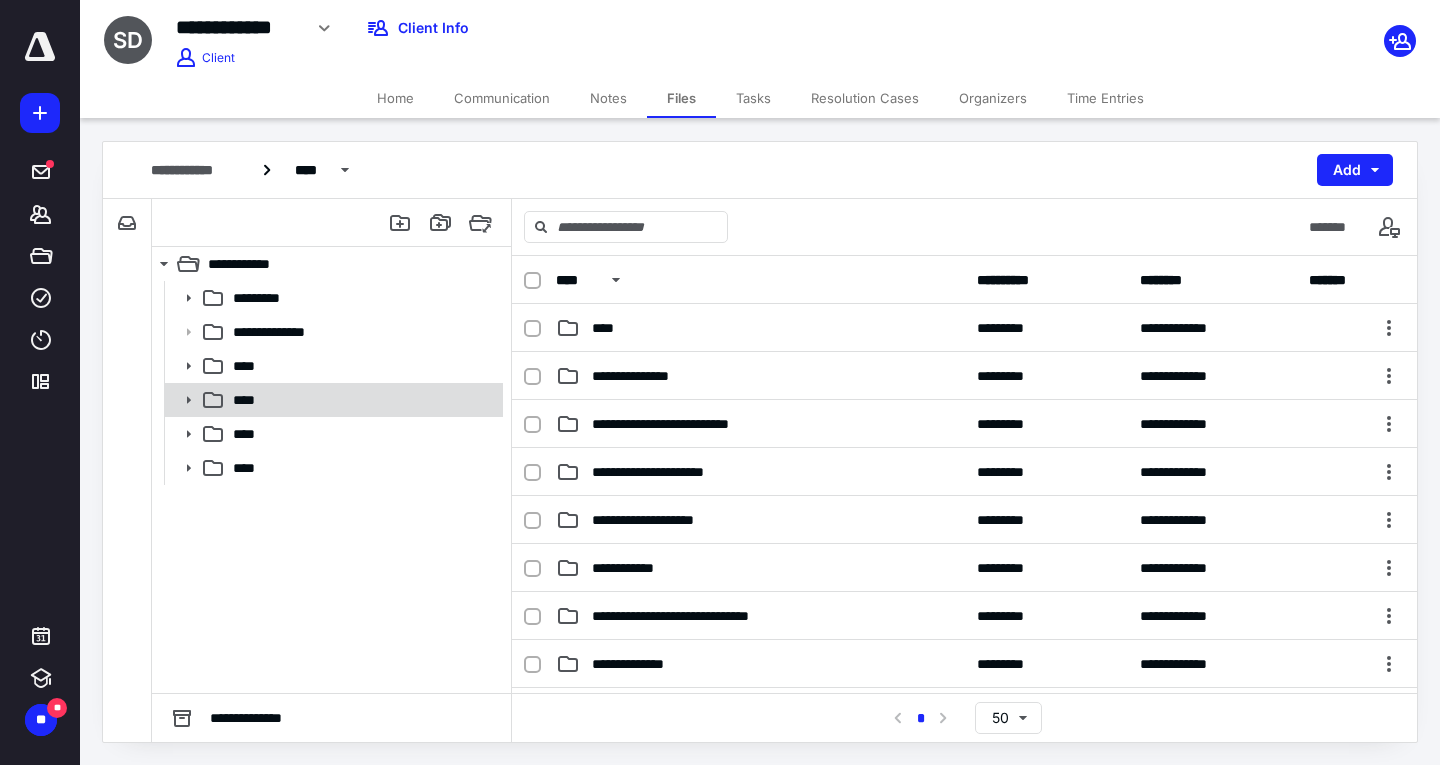 click on "****" at bounding box center [362, 400] 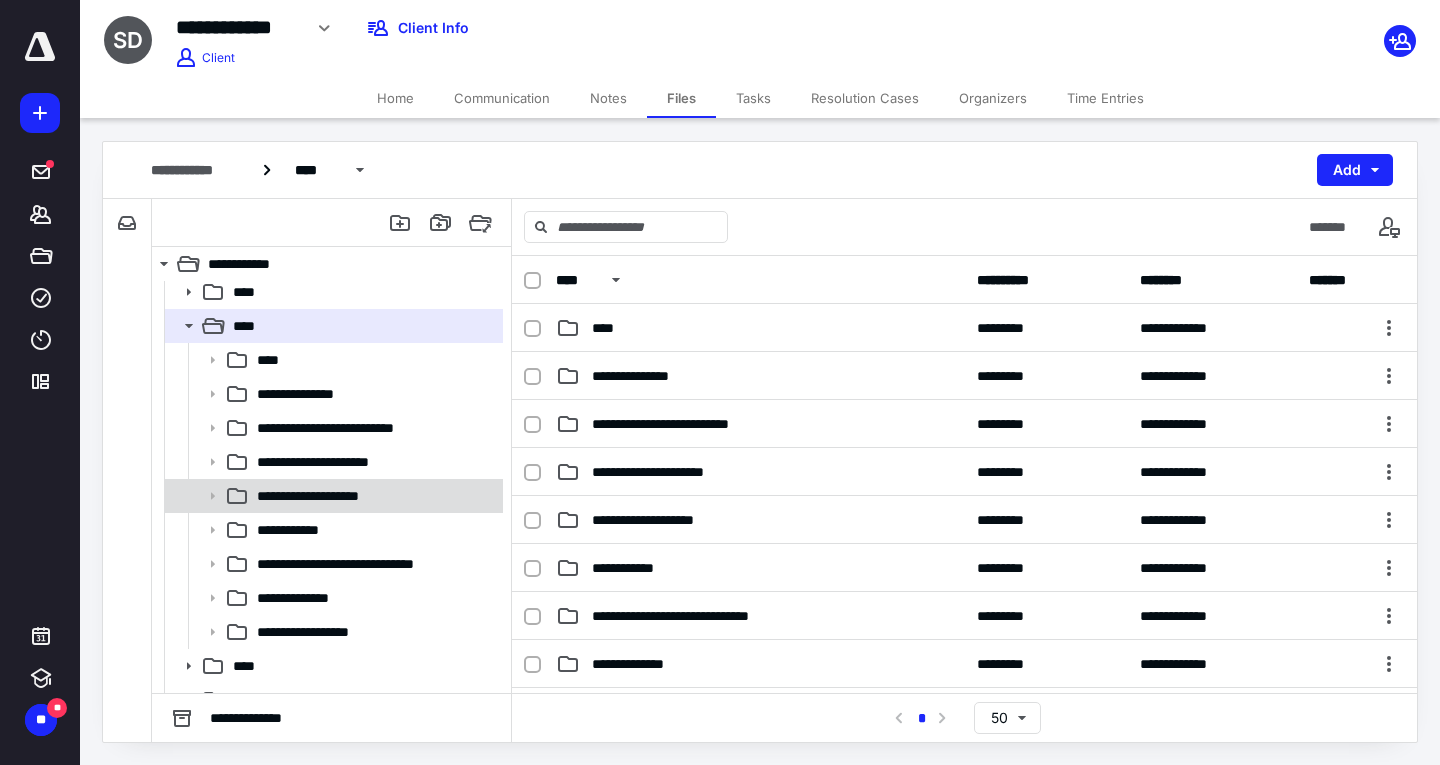 scroll, scrollTop: 98, scrollLeft: 0, axis: vertical 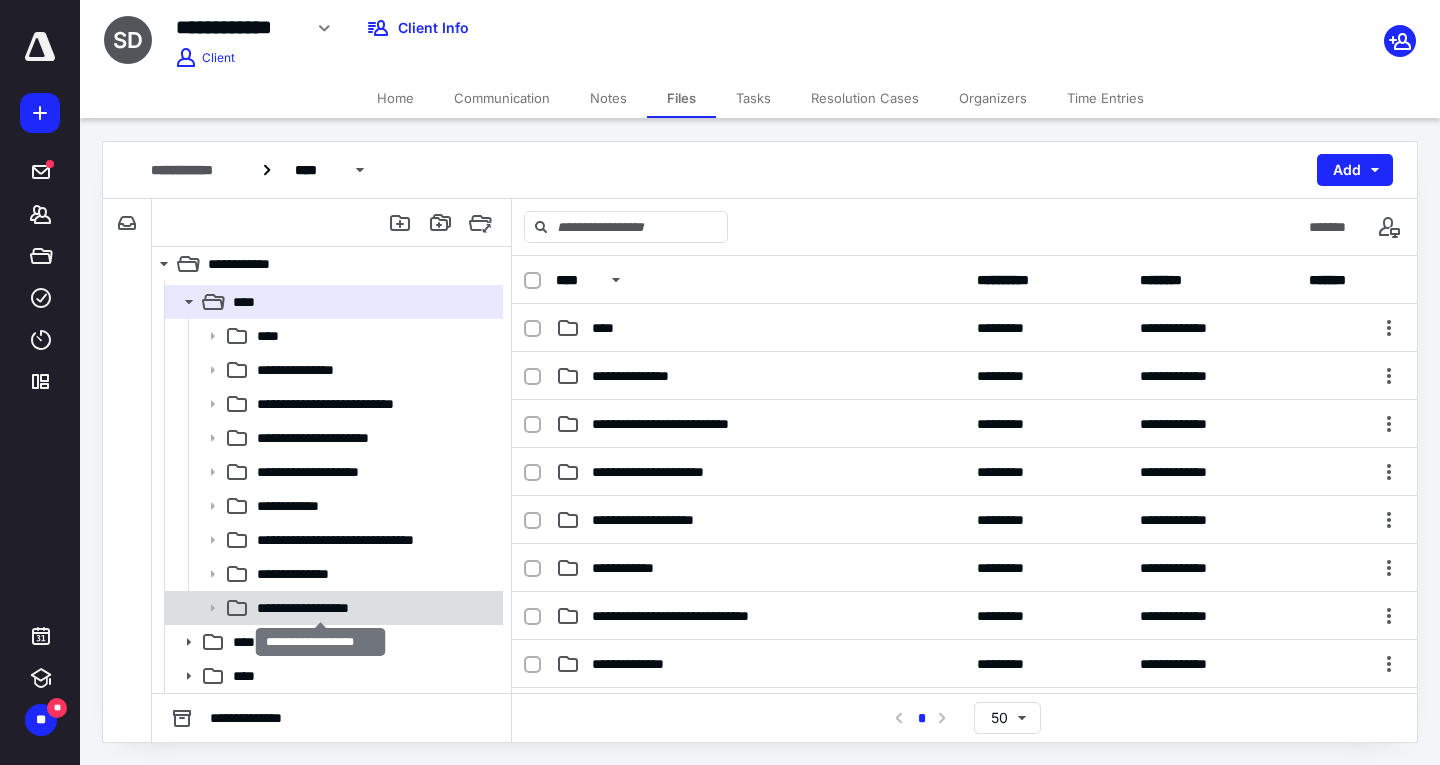 click on "**********" at bounding box center [320, 608] 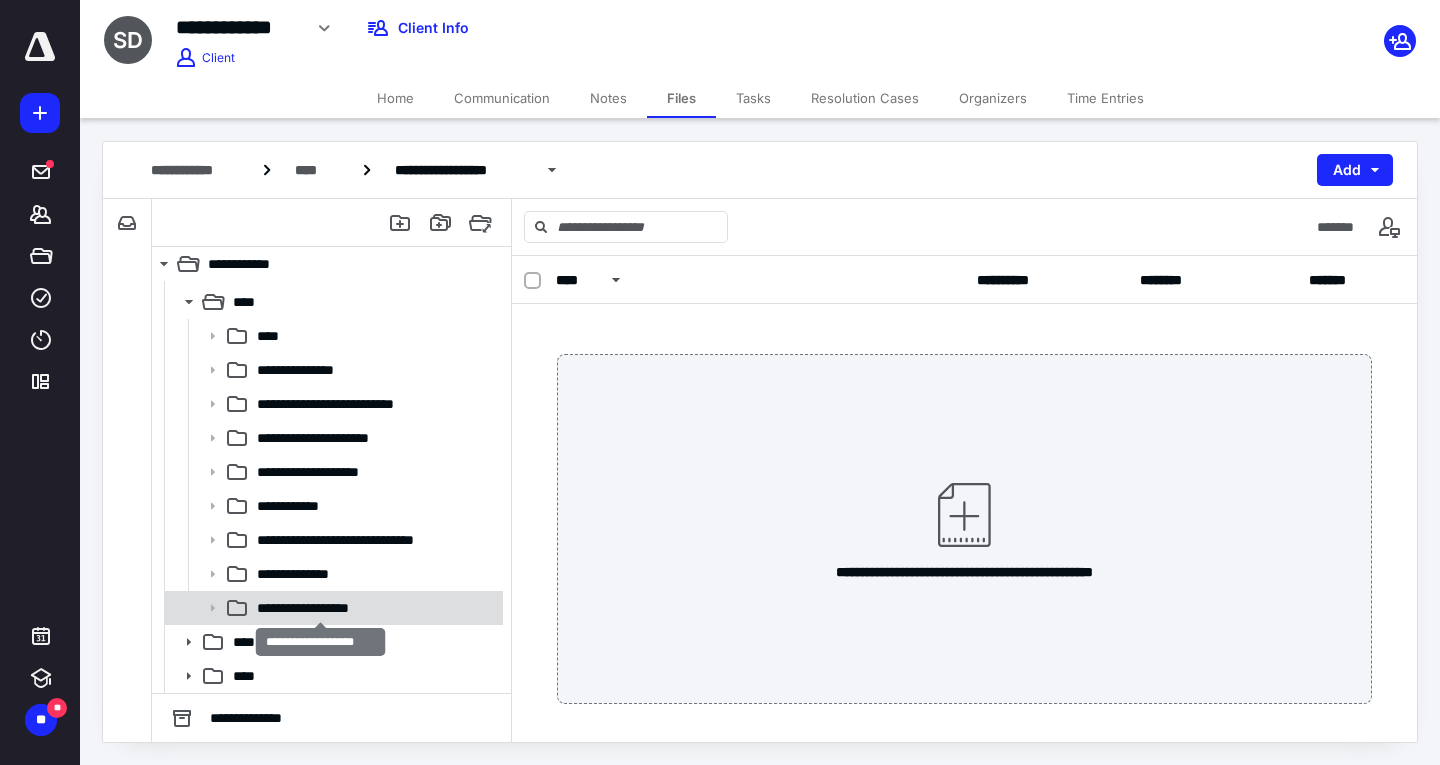 click on "**********" at bounding box center (320, 608) 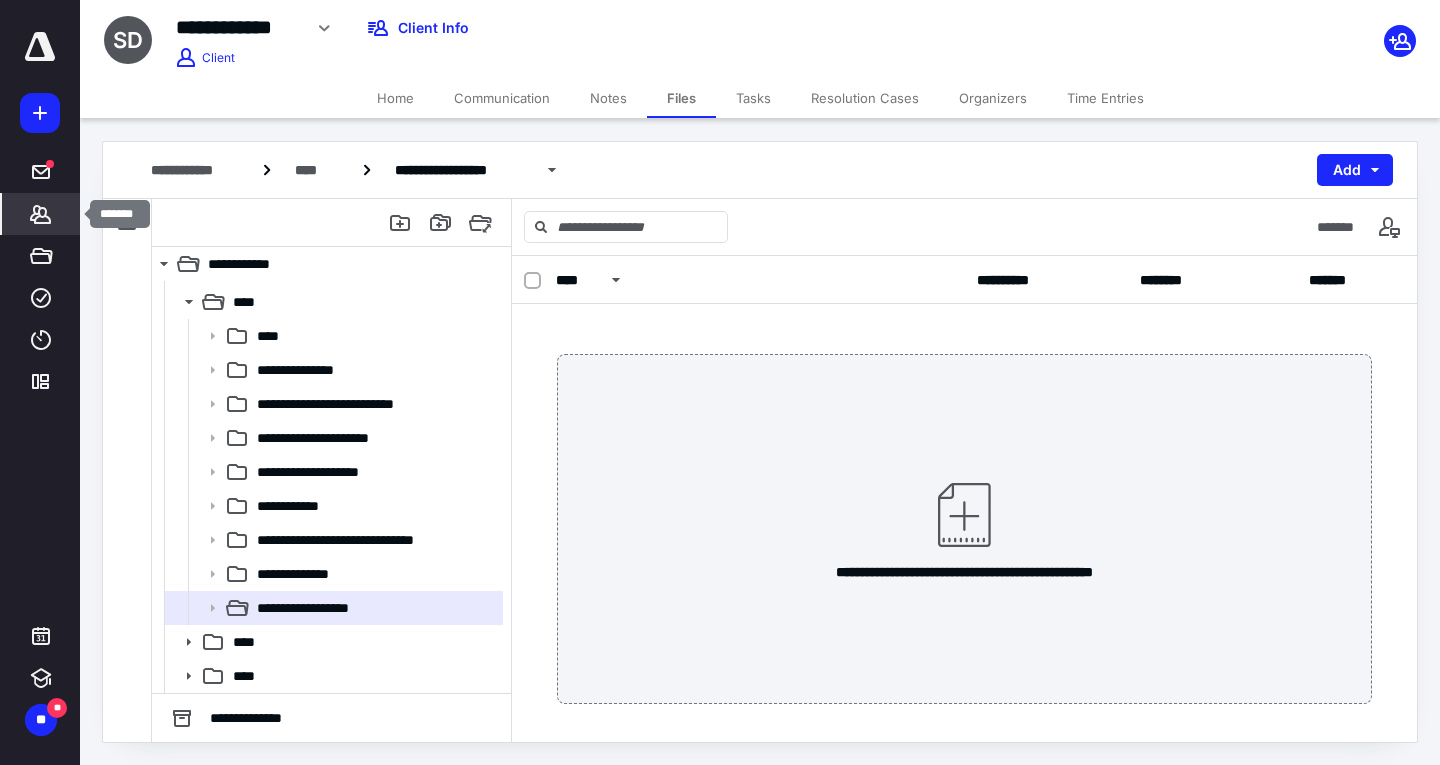 click 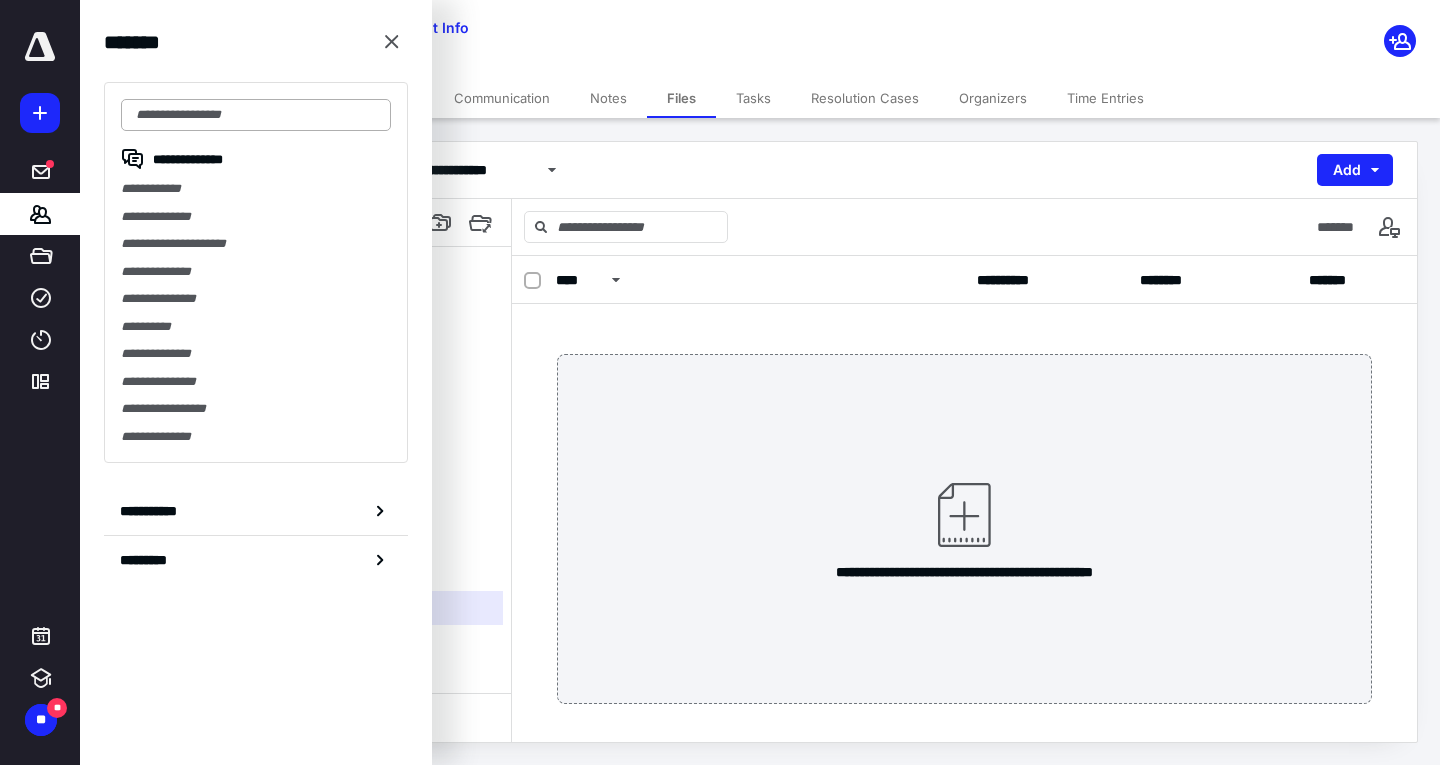 click at bounding box center [256, 115] 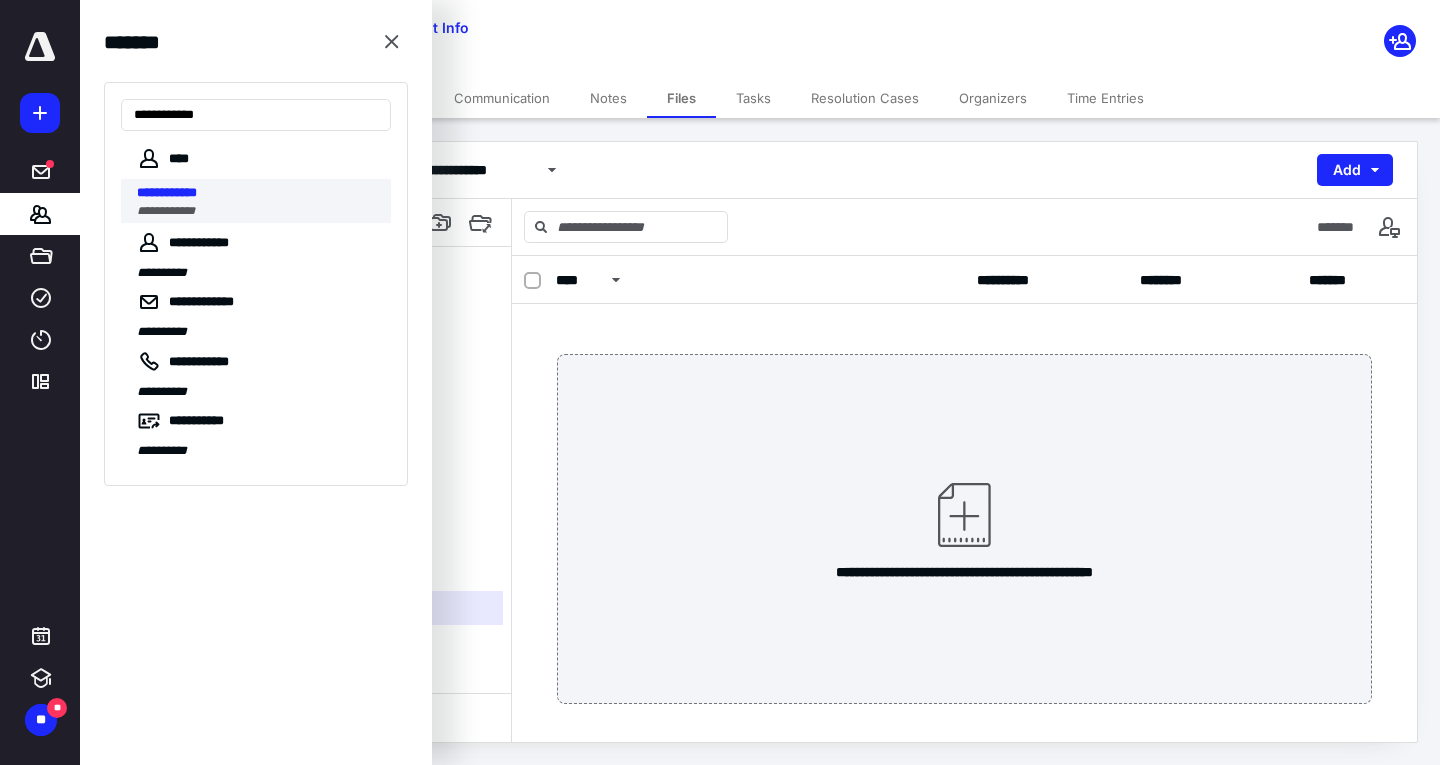 type on "**********" 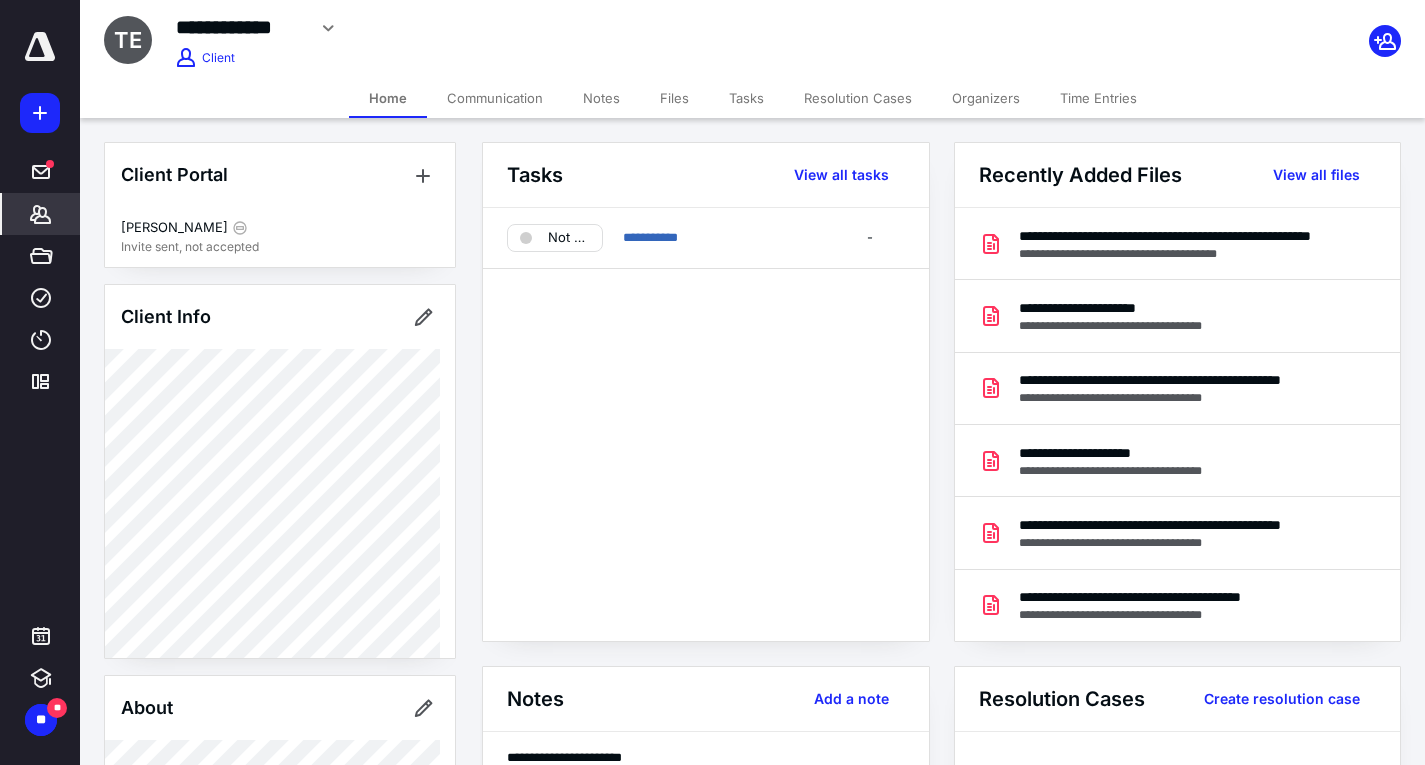 click on "Notes" at bounding box center (601, 98) 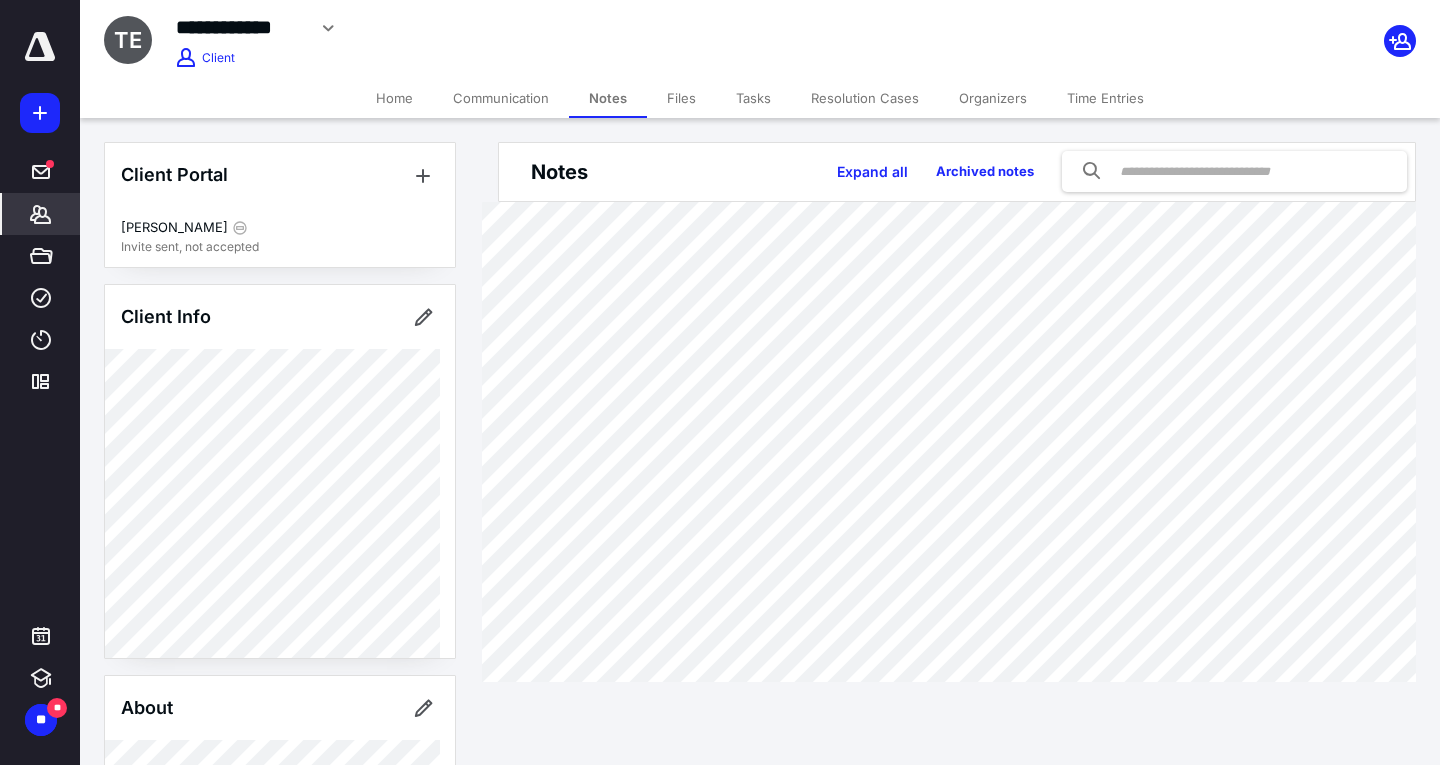 click on "Communication" at bounding box center (501, 98) 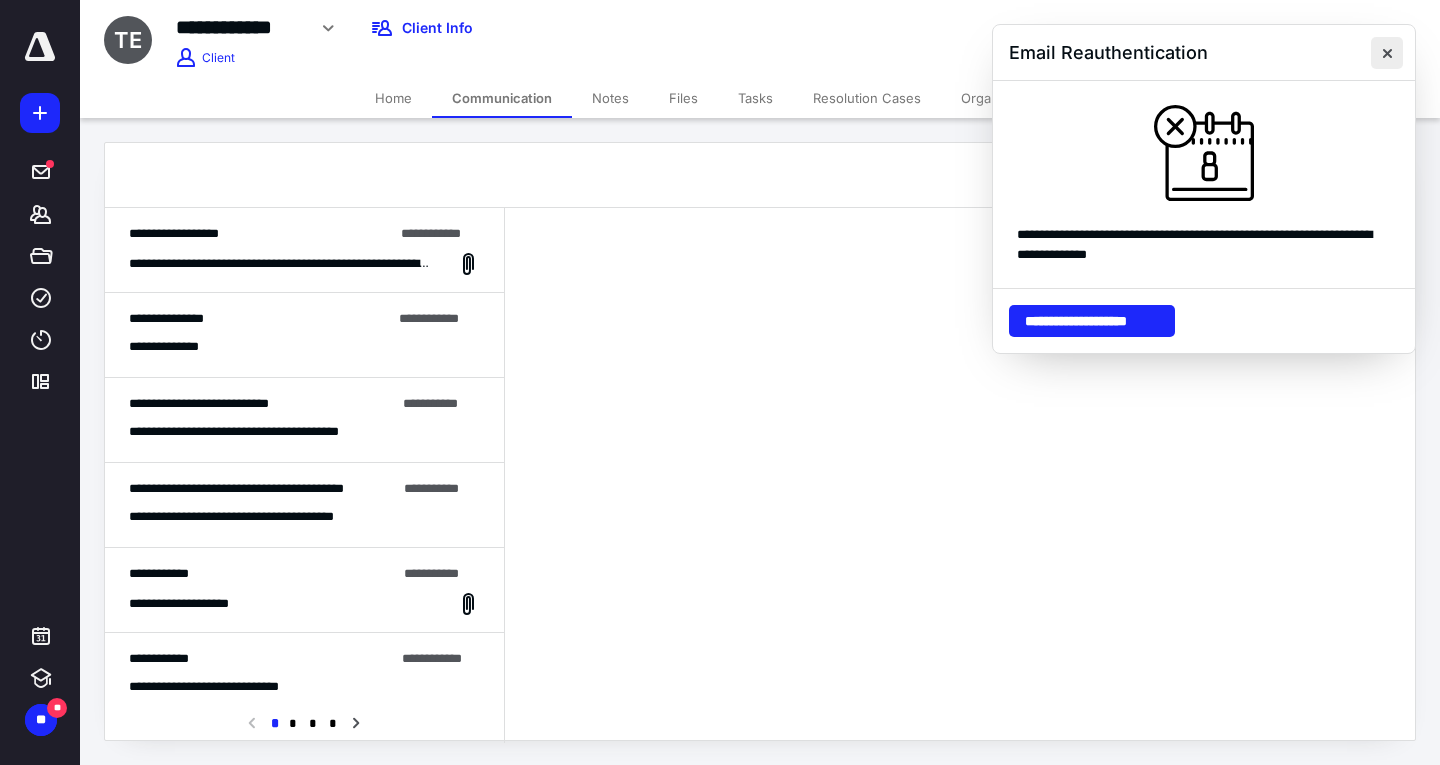 click at bounding box center [1387, 53] 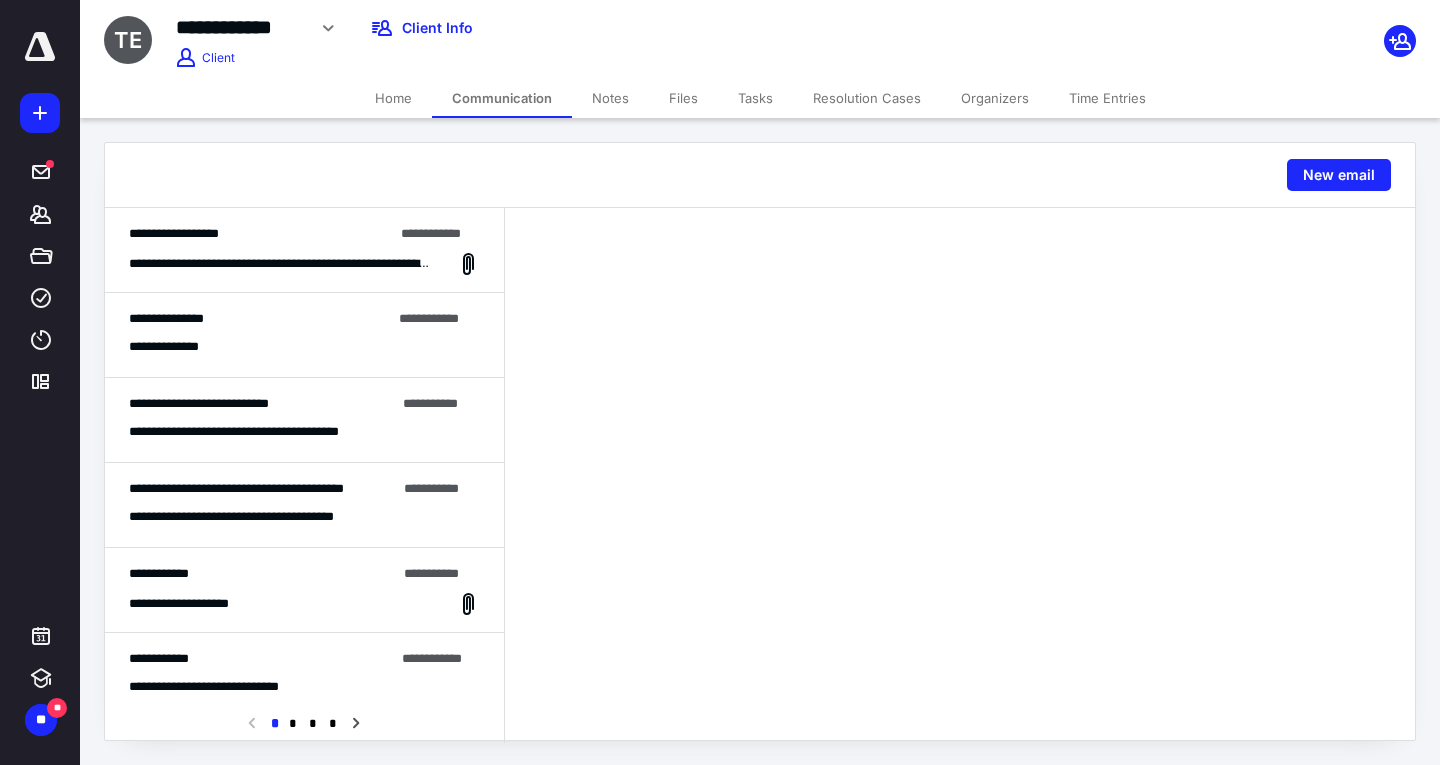 click on "**********" at bounding box center (261, 234) 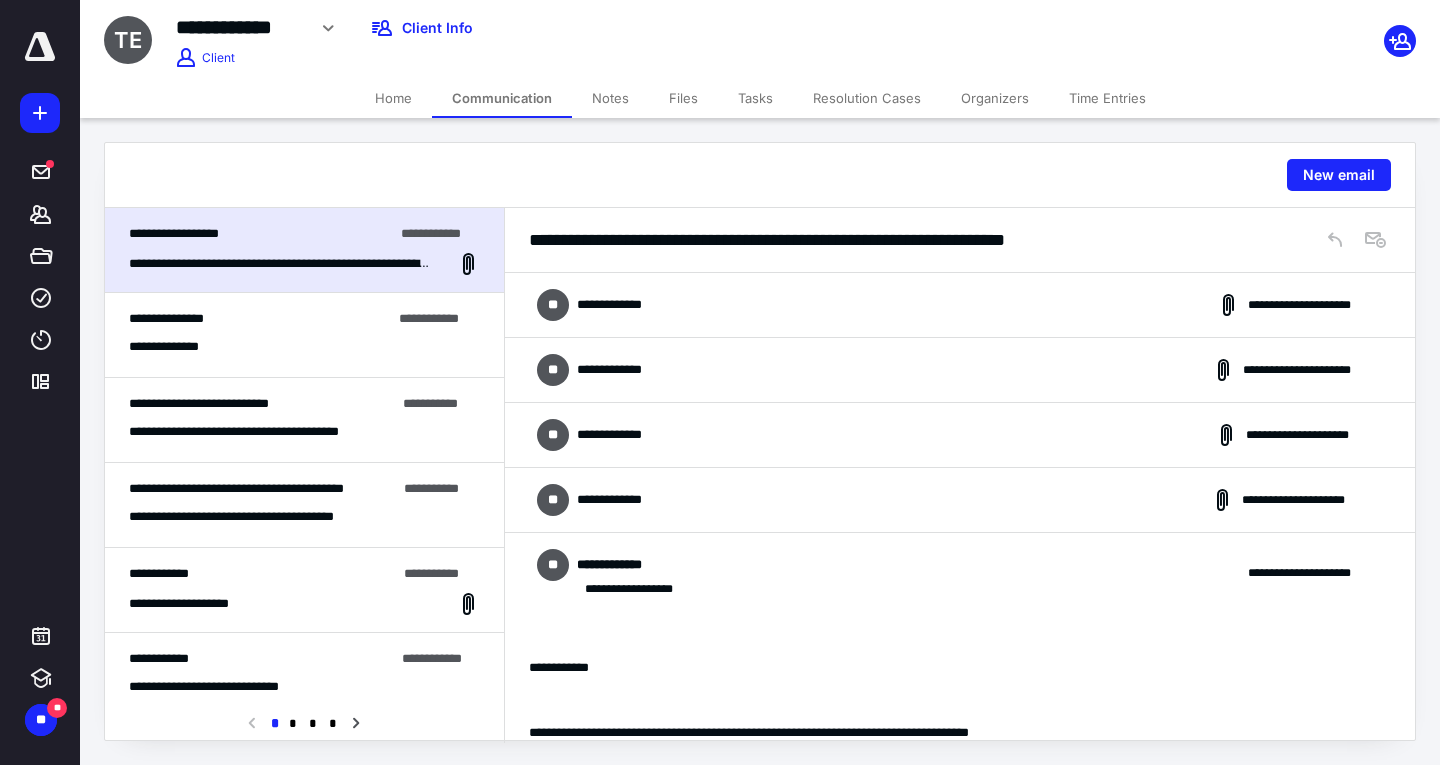 scroll, scrollTop: 75, scrollLeft: 0, axis: vertical 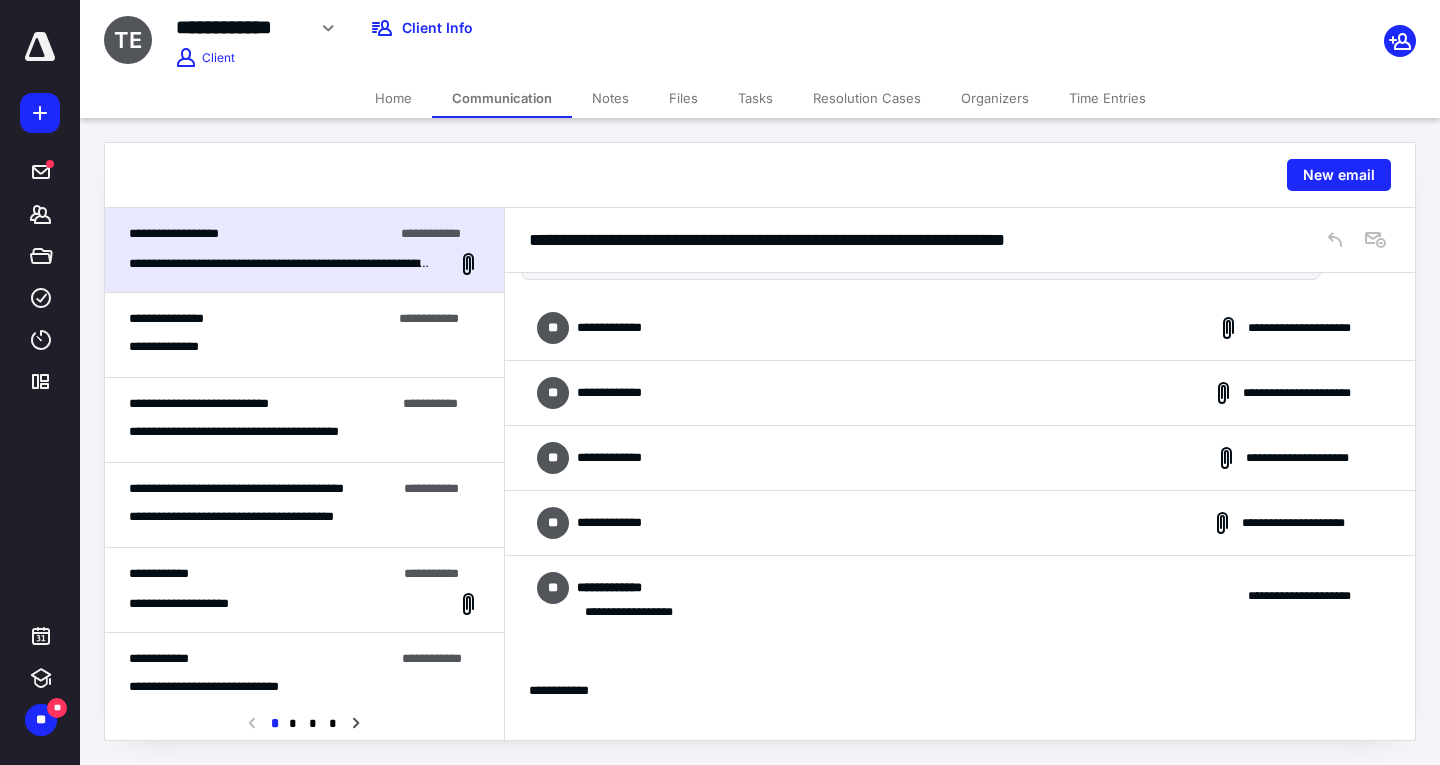 click on "**********" at bounding box center [960, 523] 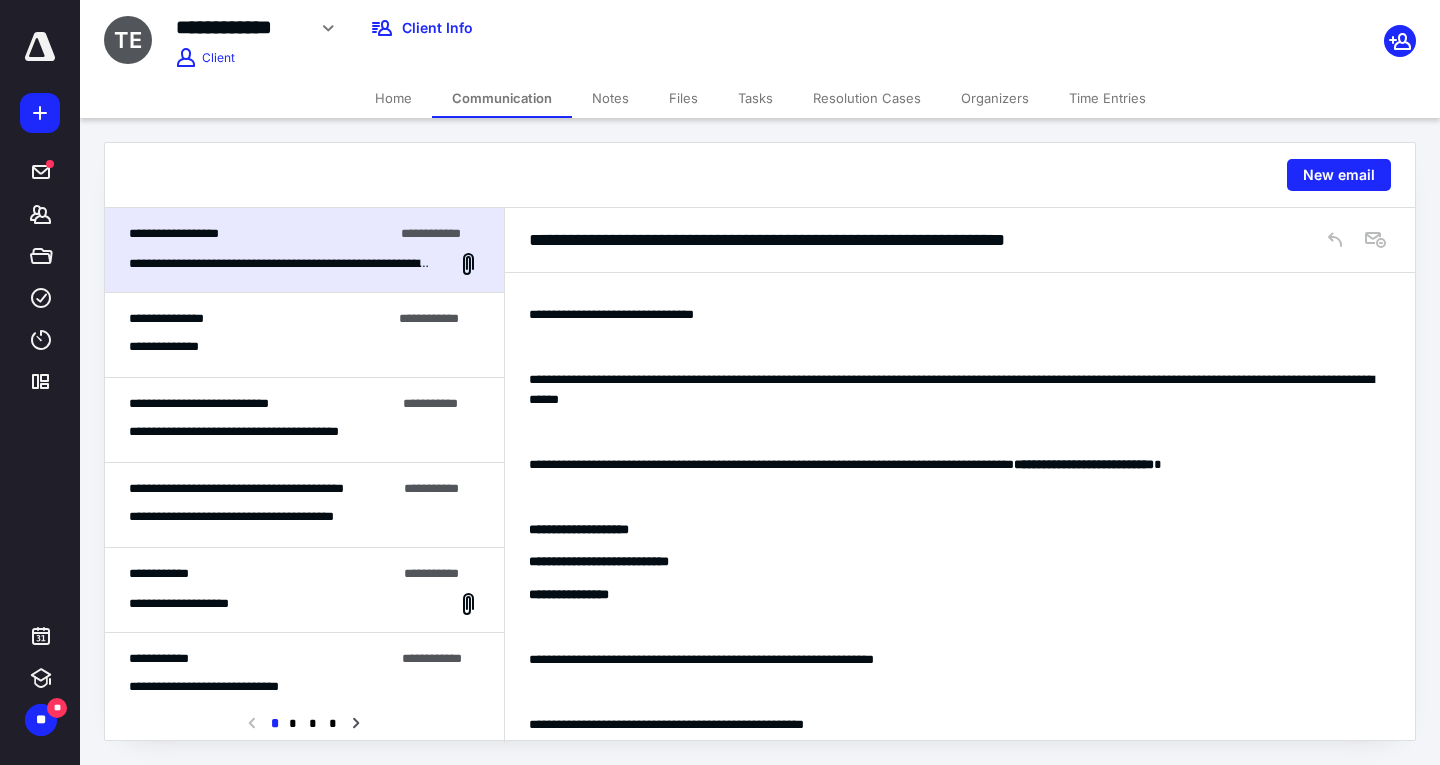 scroll, scrollTop: 475, scrollLeft: 0, axis: vertical 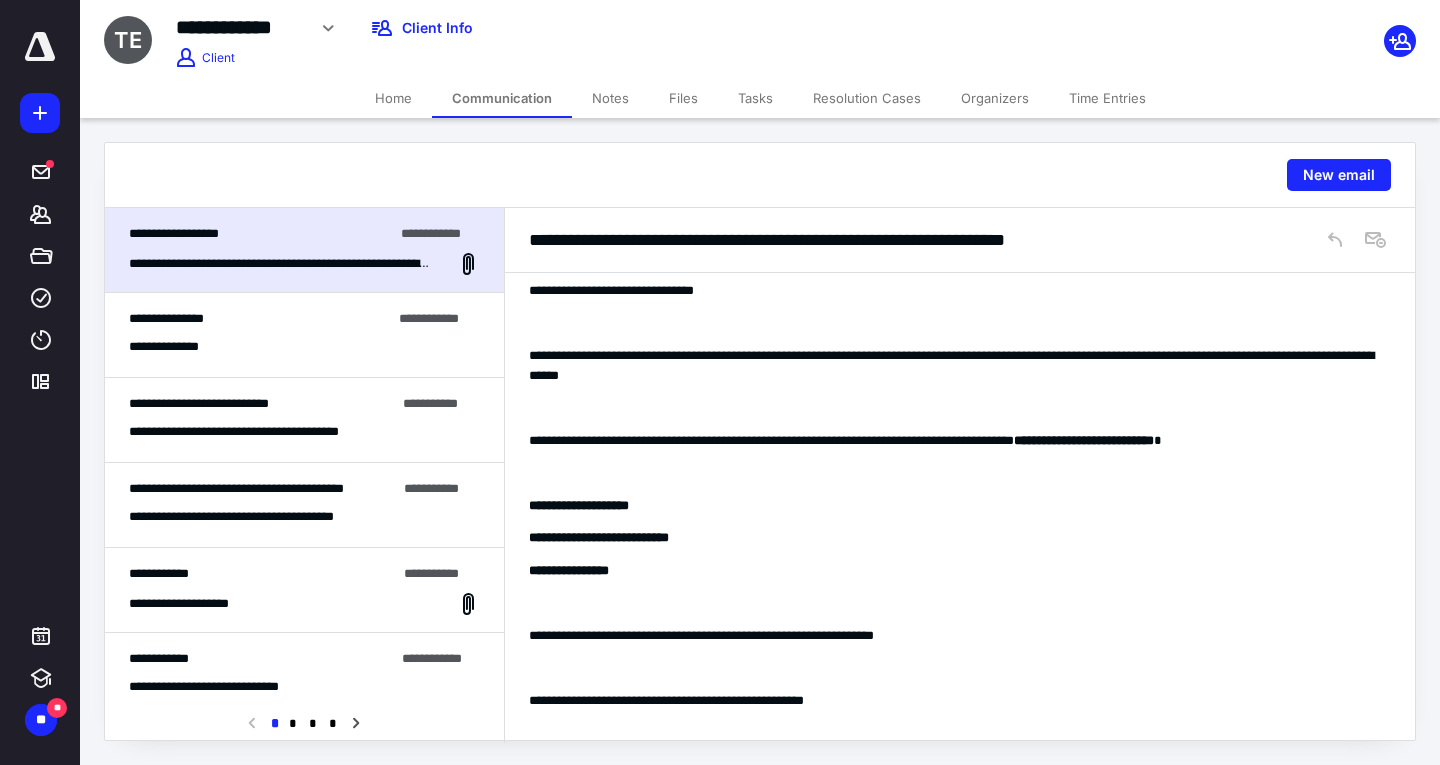 click on "**********" at bounding box center (304, 505) 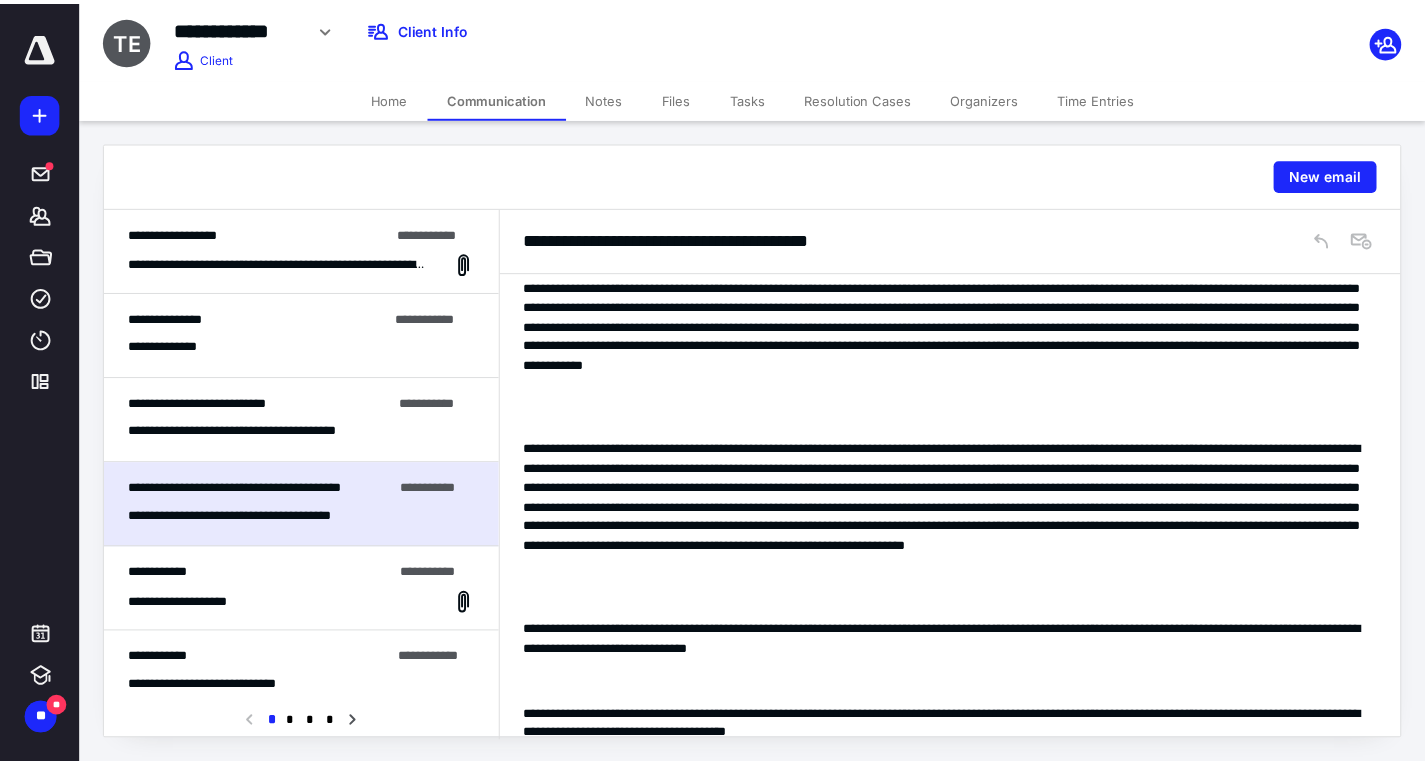 scroll, scrollTop: 566, scrollLeft: 0, axis: vertical 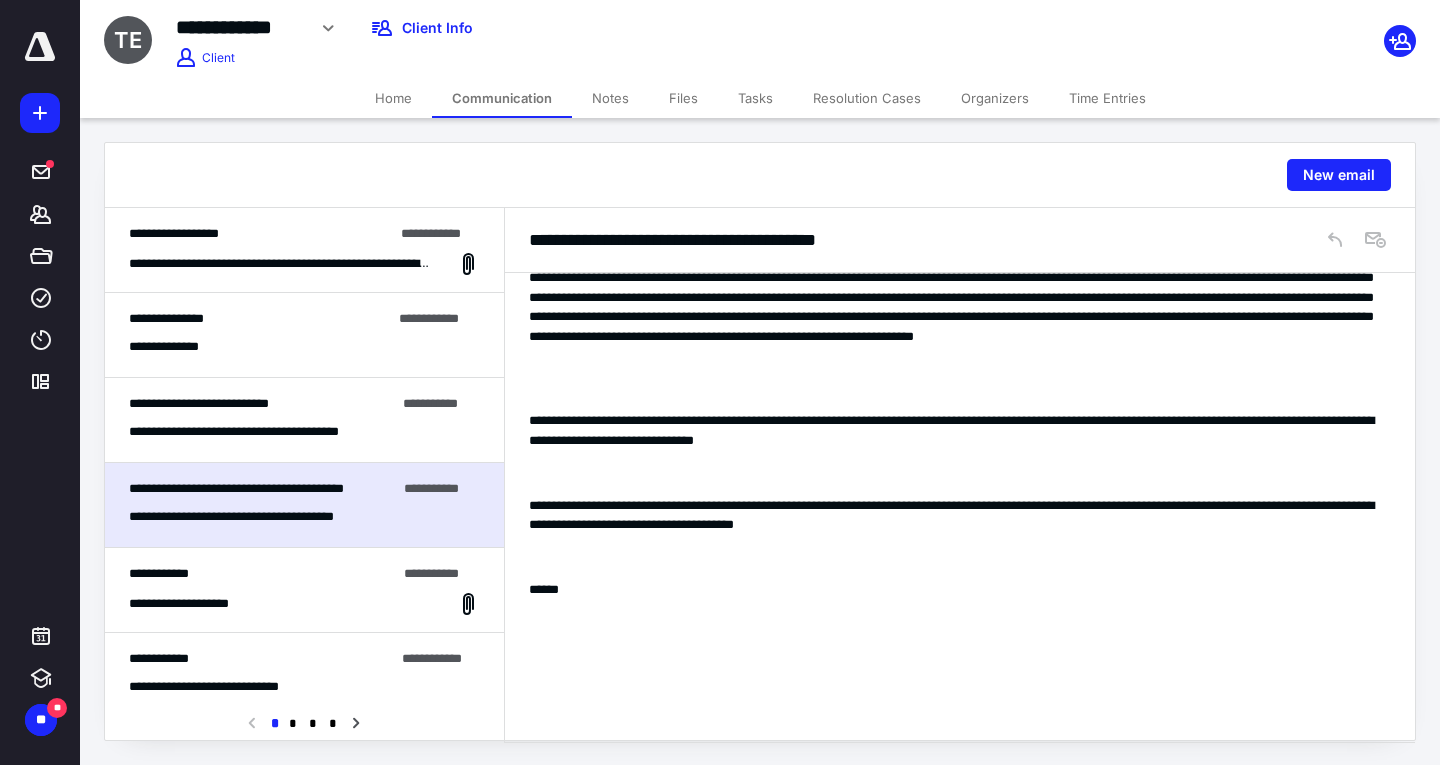 click on "Home" at bounding box center [393, 98] 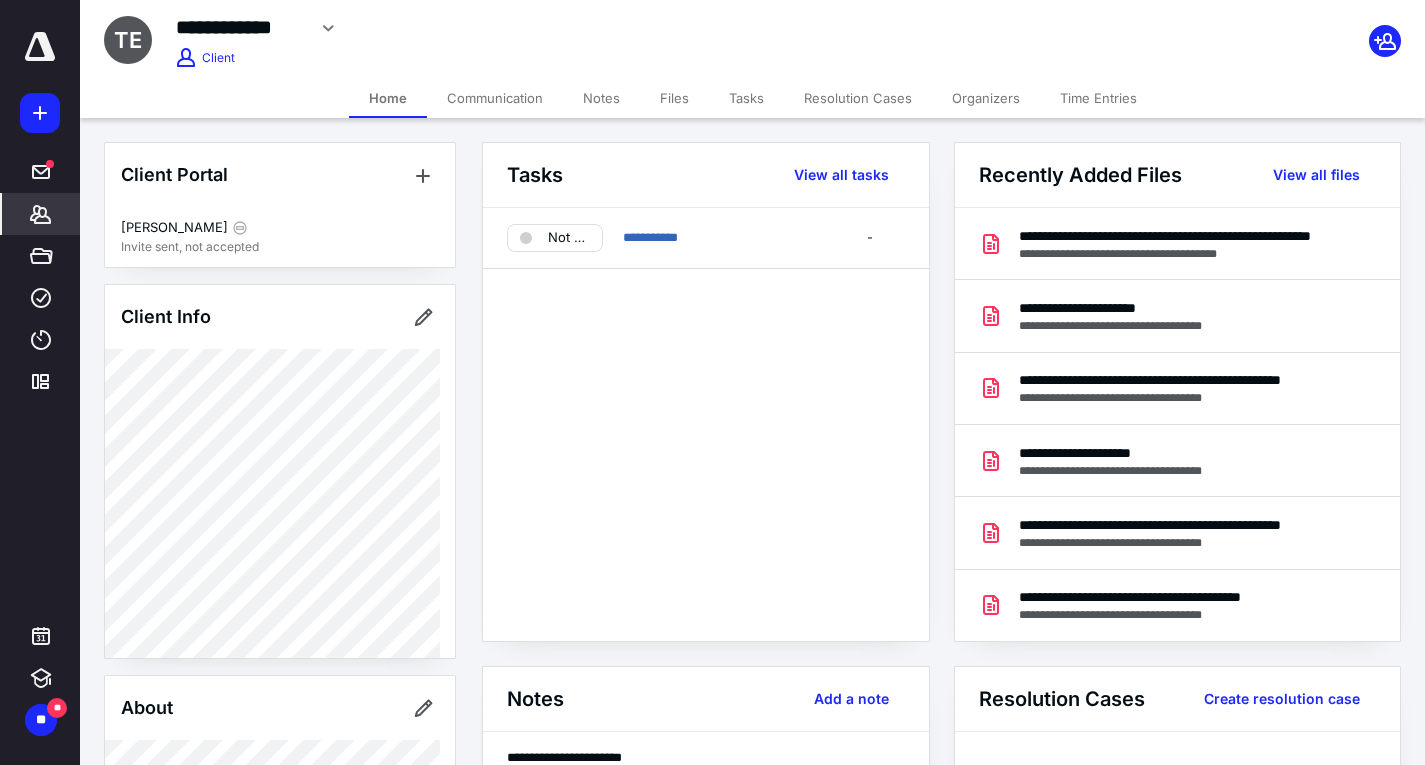 click on "Time Entries" at bounding box center [1098, 98] 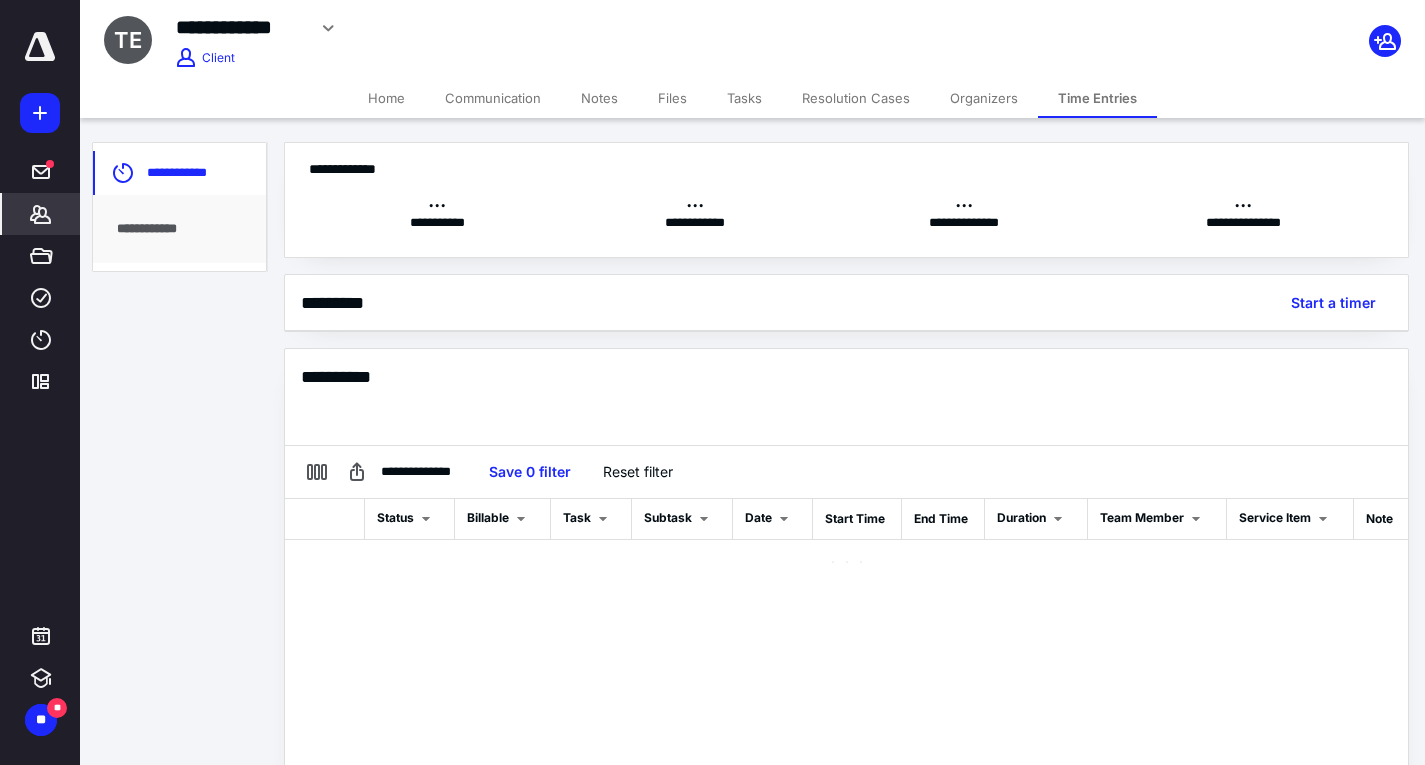 scroll, scrollTop: 0, scrollLeft: 0, axis: both 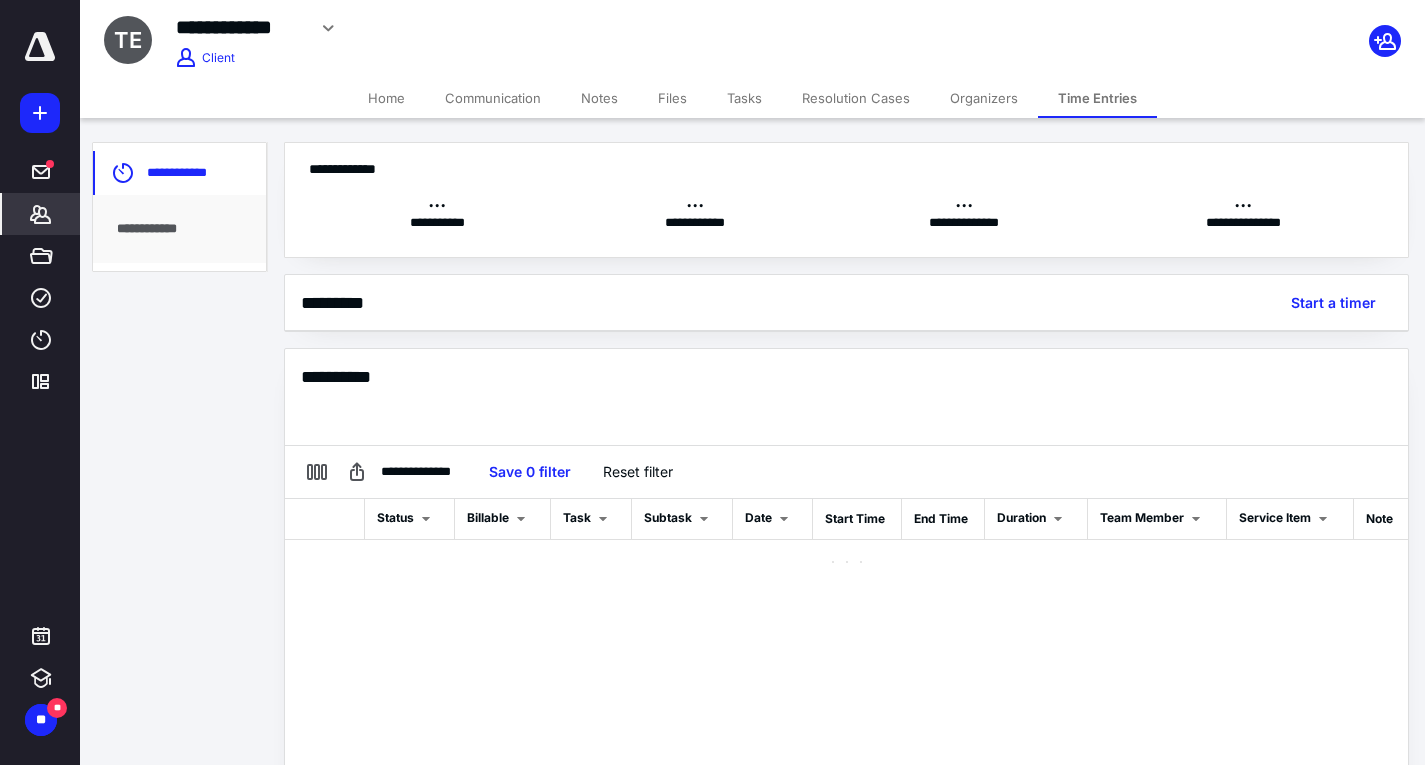 checkbox on "true" 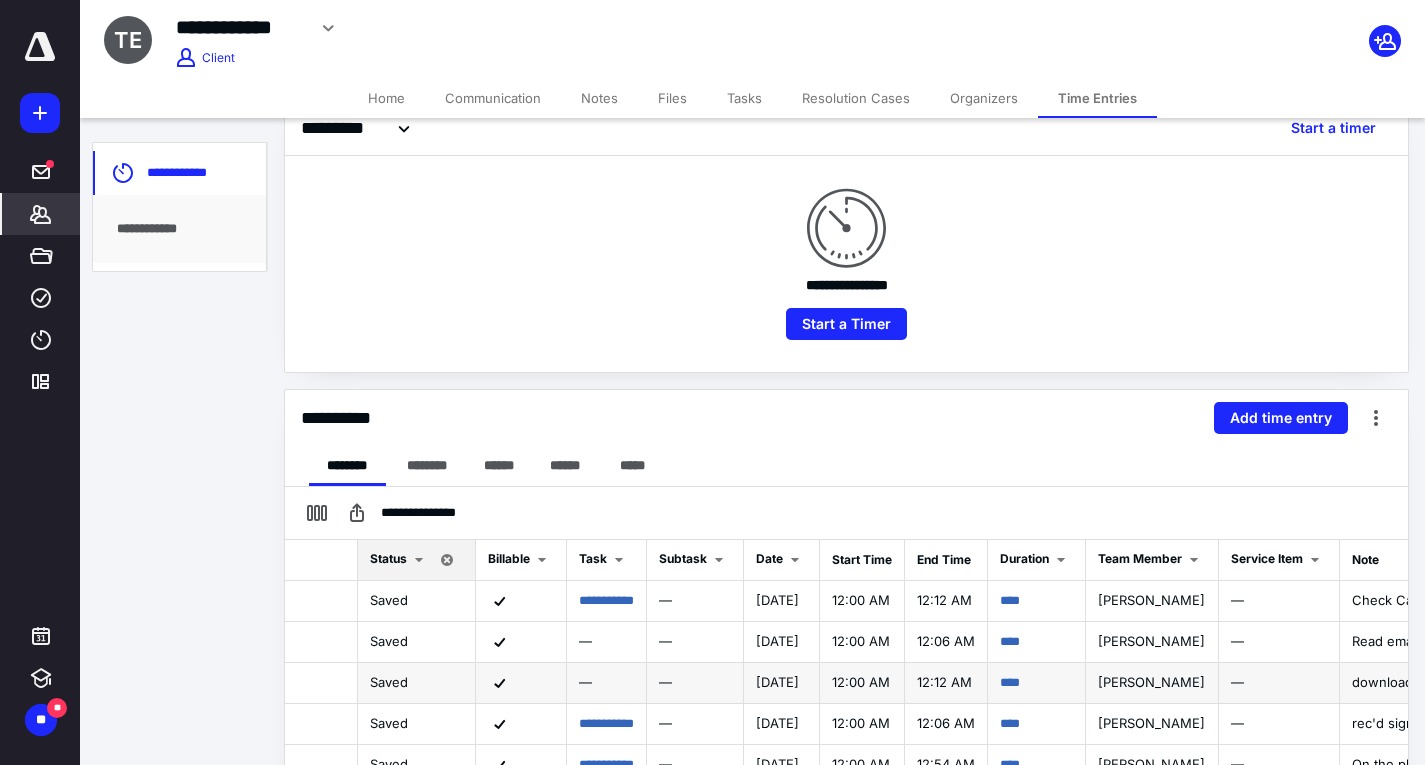 scroll, scrollTop: 200, scrollLeft: 0, axis: vertical 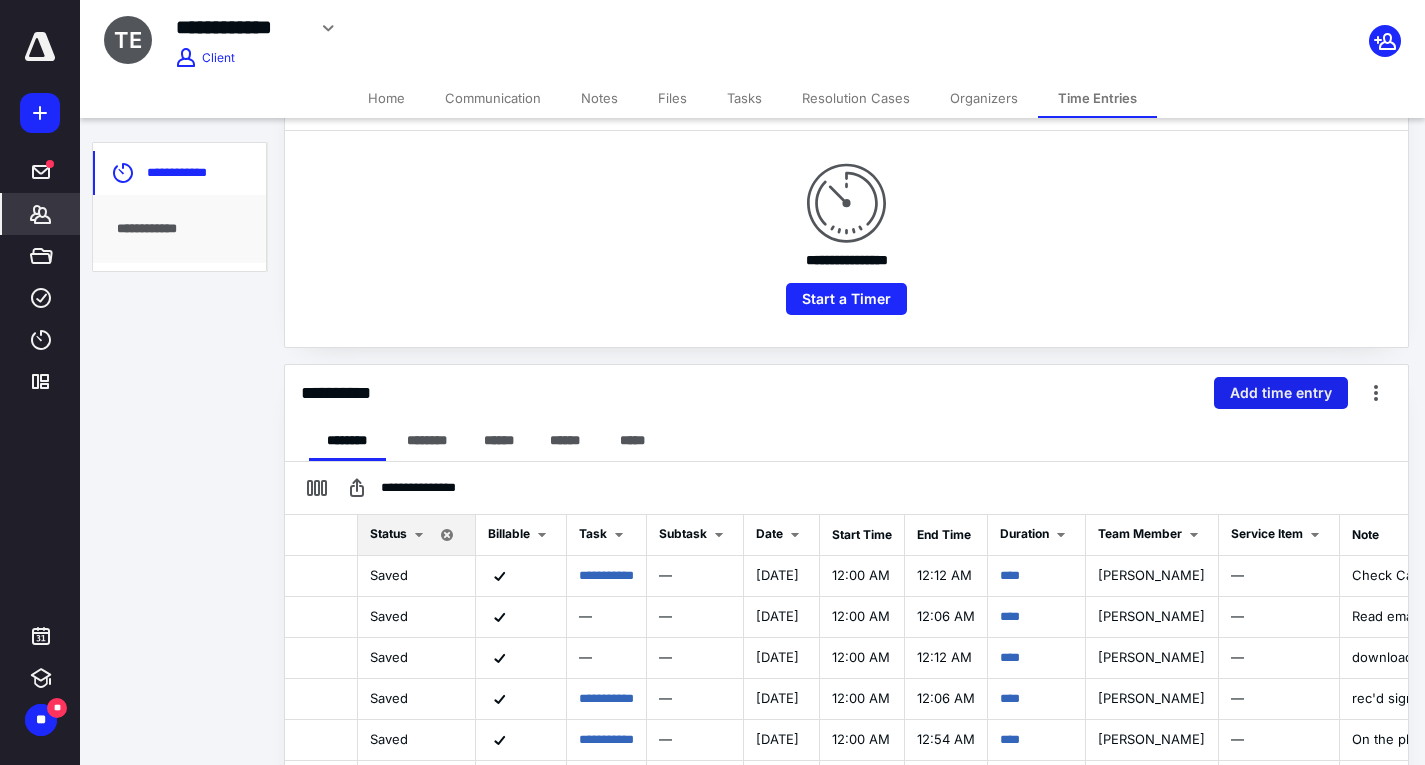 click on "Add time entry" at bounding box center (1281, 393) 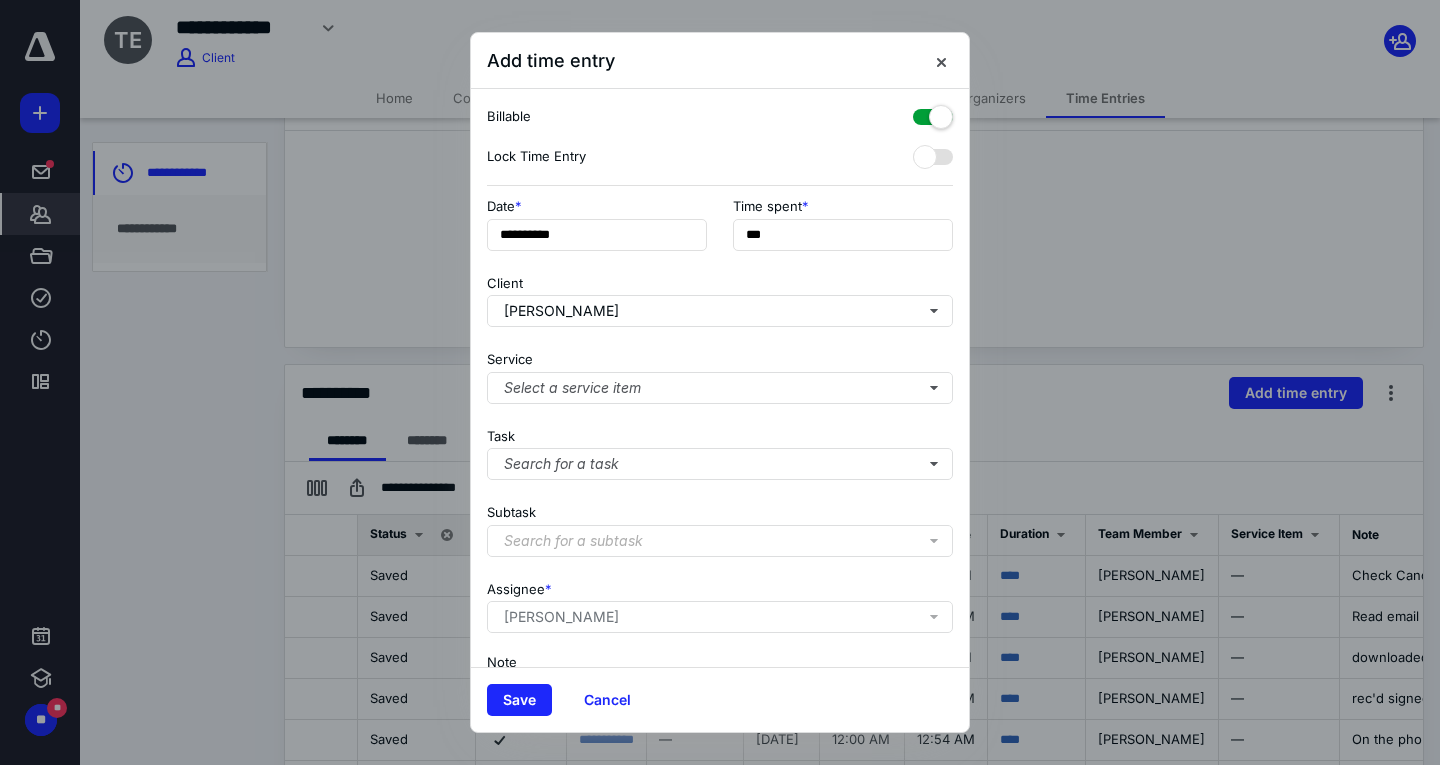 click at bounding box center (720, 382) 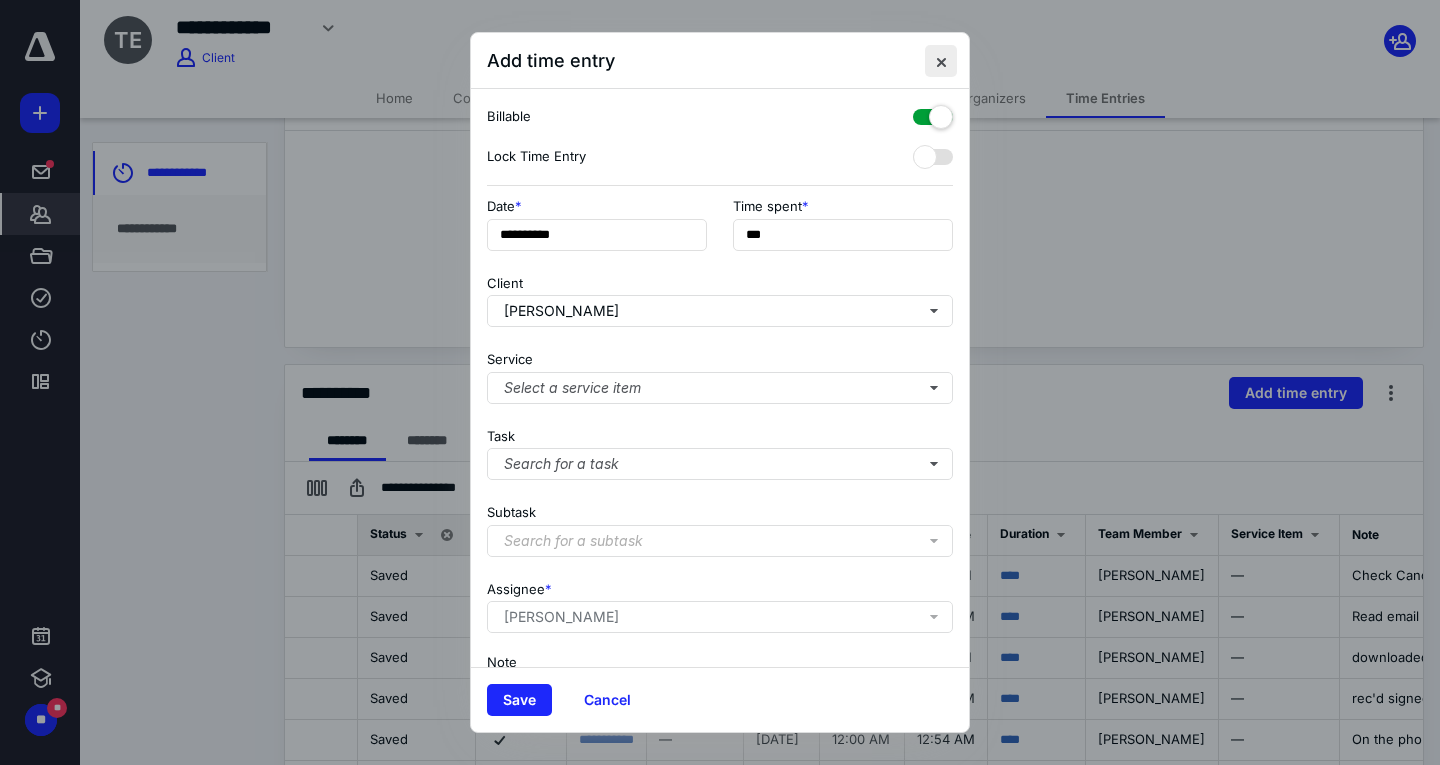 click at bounding box center [941, 61] 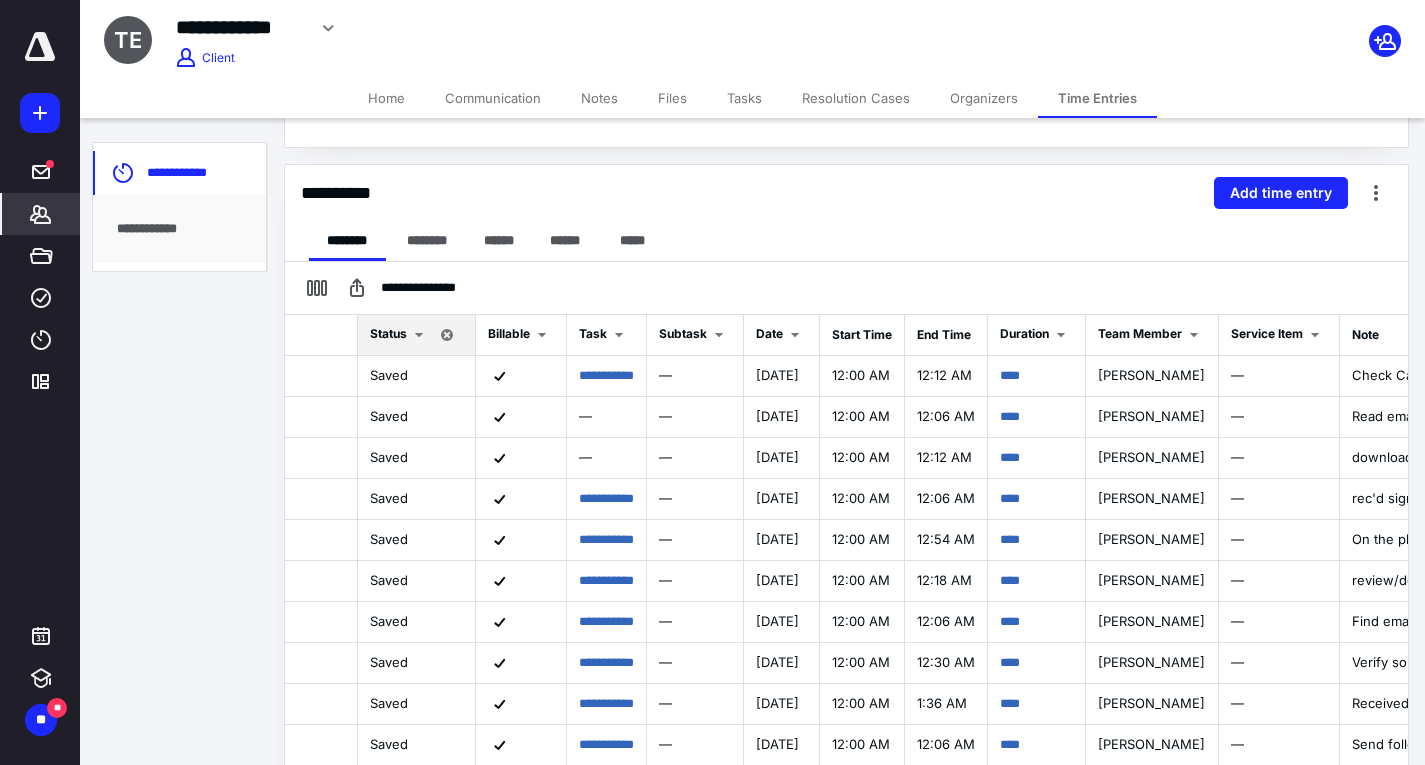 scroll, scrollTop: 446, scrollLeft: 0, axis: vertical 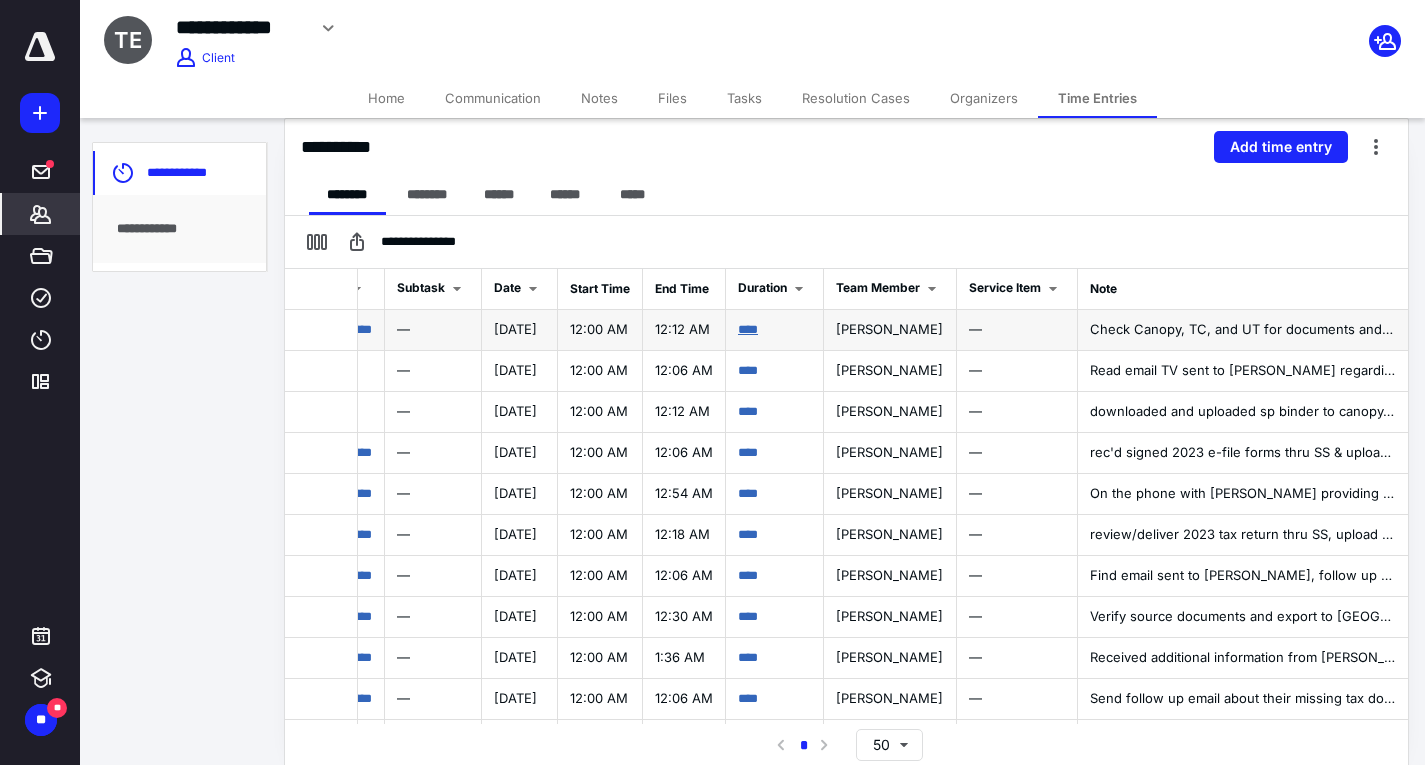 click on "****" at bounding box center (748, 329) 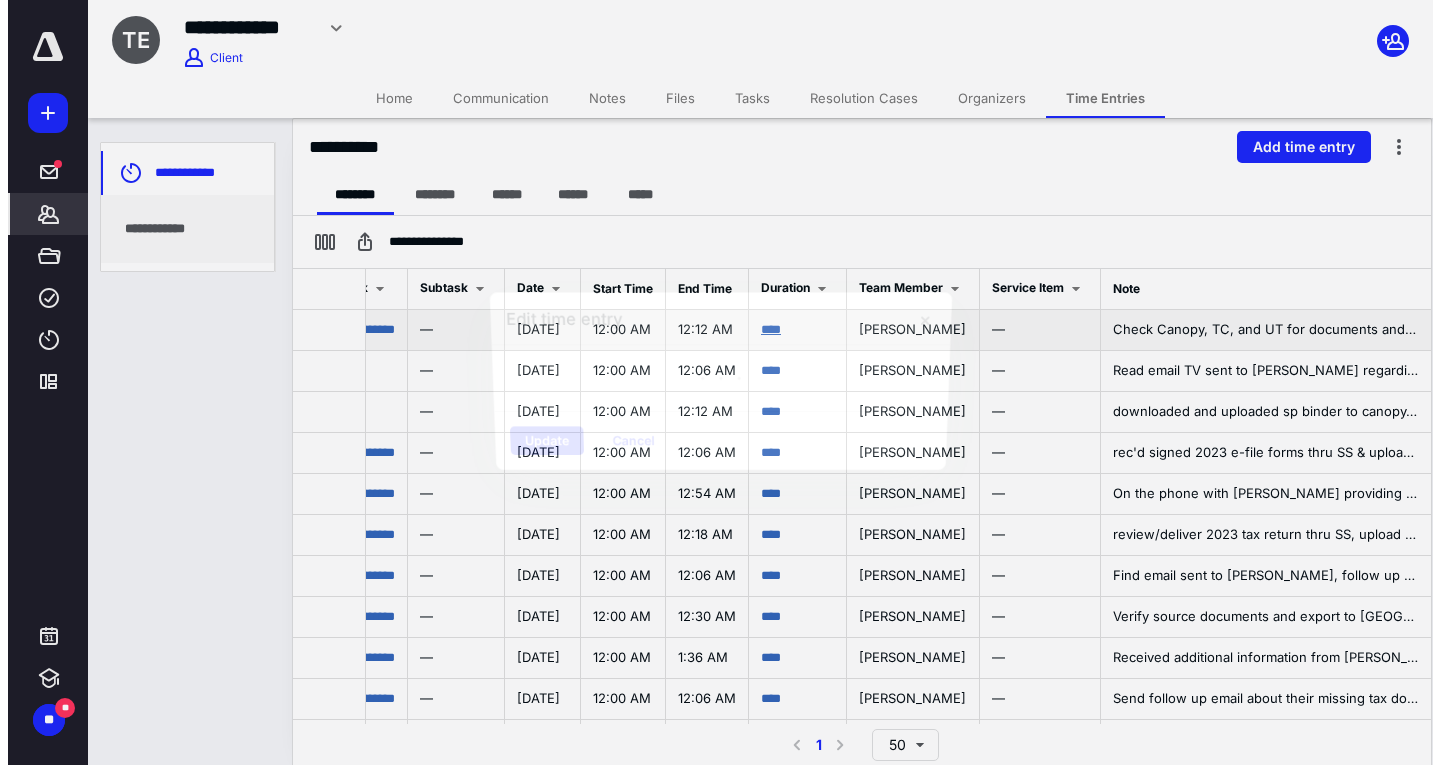 scroll, scrollTop: 0, scrollLeft: 306, axis: horizontal 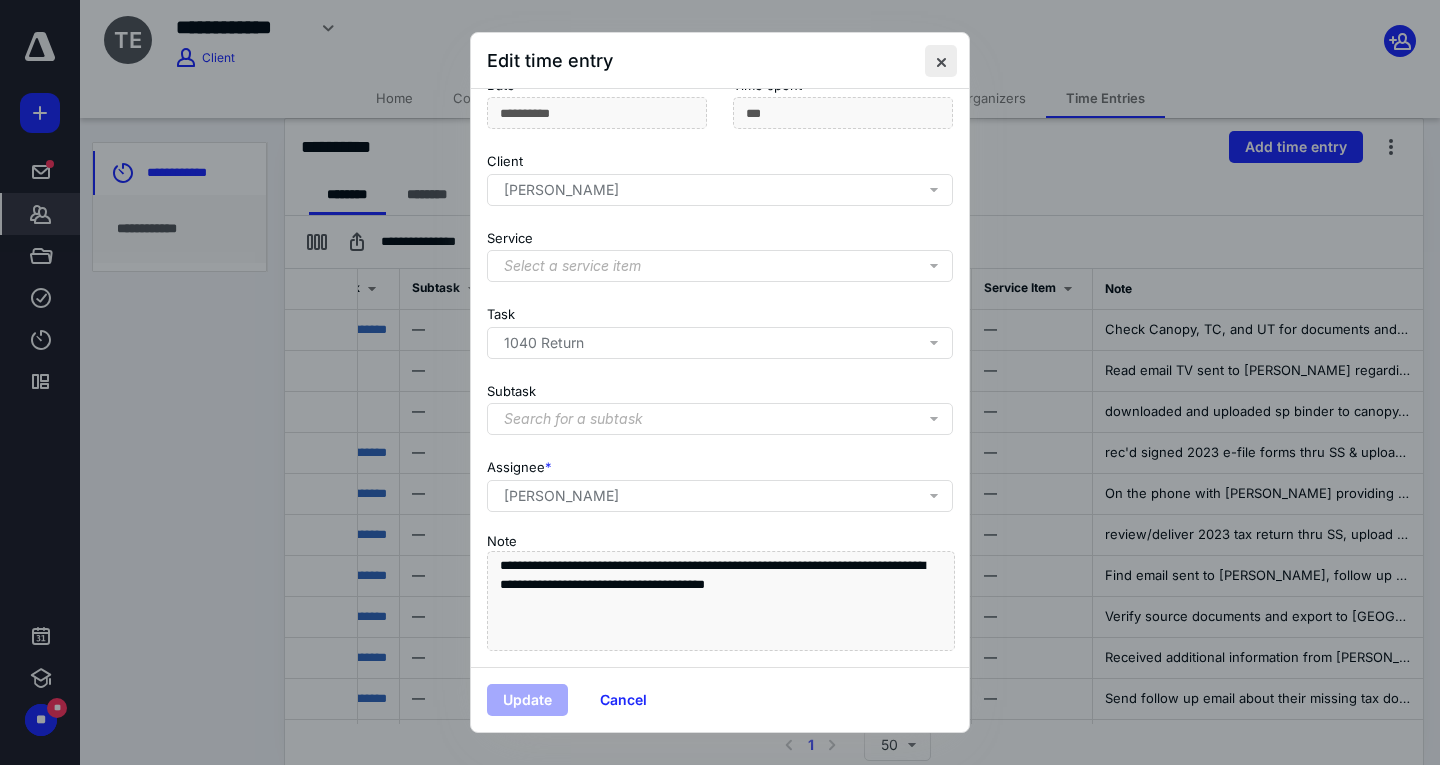 click at bounding box center (941, 61) 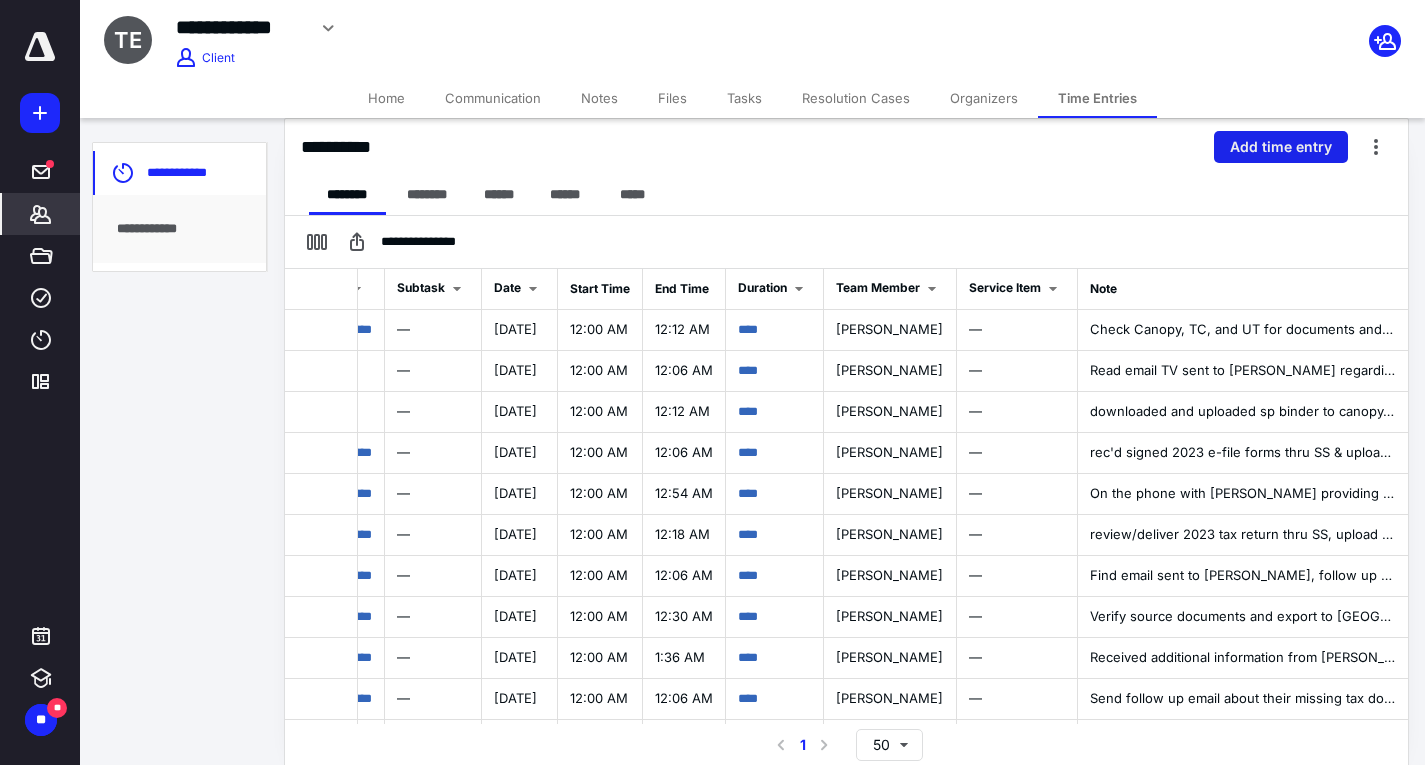 click on "Add time entry" at bounding box center [1281, 147] 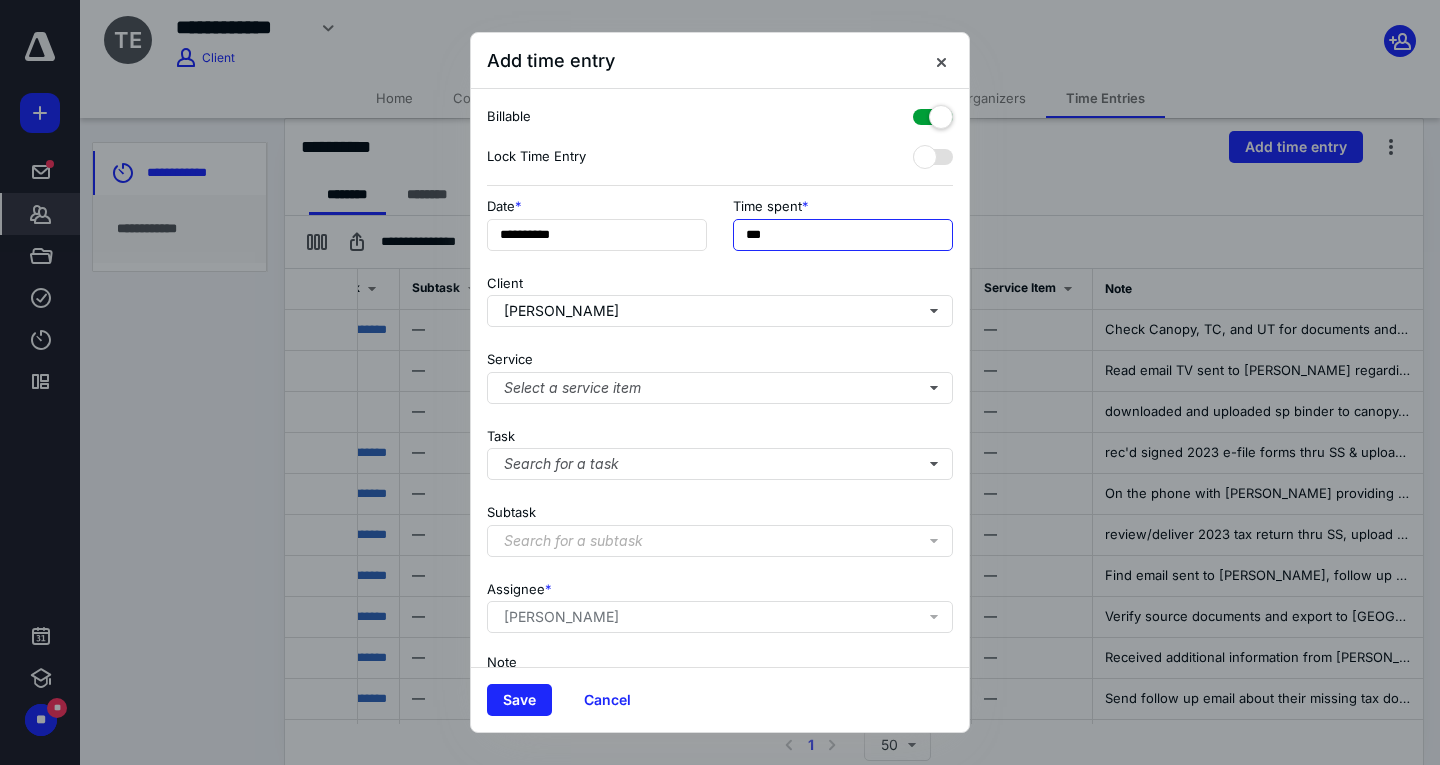 click on "***" at bounding box center [843, 235] 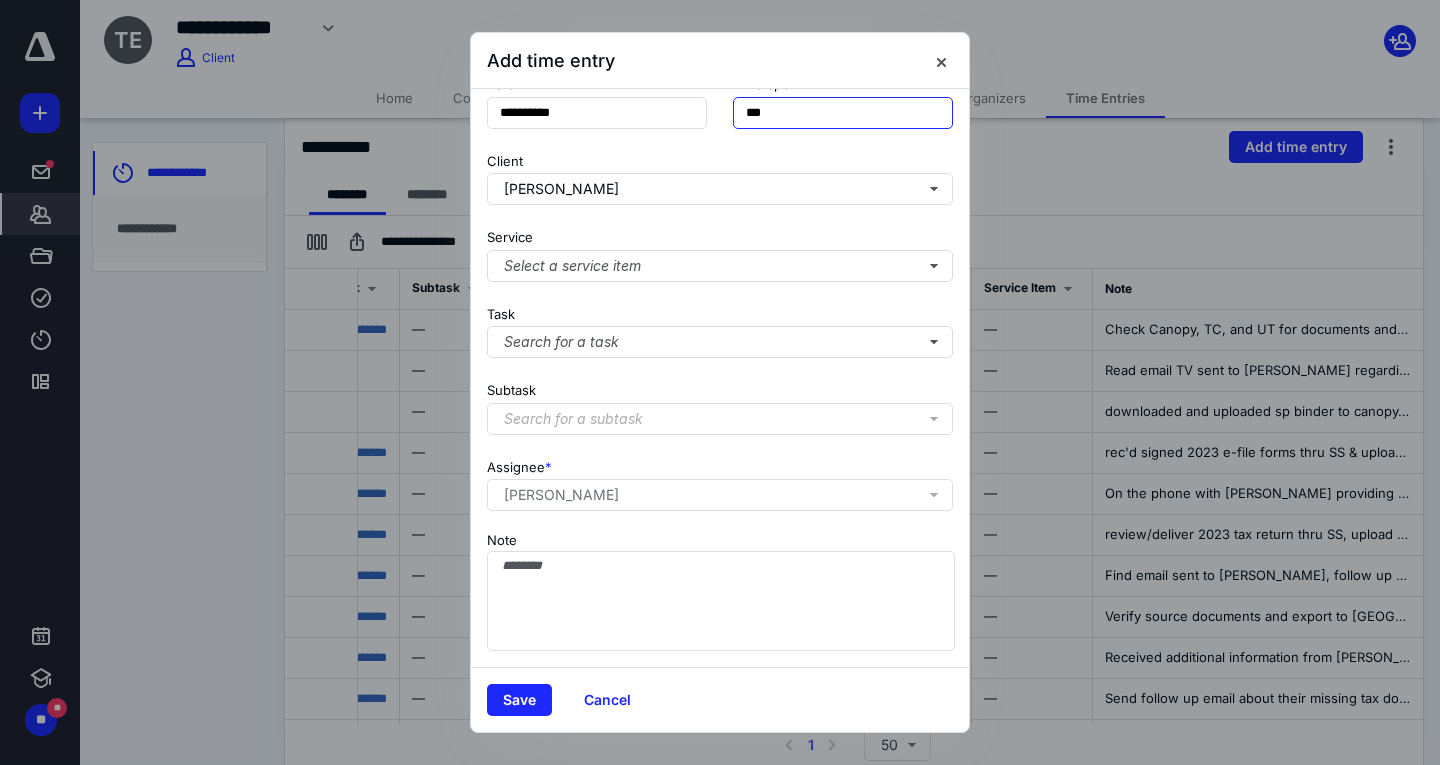 scroll, scrollTop: 136, scrollLeft: 0, axis: vertical 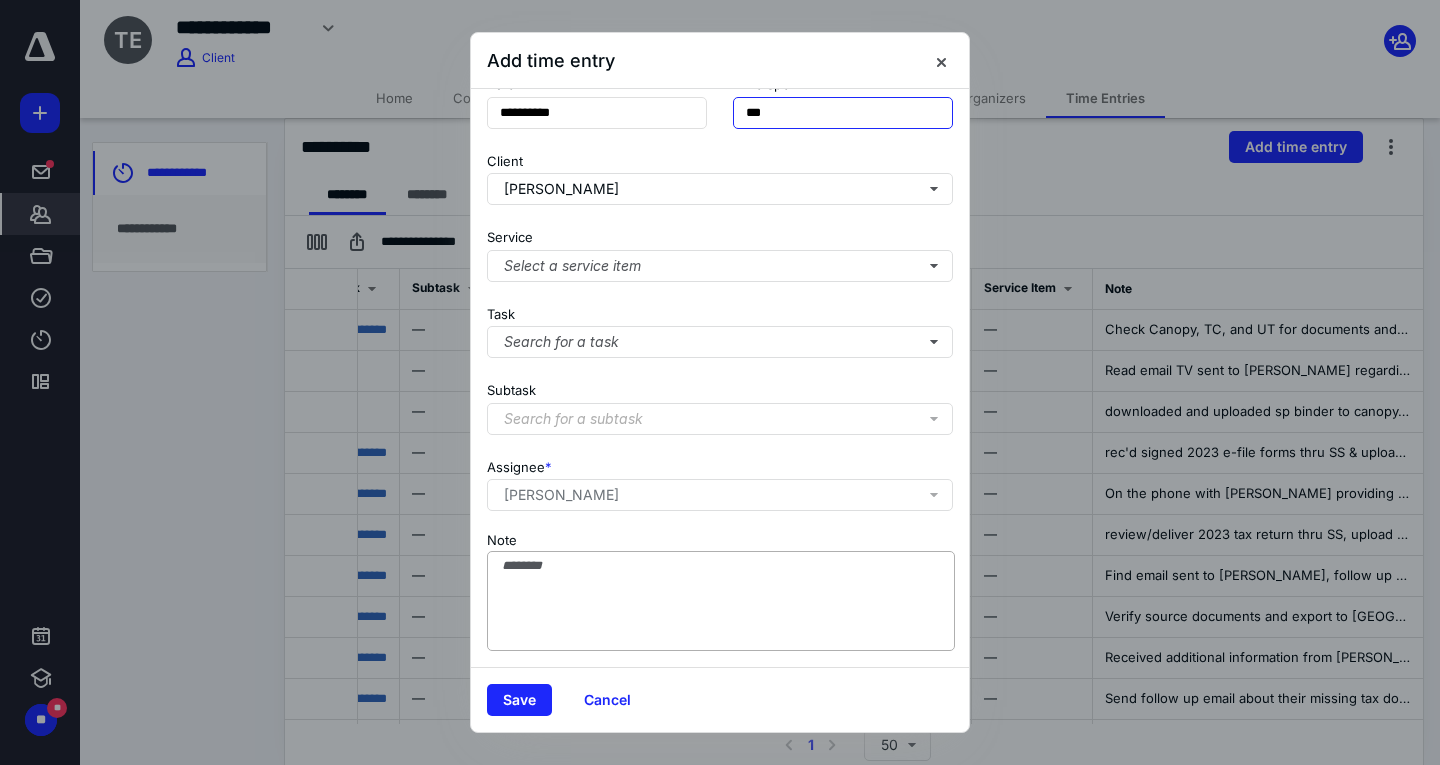 type on "***" 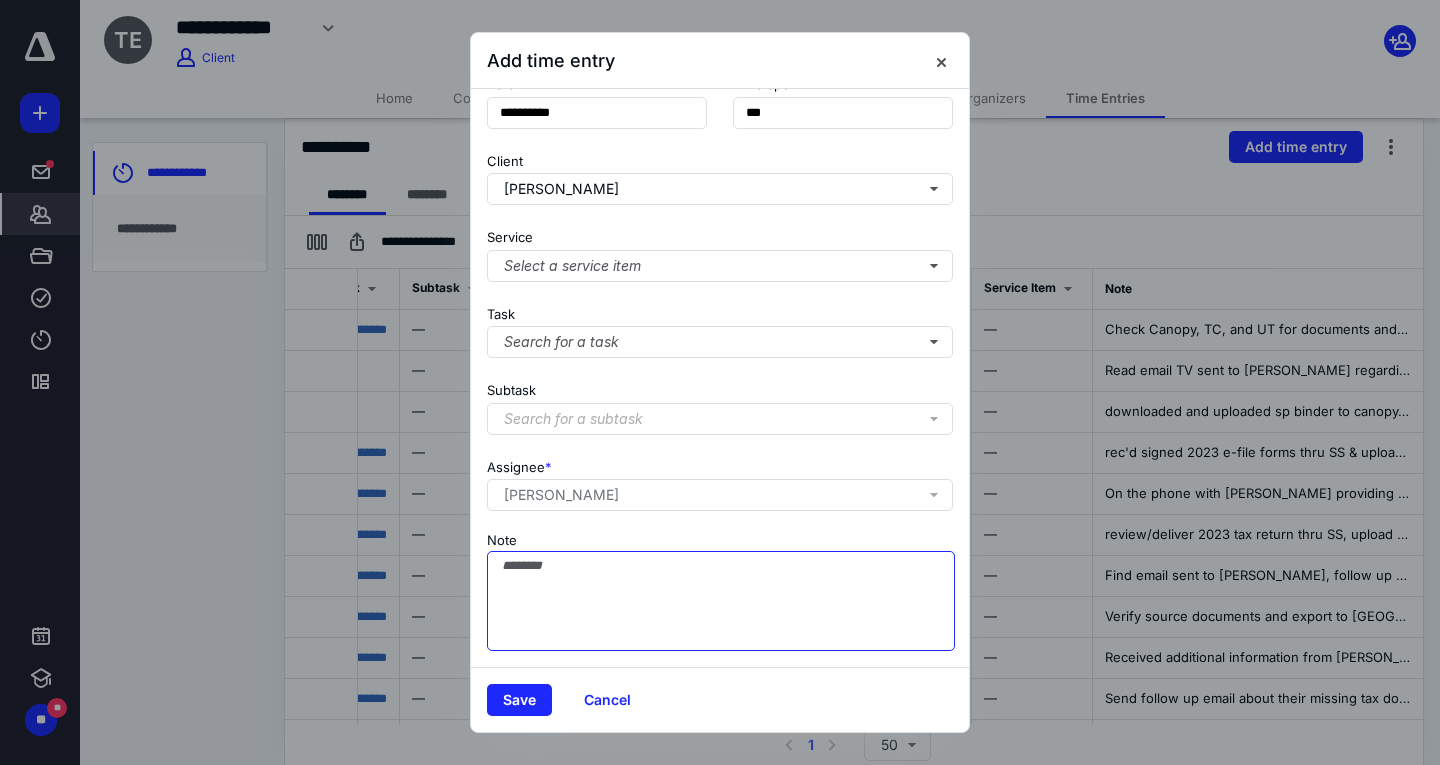 click on "Note" at bounding box center (721, 601) 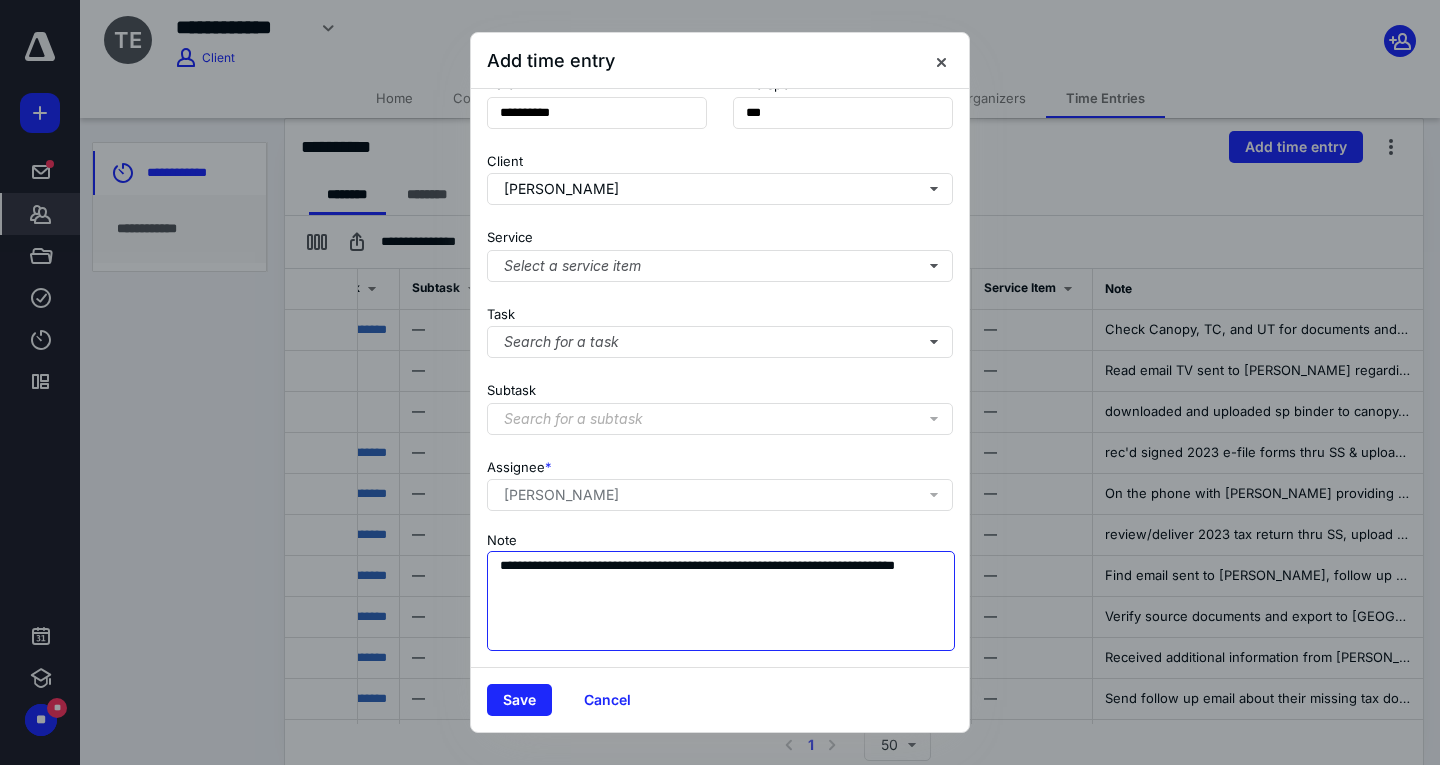 click on "**********" at bounding box center (721, 601) 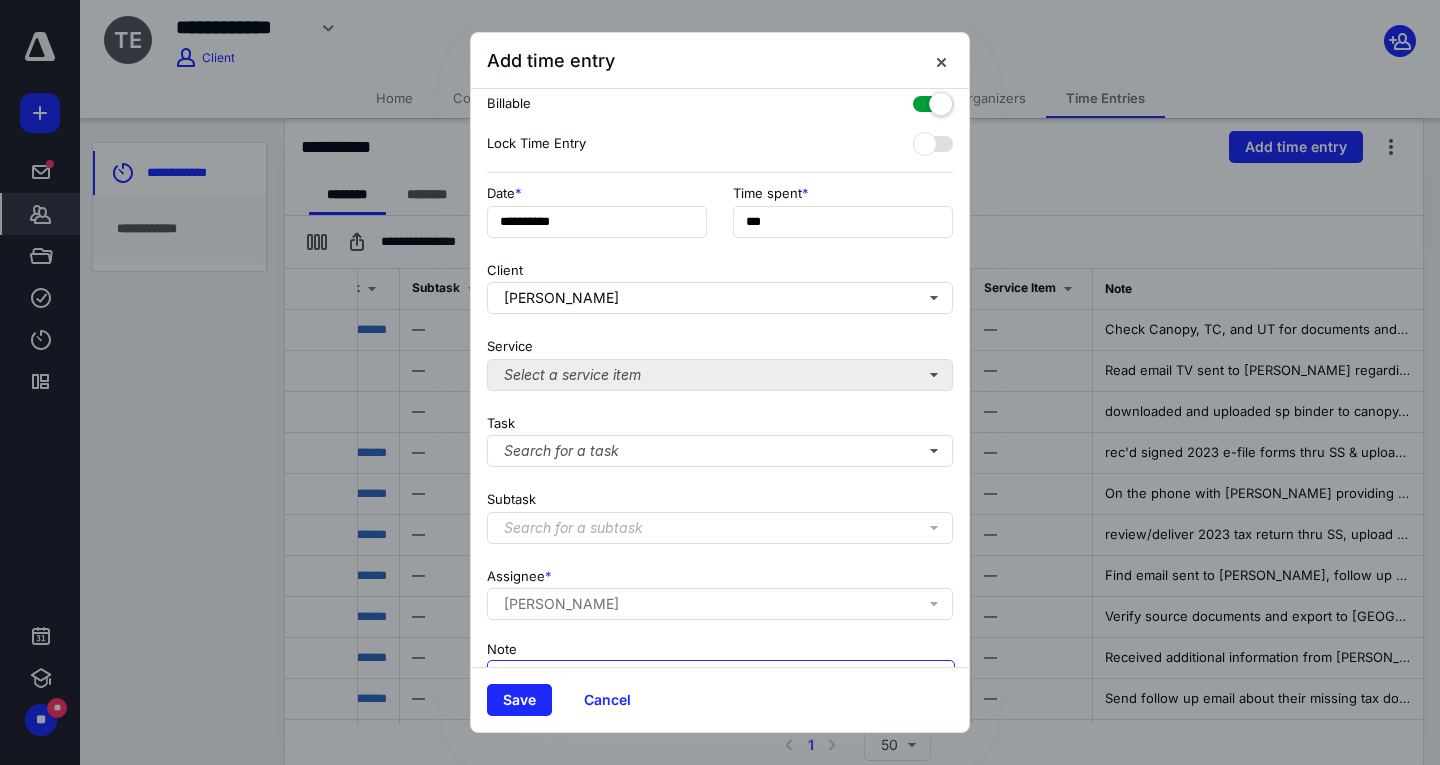 scroll, scrollTop: 0, scrollLeft: 0, axis: both 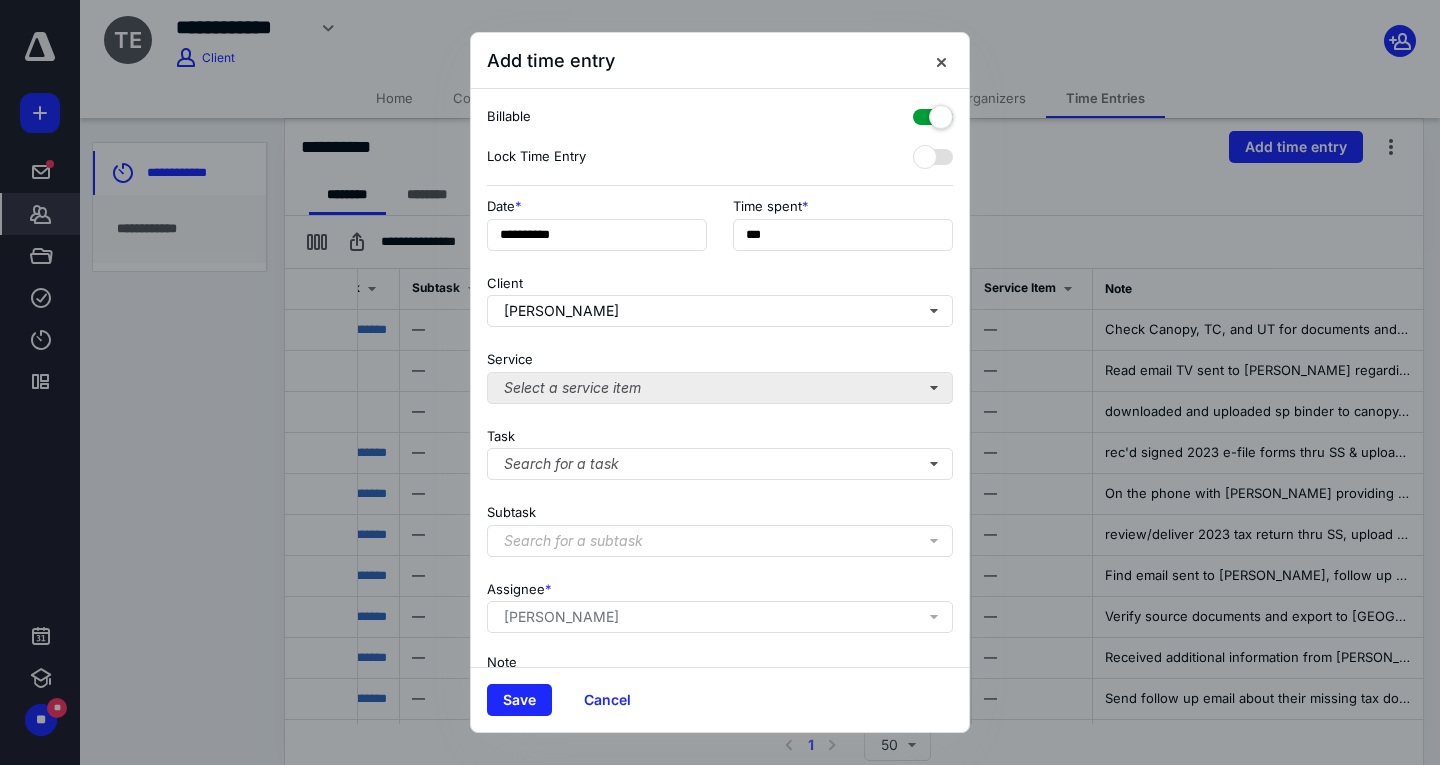 type on "**********" 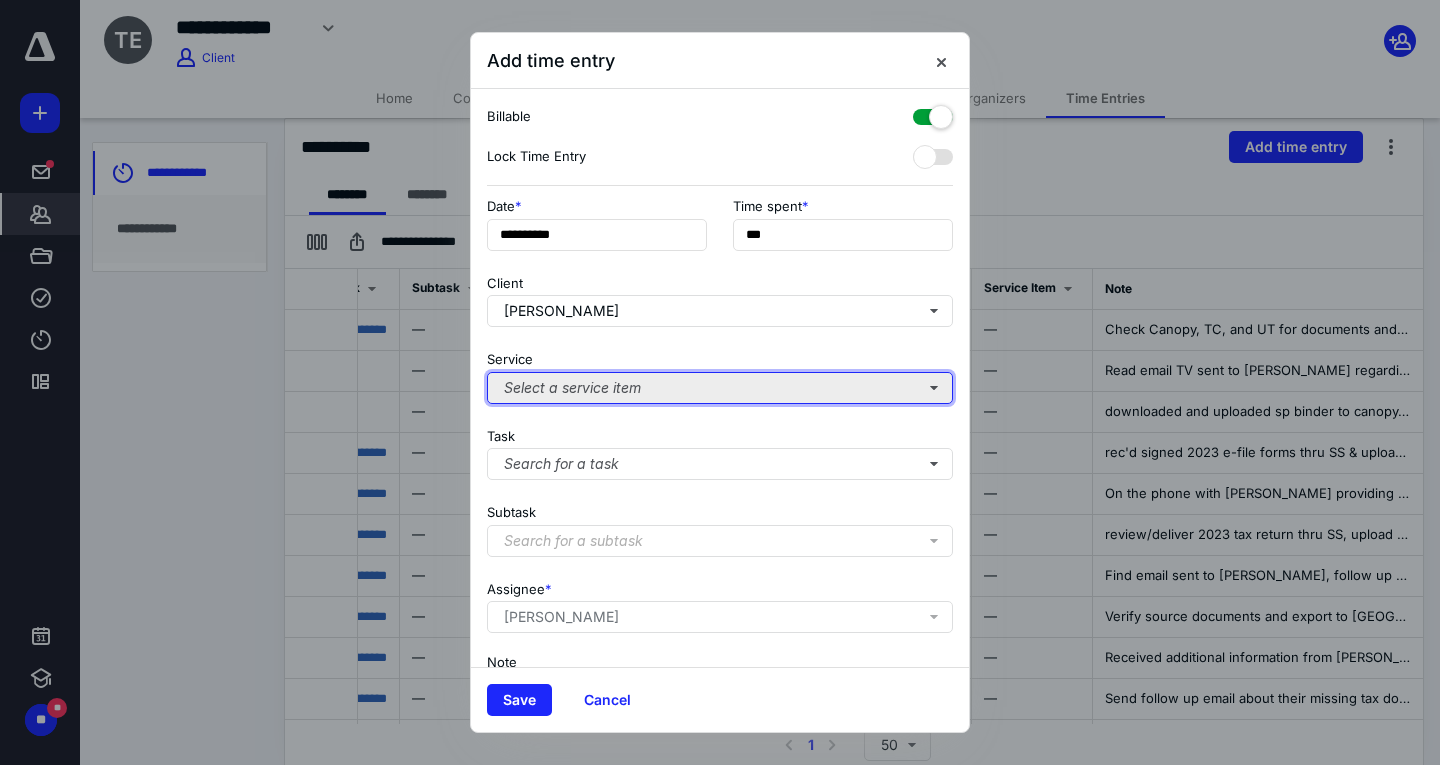 click on "Select a service item" at bounding box center (720, 388) 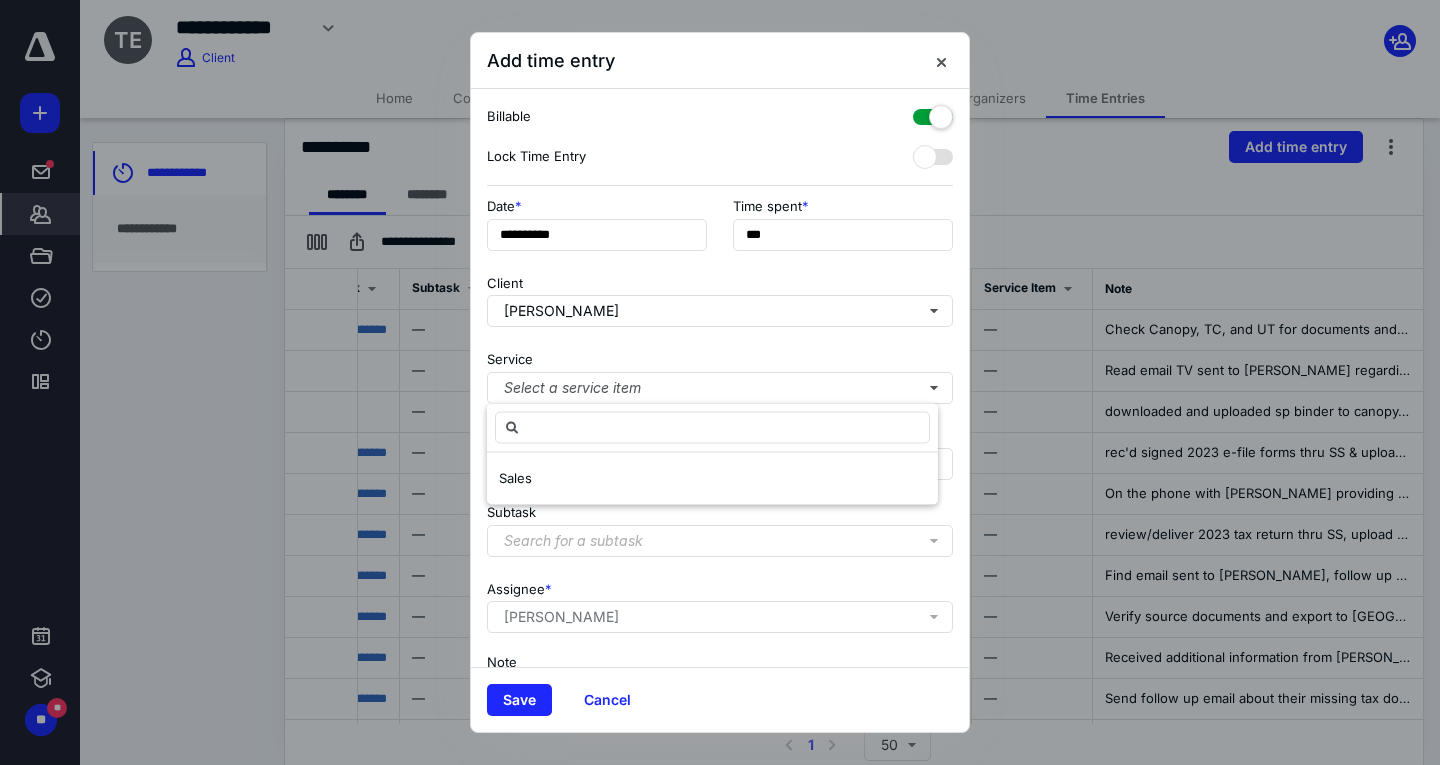 click on "Service Select a service item" at bounding box center (720, 373) 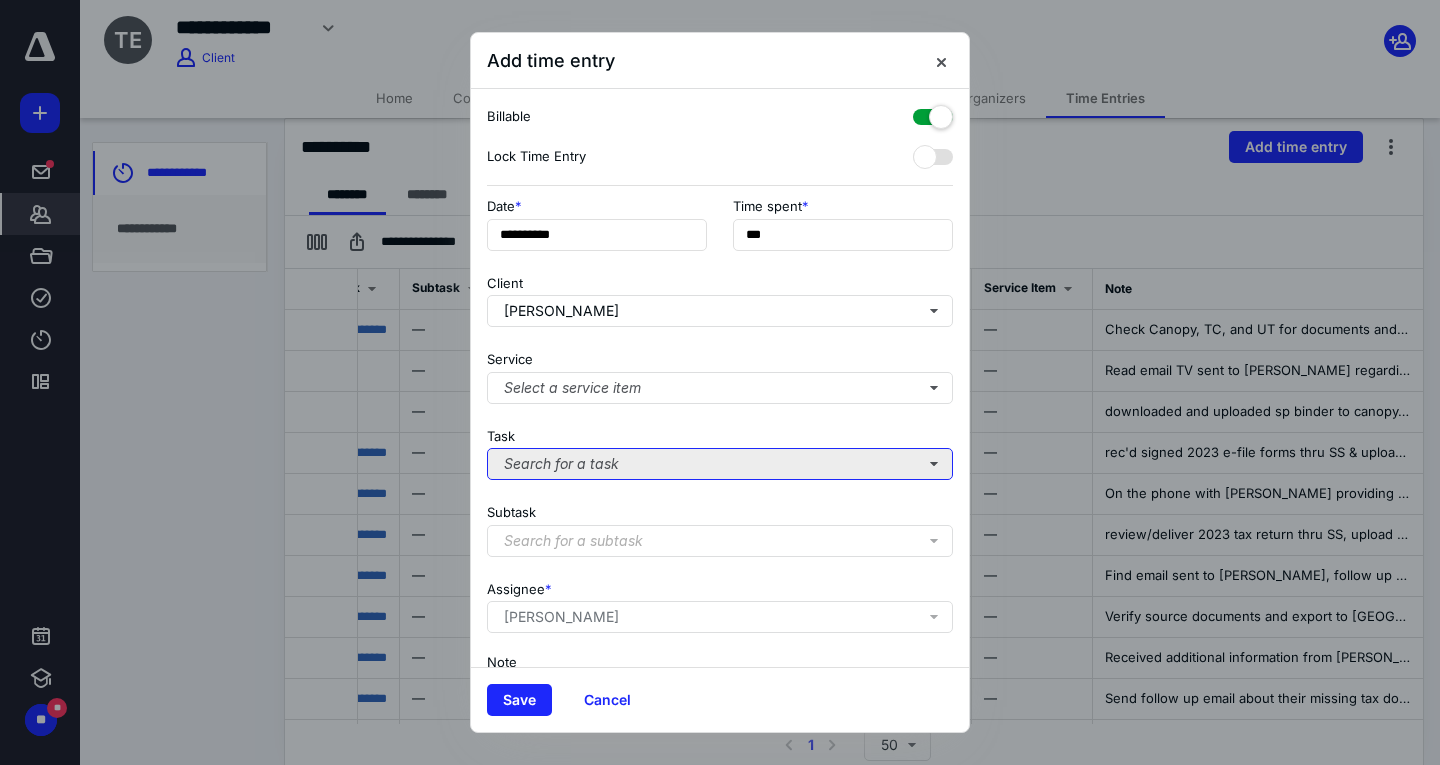 click on "Search for a task" at bounding box center (720, 464) 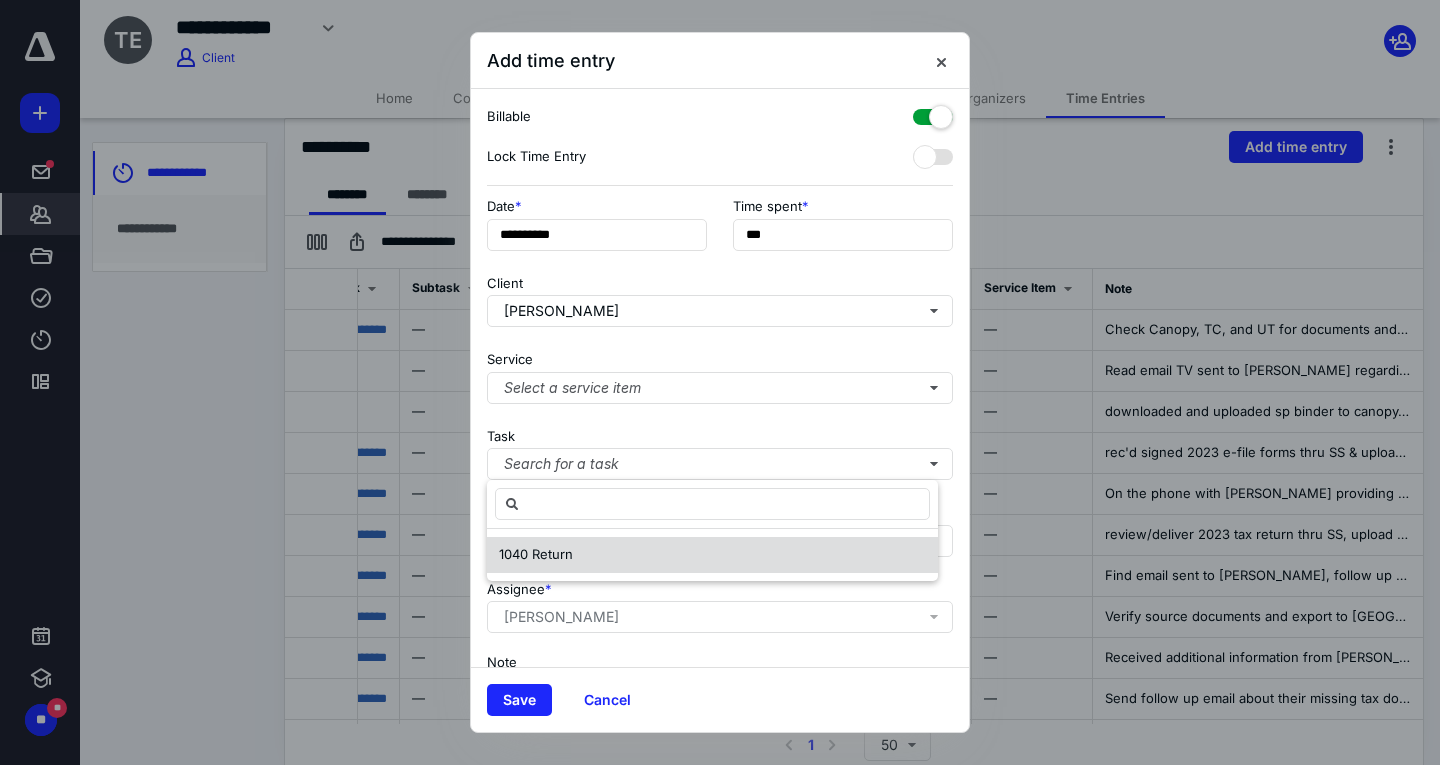 click on "1040 Return" at bounding box center [536, 554] 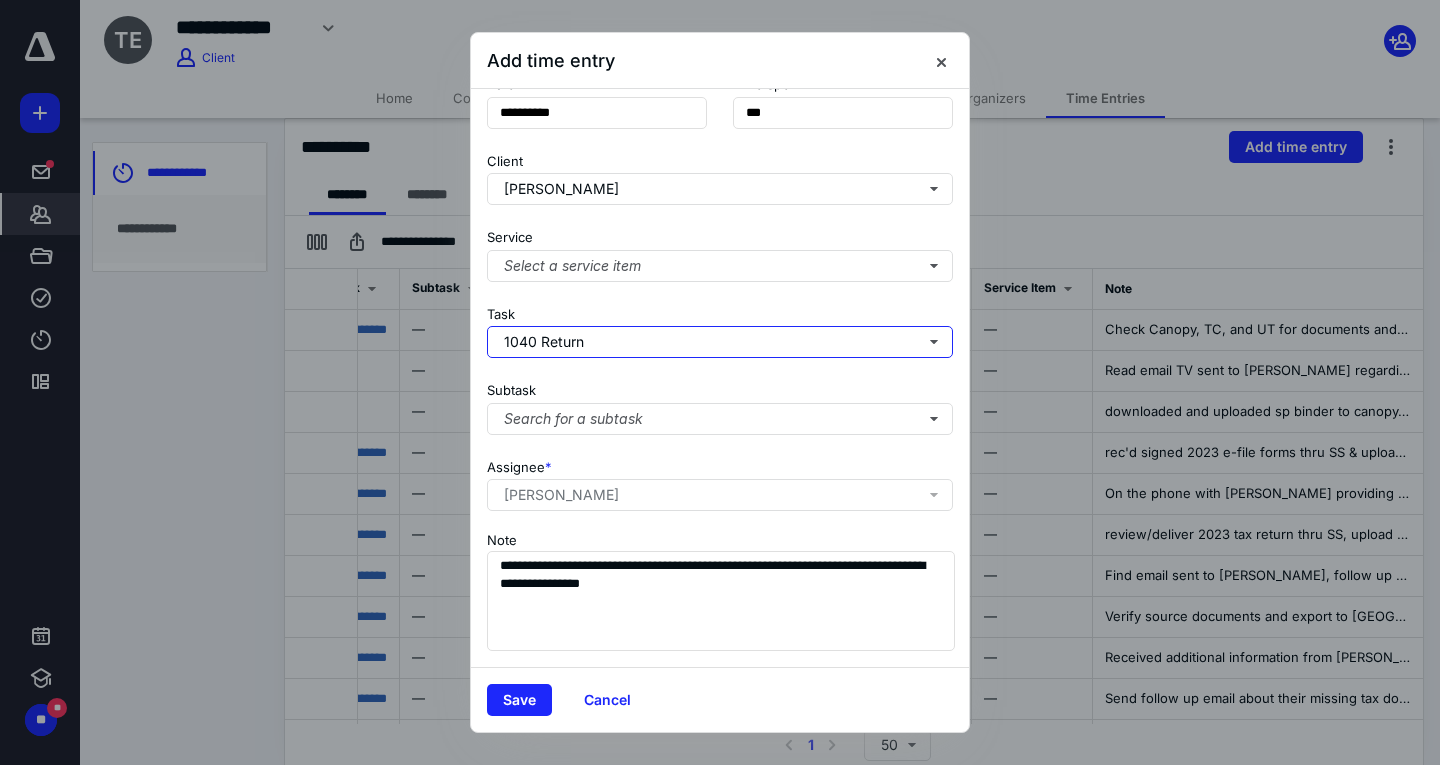 scroll, scrollTop: 136, scrollLeft: 0, axis: vertical 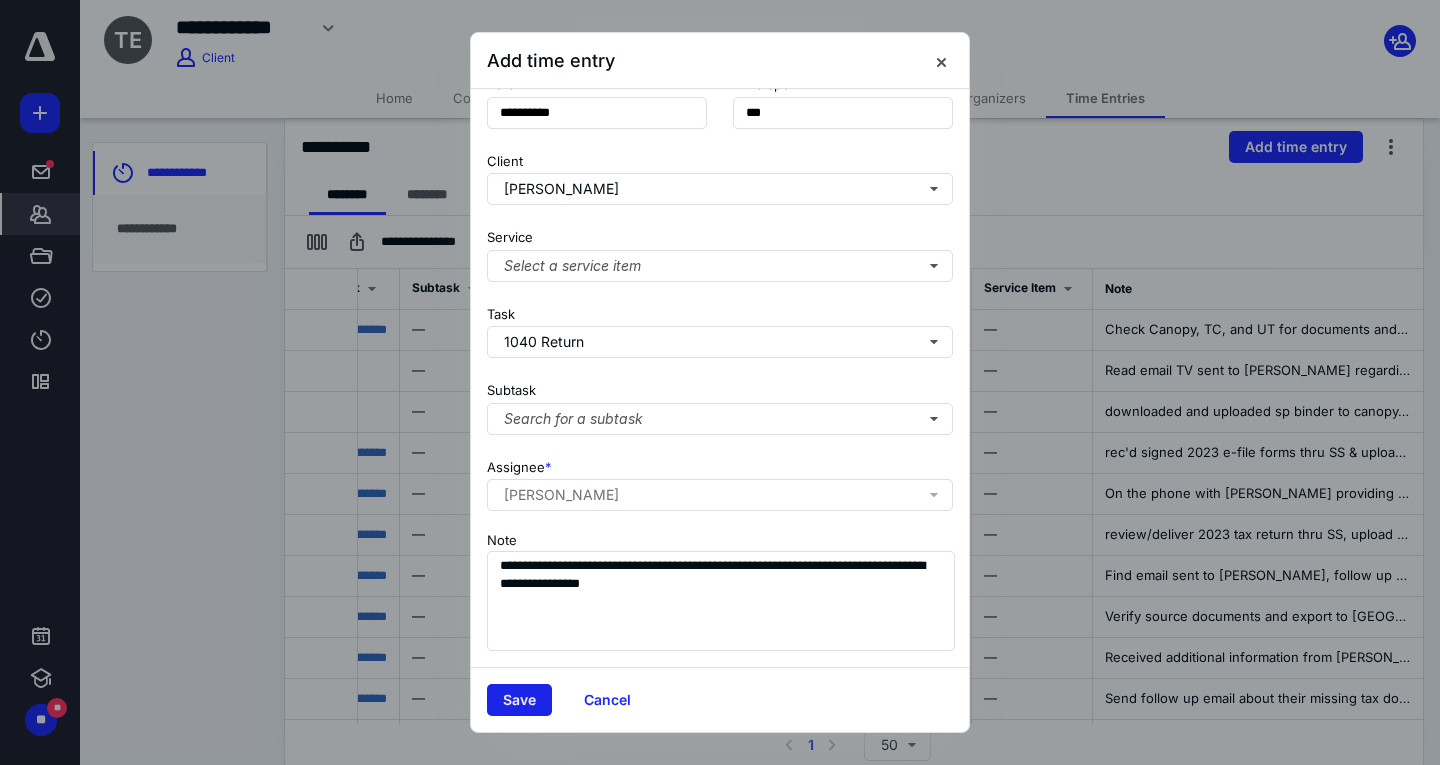 click on "Save" at bounding box center (519, 700) 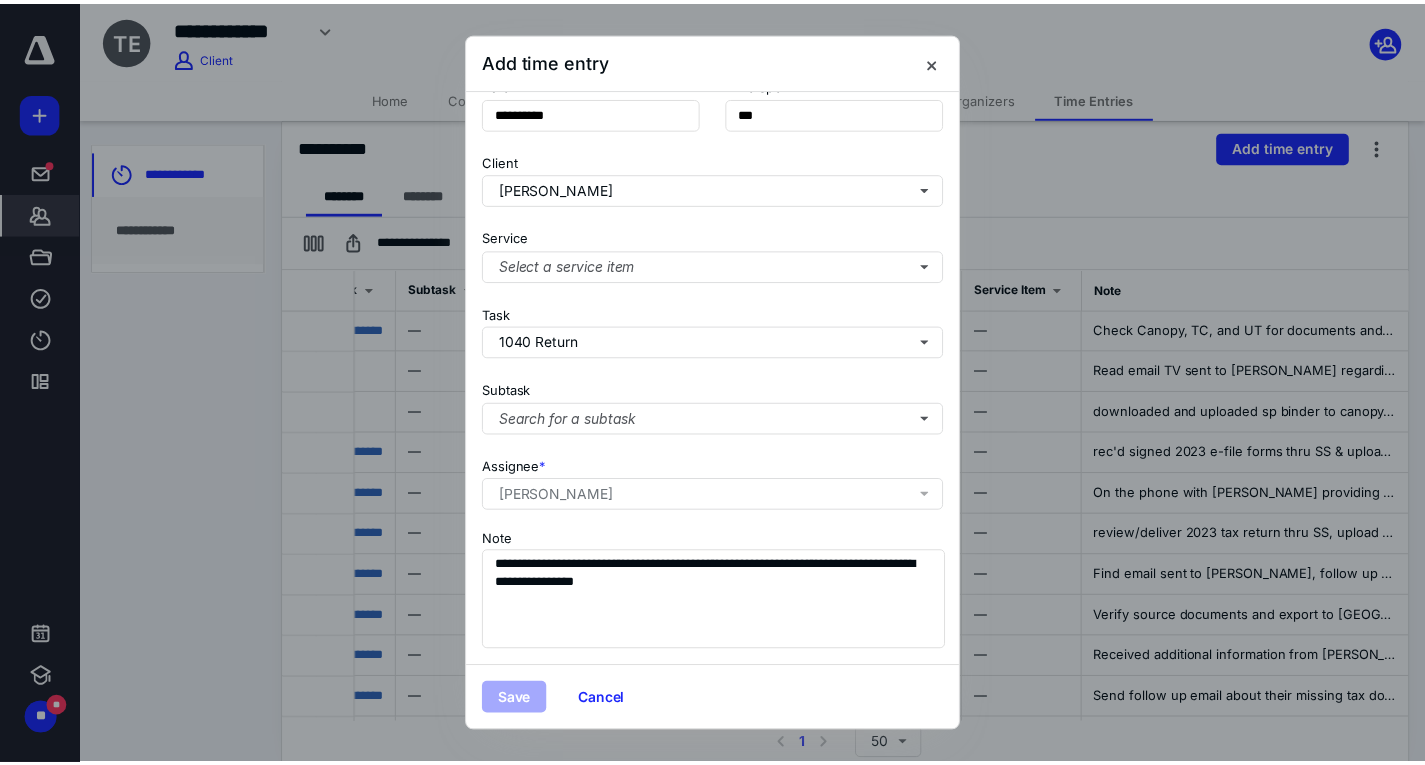 scroll, scrollTop: 0, scrollLeft: 0, axis: both 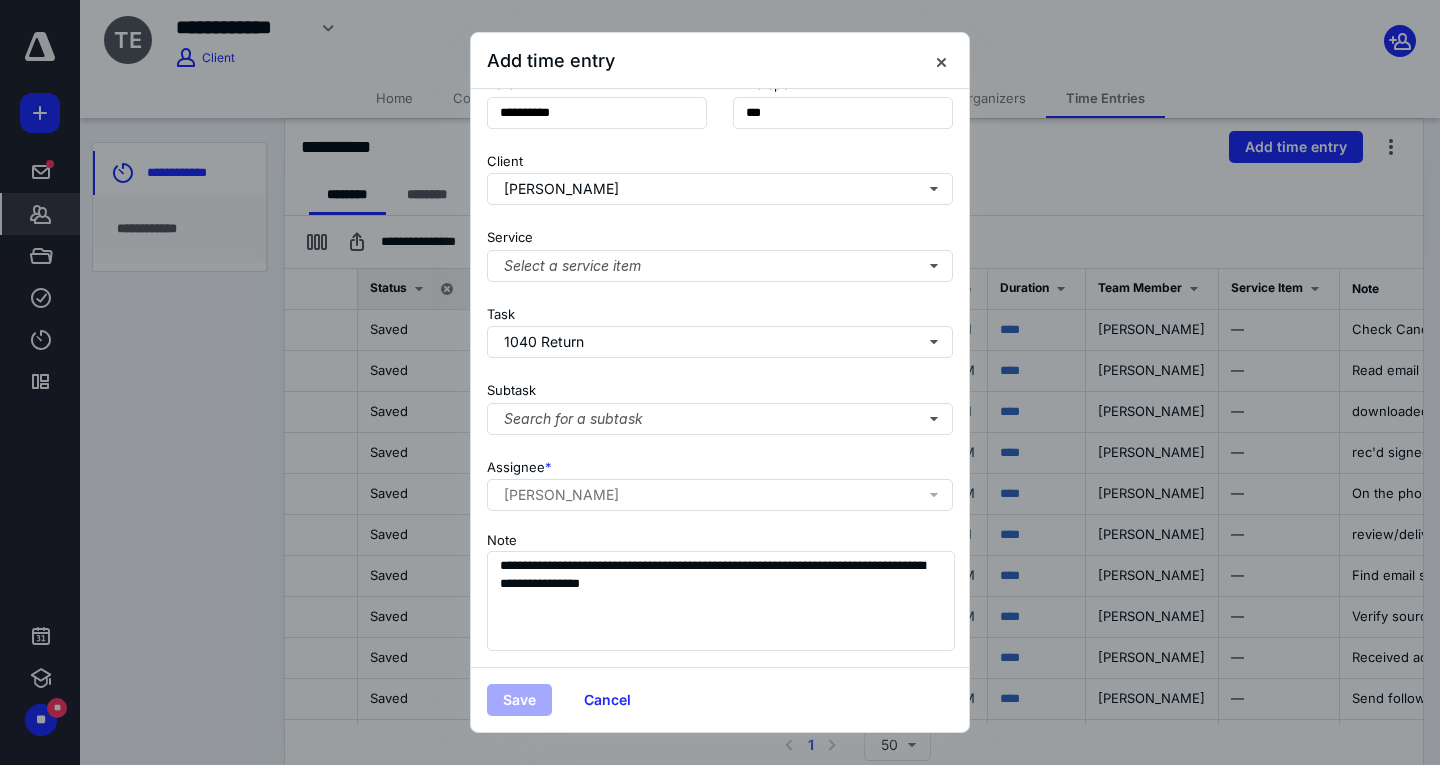 checkbox on "false" 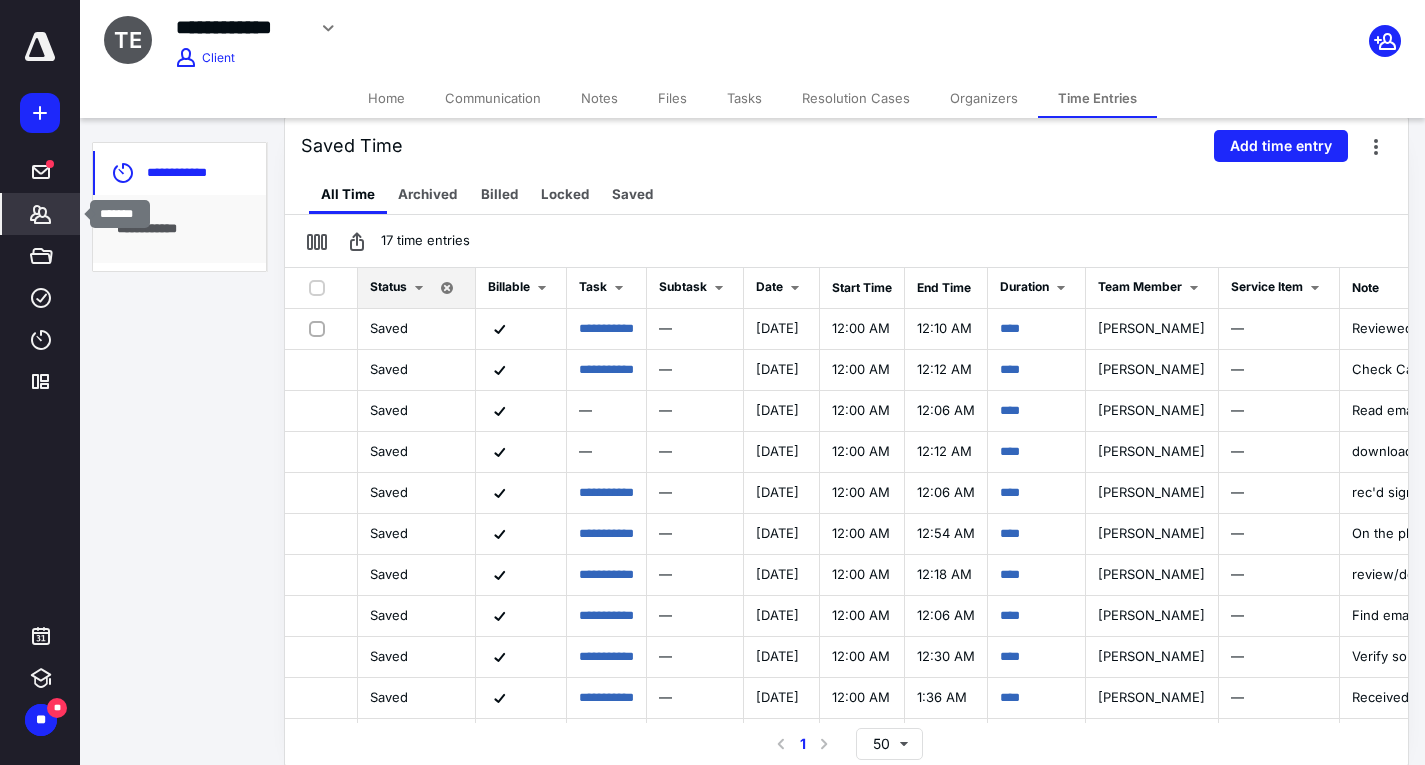 click 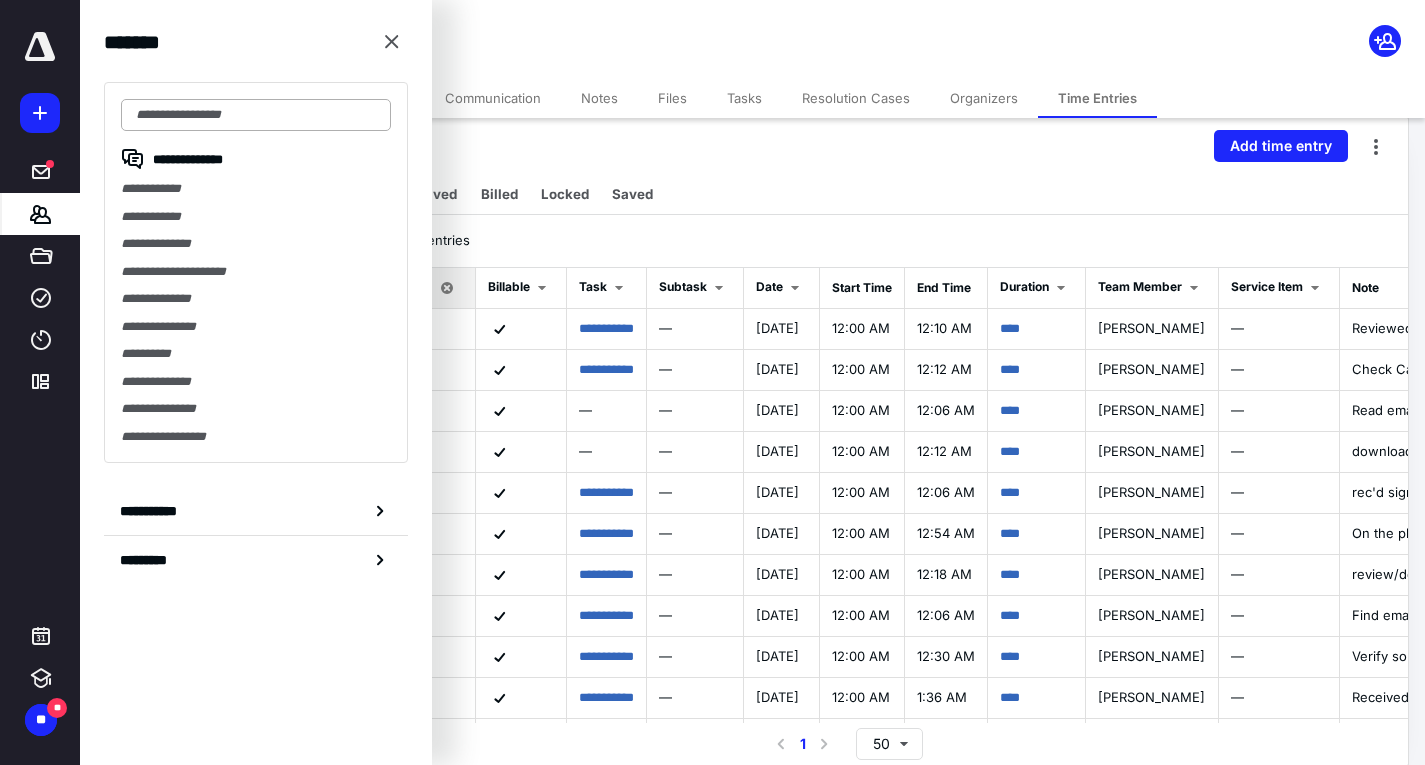 click at bounding box center [256, 115] 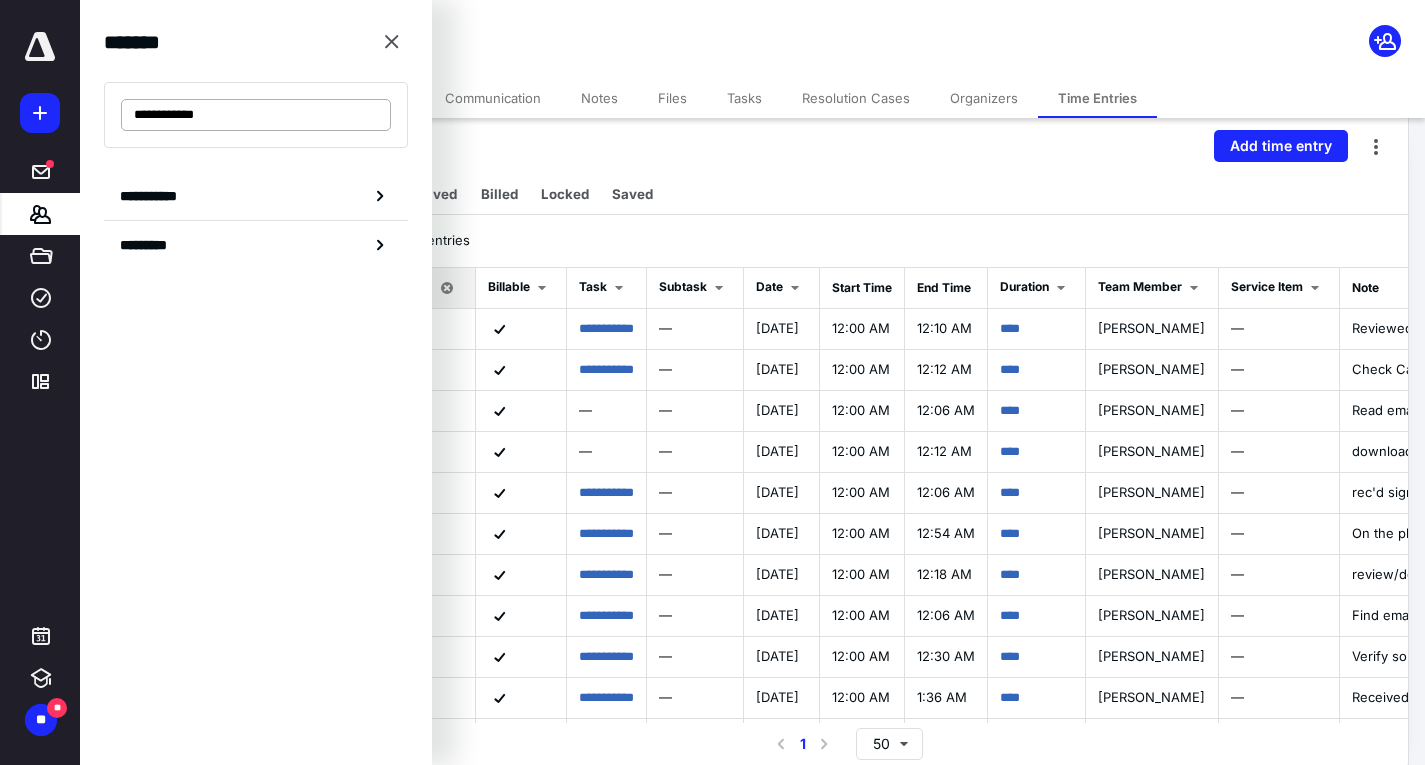 click on "**********" at bounding box center [256, 115] 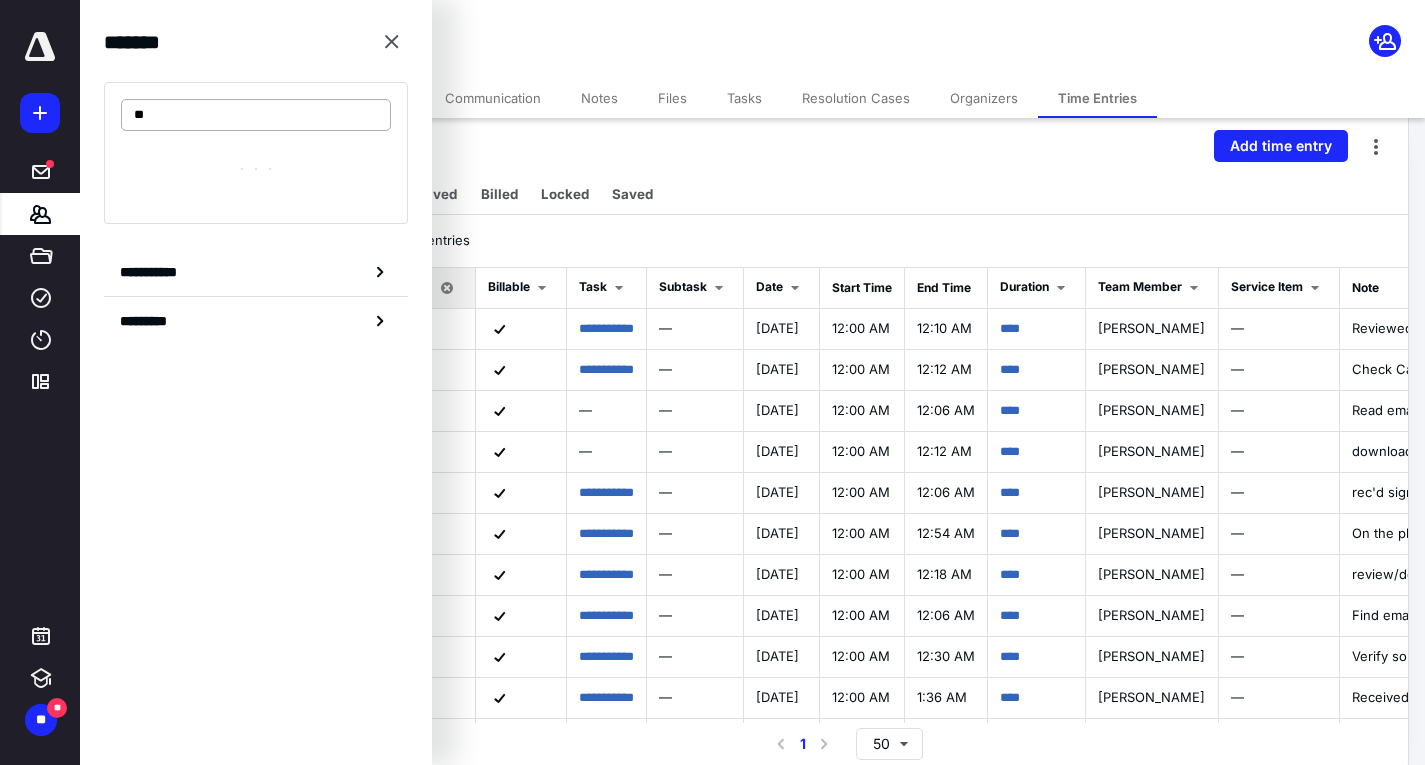 type on "*" 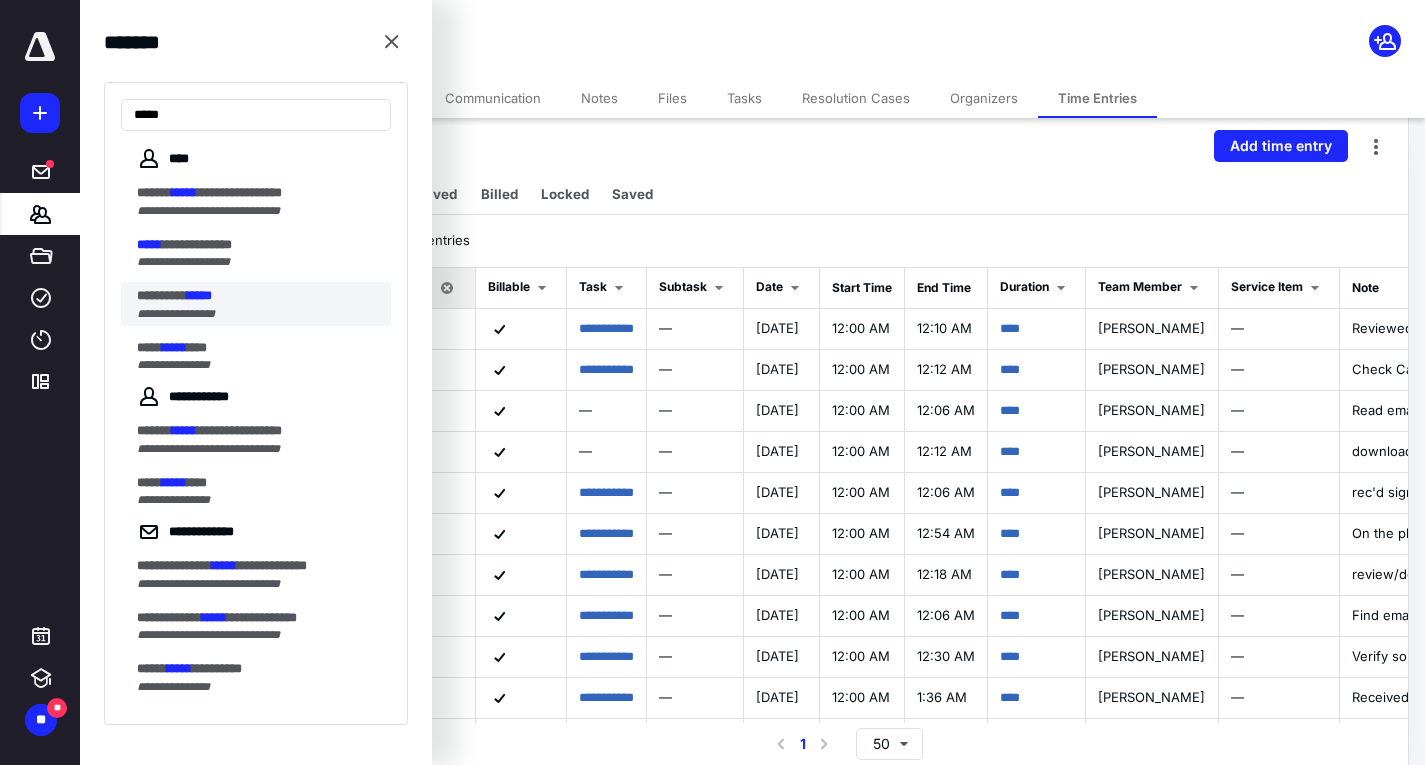 type on "*****" 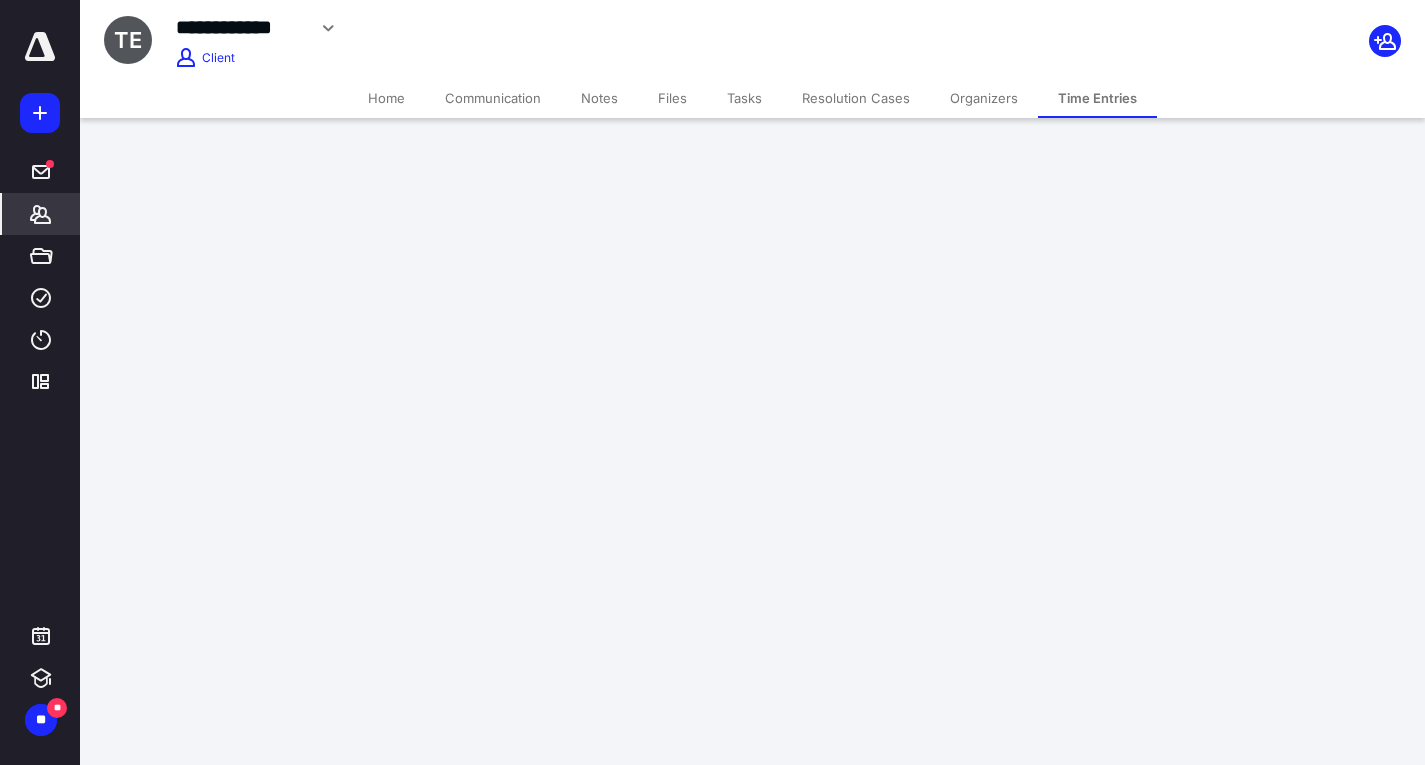 scroll, scrollTop: 0, scrollLeft: 0, axis: both 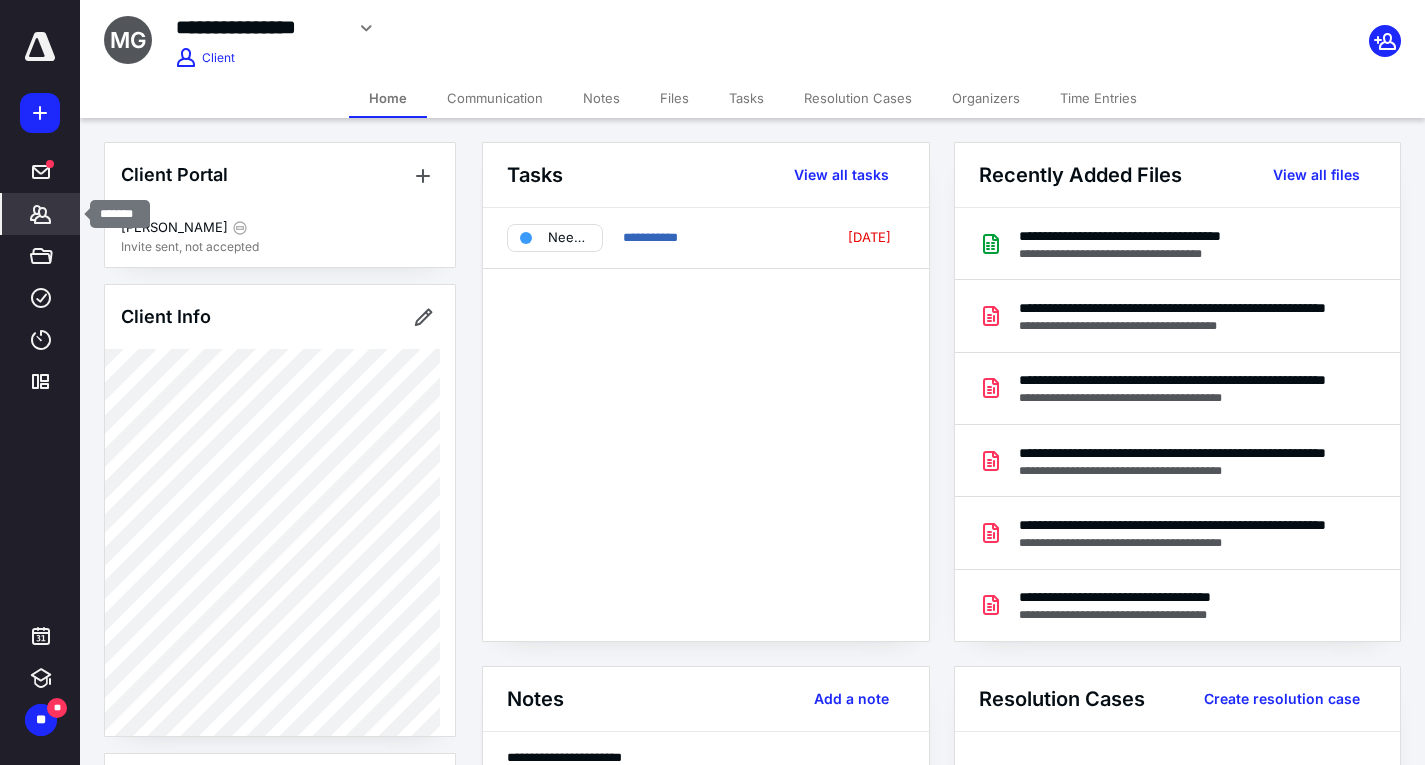 click on "*******" at bounding box center [41, 214] 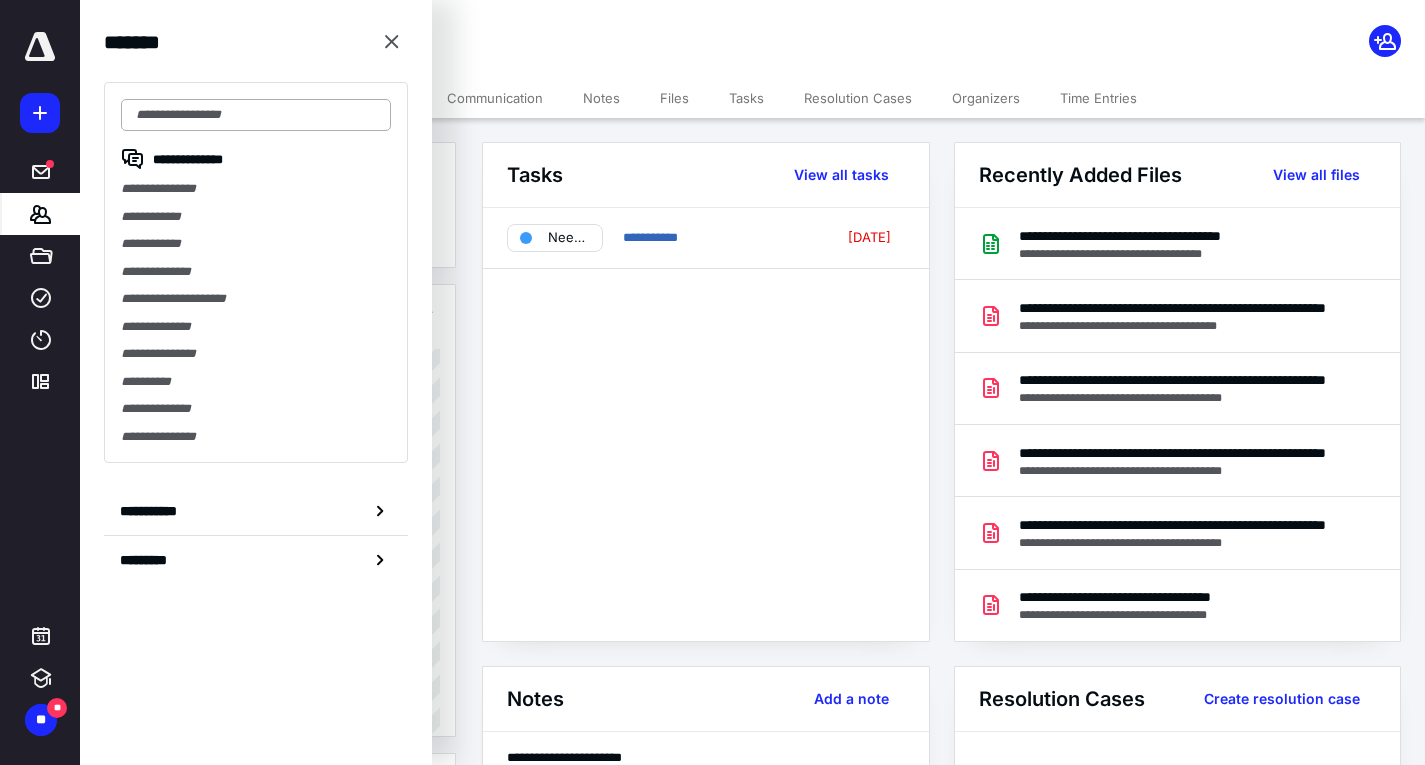 click at bounding box center [256, 115] 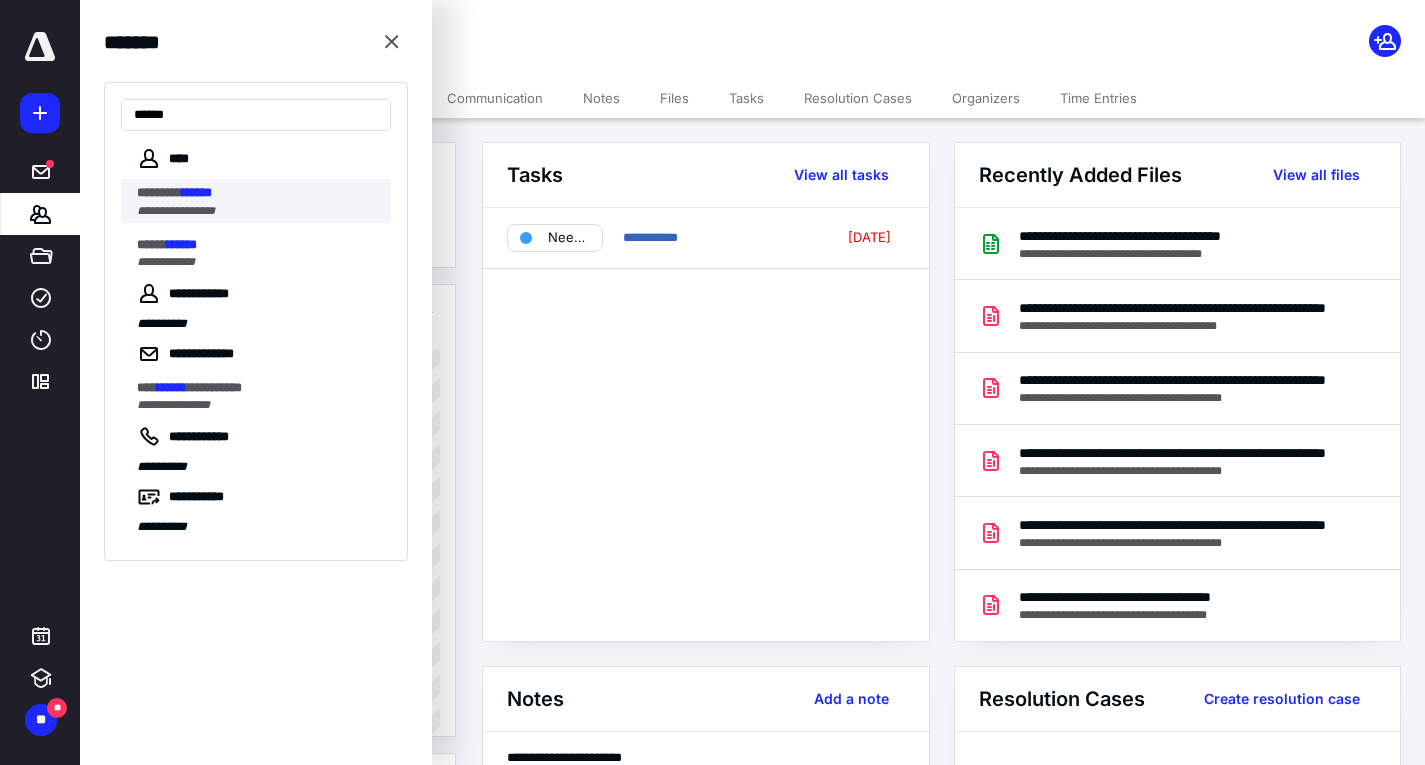 type on "******" 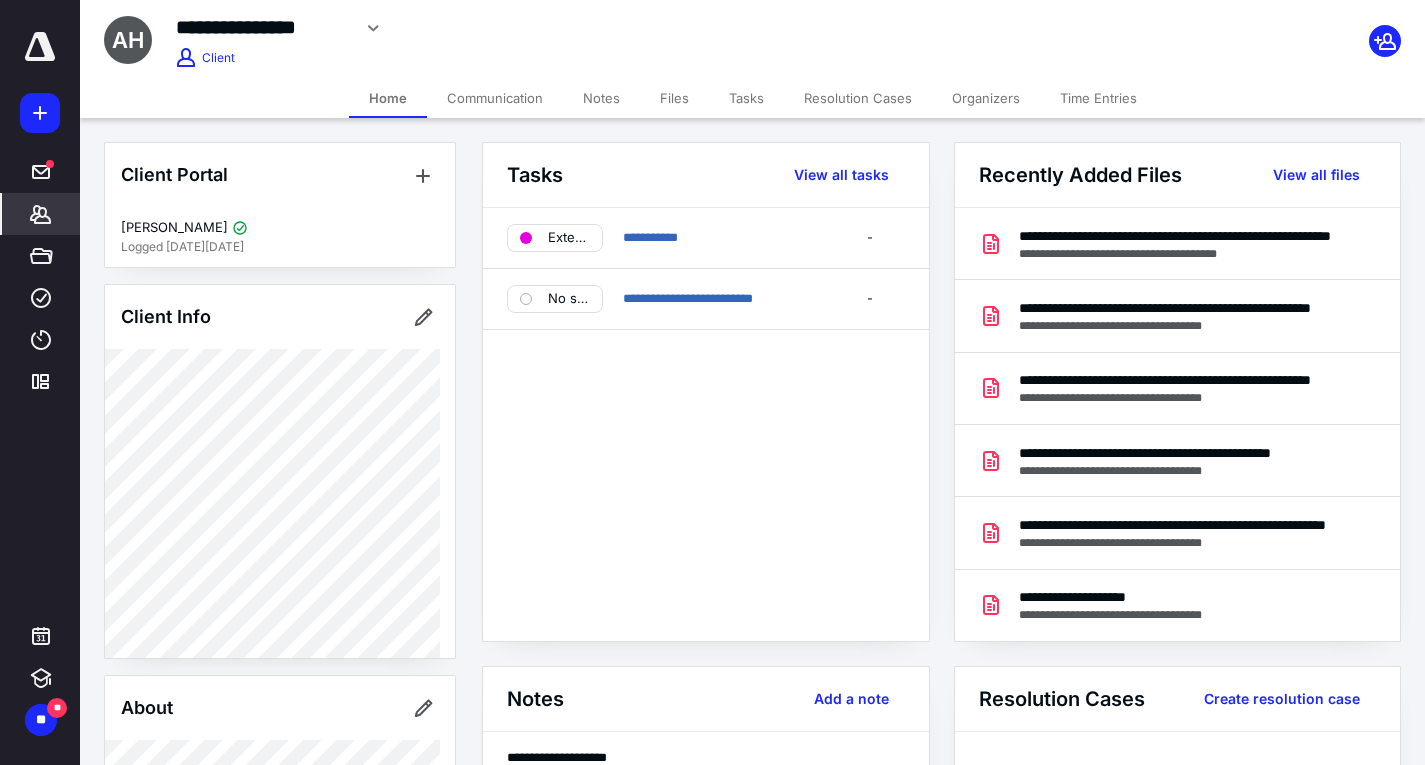 click on "Time Entries" at bounding box center [1098, 98] 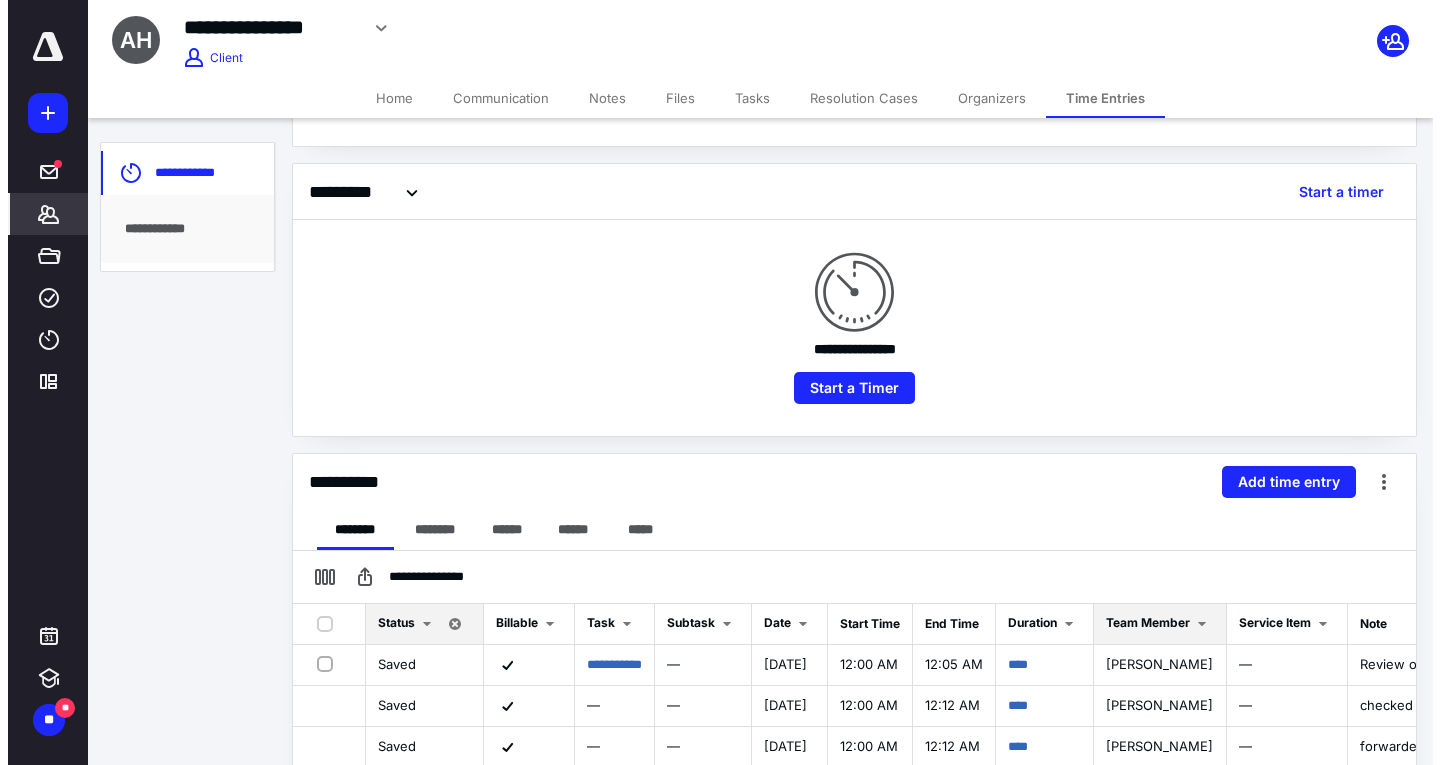 scroll, scrollTop: 200, scrollLeft: 0, axis: vertical 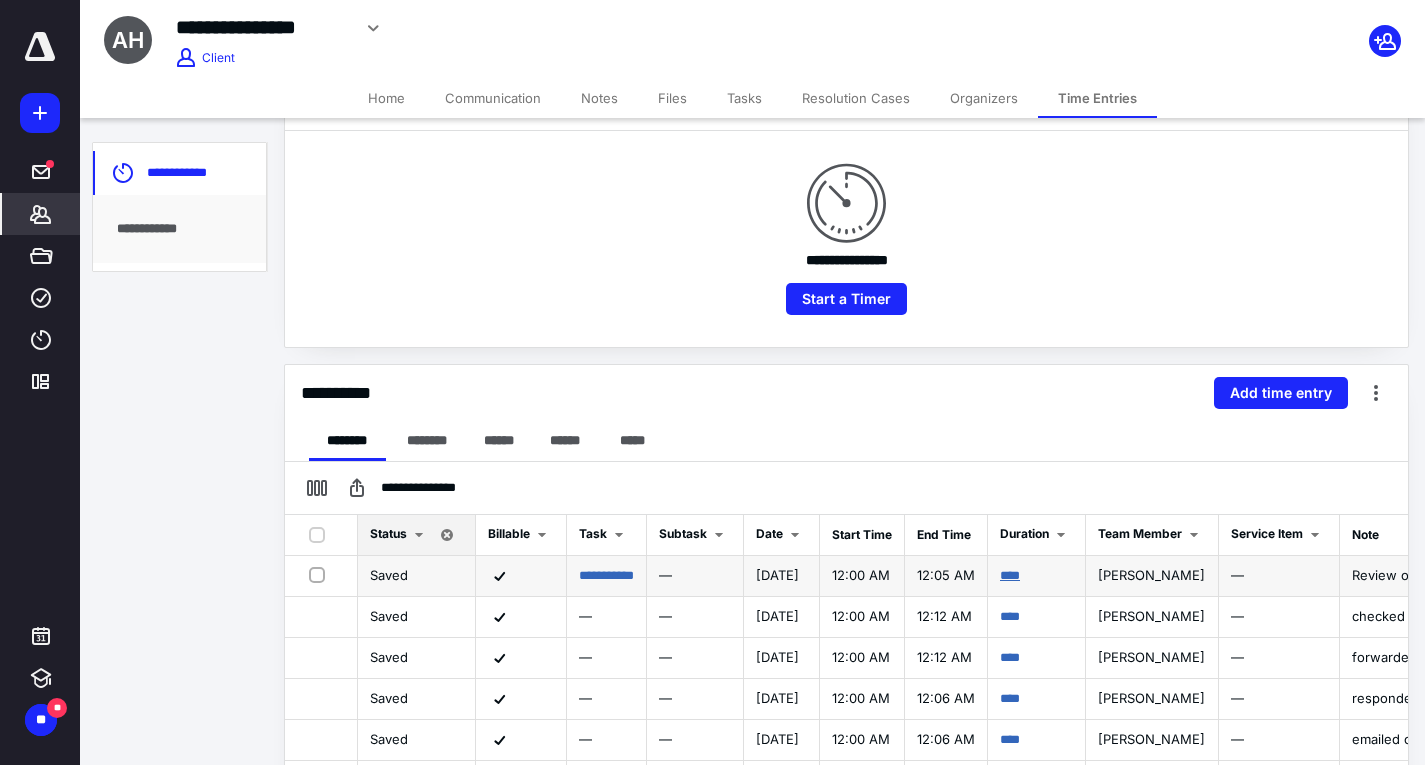 click on "****" at bounding box center [1010, 575] 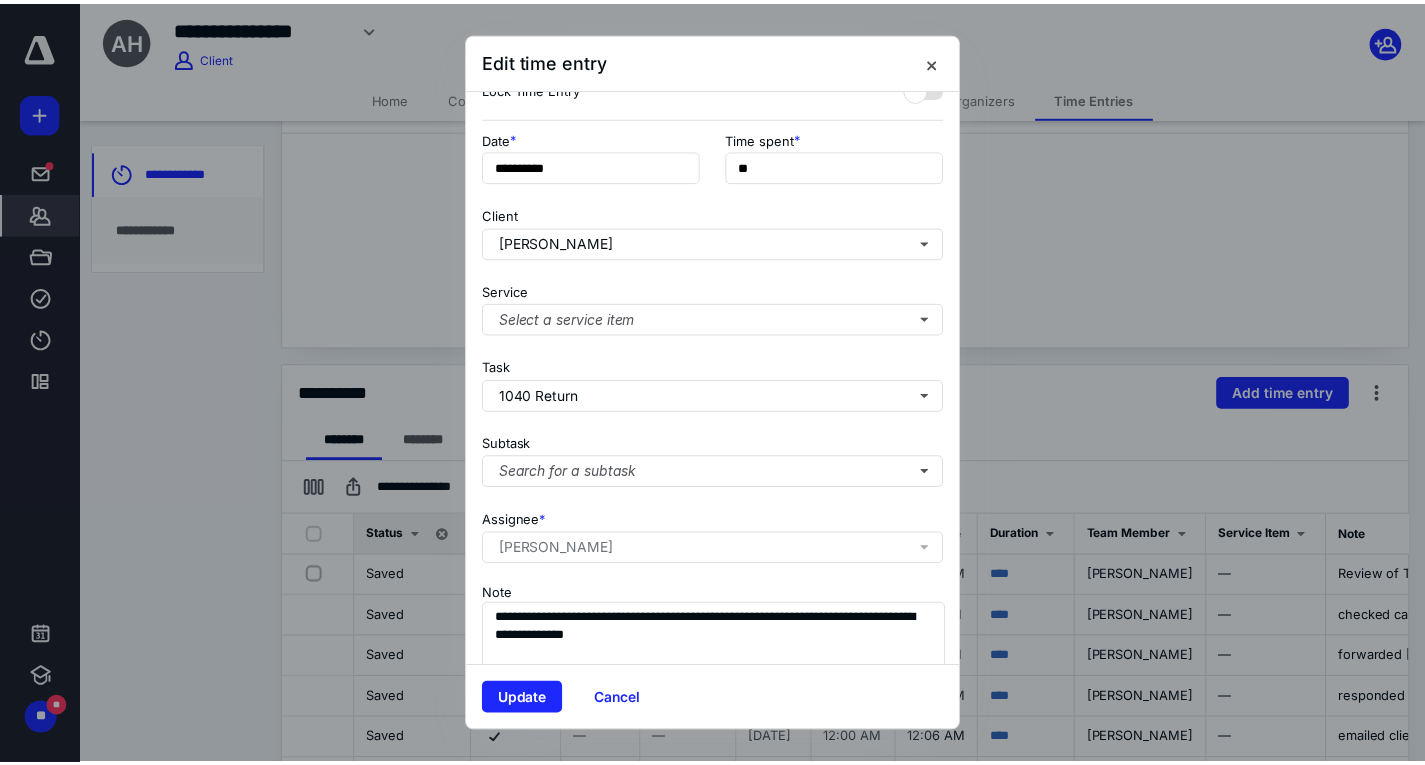 scroll, scrollTop: 168, scrollLeft: 0, axis: vertical 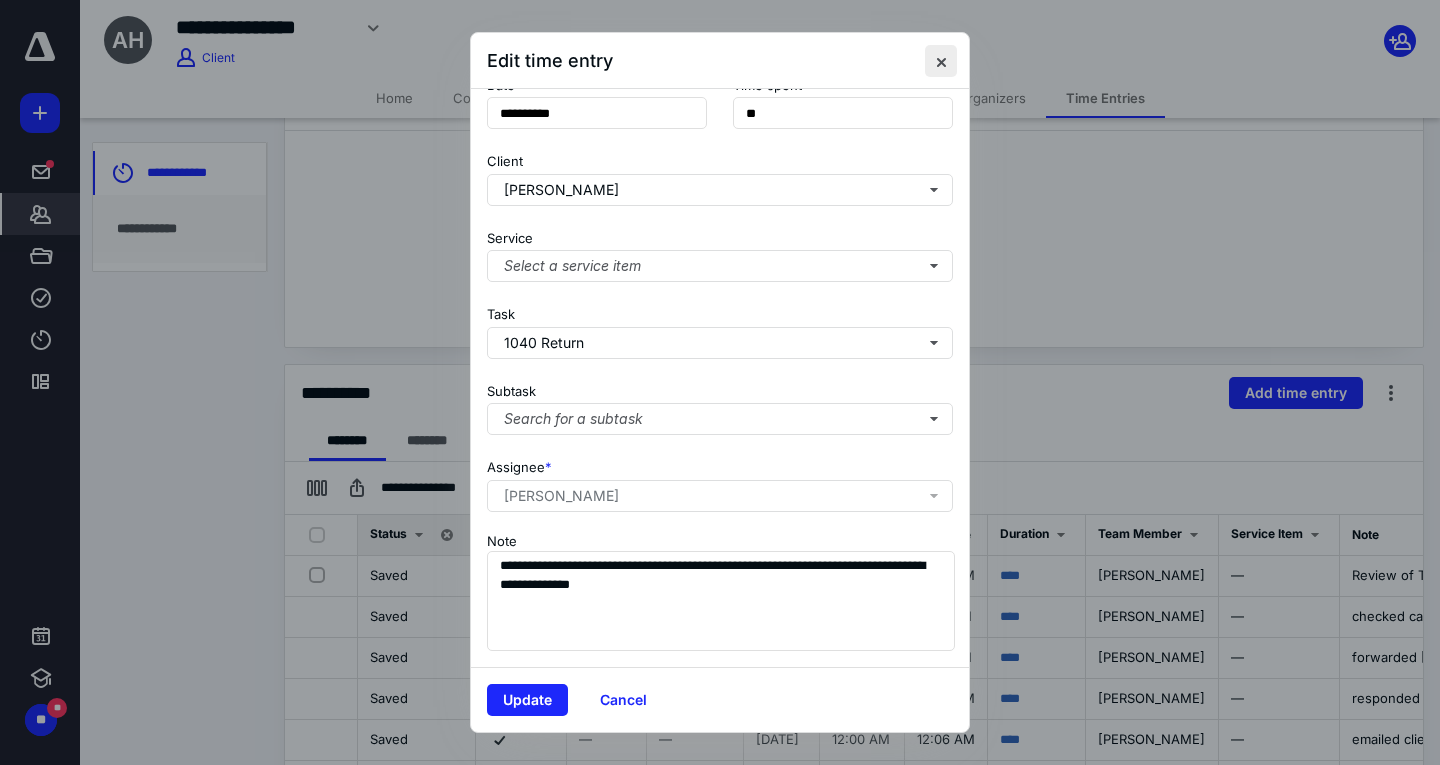 click at bounding box center (941, 61) 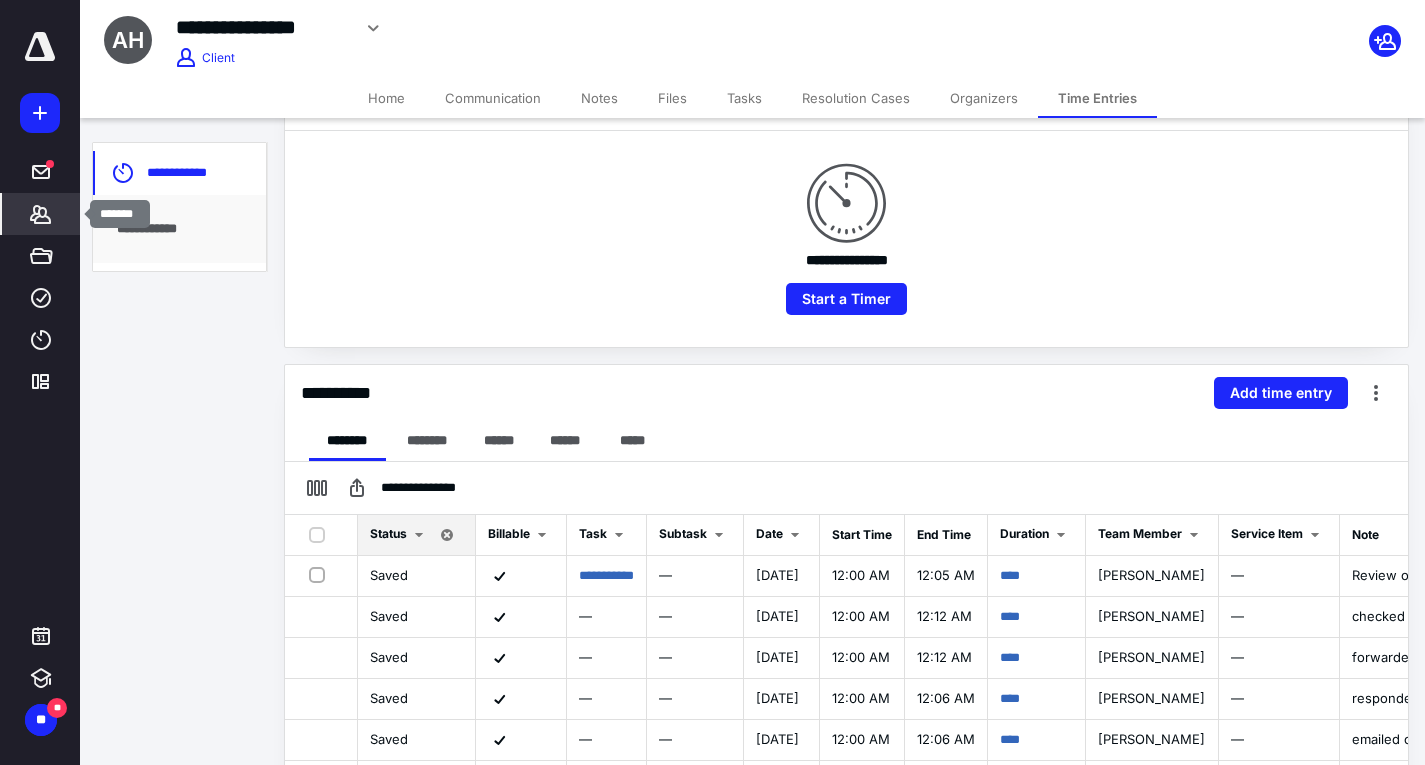 click on "*******" at bounding box center [41, 214] 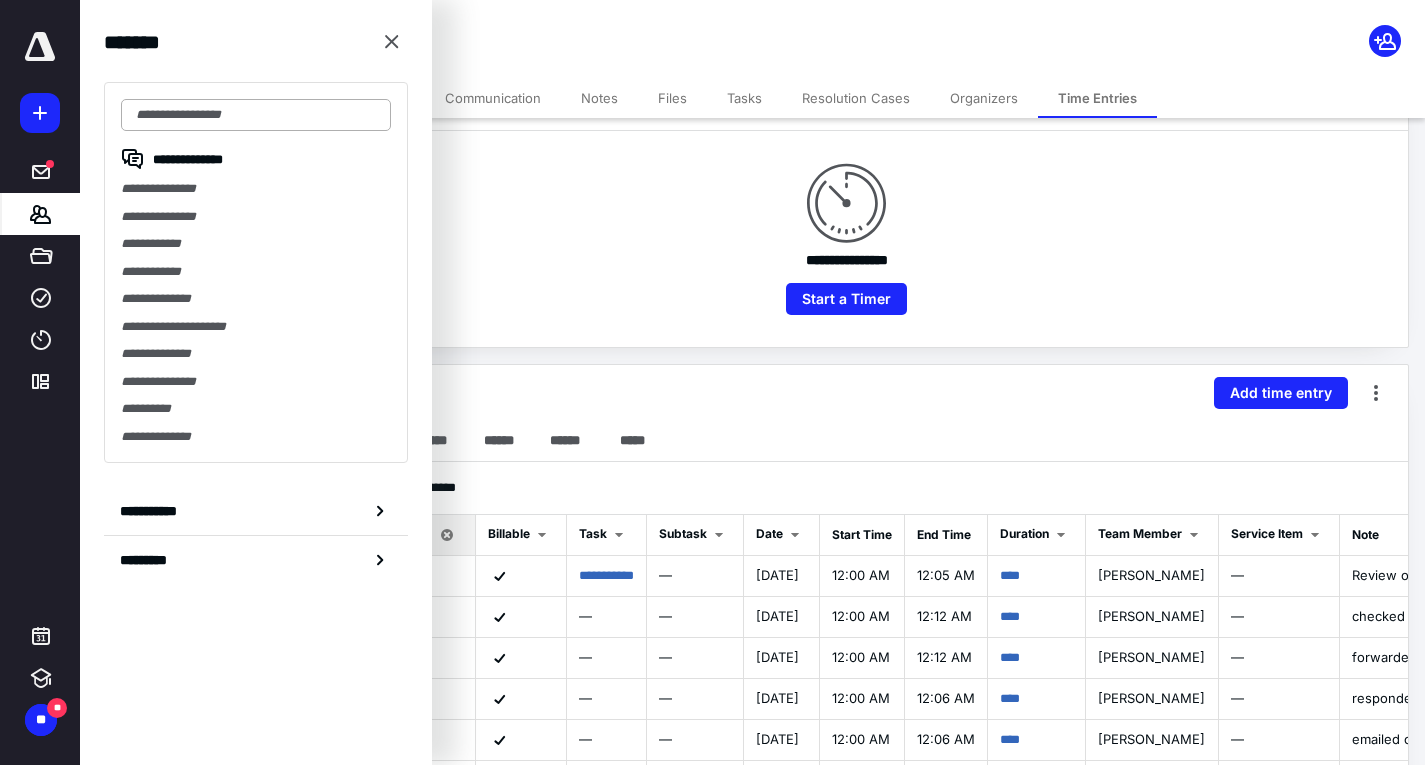click at bounding box center (256, 115) 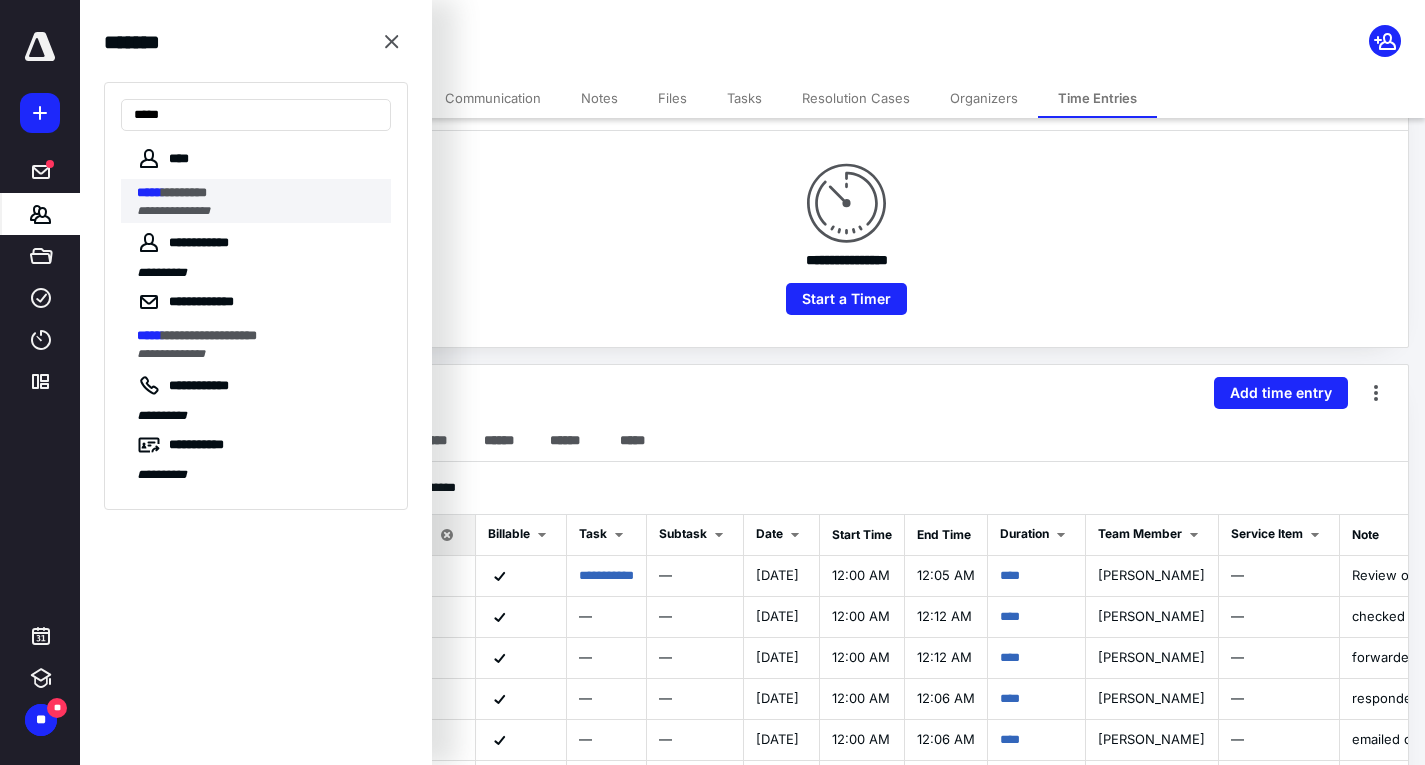 type on "*****" 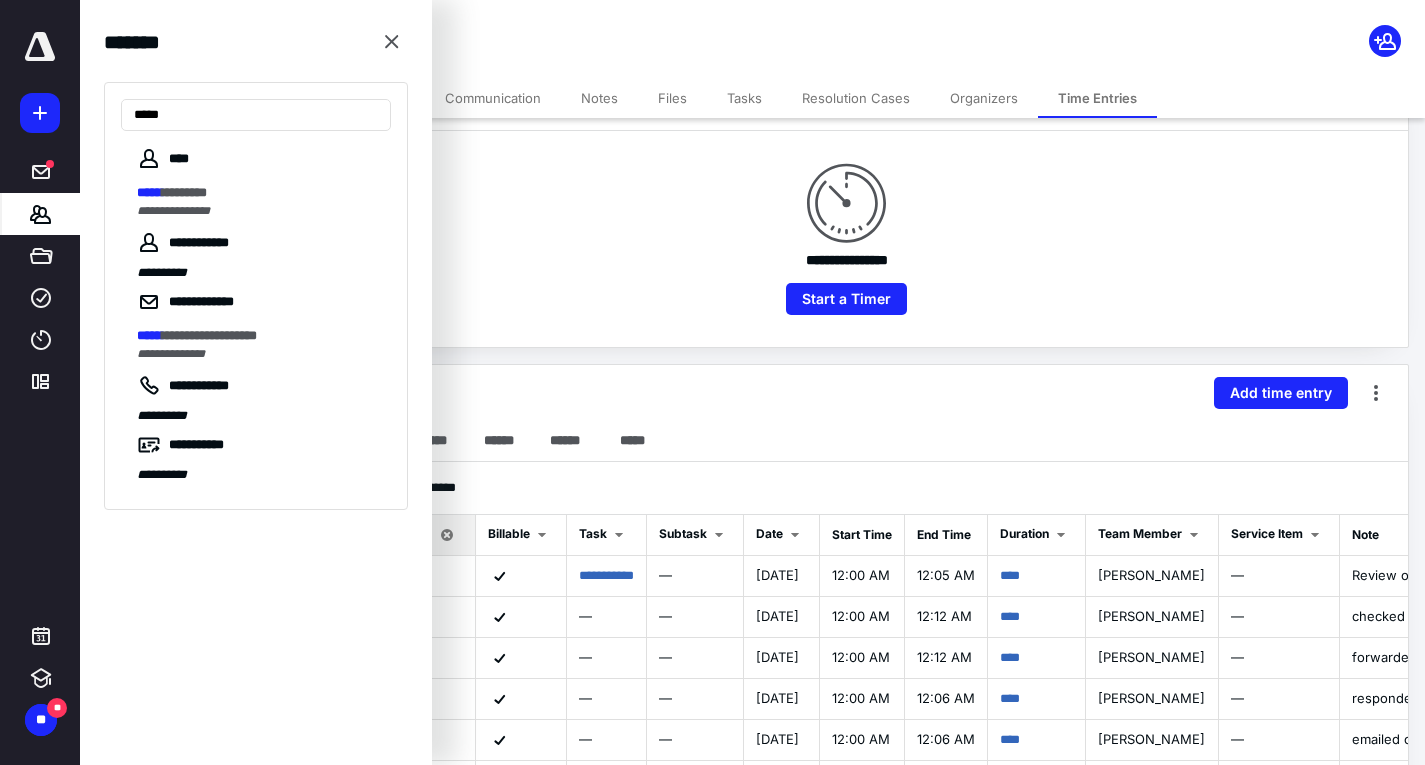 scroll, scrollTop: 0, scrollLeft: 0, axis: both 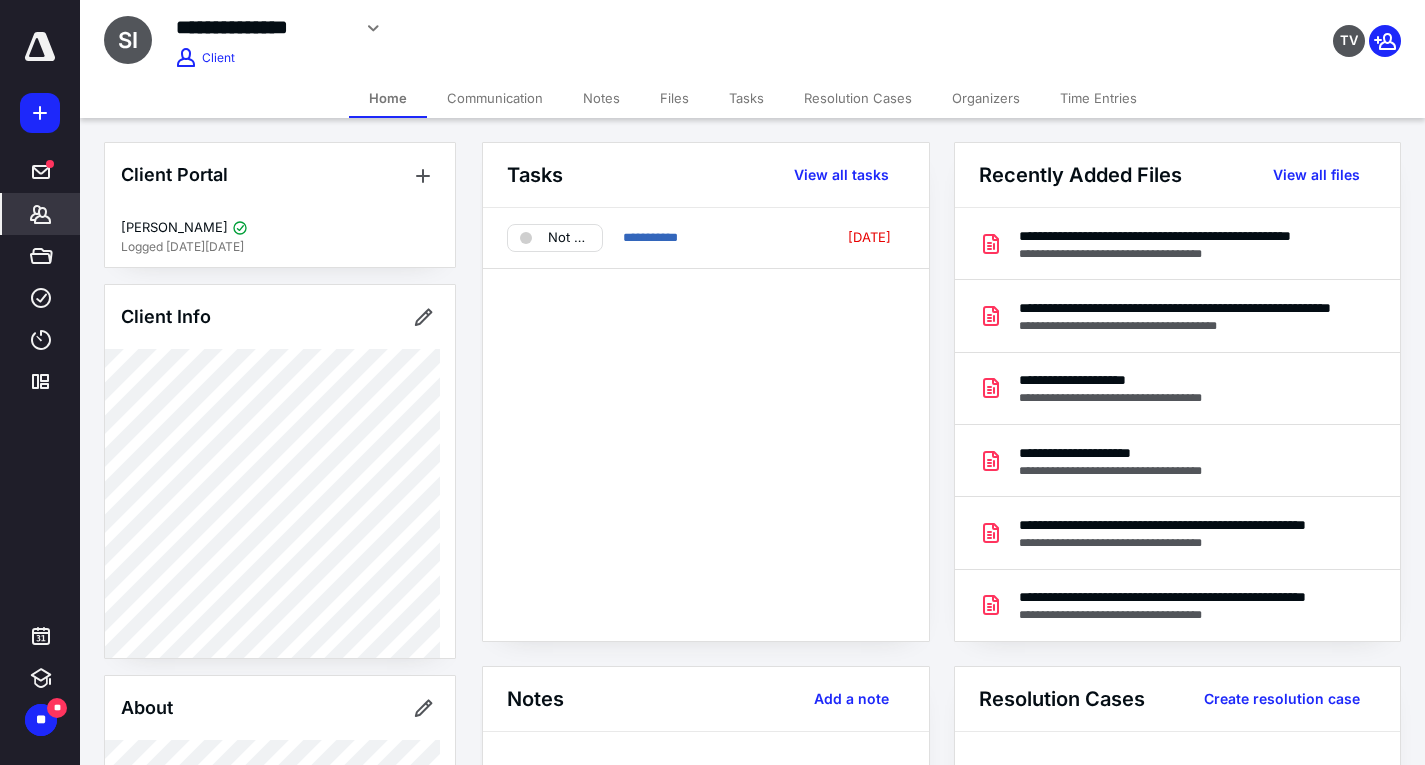 click on "Files" at bounding box center [674, 98] 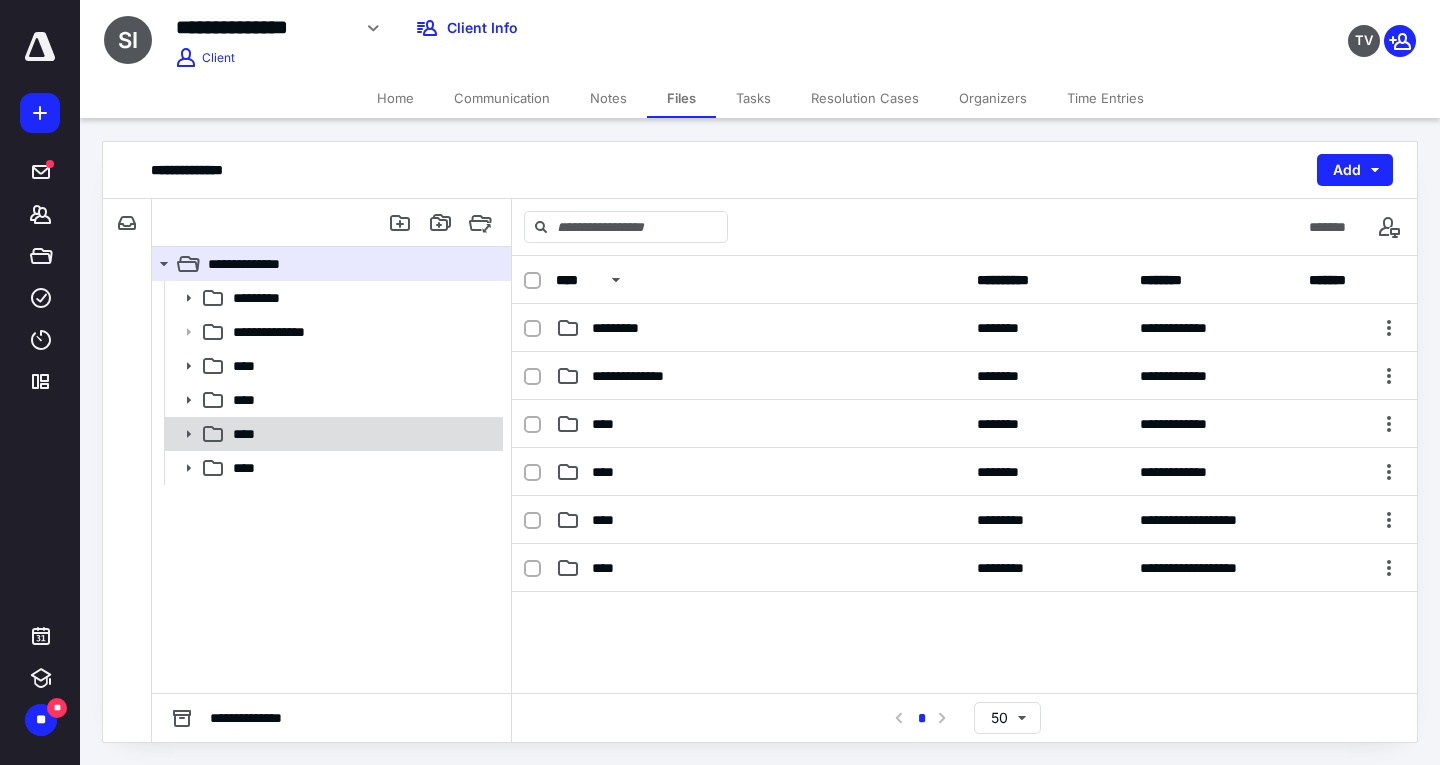 click on "****" at bounding box center (362, 434) 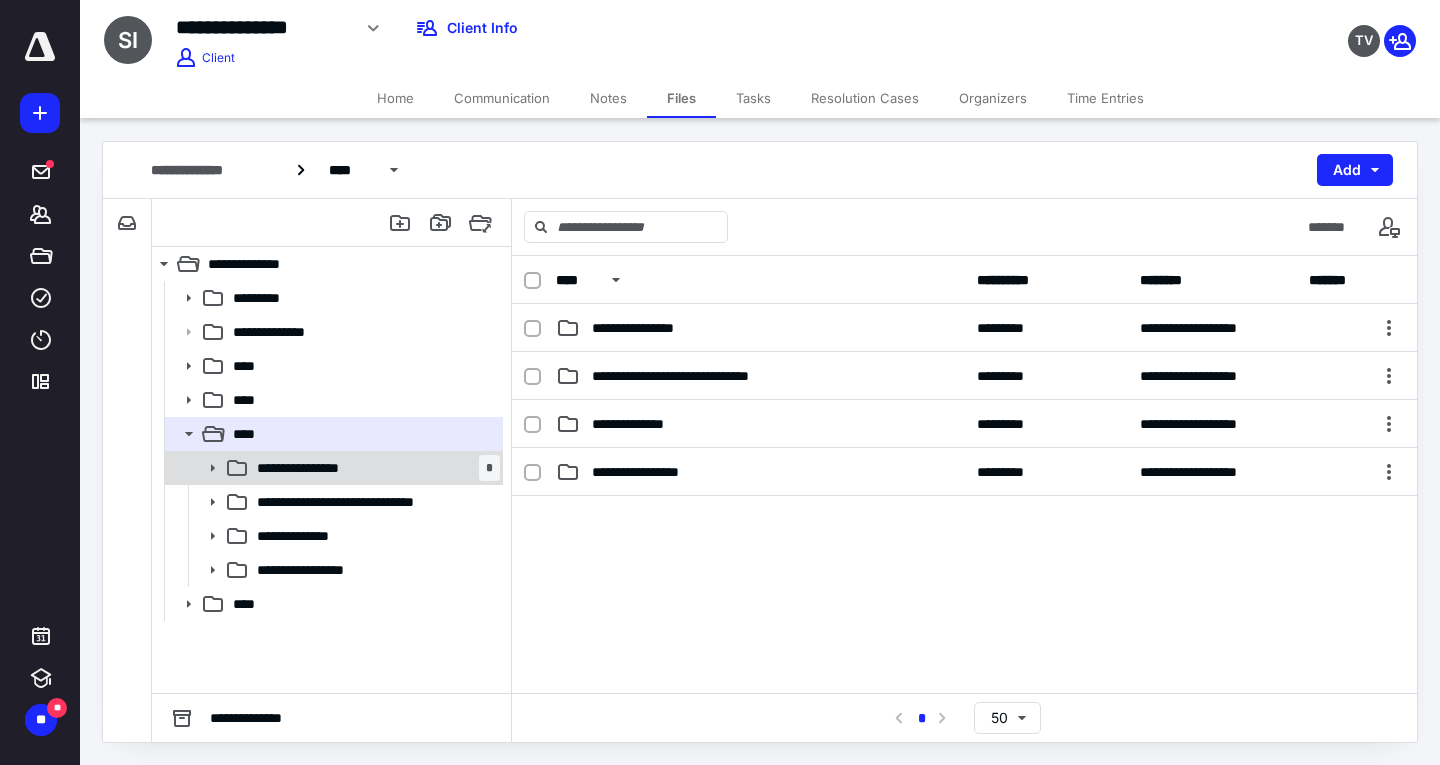 click on "**********" at bounding box center [320, 468] 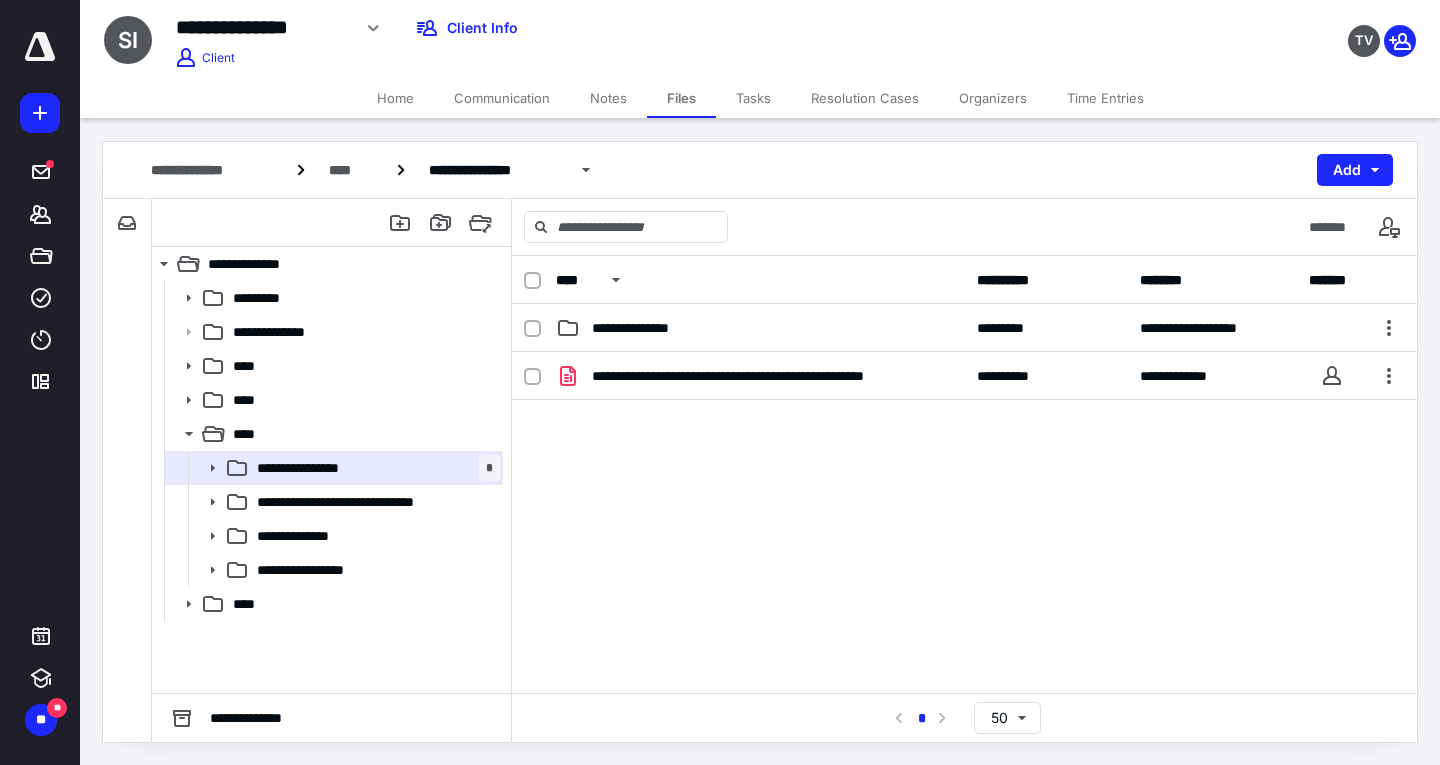 click on "Home" at bounding box center [395, 98] 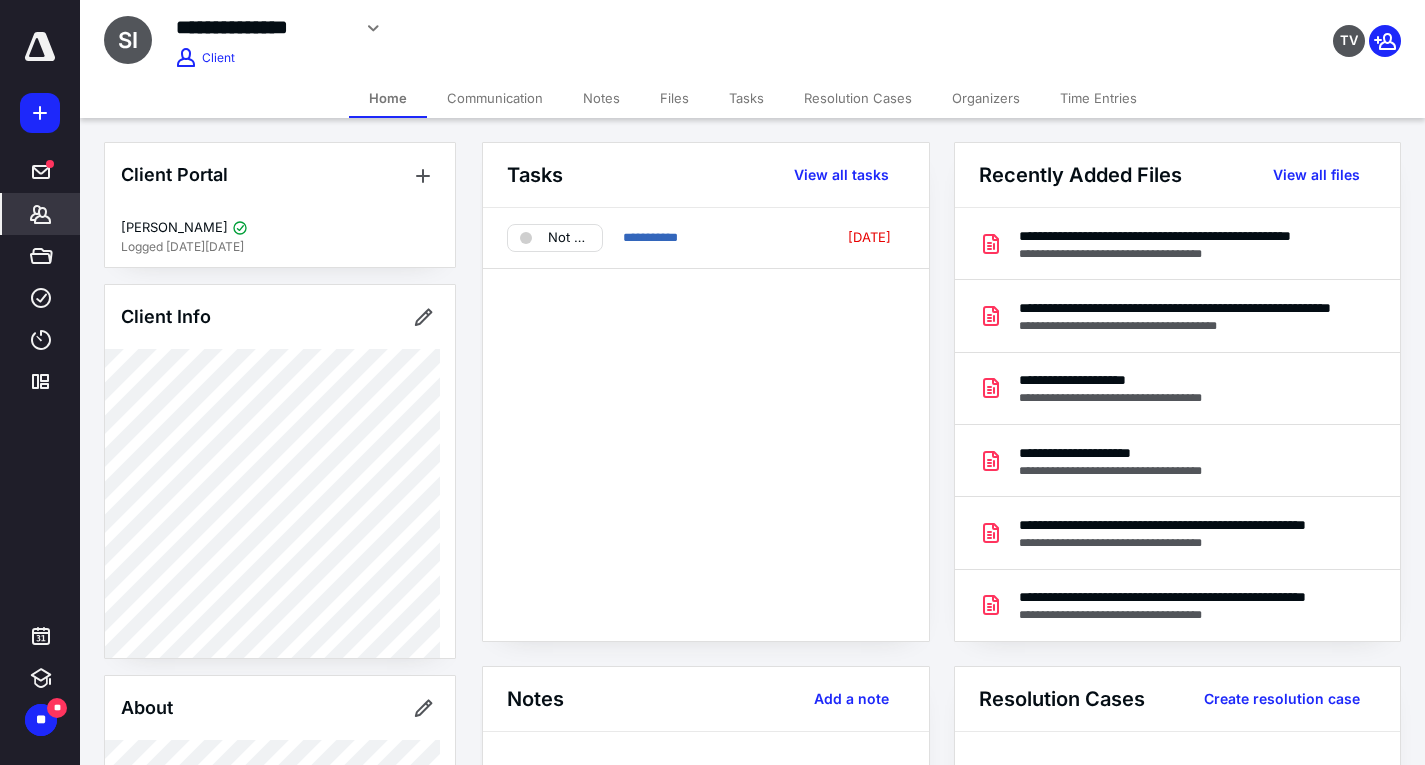 click on "Time Entries" at bounding box center [1098, 98] 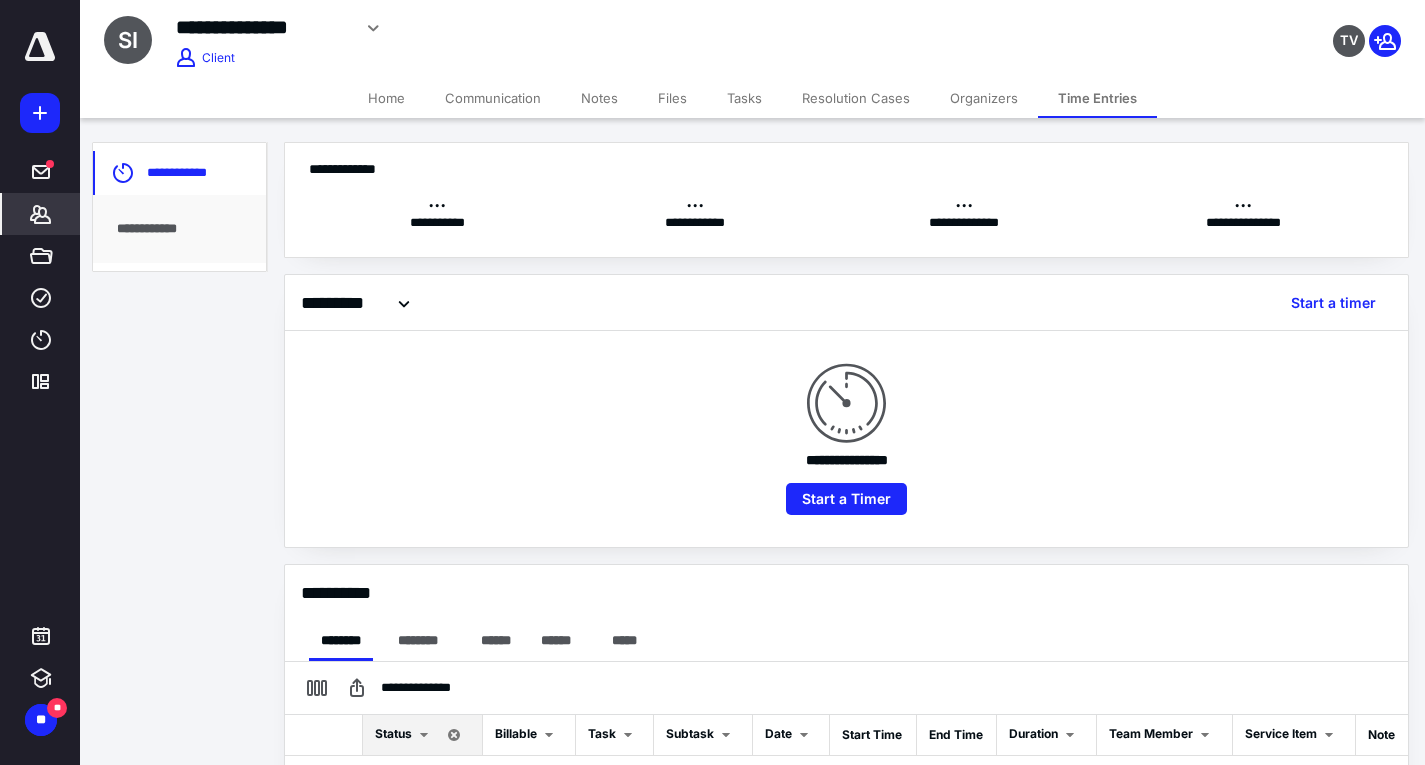 scroll, scrollTop: 0, scrollLeft: 0, axis: both 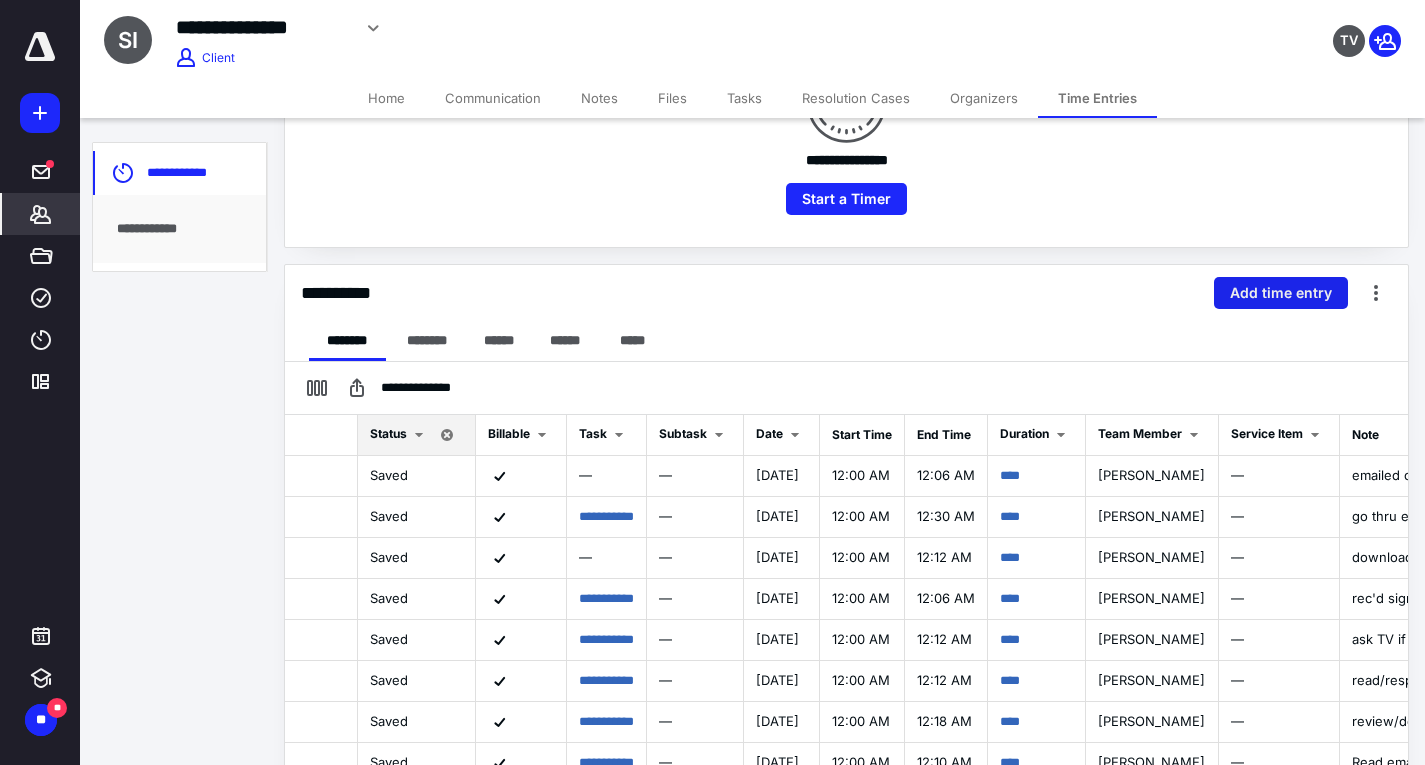 click on "Add time entry" at bounding box center [1281, 293] 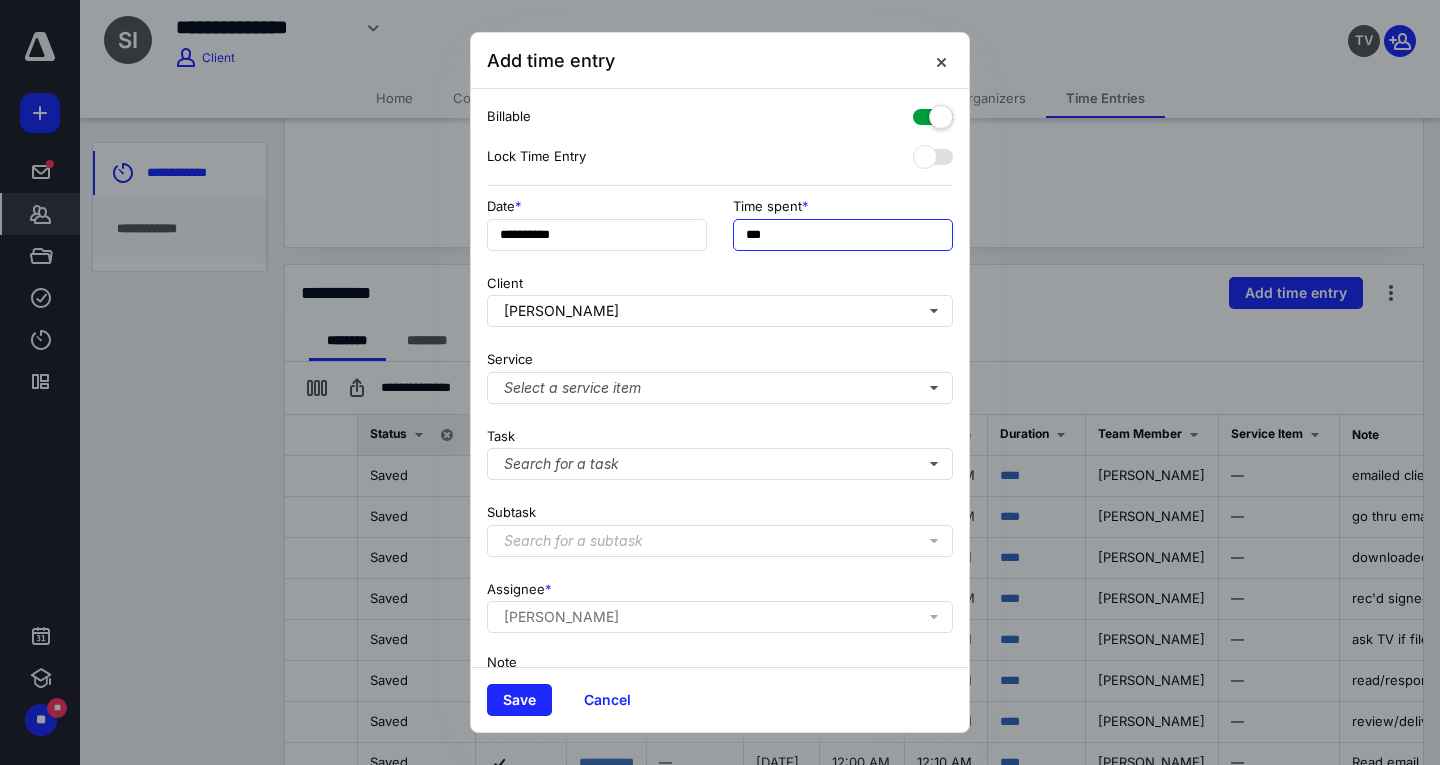 click on "***" at bounding box center (843, 235) 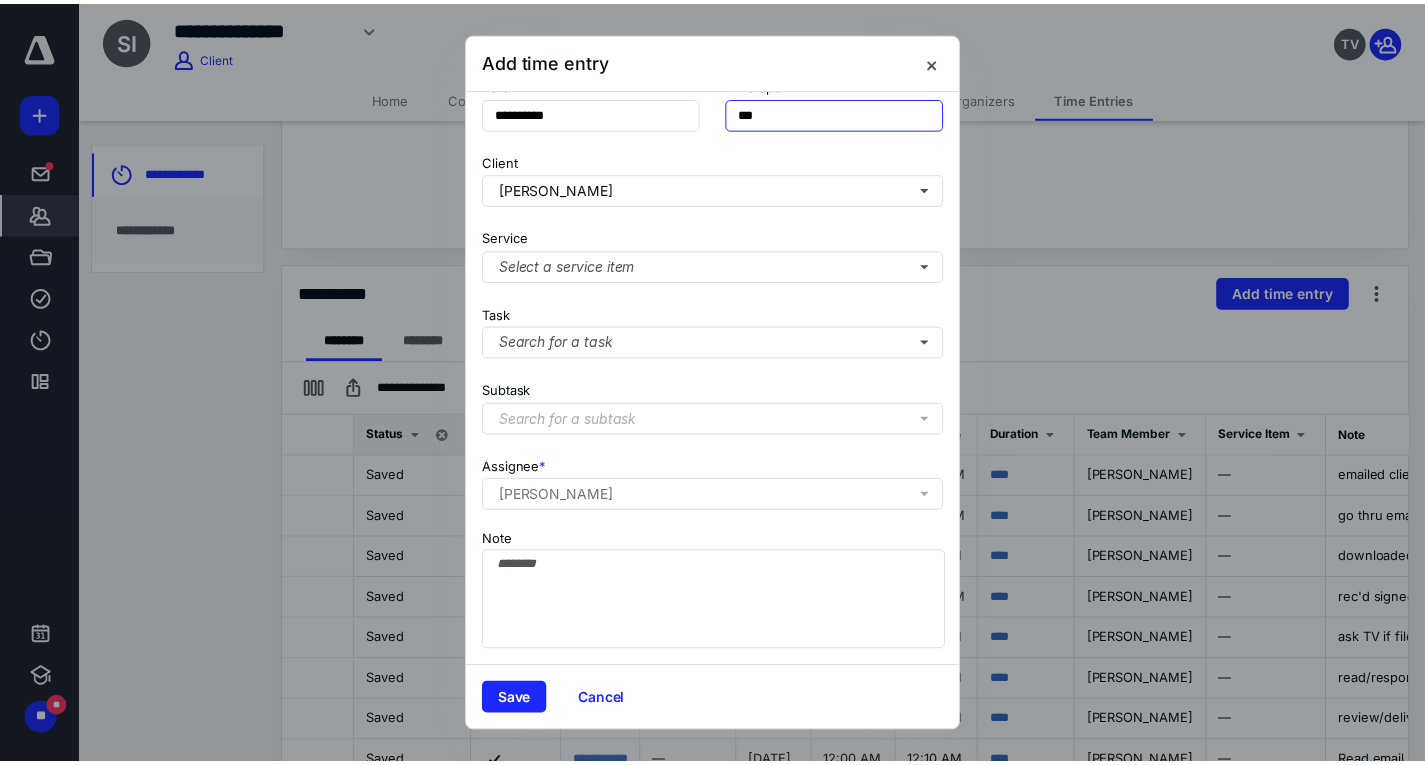 scroll, scrollTop: 136, scrollLeft: 0, axis: vertical 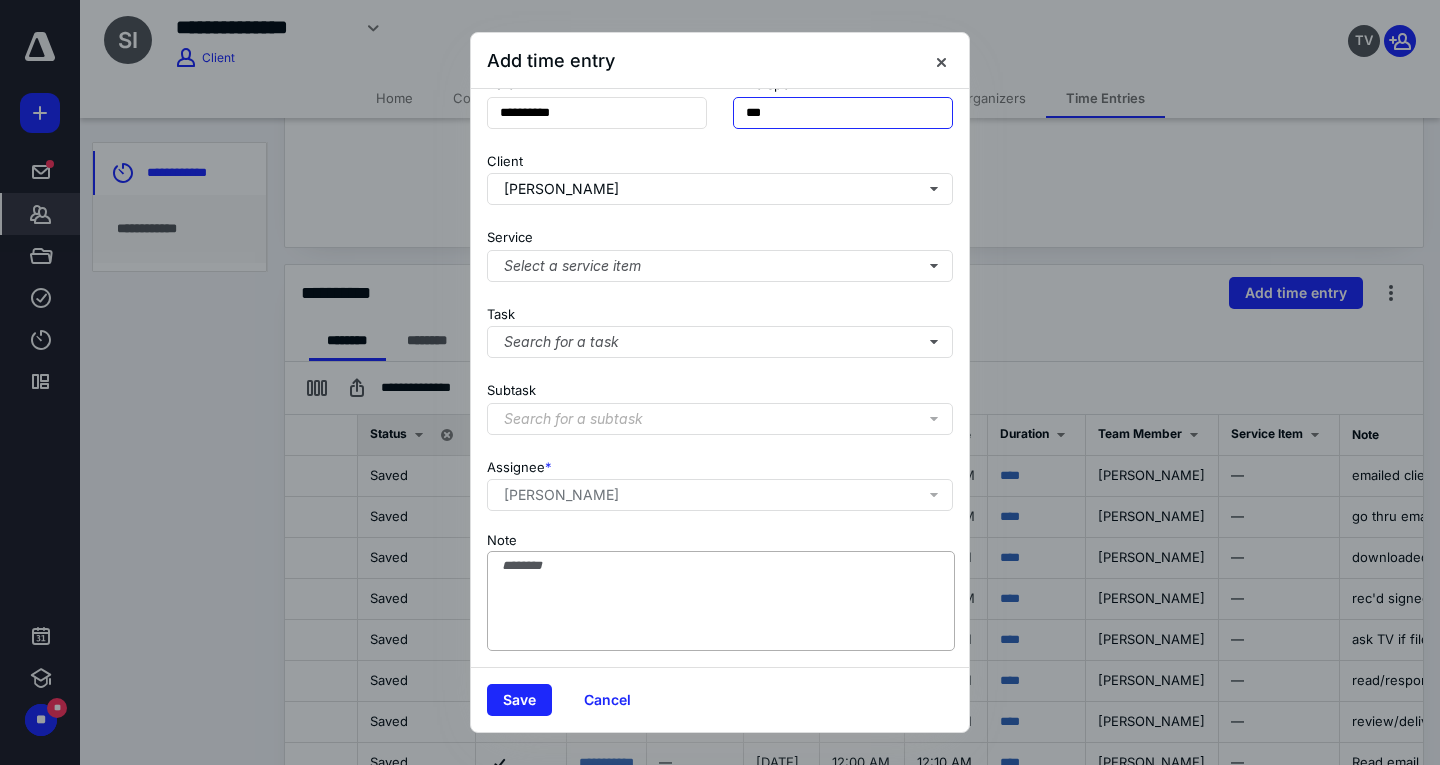 type on "***" 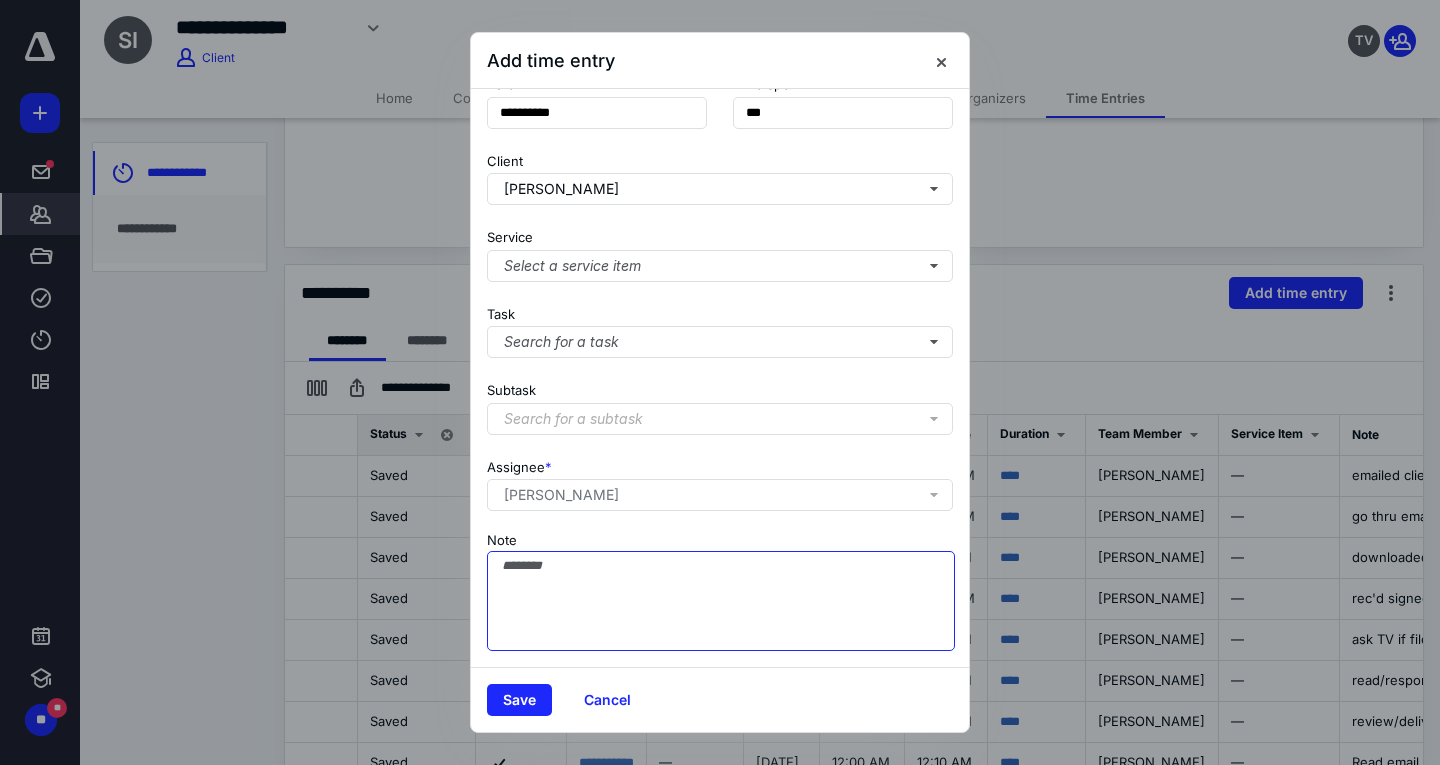click on "Note" at bounding box center (721, 601) 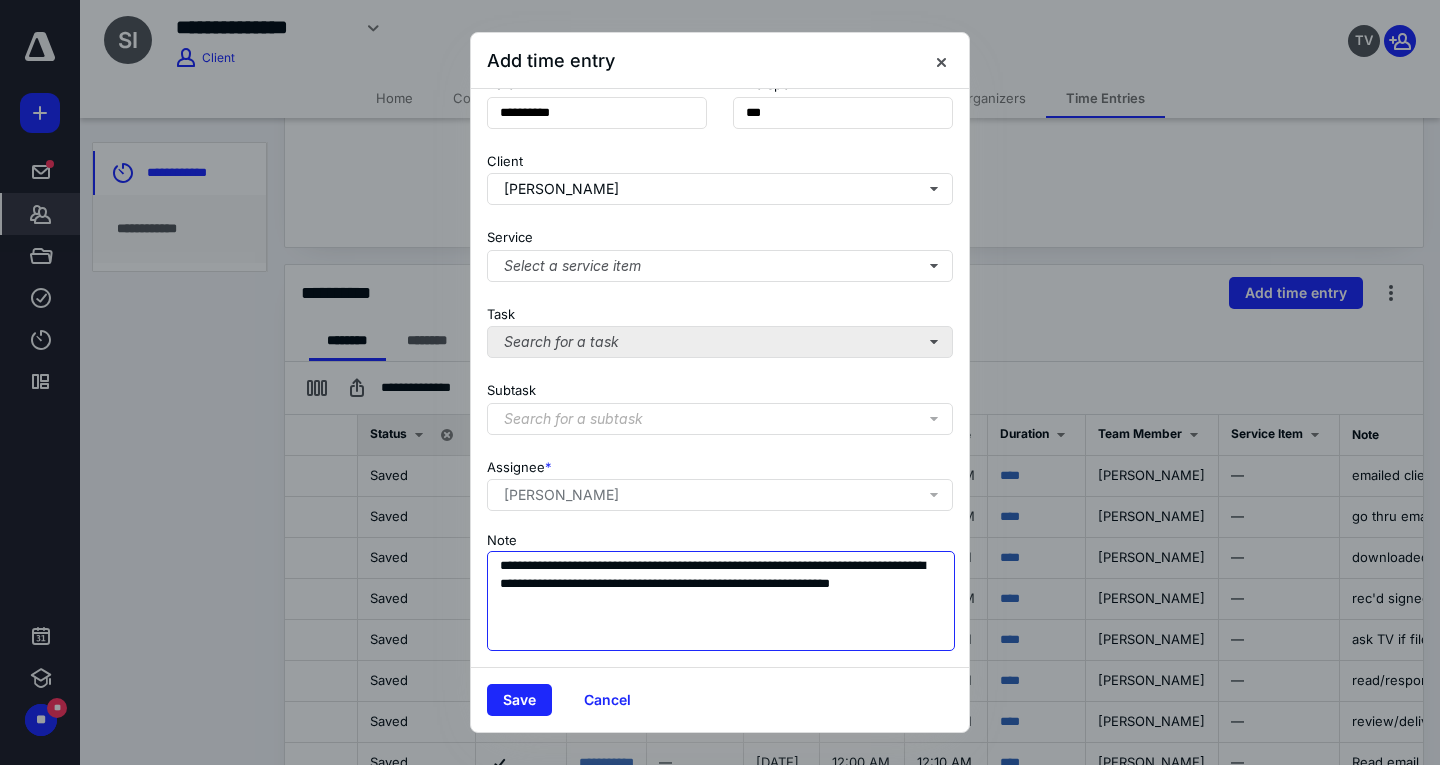 type on "**********" 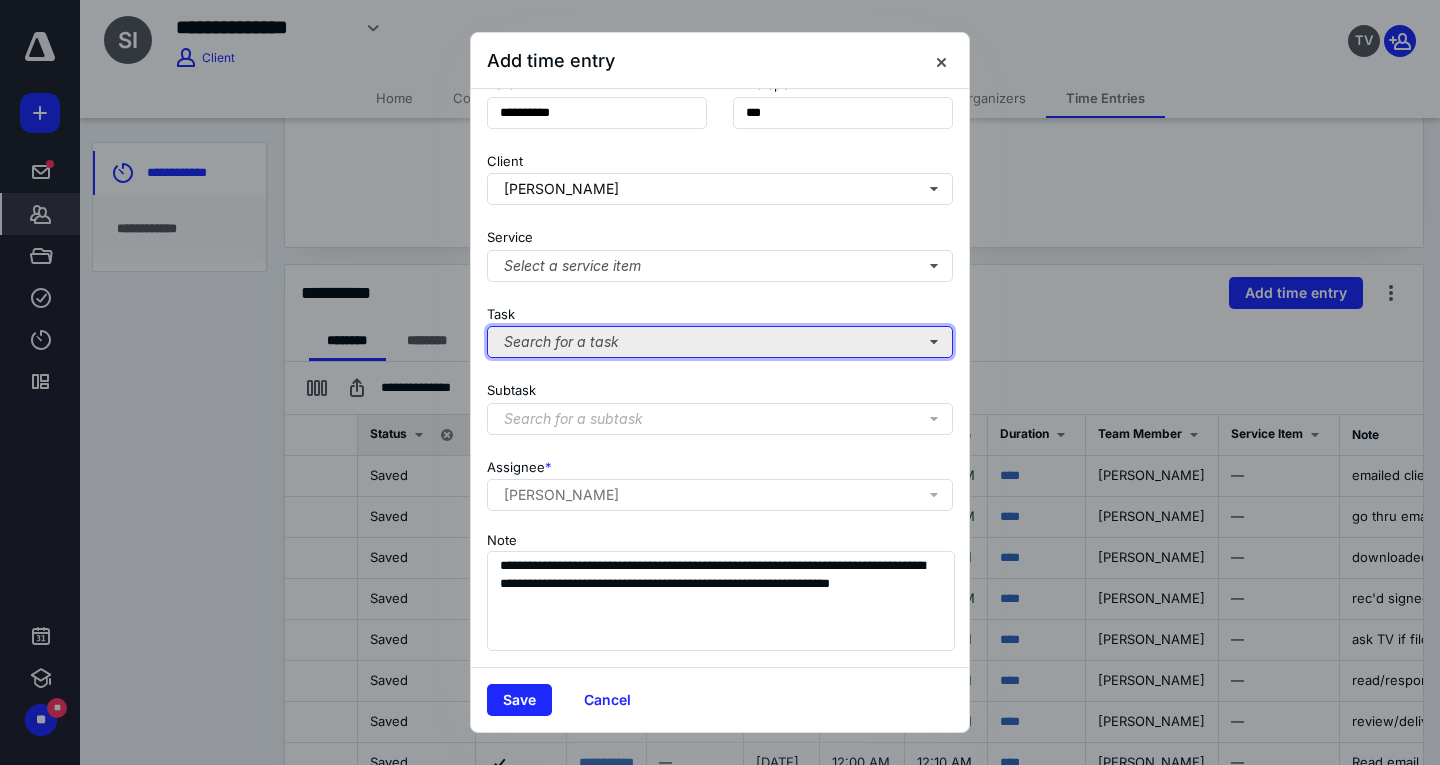 click on "Search for a task" at bounding box center (720, 342) 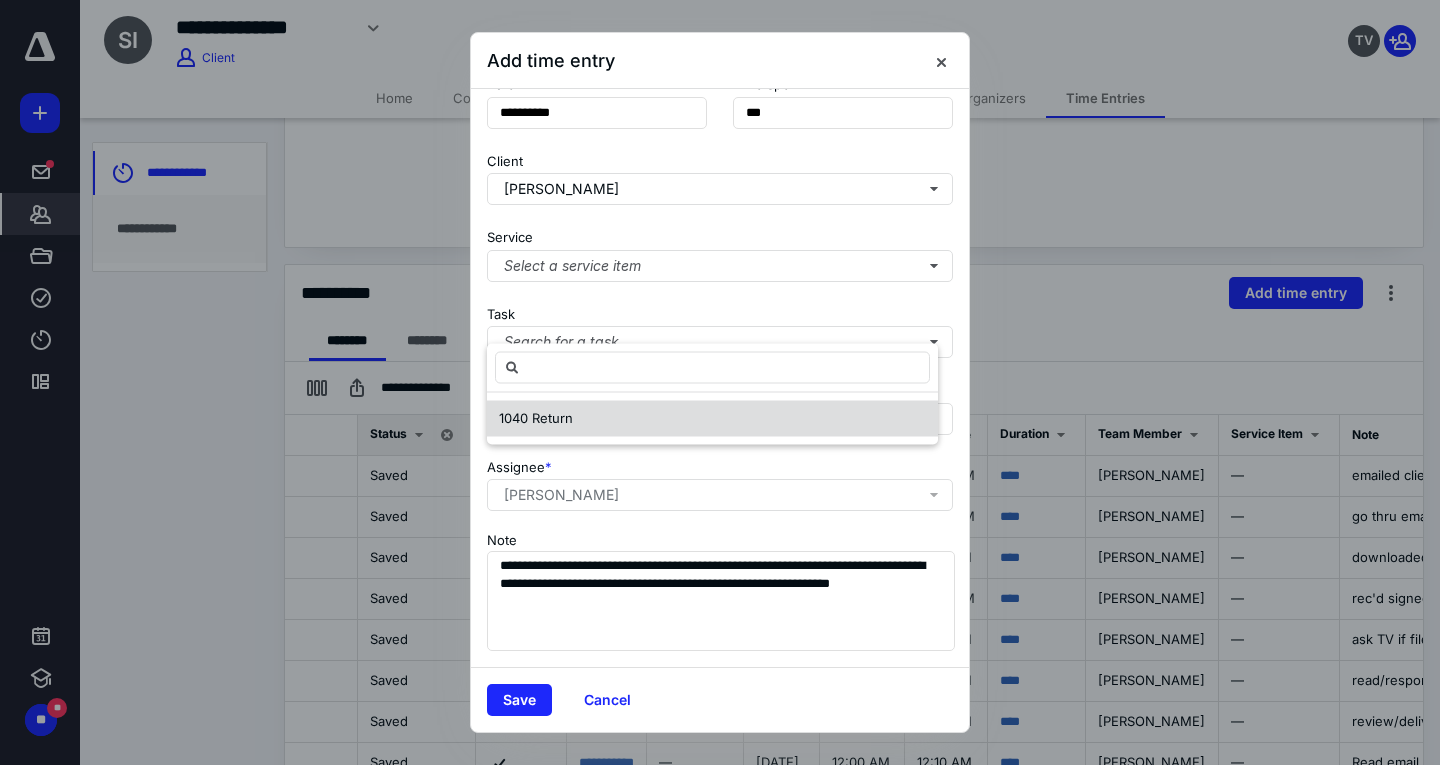 click on "1040 Return" at bounding box center [712, 419] 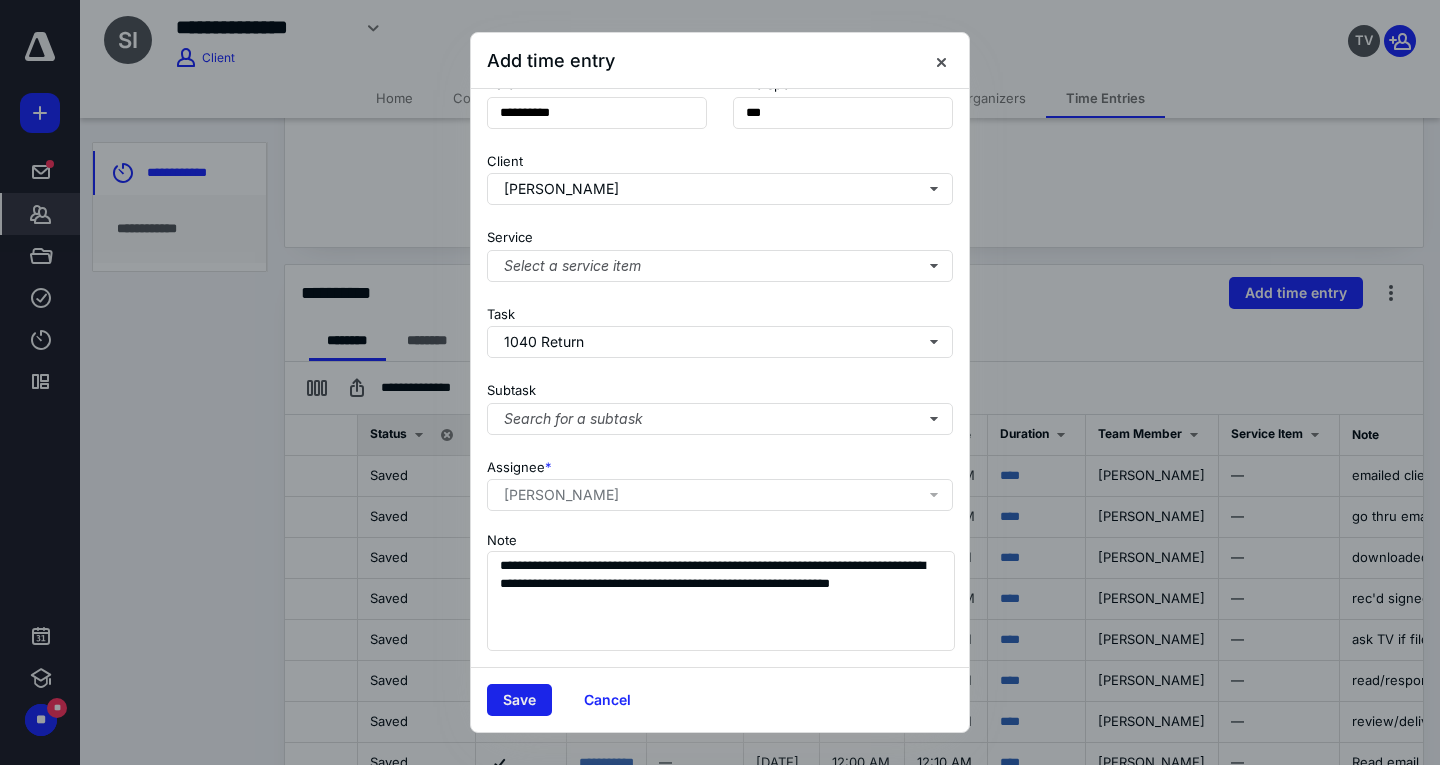 click on "Save" at bounding box center [519, 700] 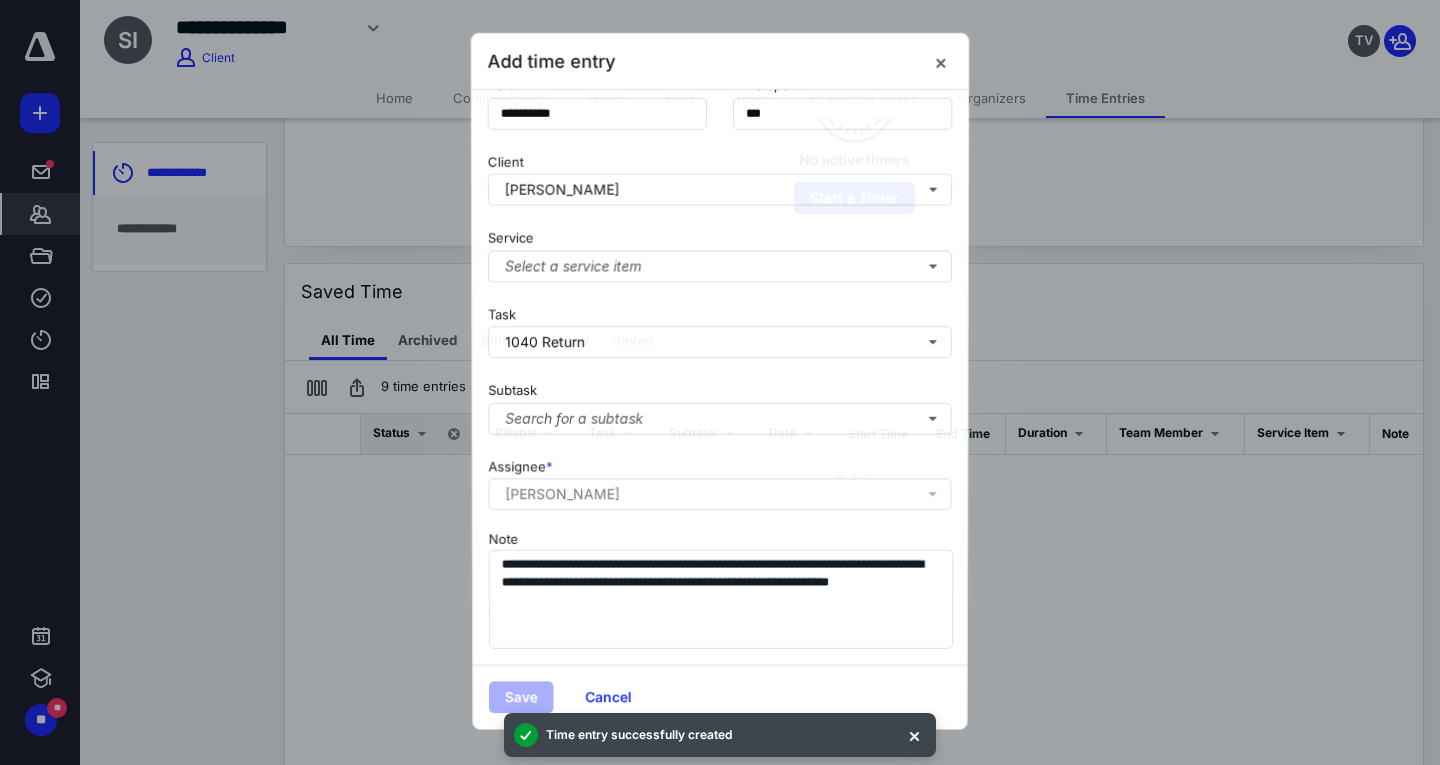 checkbox on "false" 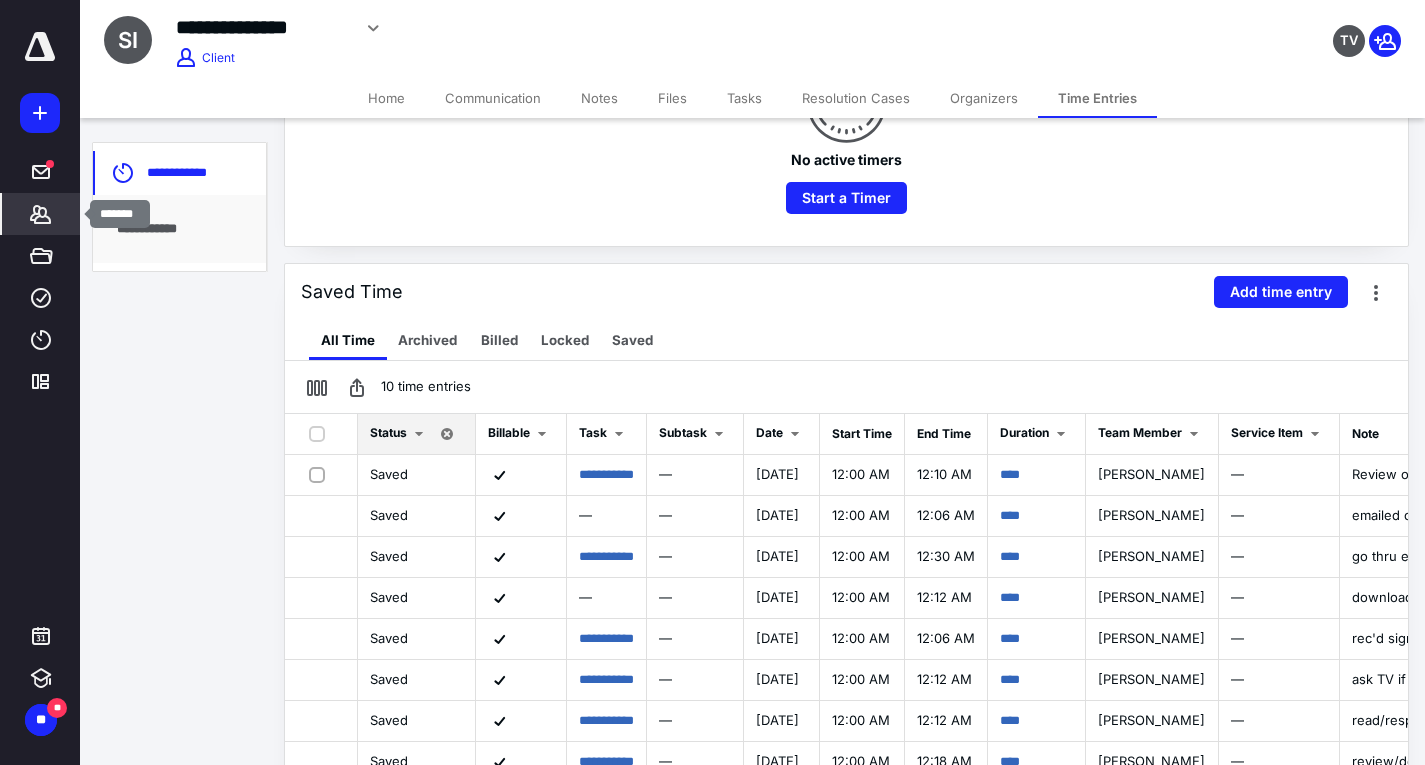 click 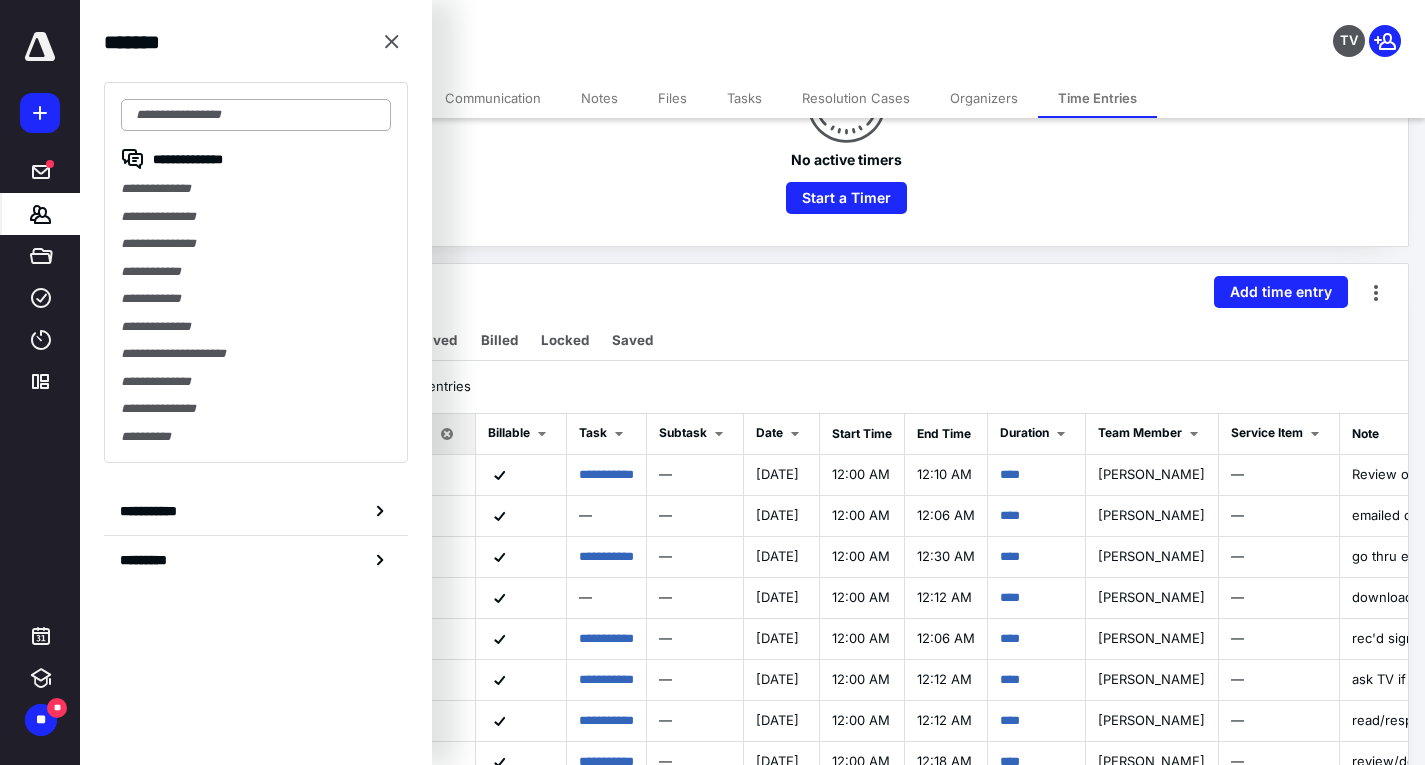 click at bounding box center [256, 115] 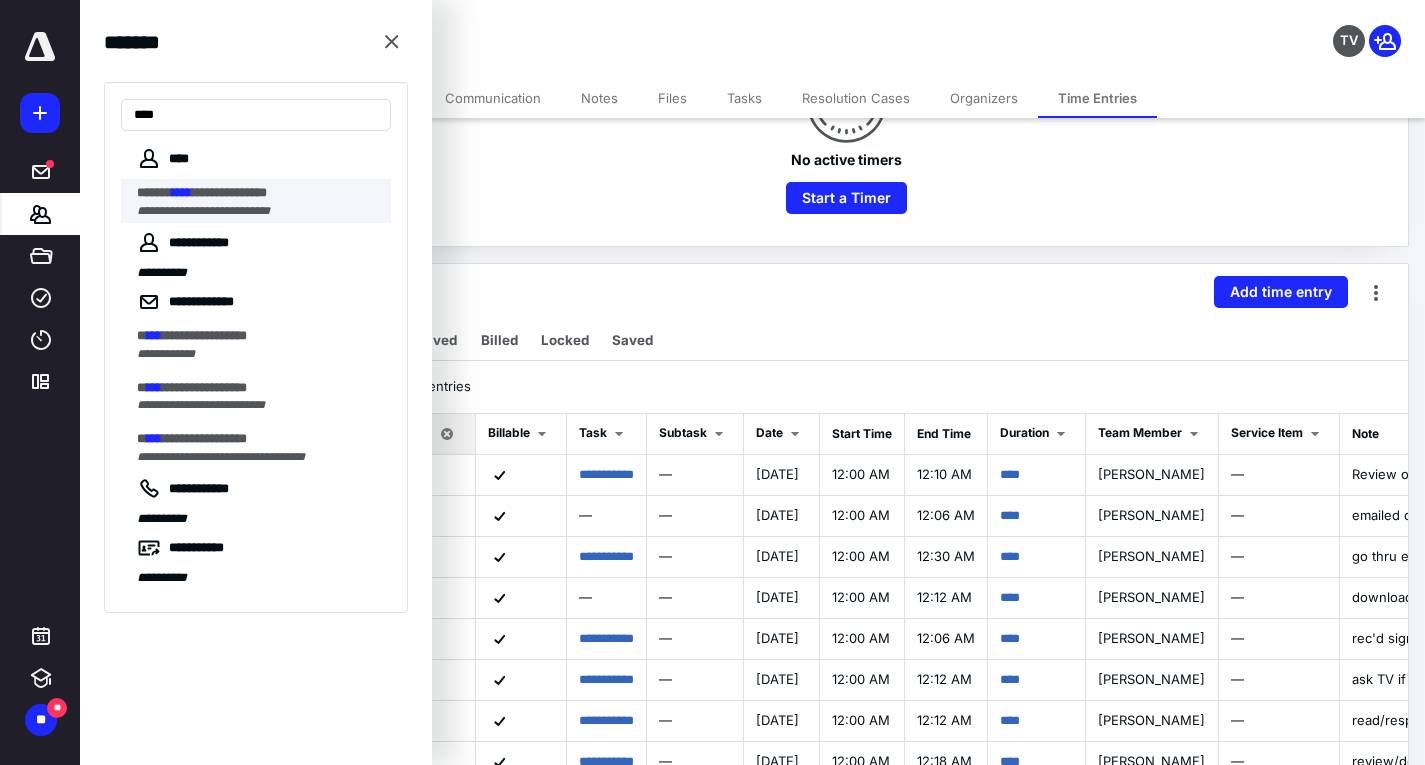type on "****" 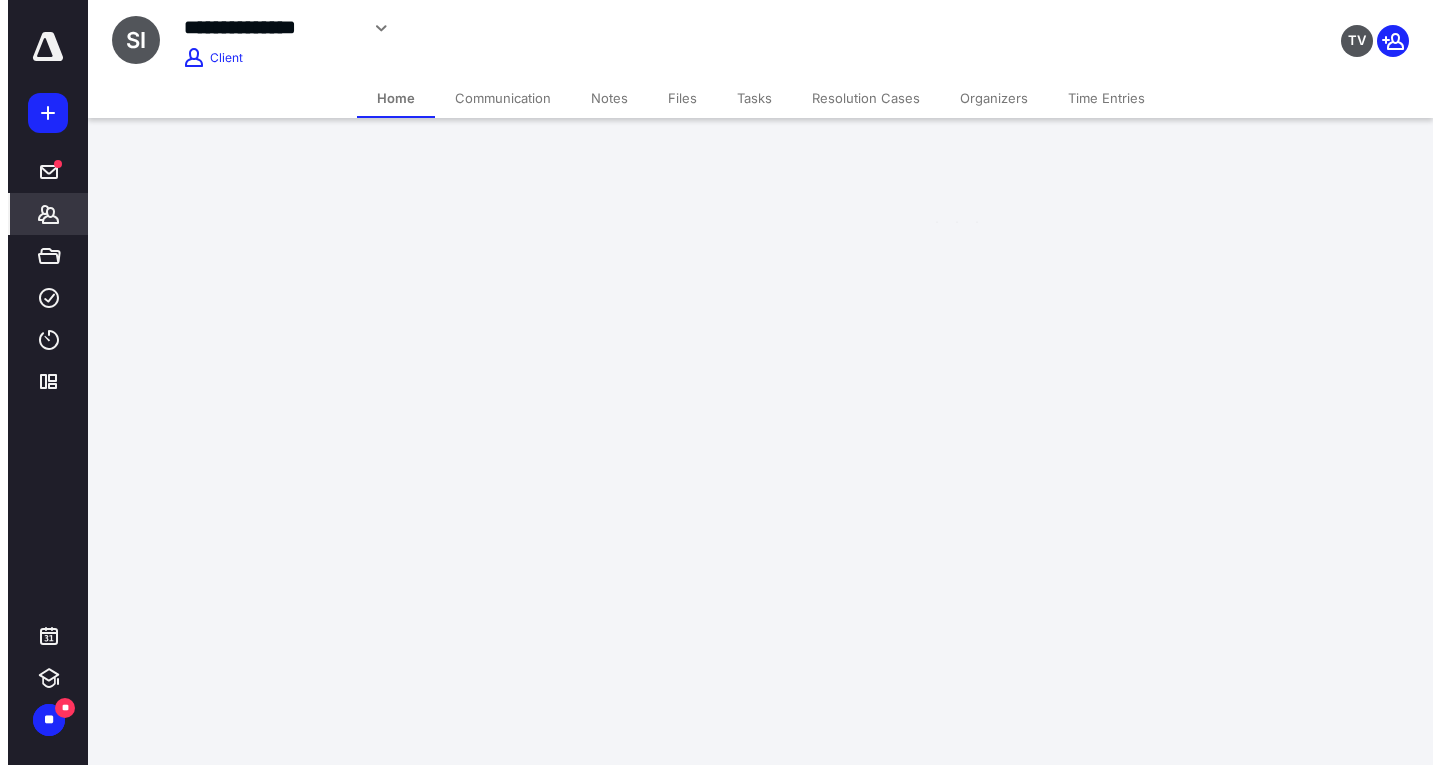 scroll, scrollTop: 0, scrollLeft: 0, axis: both 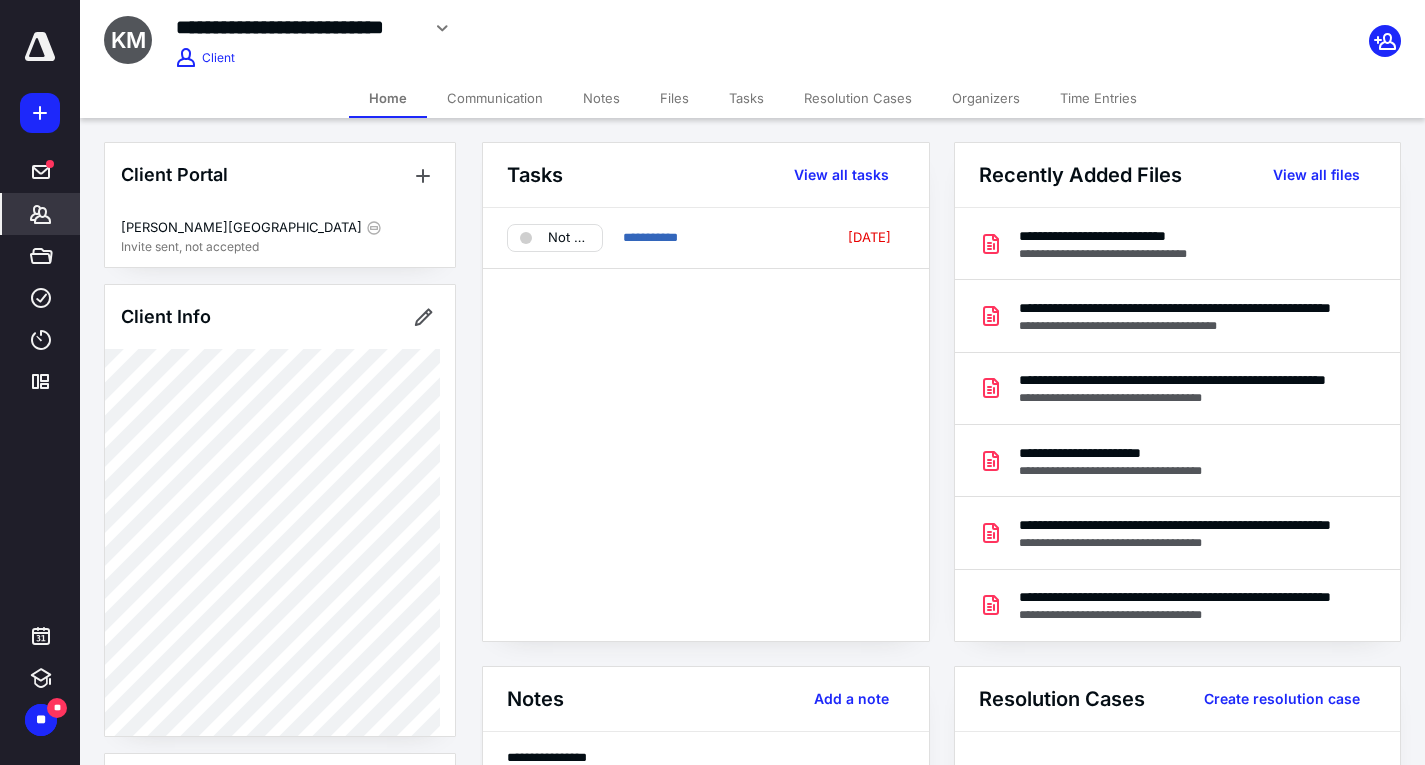 click on "Notes" at bounding box center [601, 98] 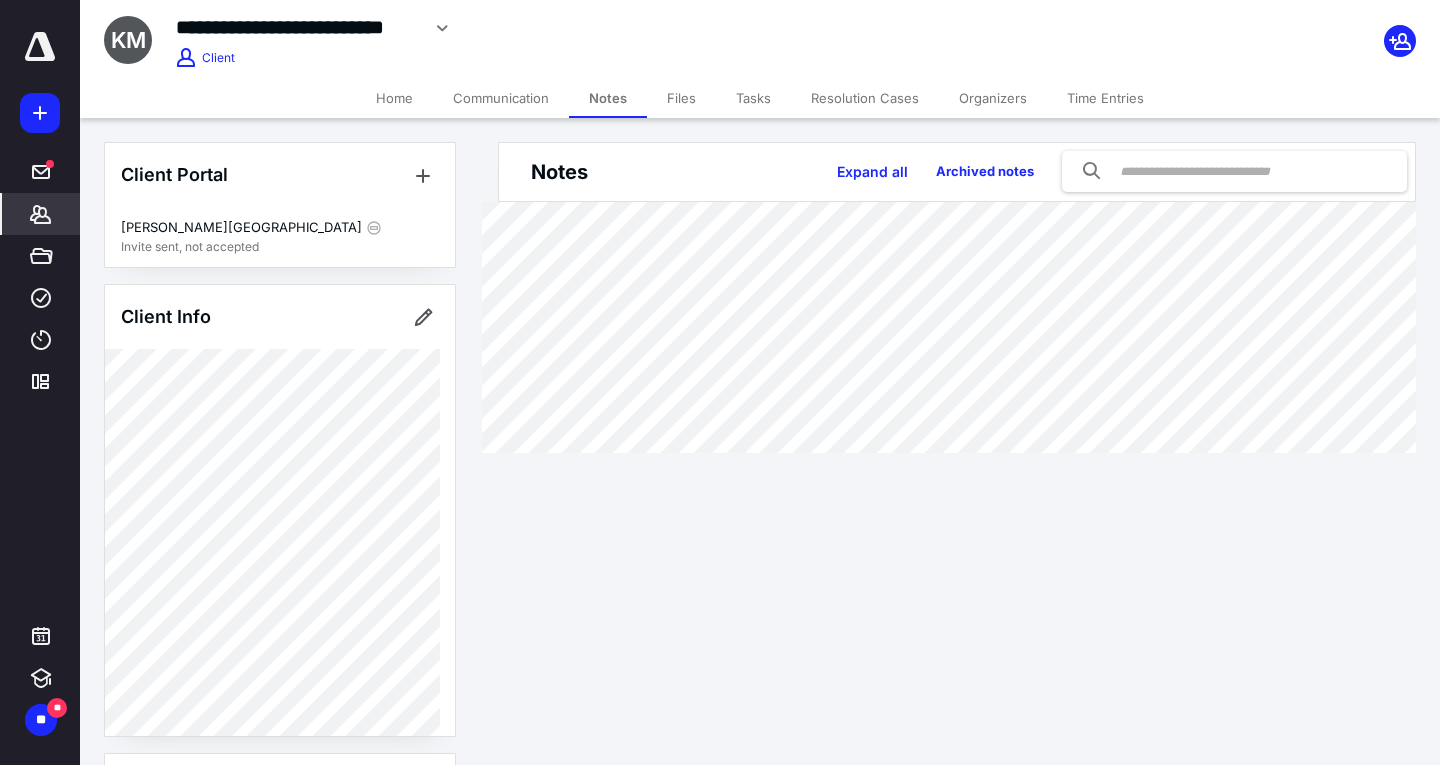 click on "Communication" at bounding box center [501, 98] 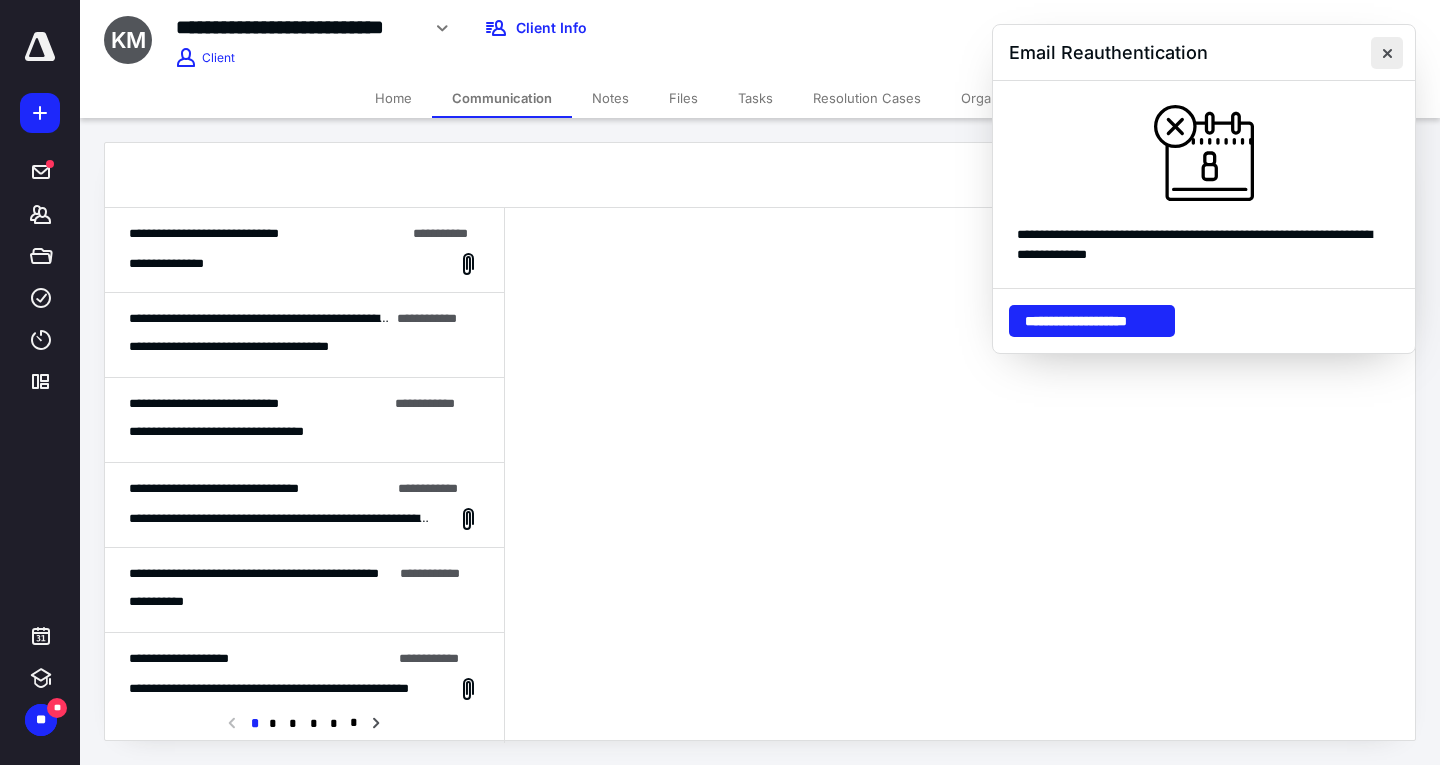 click at bounding box center [1387, 53] 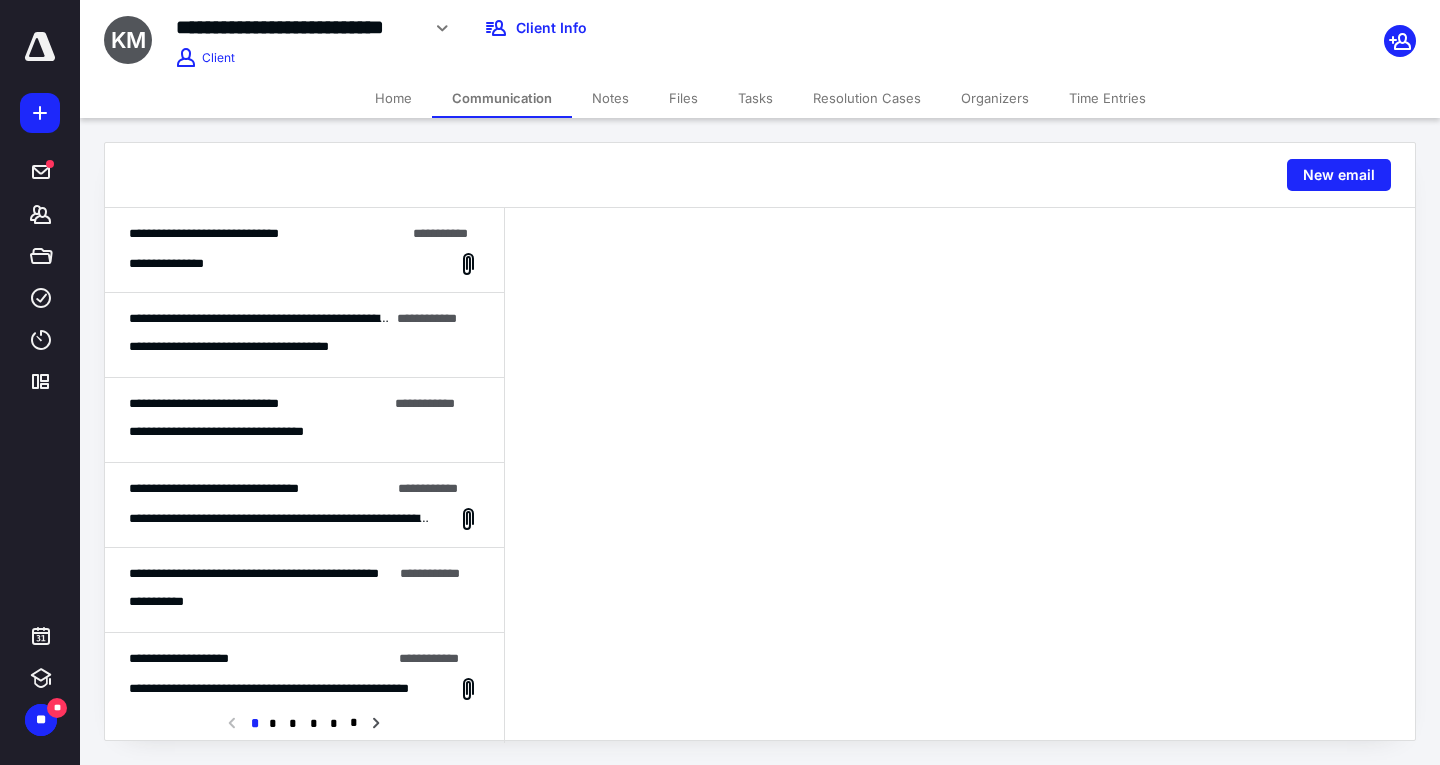 click on "**********" at bounding box center [304, 264] 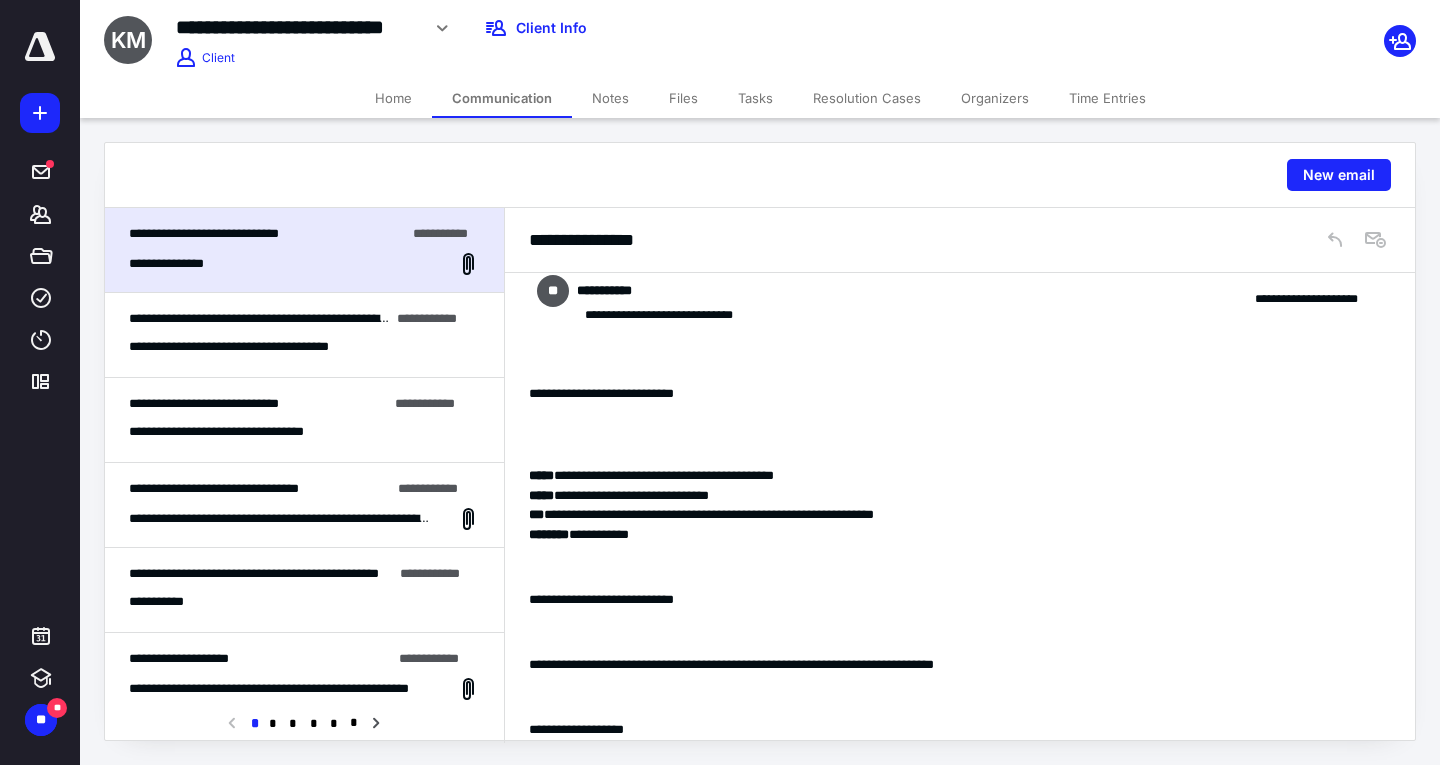 scroll, scrollTop: 0, scrollLeft: 0, axis: both 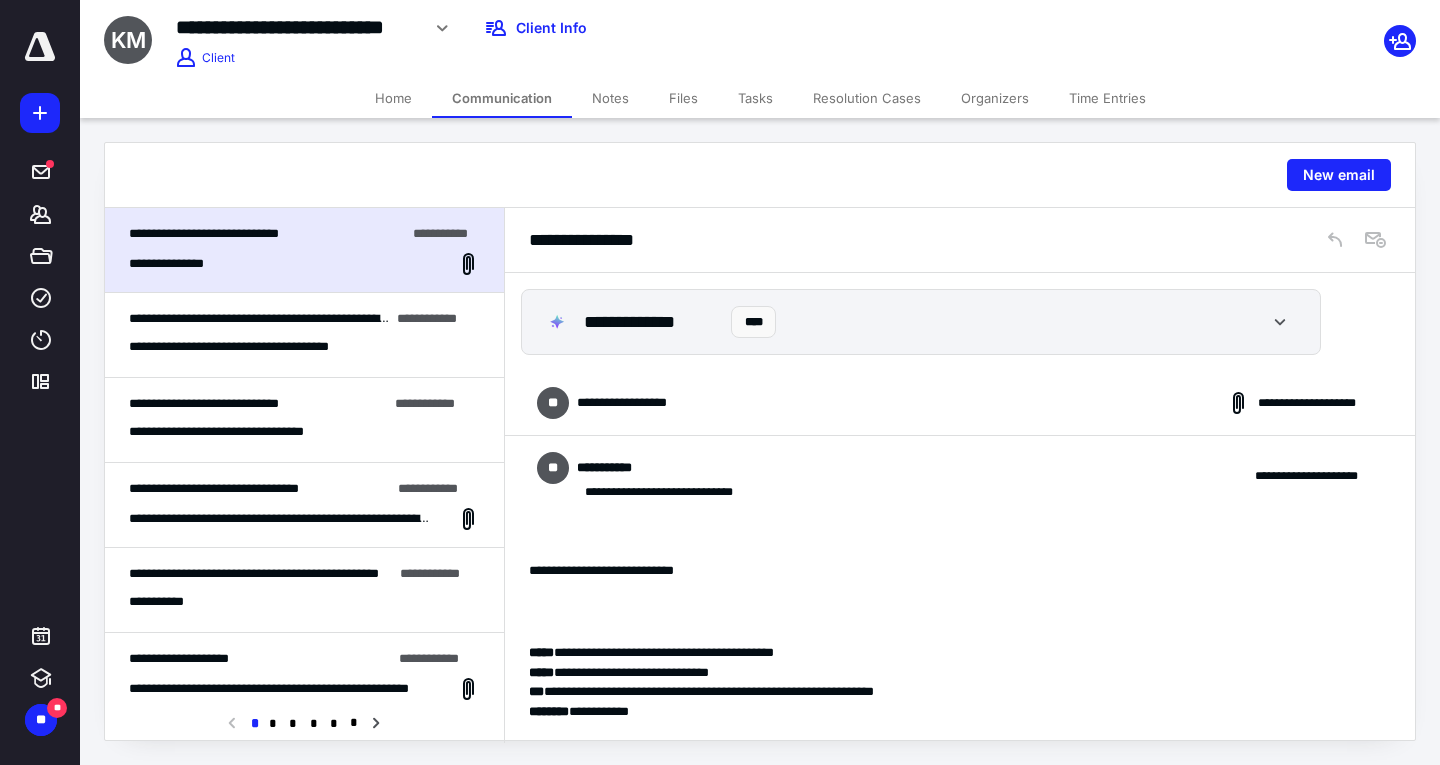 click on "**********" at bounding box center (960, 403) 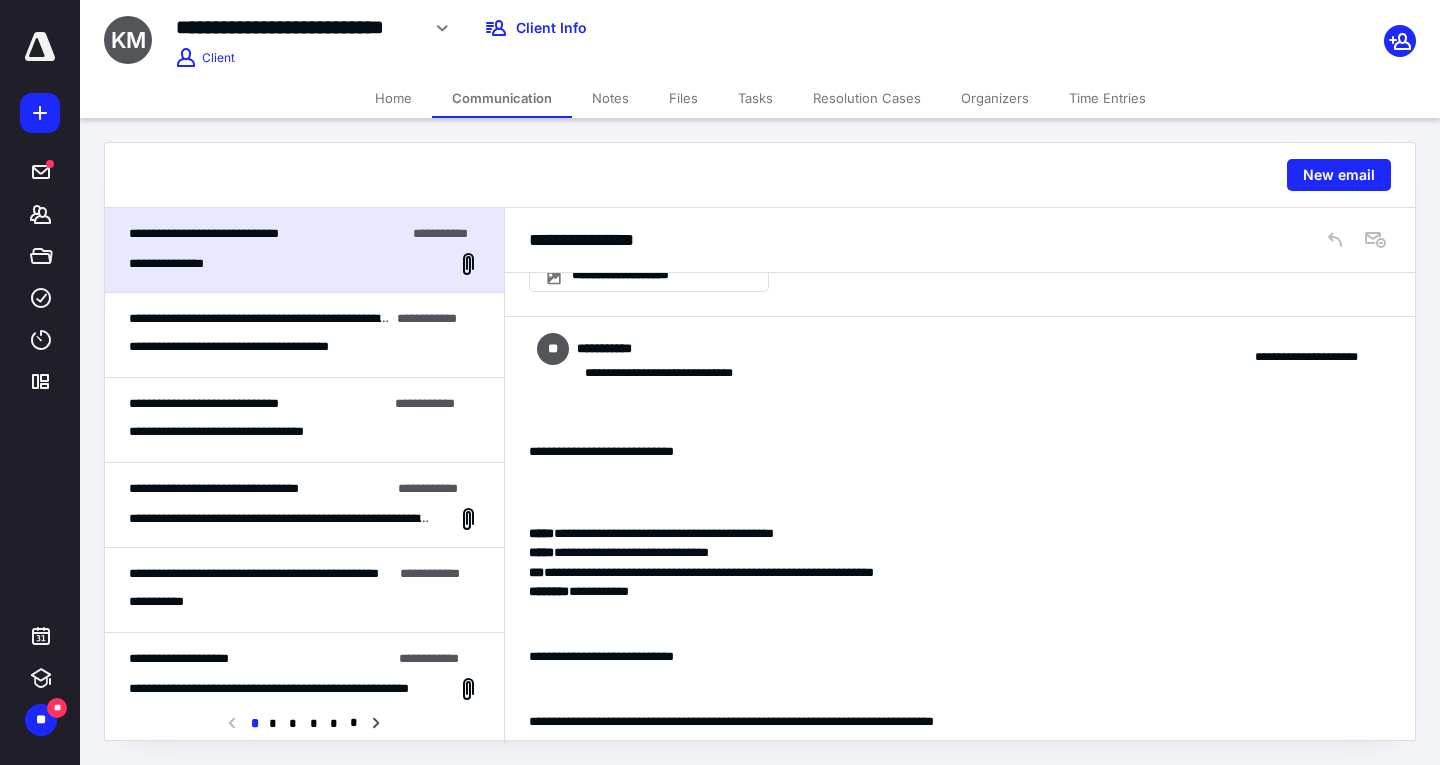 scroll, scrollTop: 400, scrollLeft: 0, axis: vertical 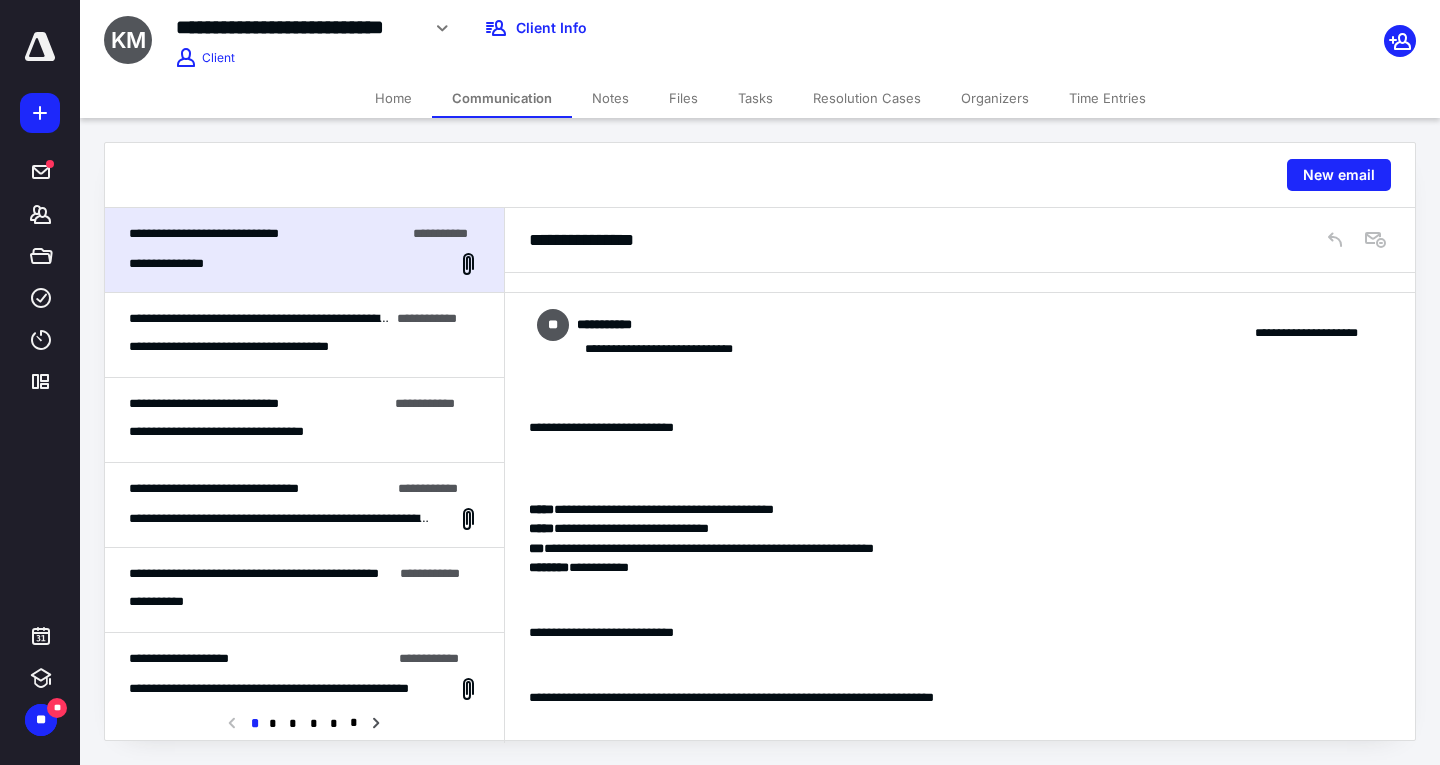 click on "**********" at bounding box center [304, 335] 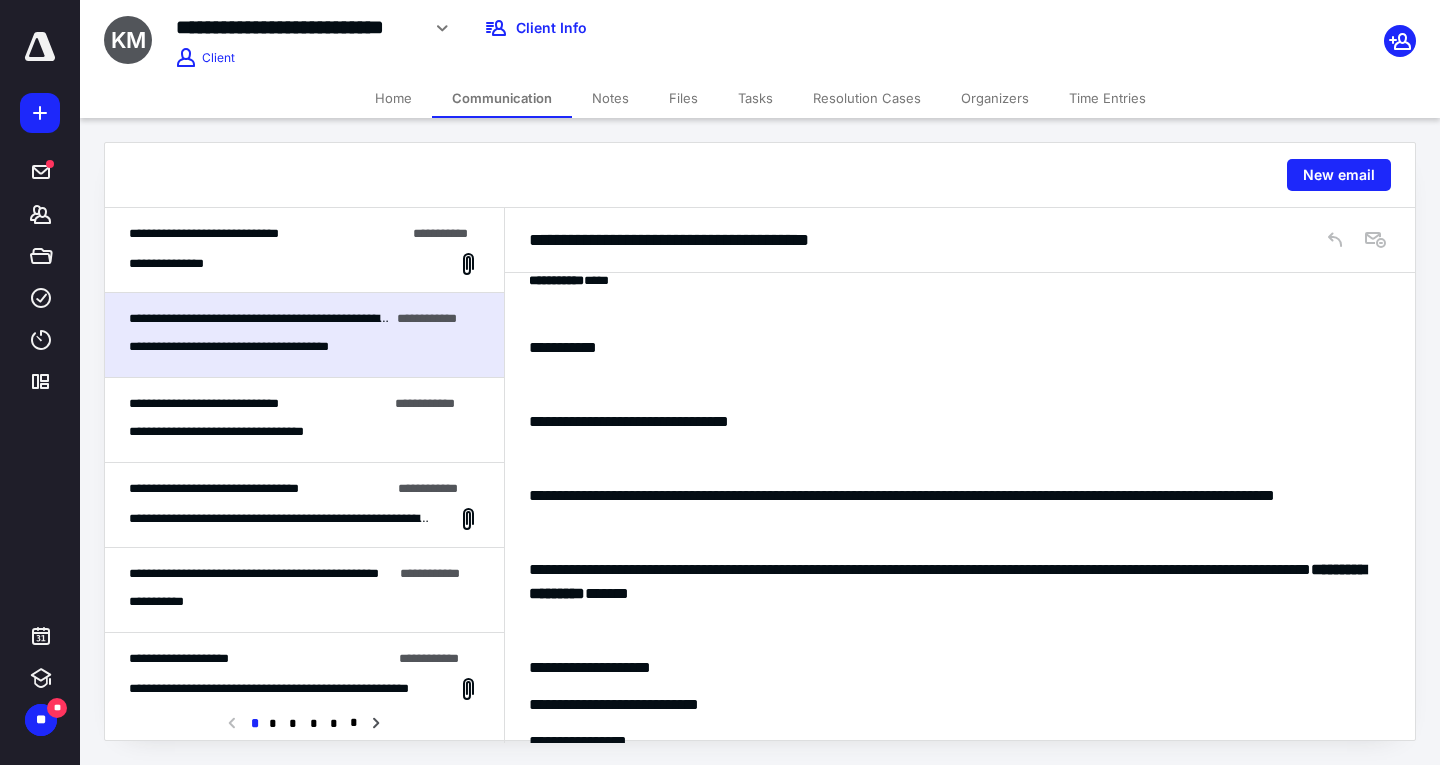 scroll, scrollTop: 5795, scrollLeft: 0, axis: vertical 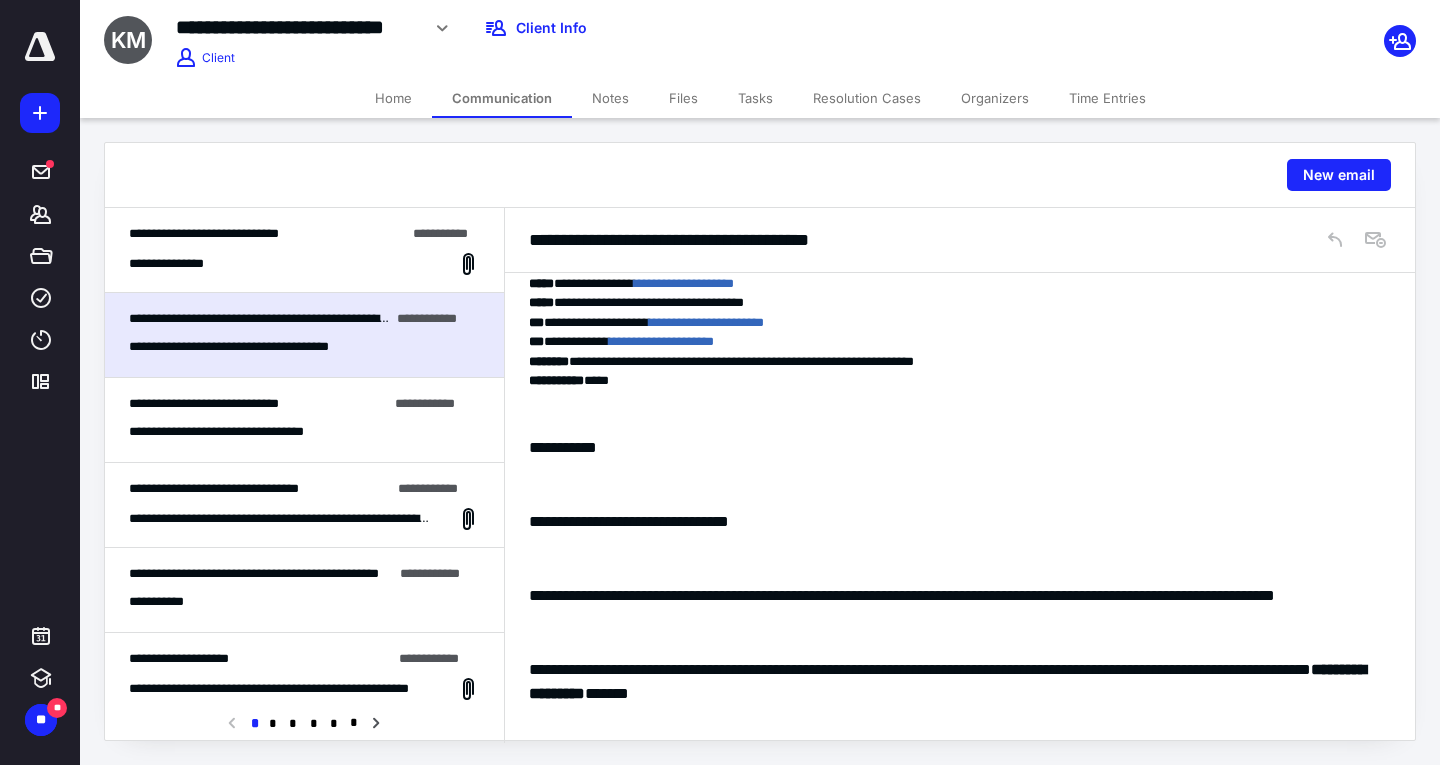 click on "**********" at bounding box center [204, 233] 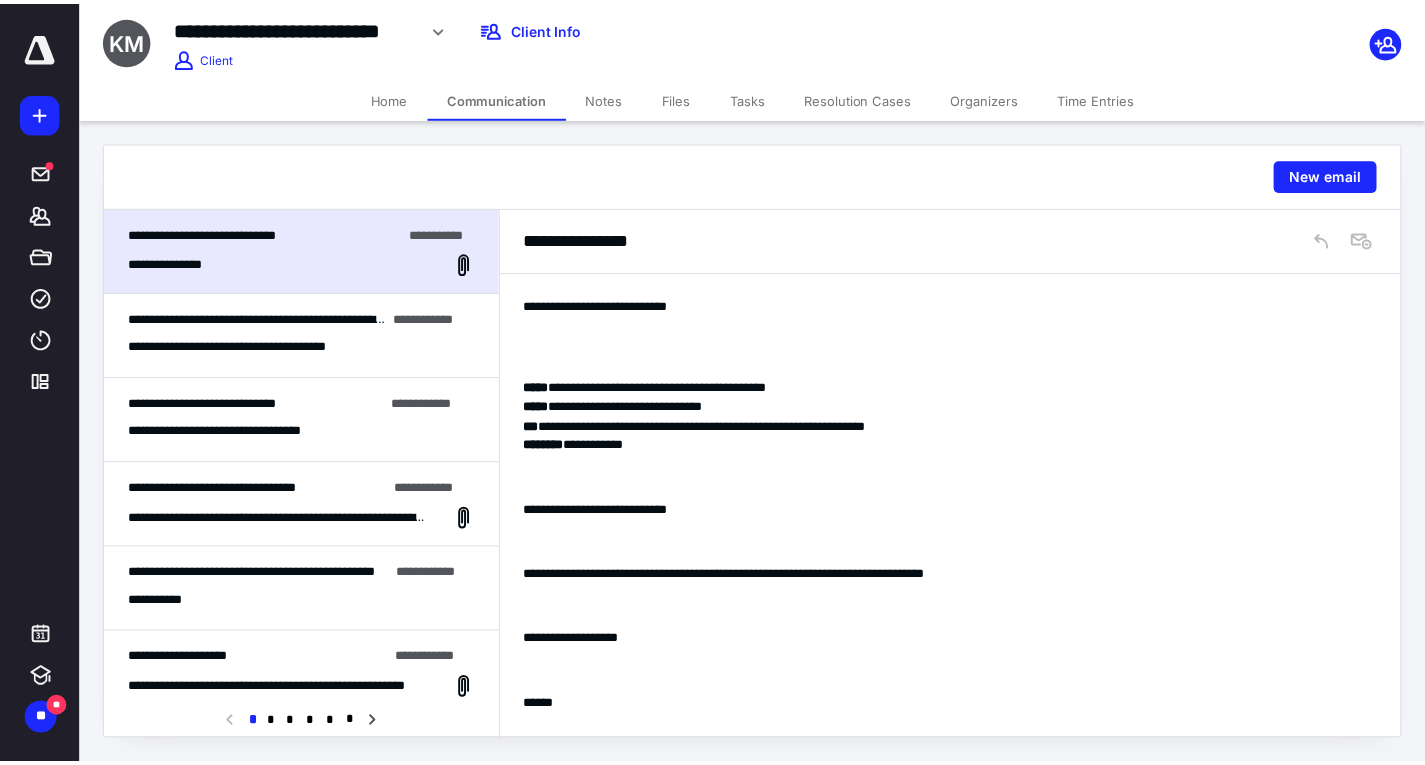 scroll, scrollTop: 540, scrollLeft: 0, axis: vertical 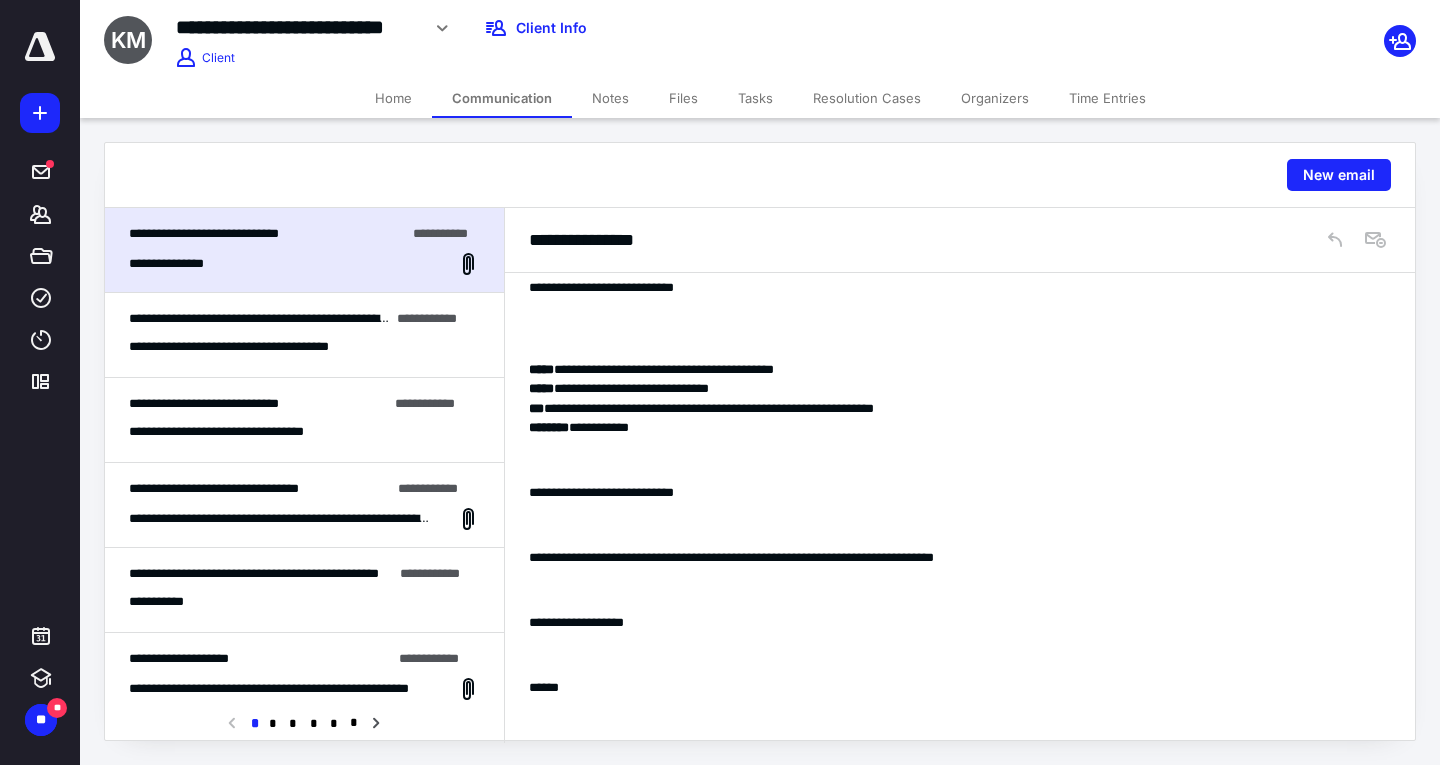 click on "Home" at bounding box center (393, 98) 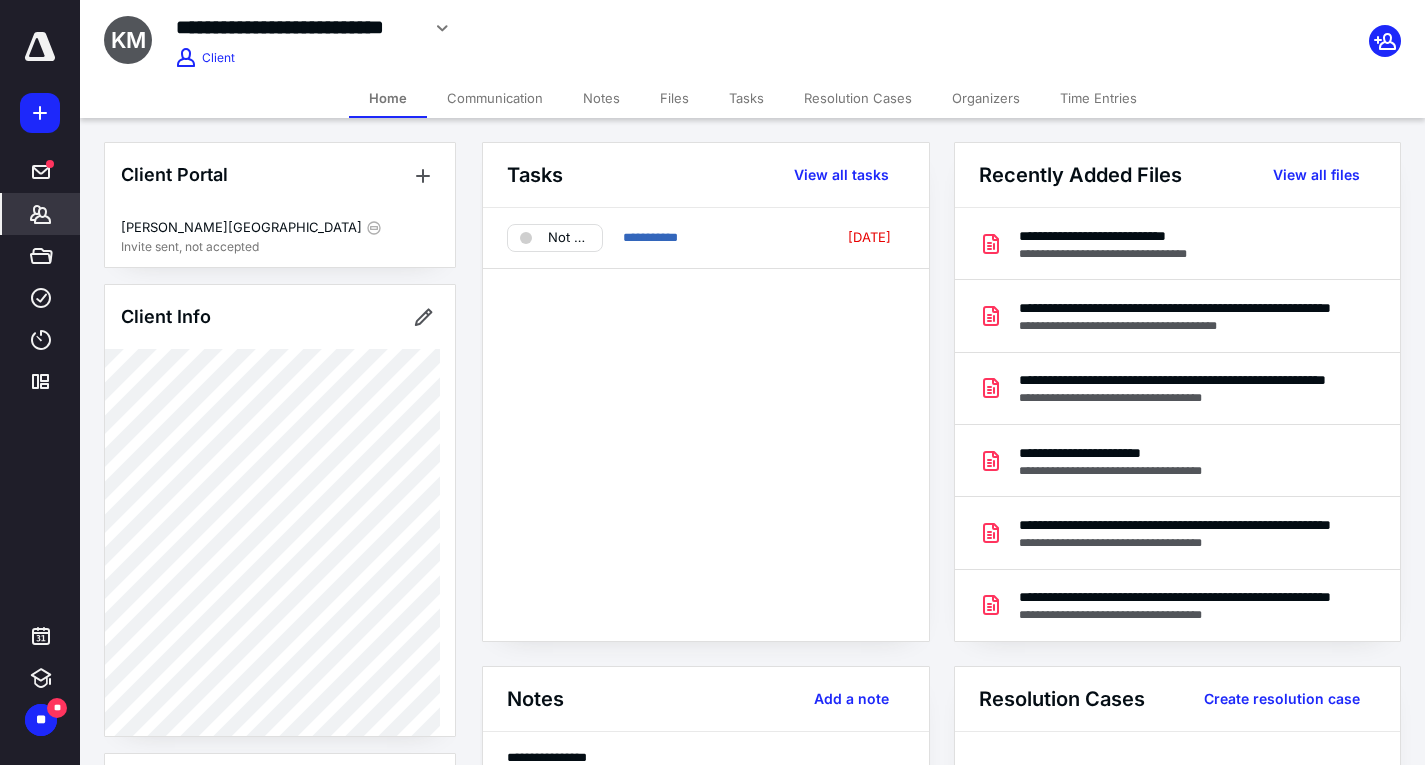 click on "Time Entries" at bounding box center (1098, 98) 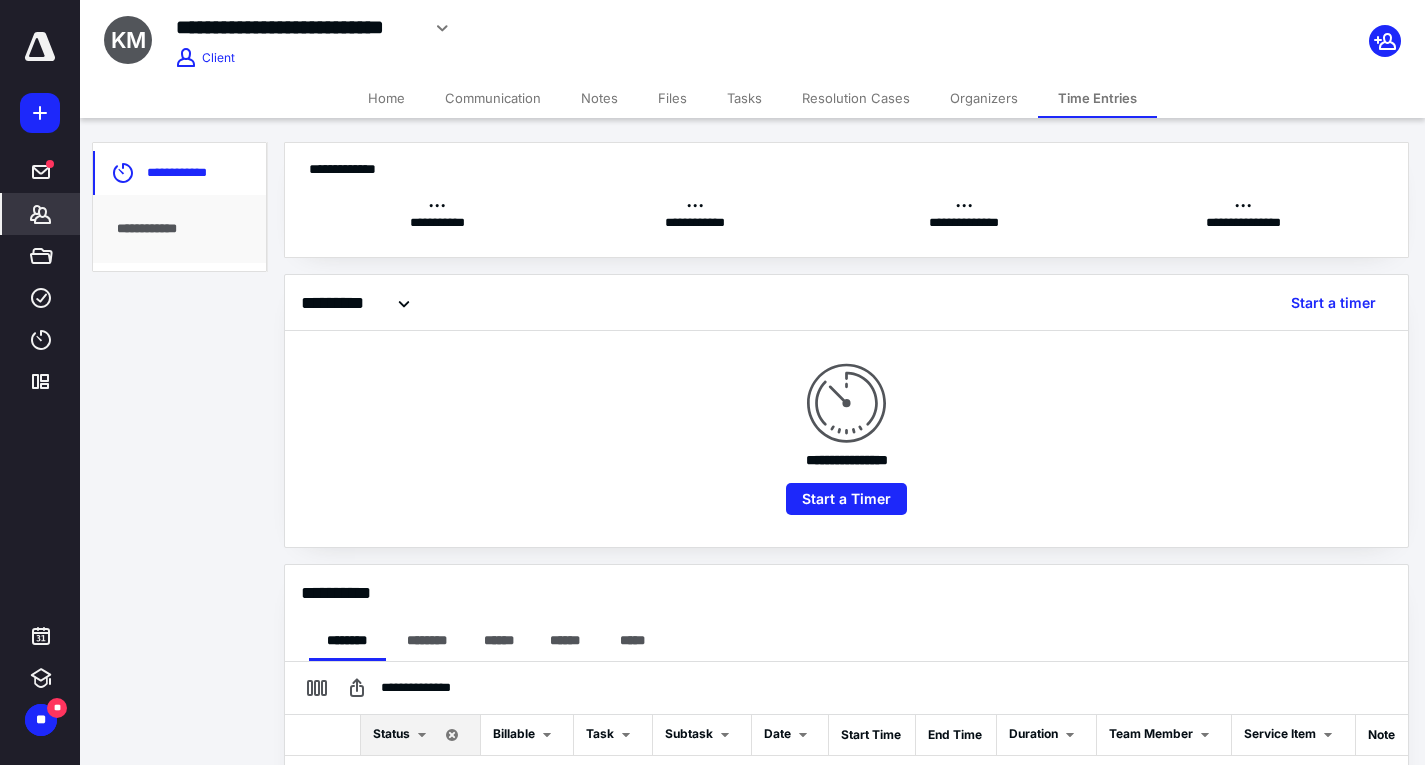 checkbox on "true" 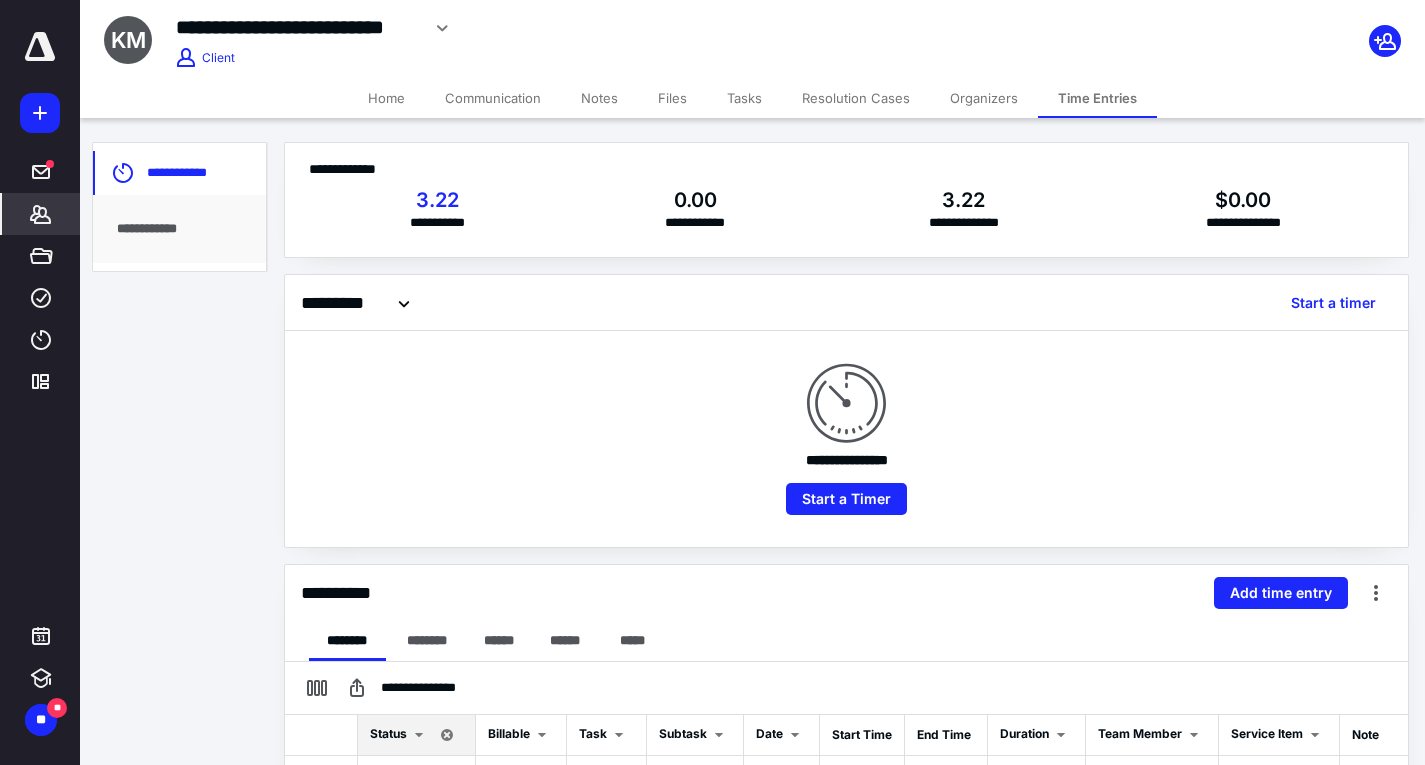 click on "Home" at bounding box center [386, 98] 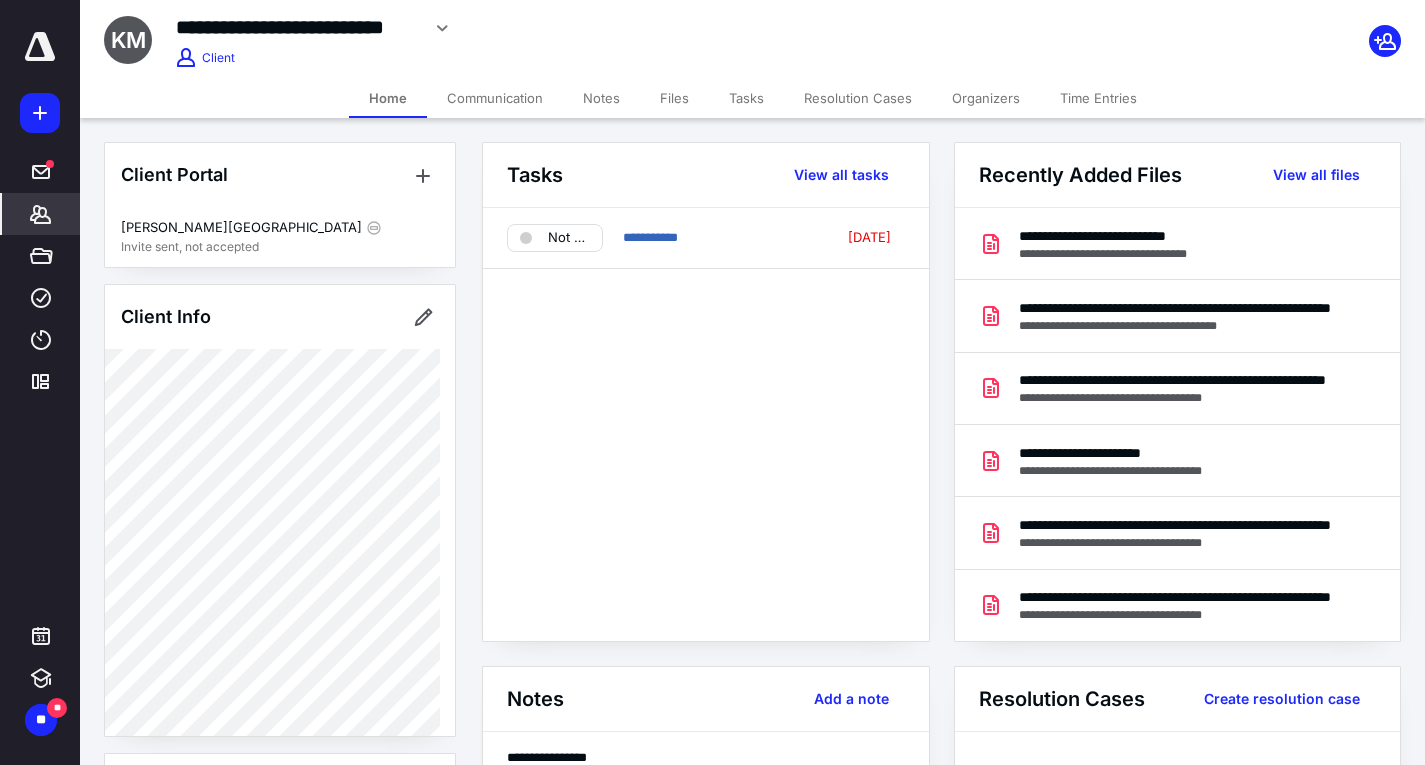 click on "Time Entries" at bounding box center [1098, 98] 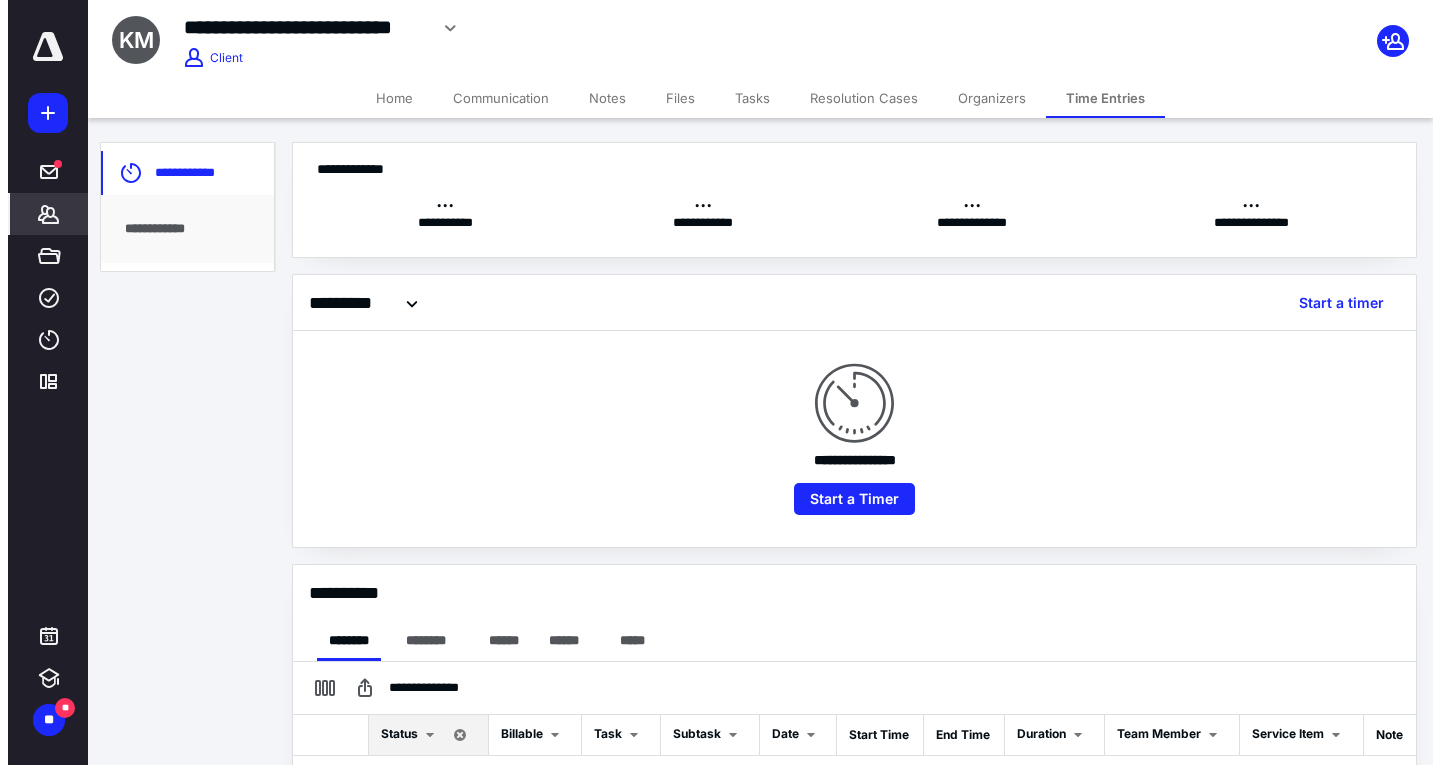 scroll, scrollTop: 0, scrollLeft: 0, axis: both 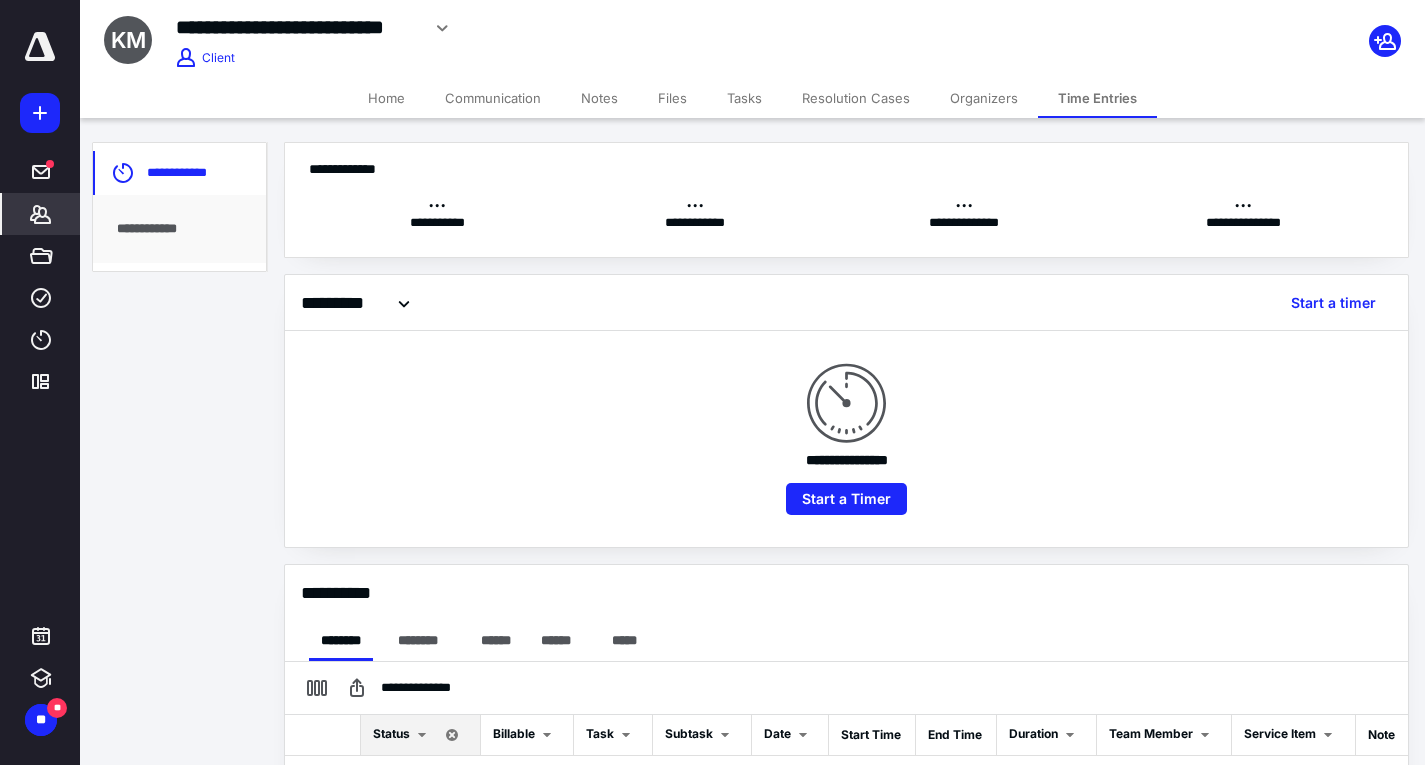checkbox on "true" 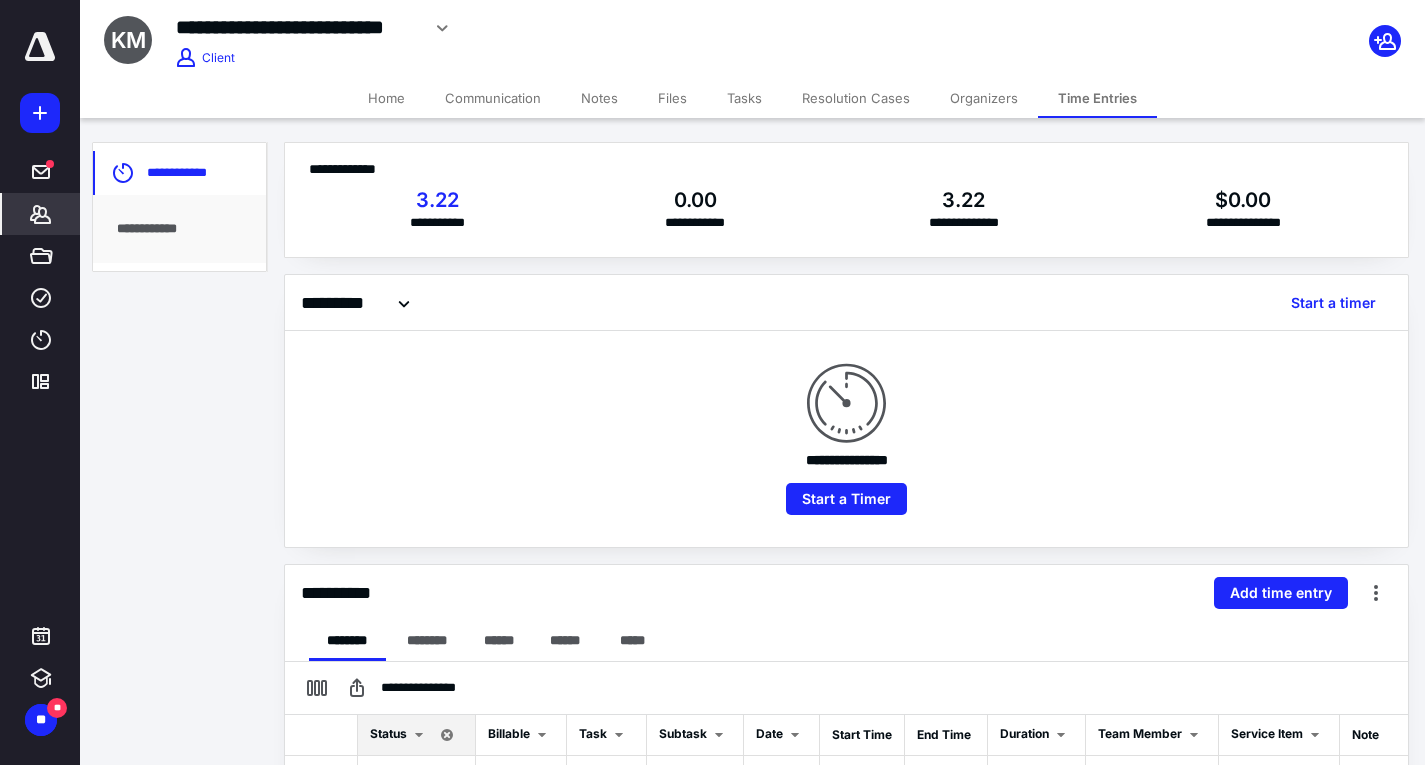 click on "**********" at bounding box center (846, 593) 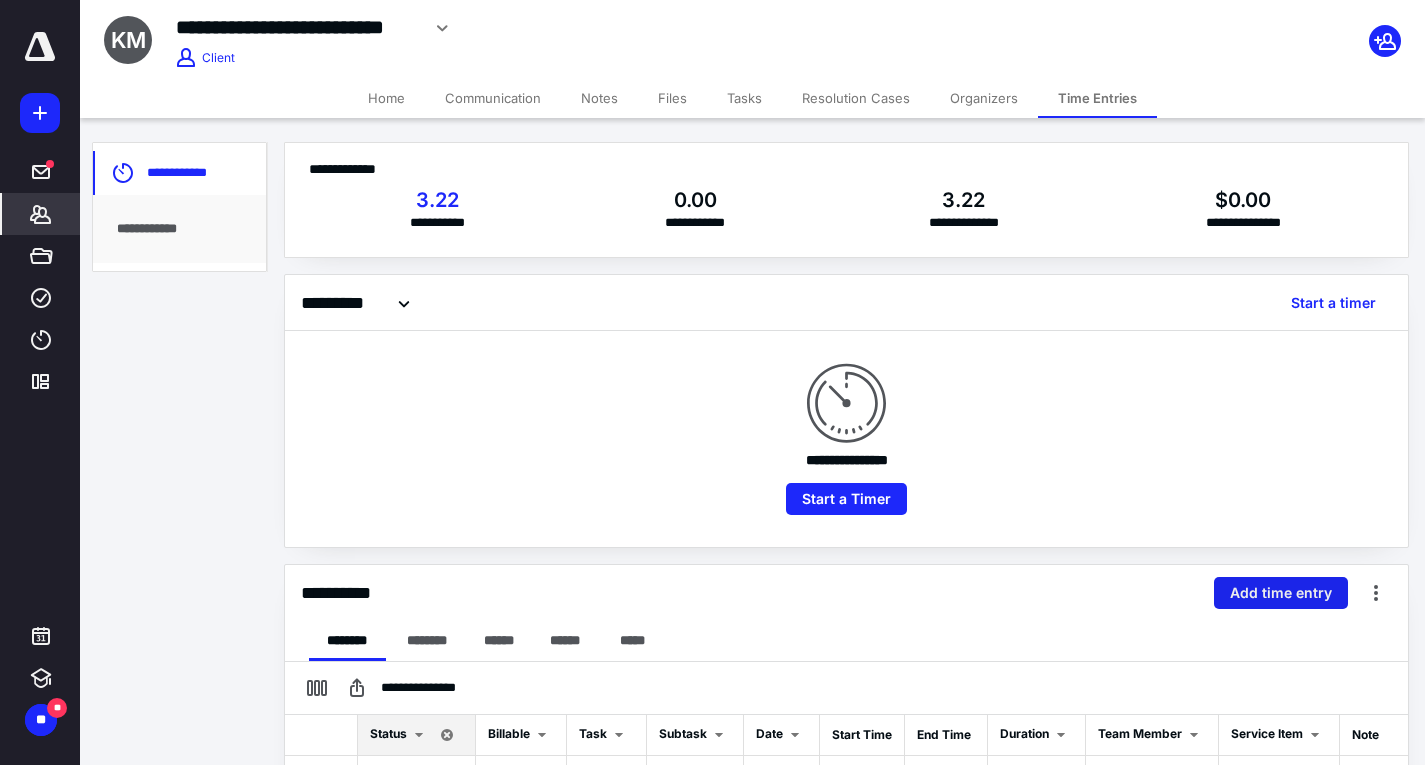 click on "Add time entry" at bounding box center (1281, 593) 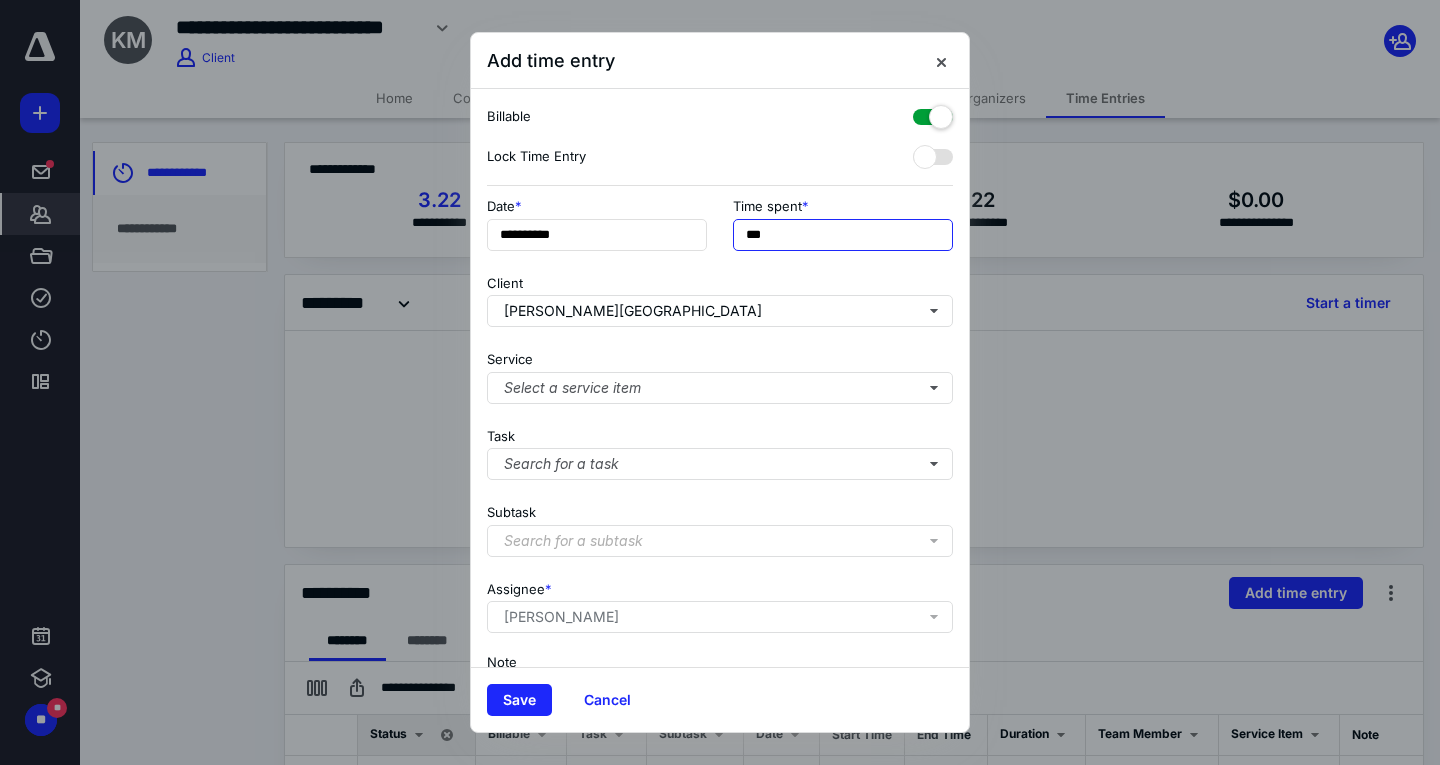 click on "***" at bounding box center (843, 235) 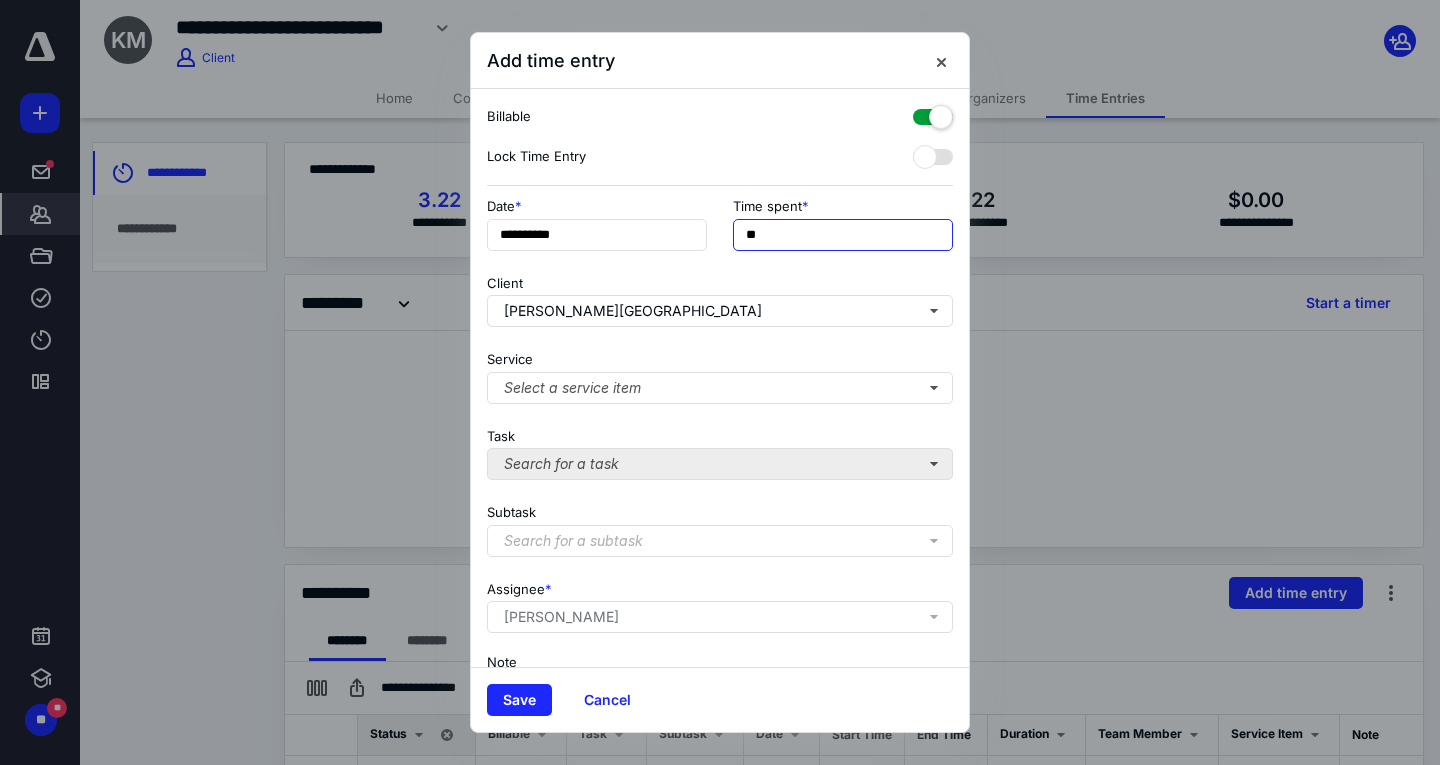 type on "**" 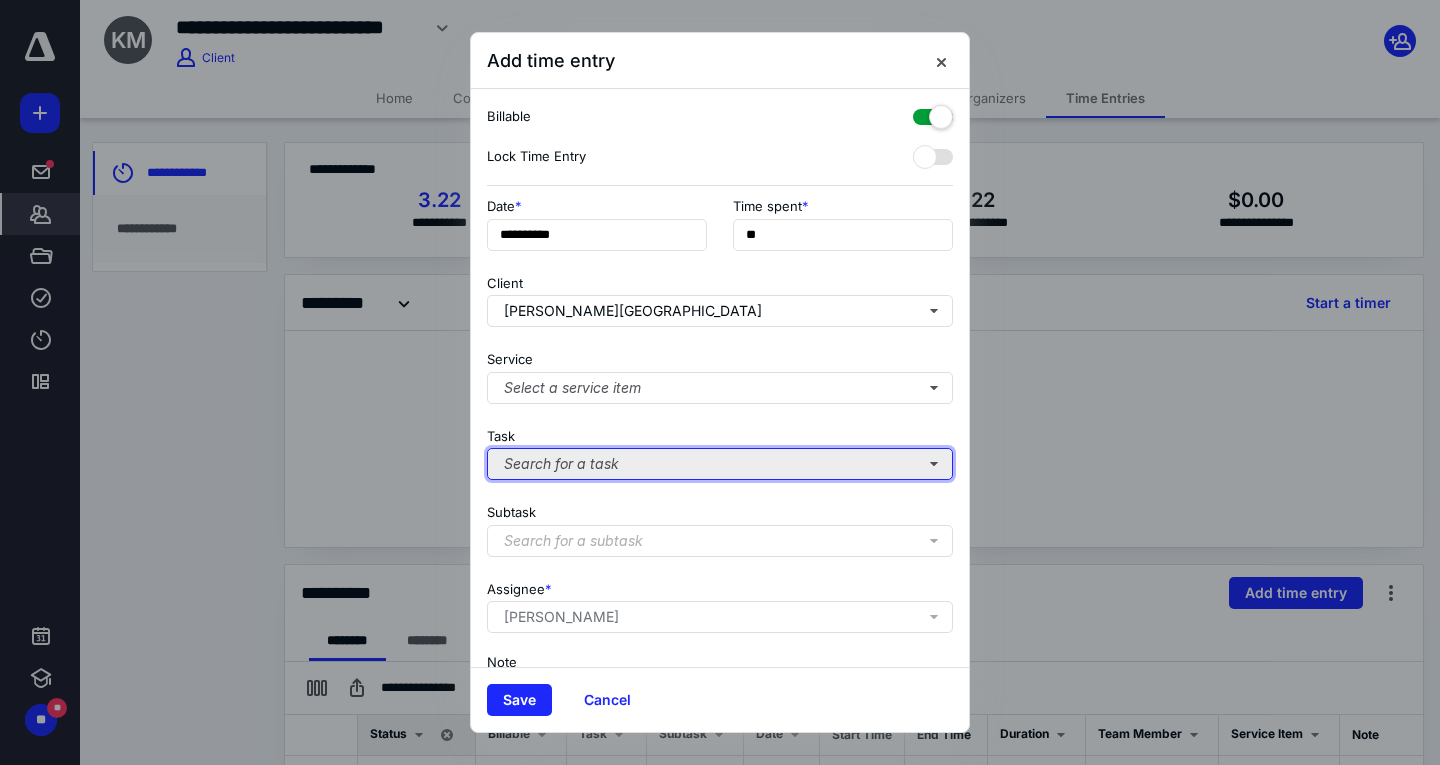 click on "Search for a task" at bounding box center (720, 464) 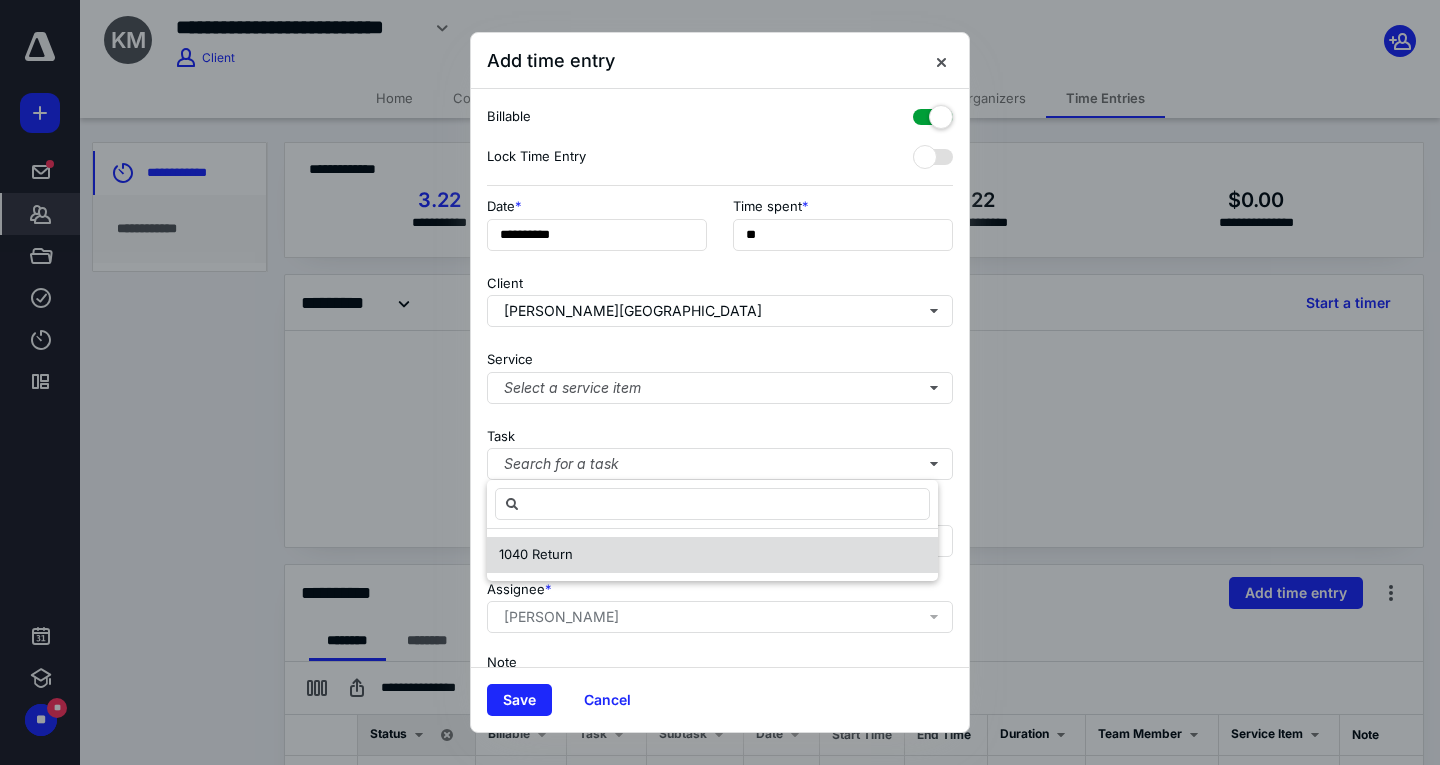 click on "1040 Return" at bounding box center (712, 555) 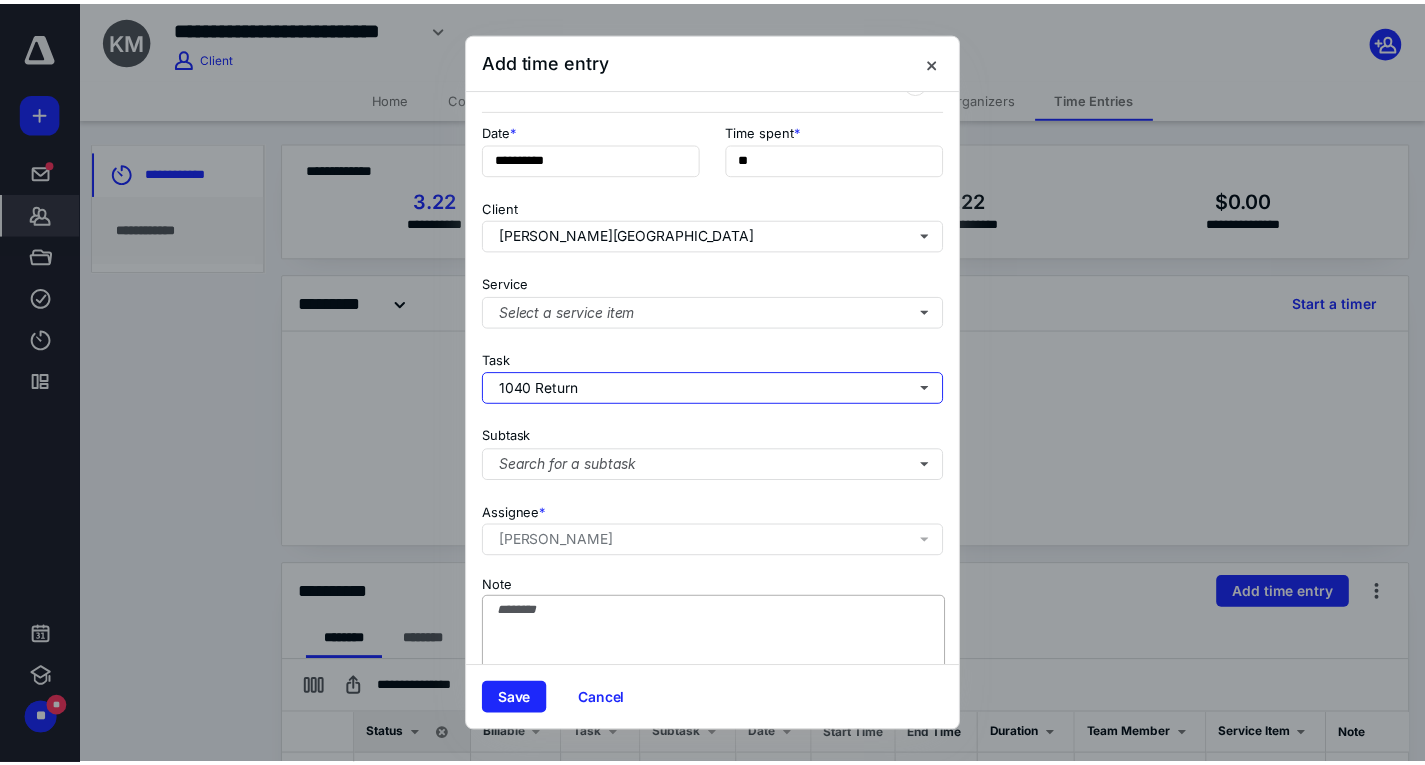 scroll, scrollTop: 100, scrollLeft: 0, axis: vertical 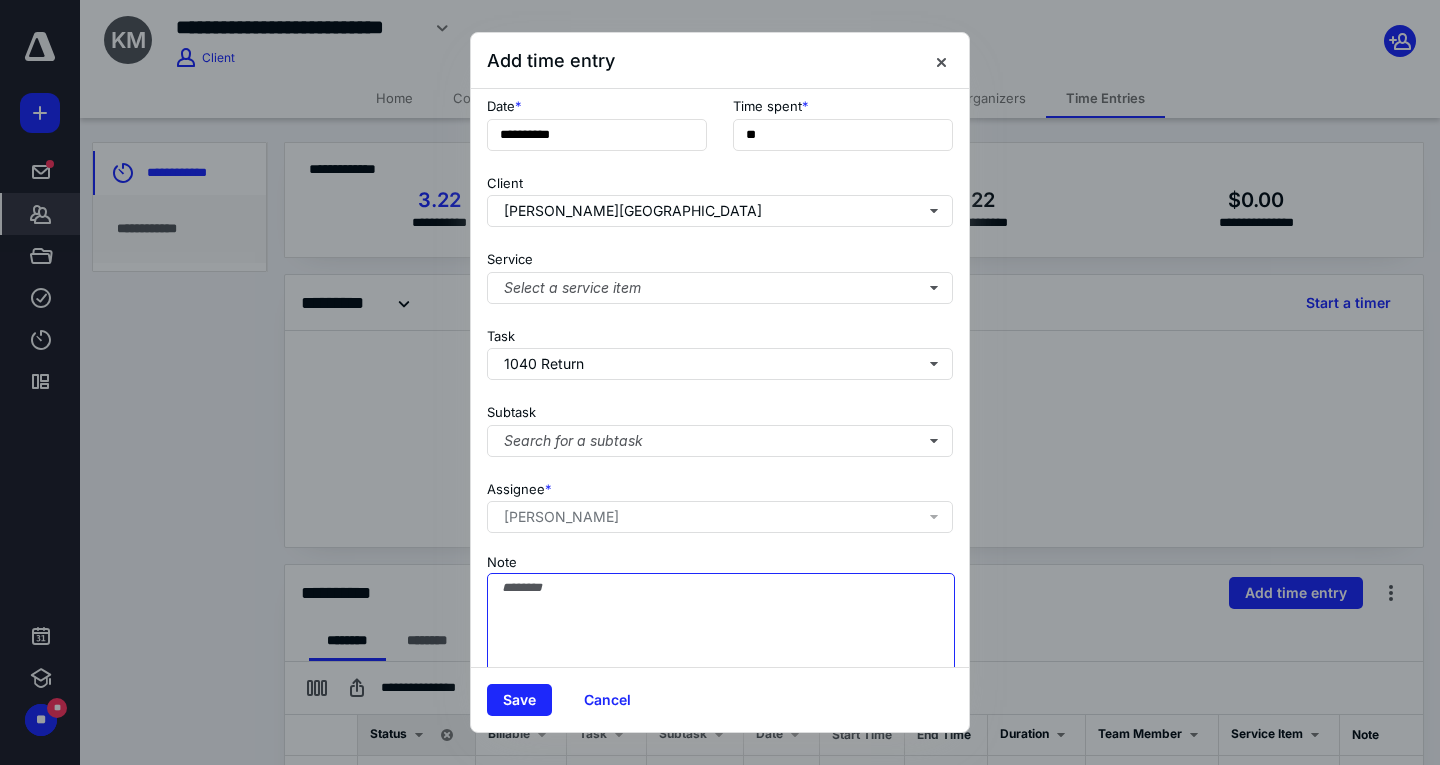 click on "Note" at bounding box center [721, 623] 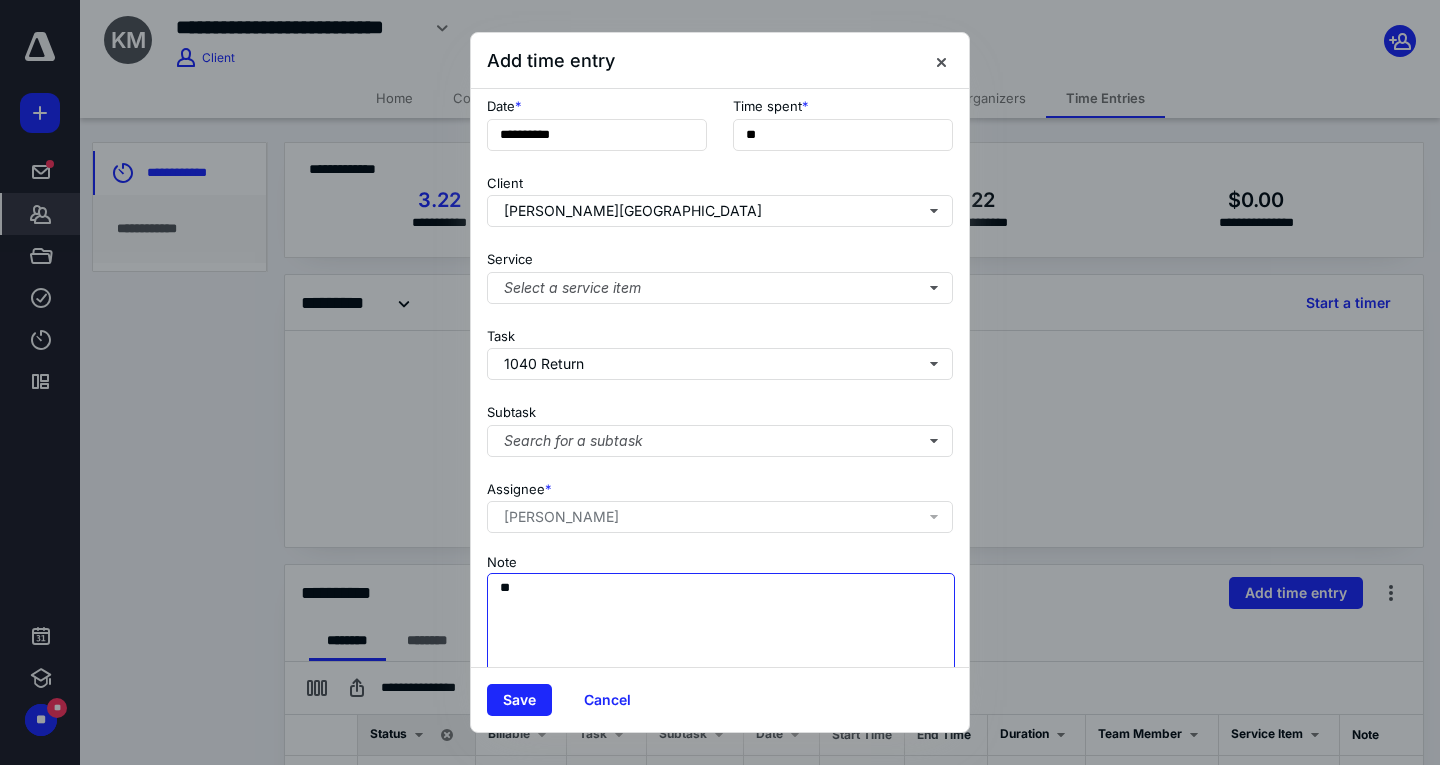 type on "*" 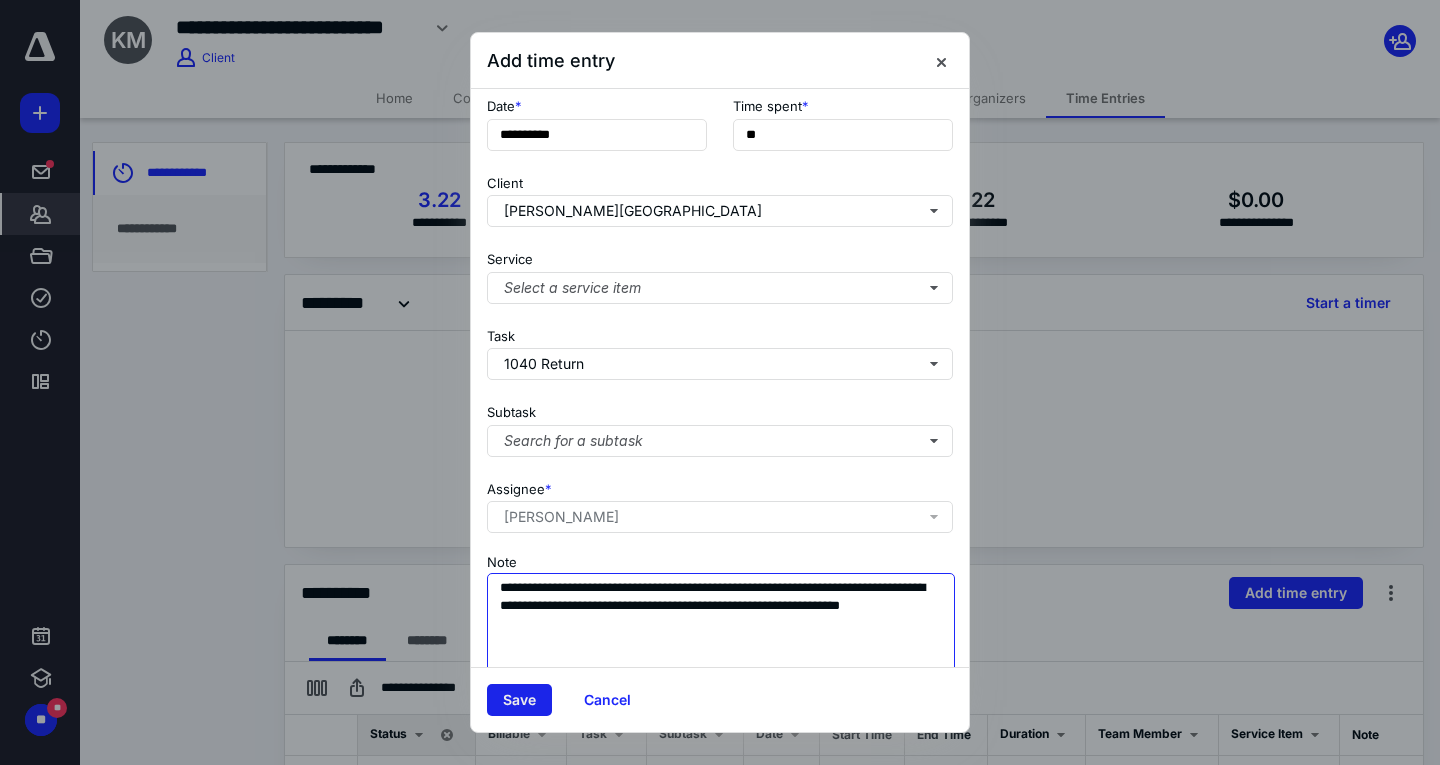 type on "**********" 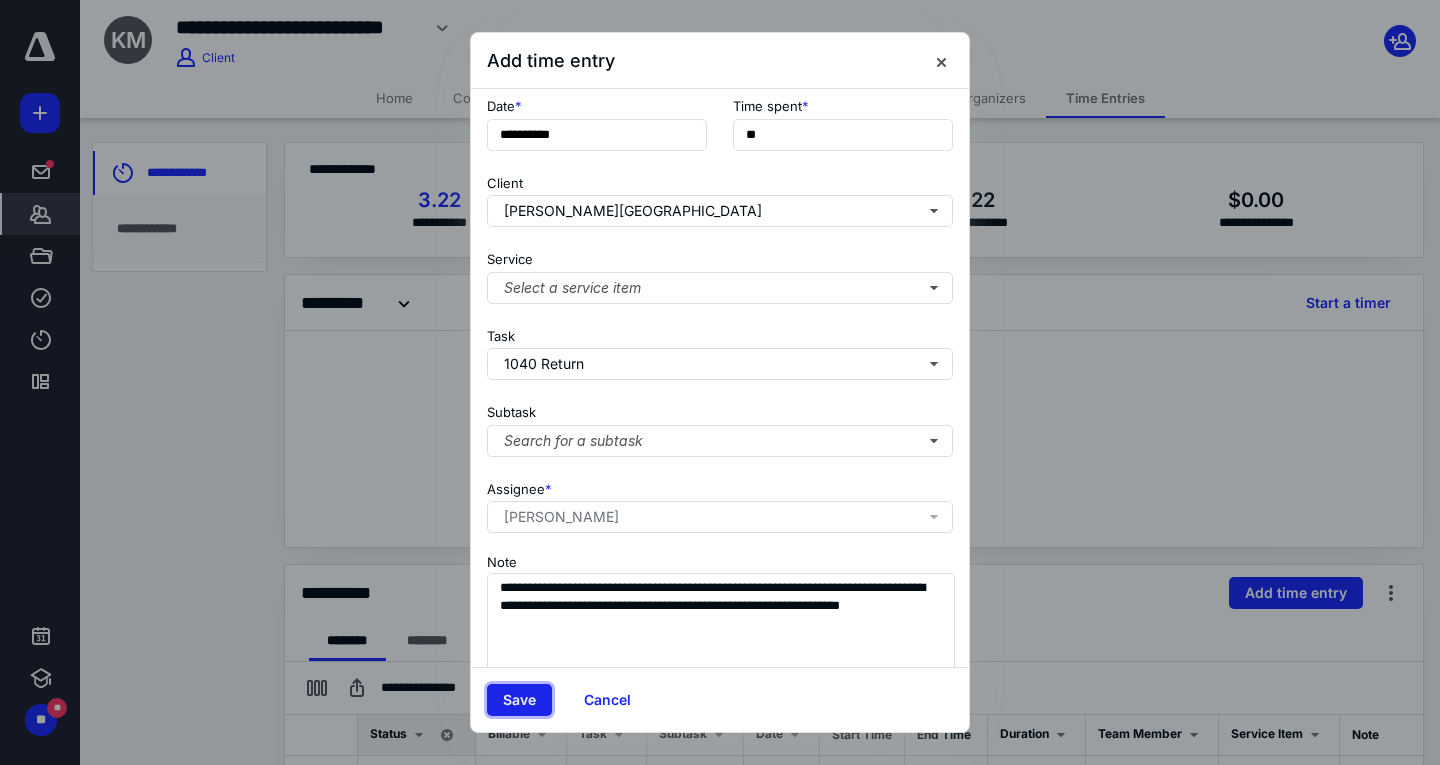 click on "Save" at bounding box center (519, 700) 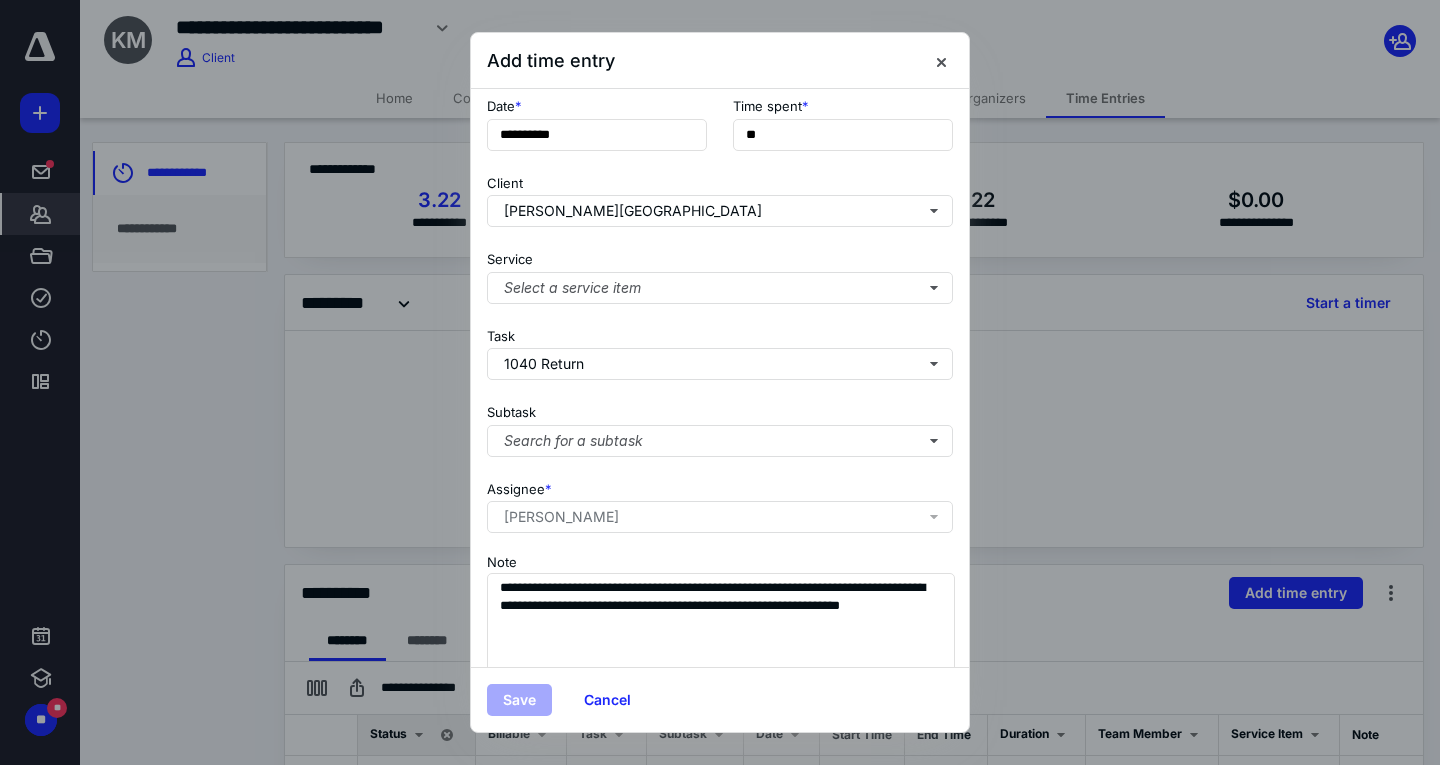 checkbox on "false" 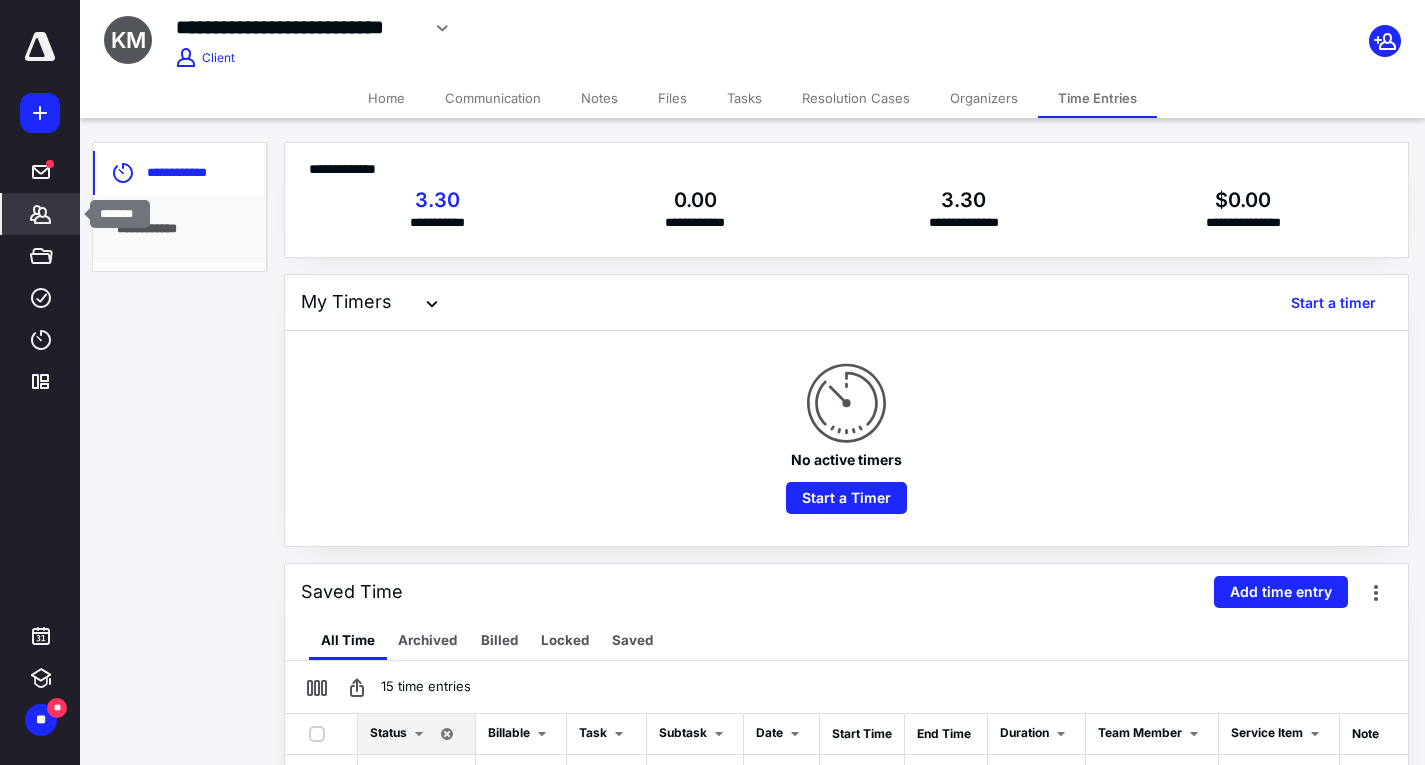 click 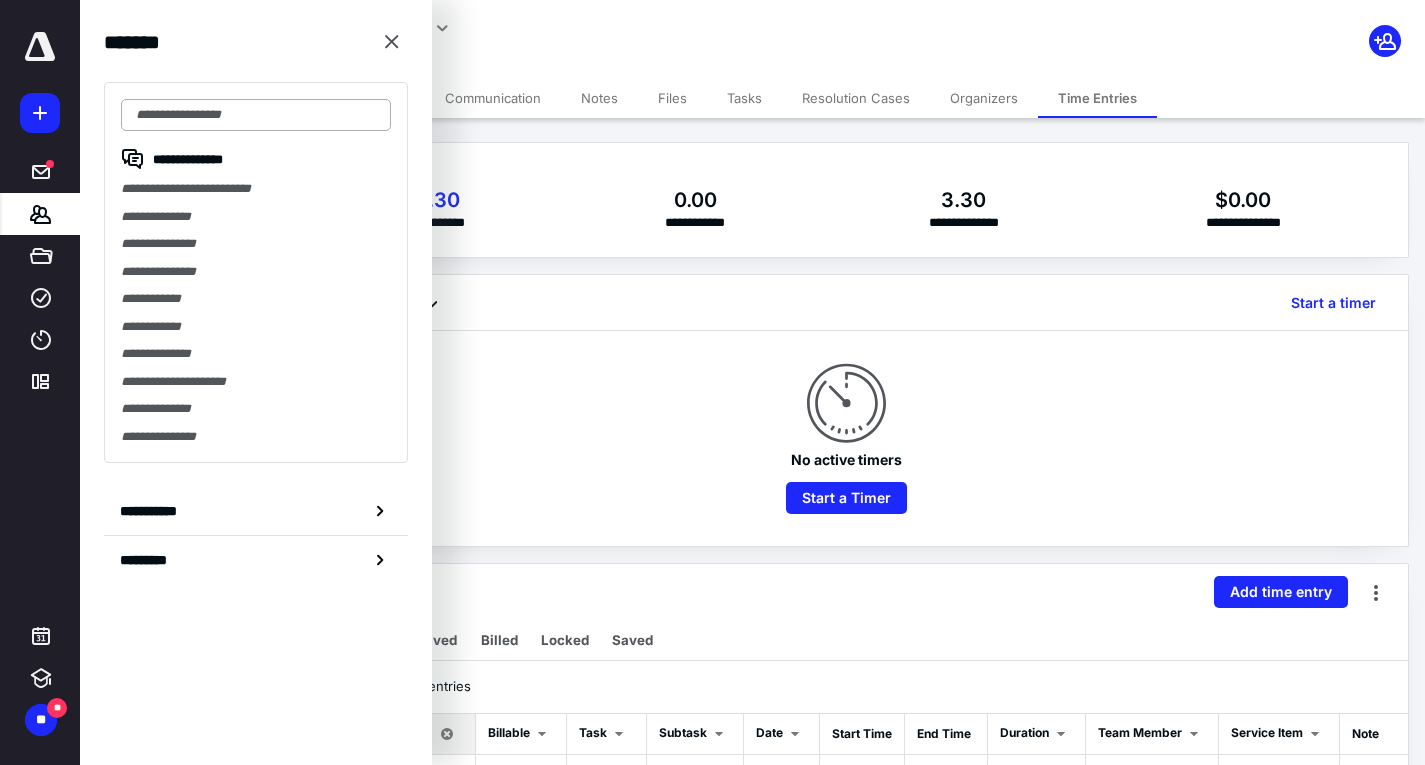 click at bounding box center [256, 115] 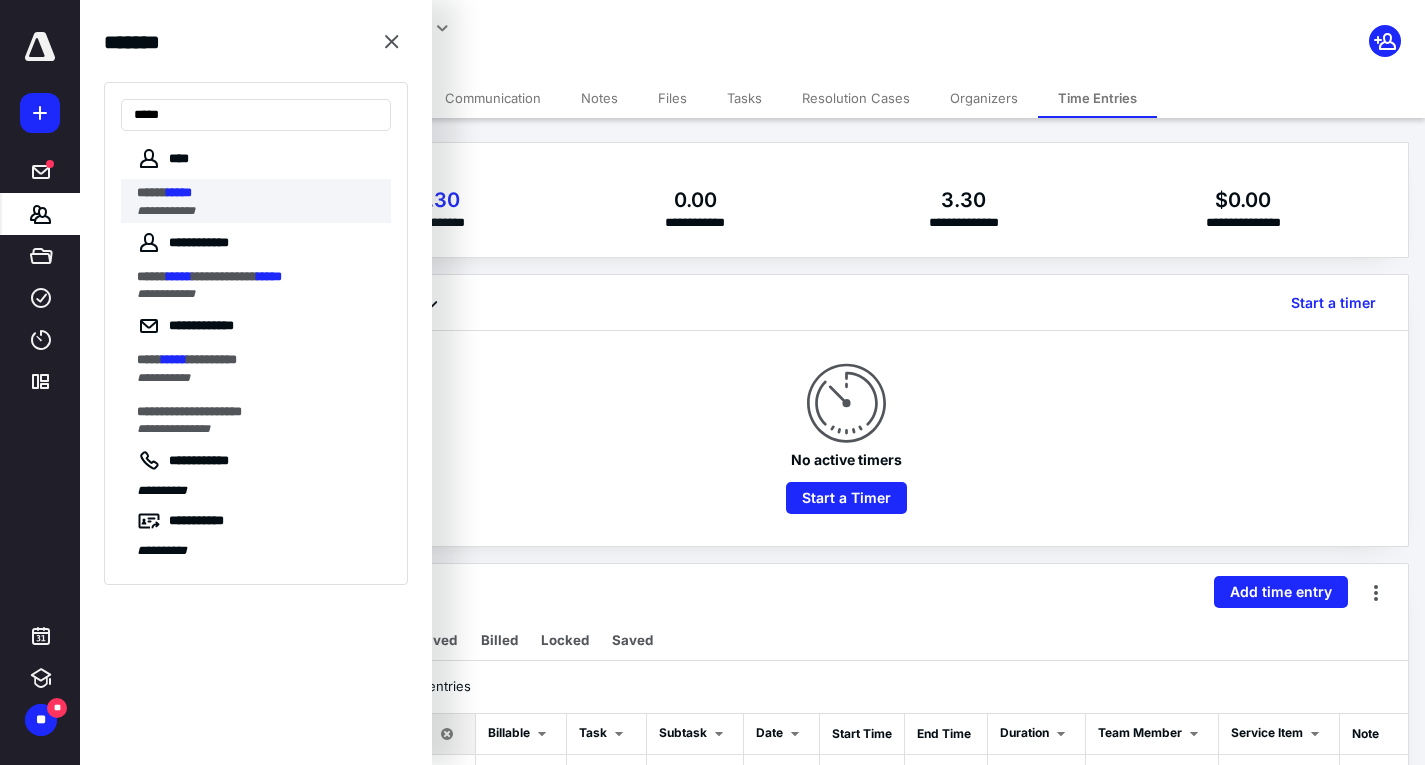 type on "*****" 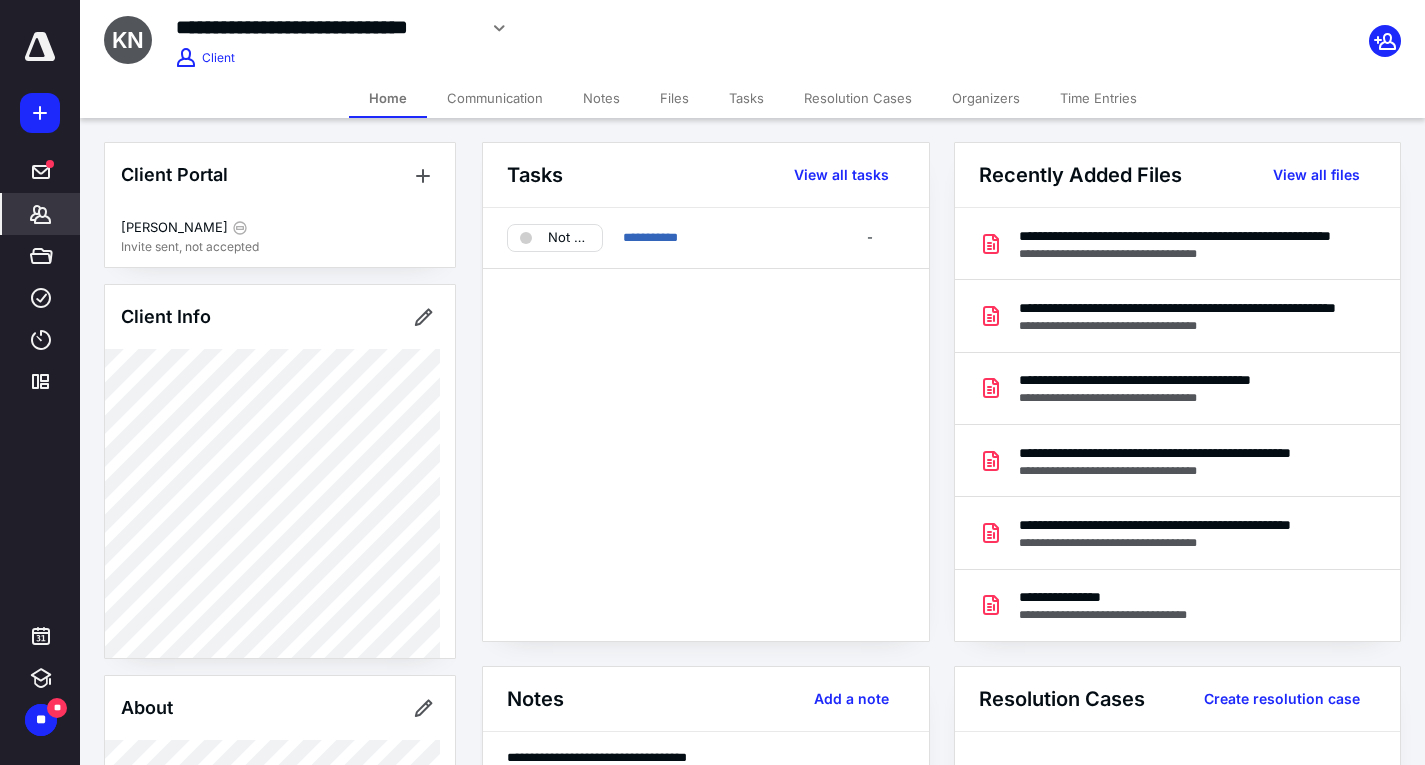 click on "Tasks" at bounding box center (746, 98) 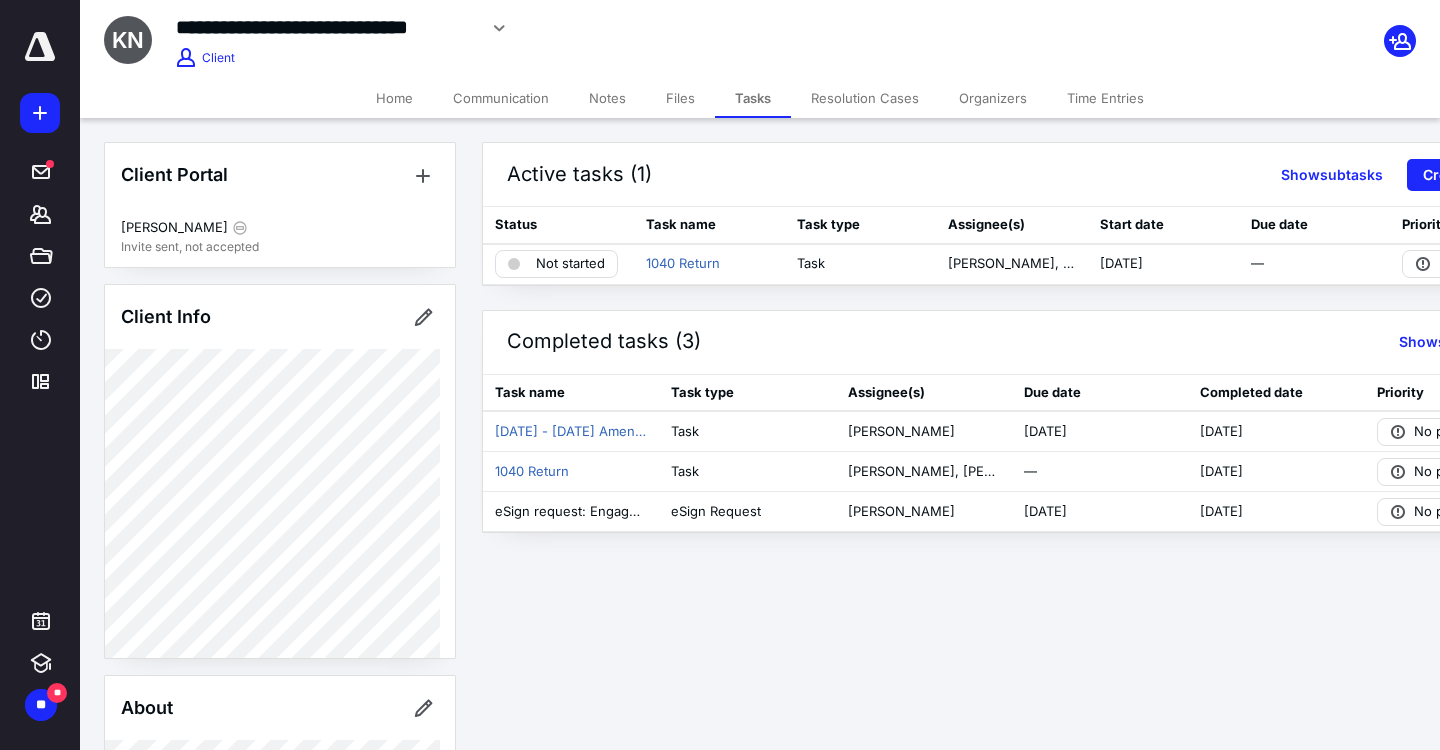 click on "Home Communication Notes Files Tasks Resolution Cases Organizers Time Entries" at bounding box center (760, 98) 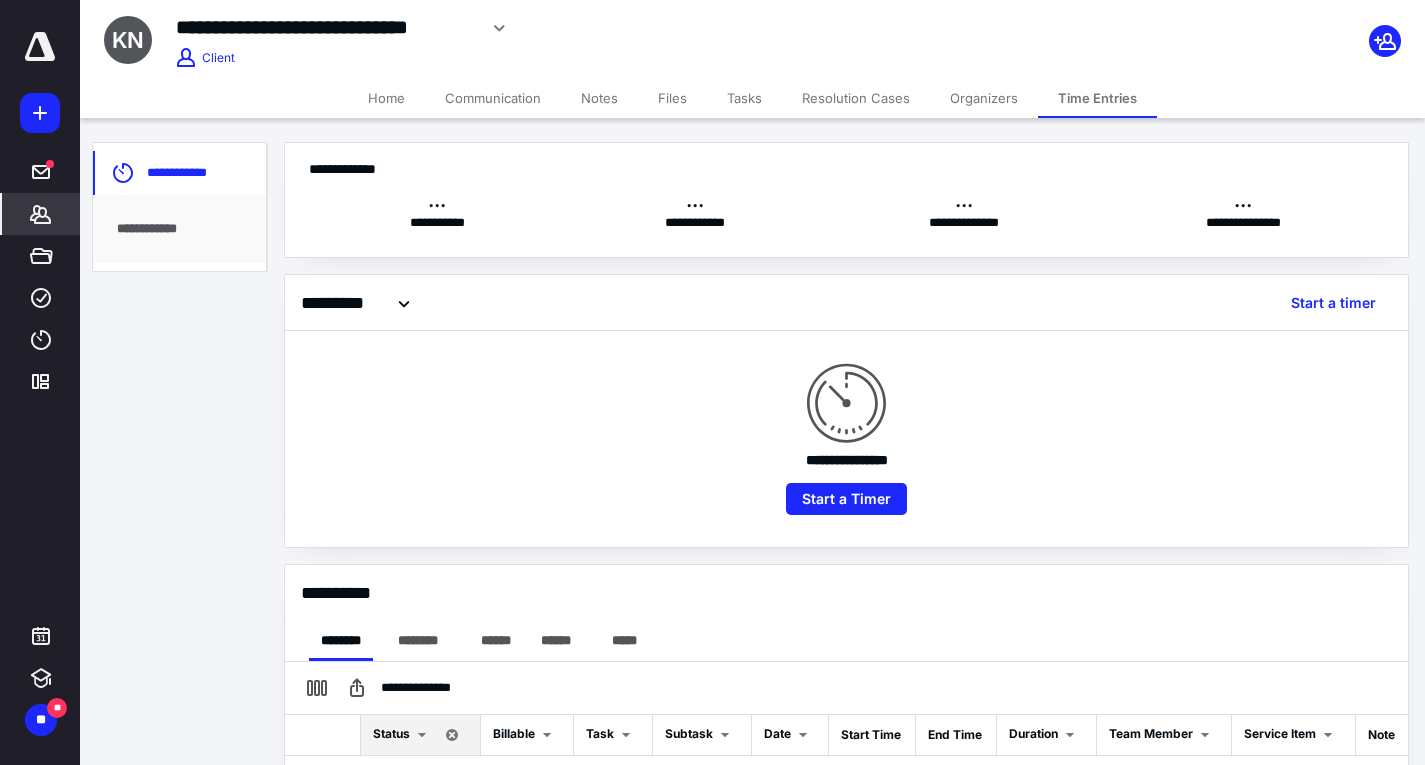 checkbox on "true" 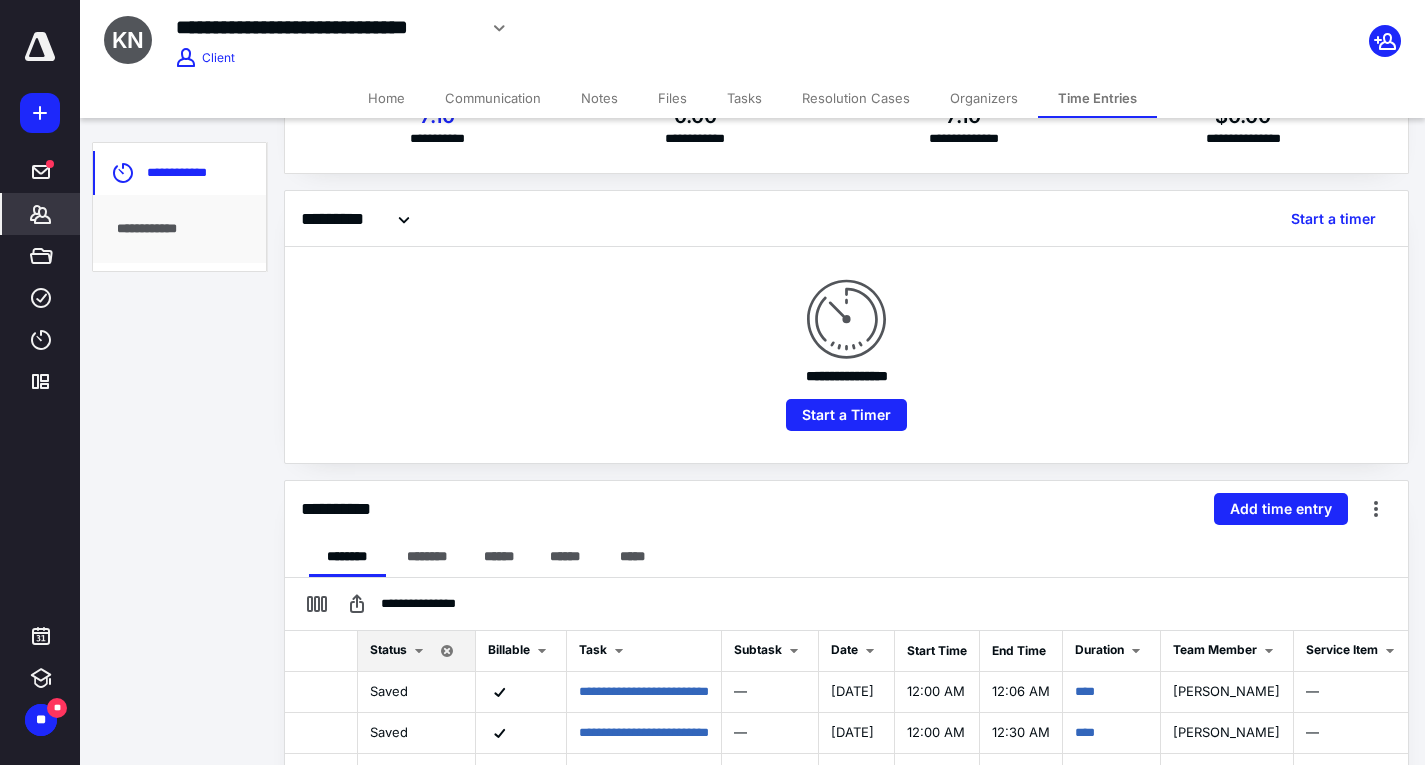 scroll, scrollTop: 200, scrollLeft: 0, axis: vertical 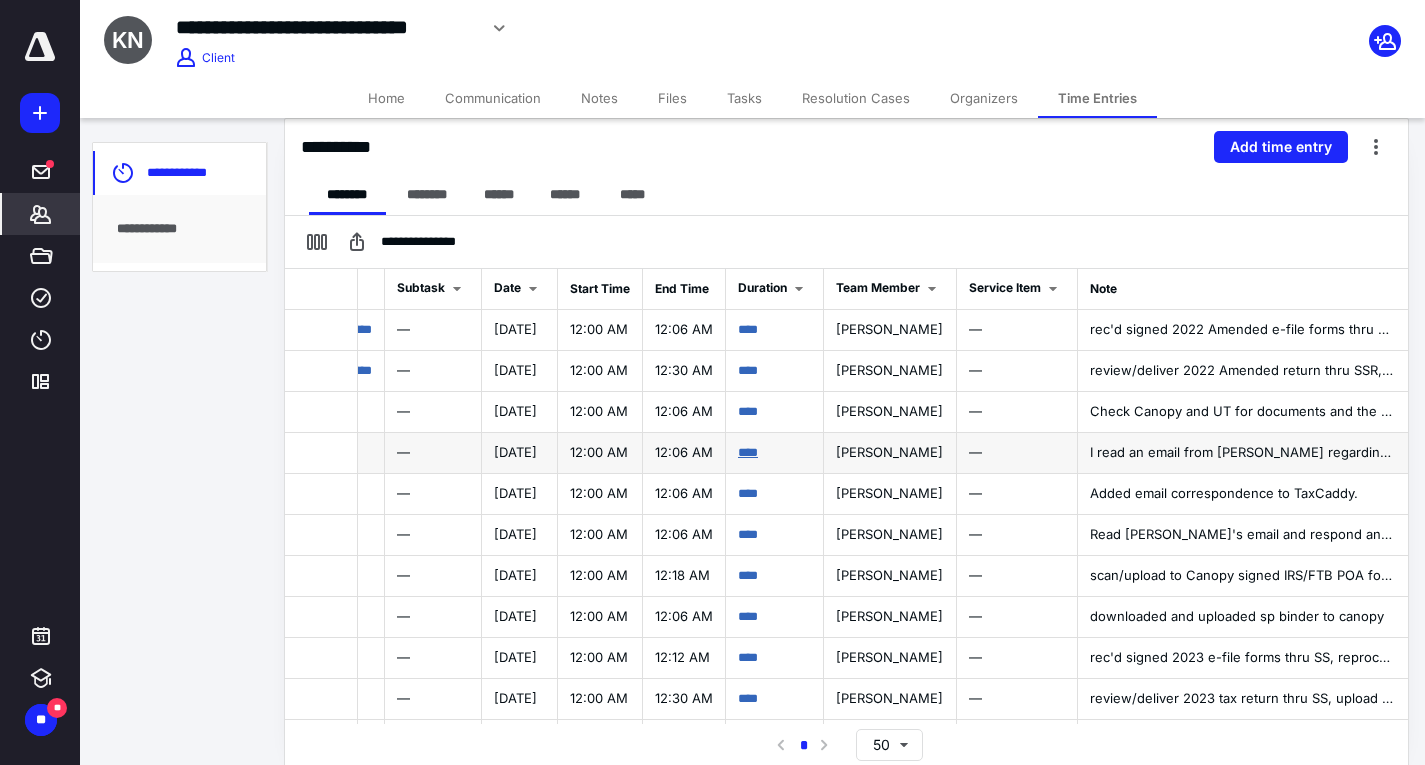 click on "****" at bounding box center (748, 452) 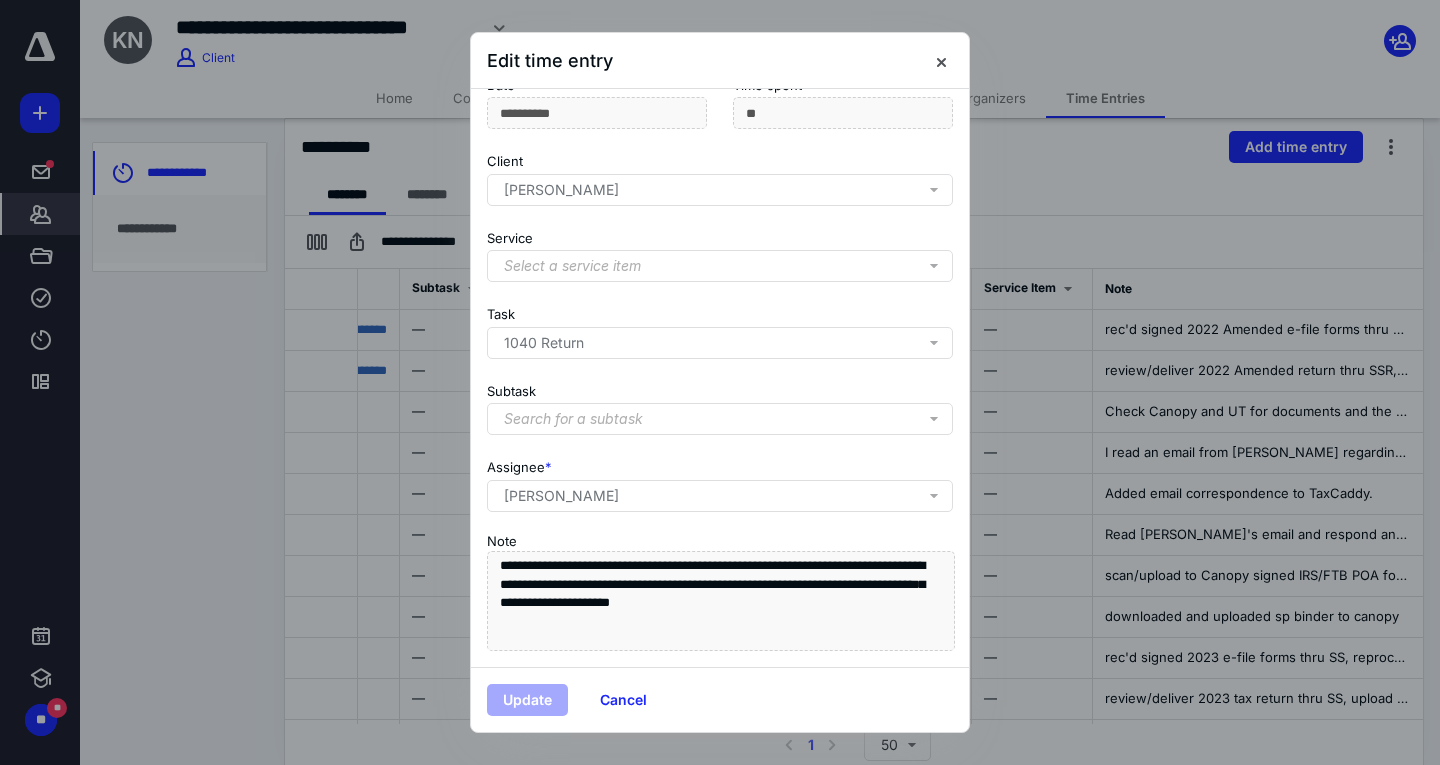 scroll, scrollTop: 168, scrollLeft: 0, axis: vertical 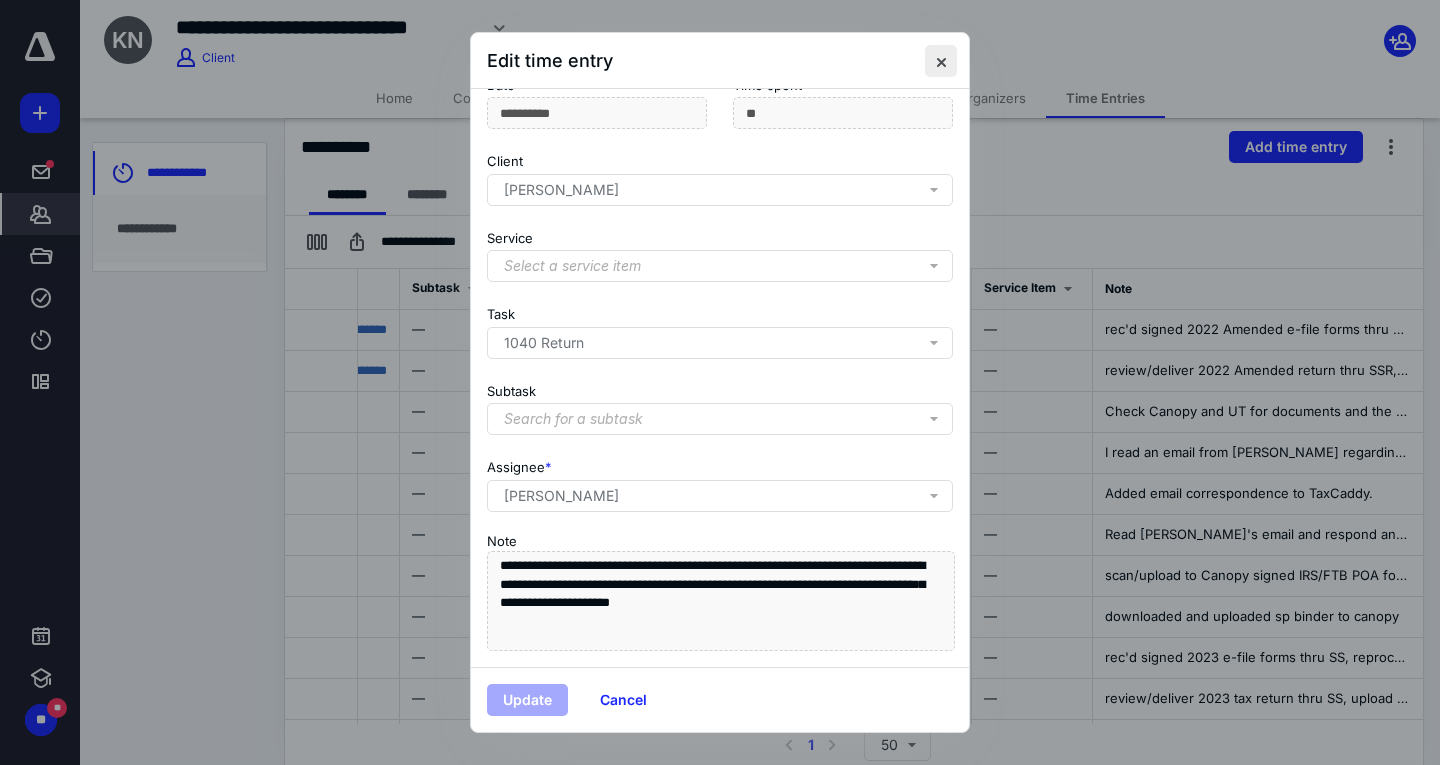 click at bounding box center (941, 61) 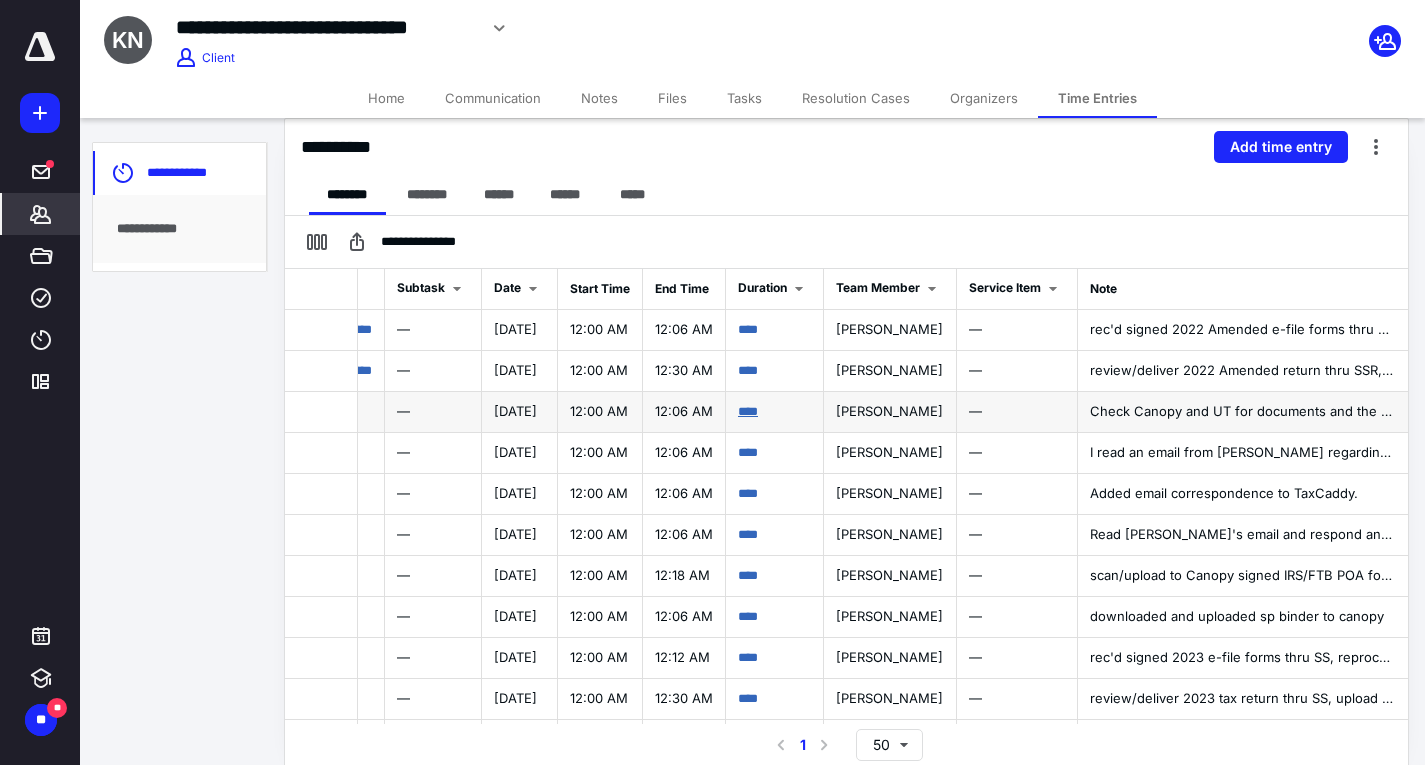 click on "****" at bounding box center [748, 411] 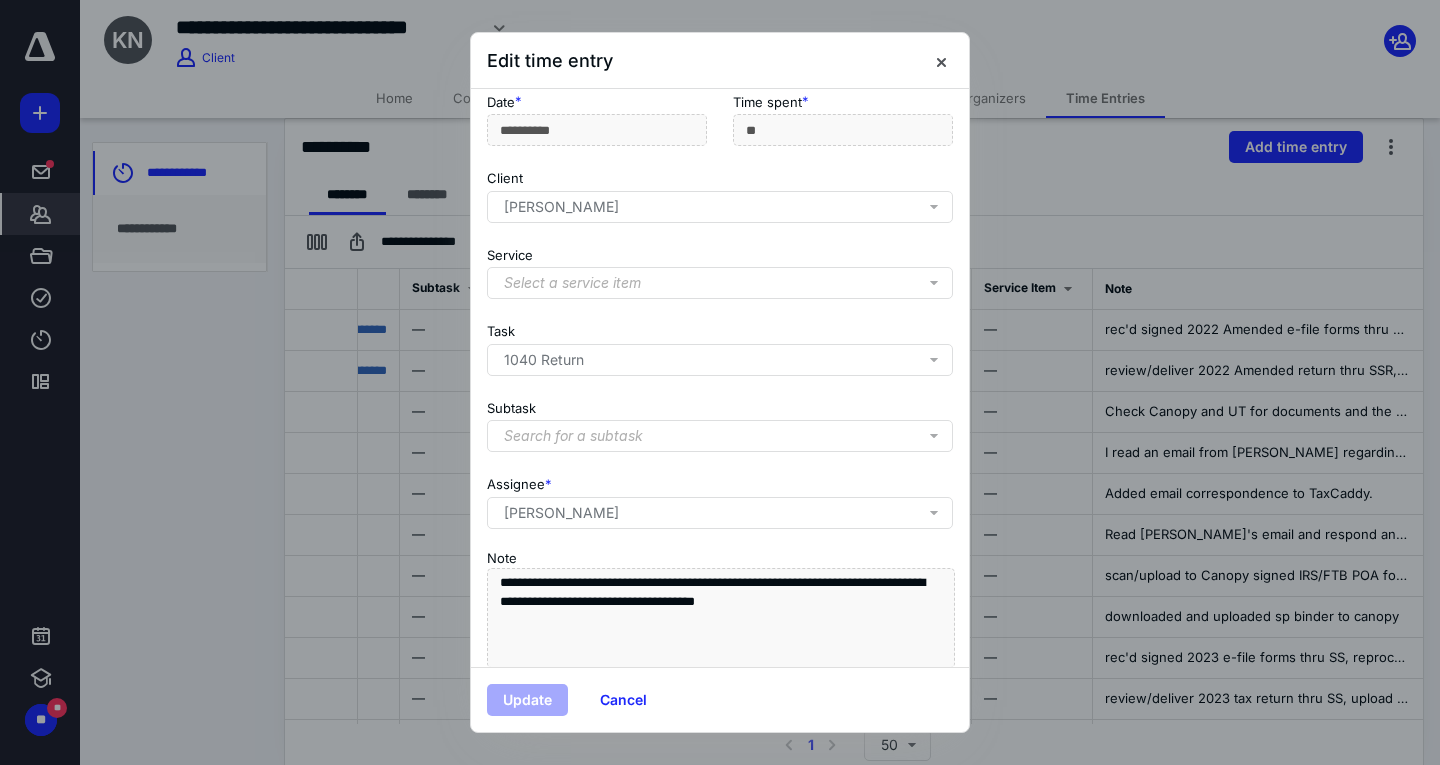 scroll, scrollTop: 168, scrollLeft: 0, axis: vertical 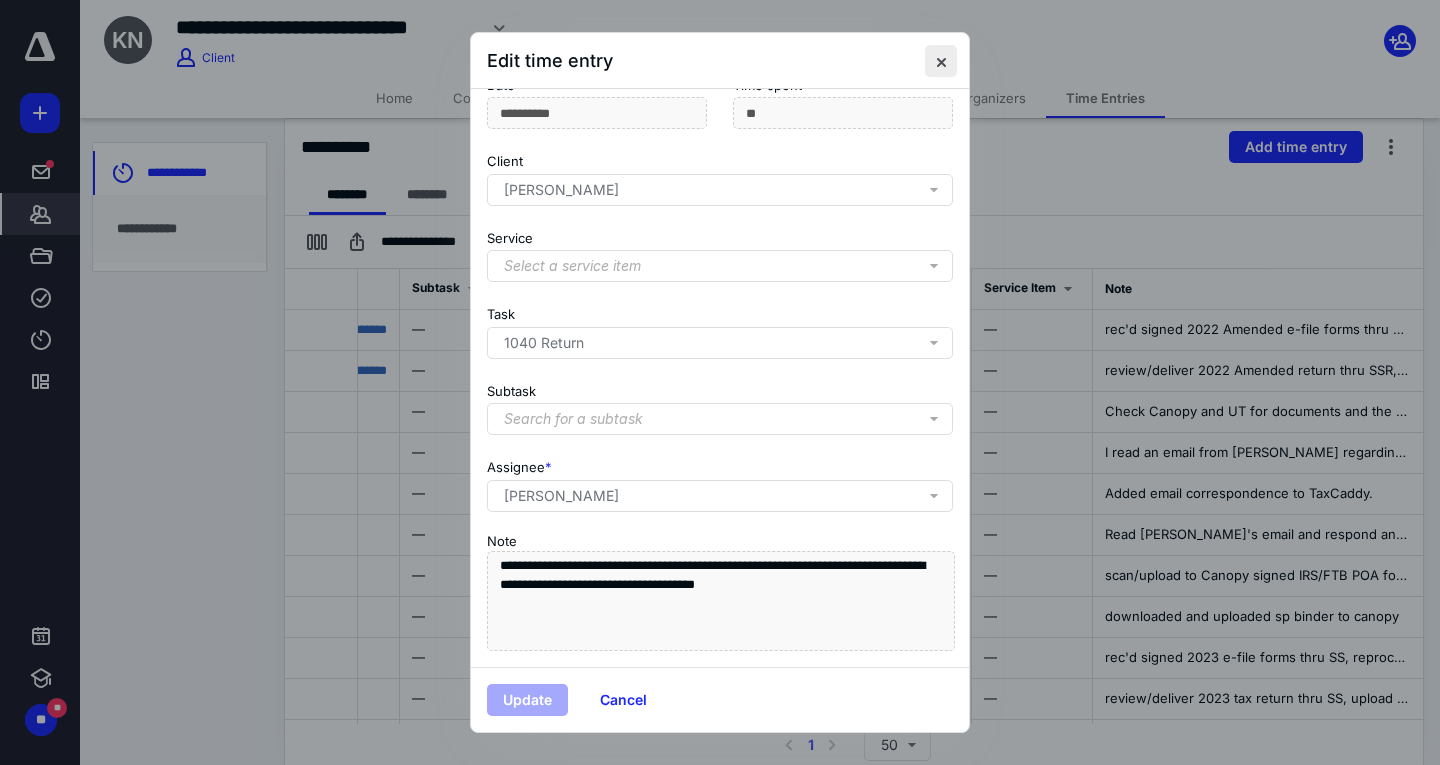 click at bounding box center [941, 61] 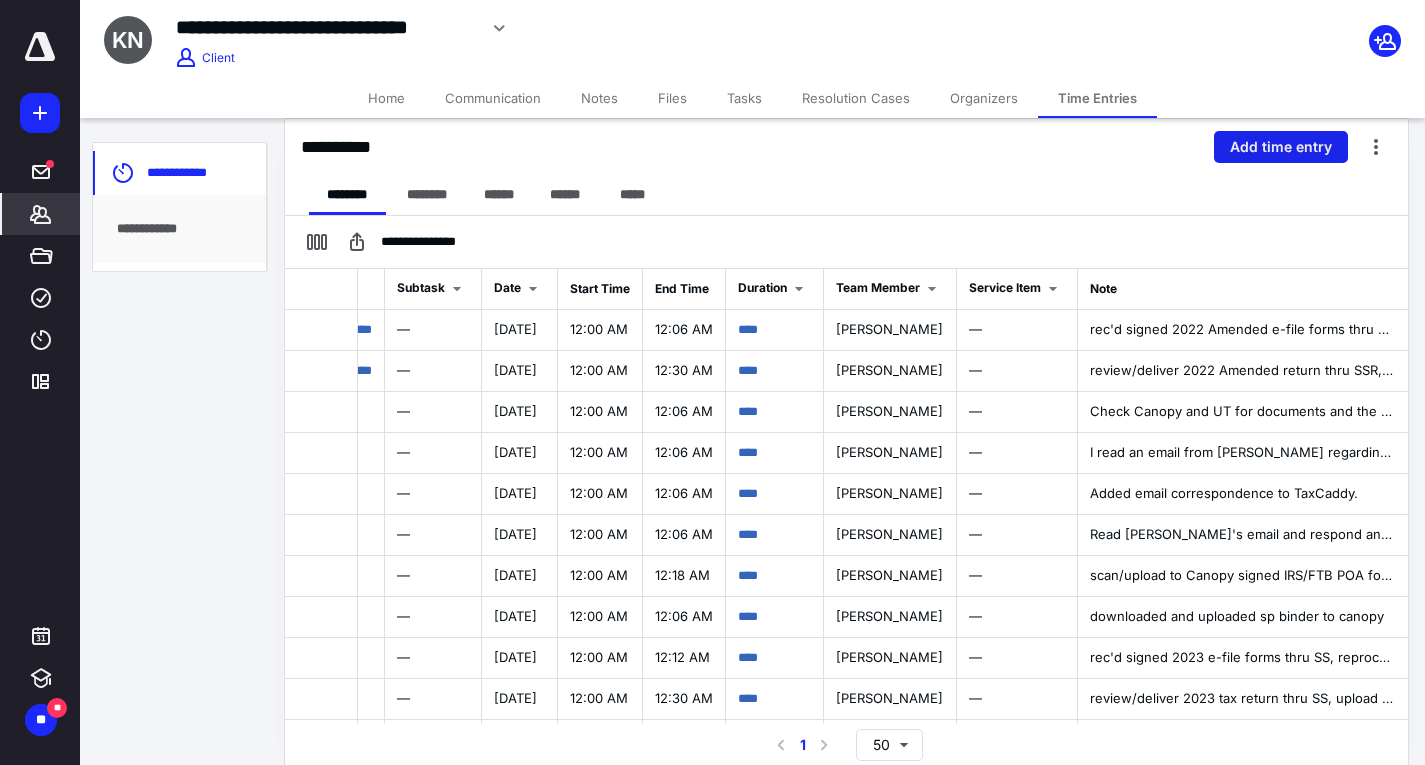 click on "Add time entry" at bounding box center (1281, 147) 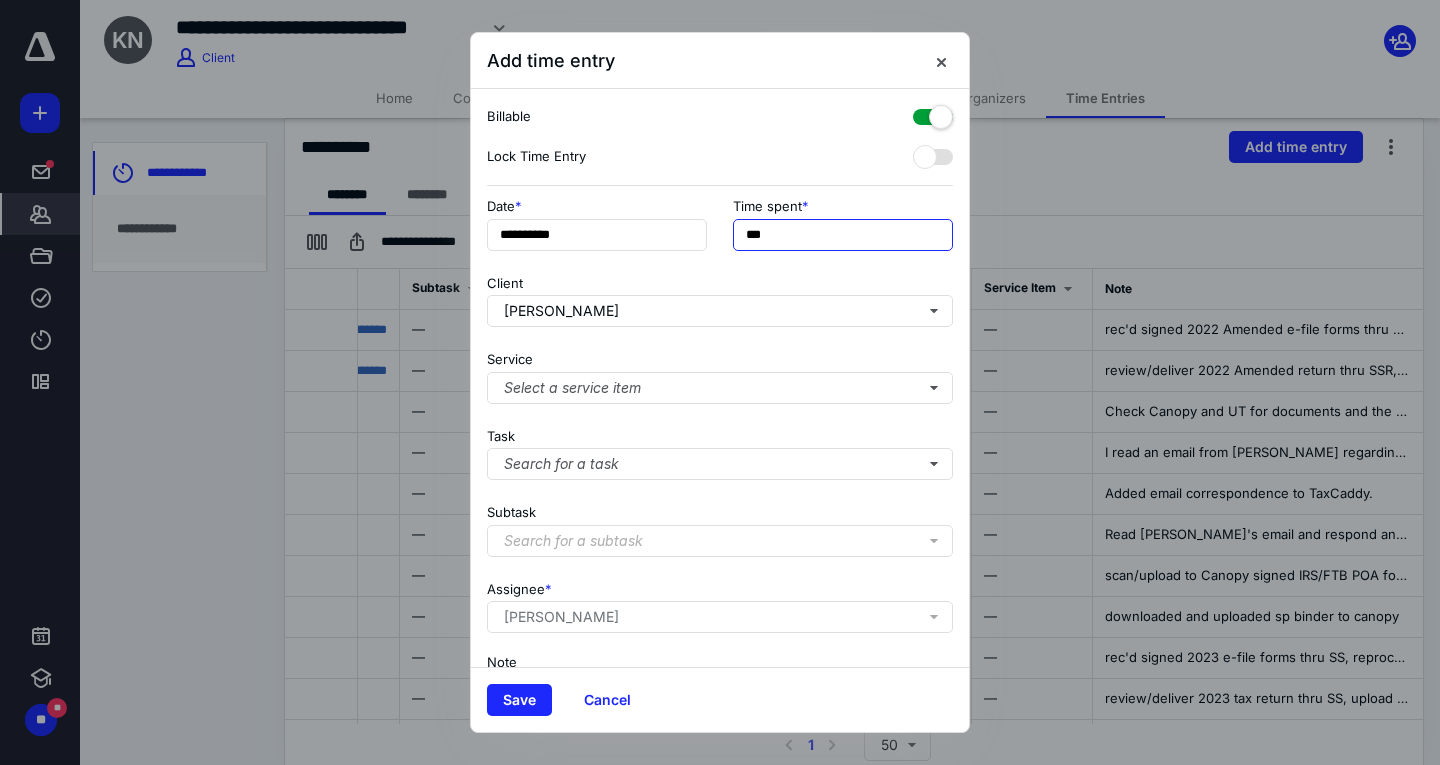 click on "***" at bounding box center (843, 235) 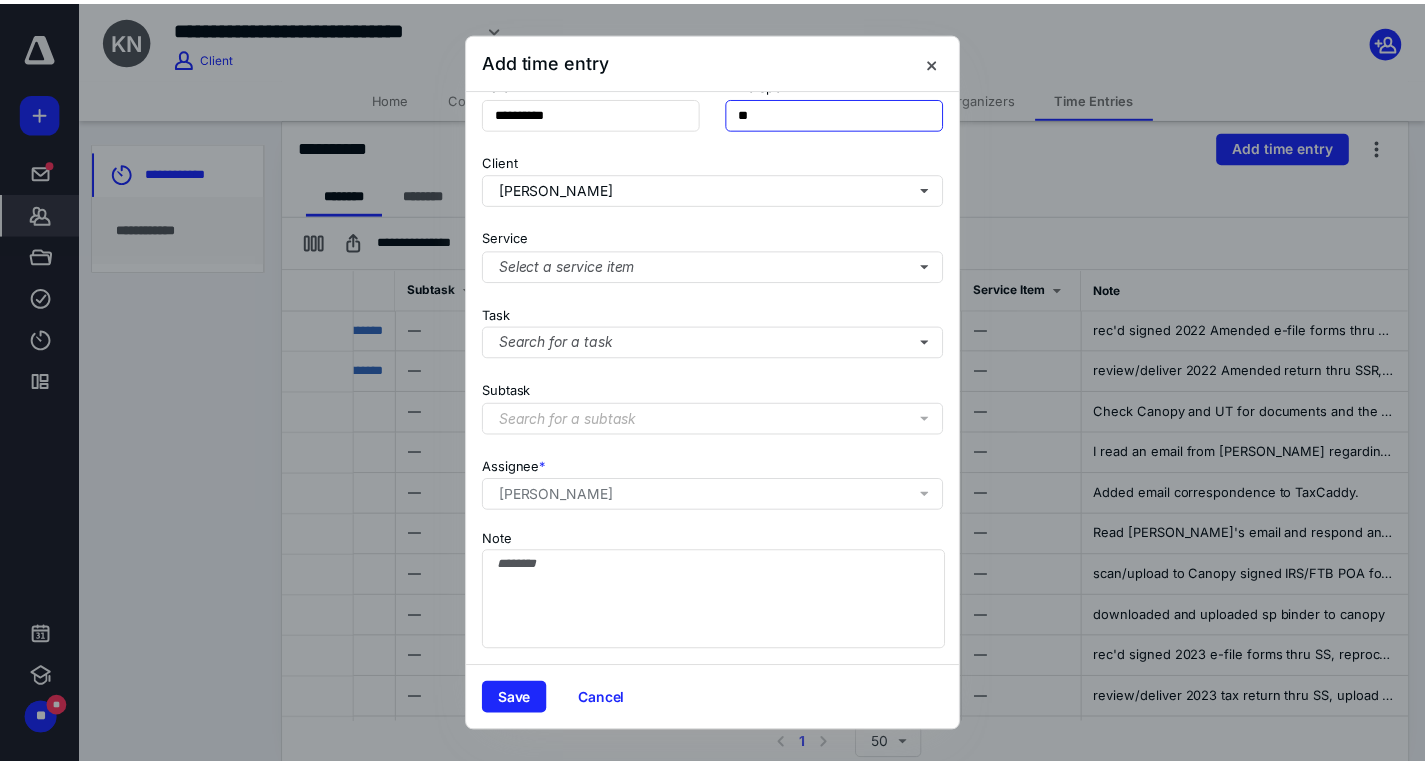 scroll, scrollTop: 136, scrollLeft: 0, axis: vertical 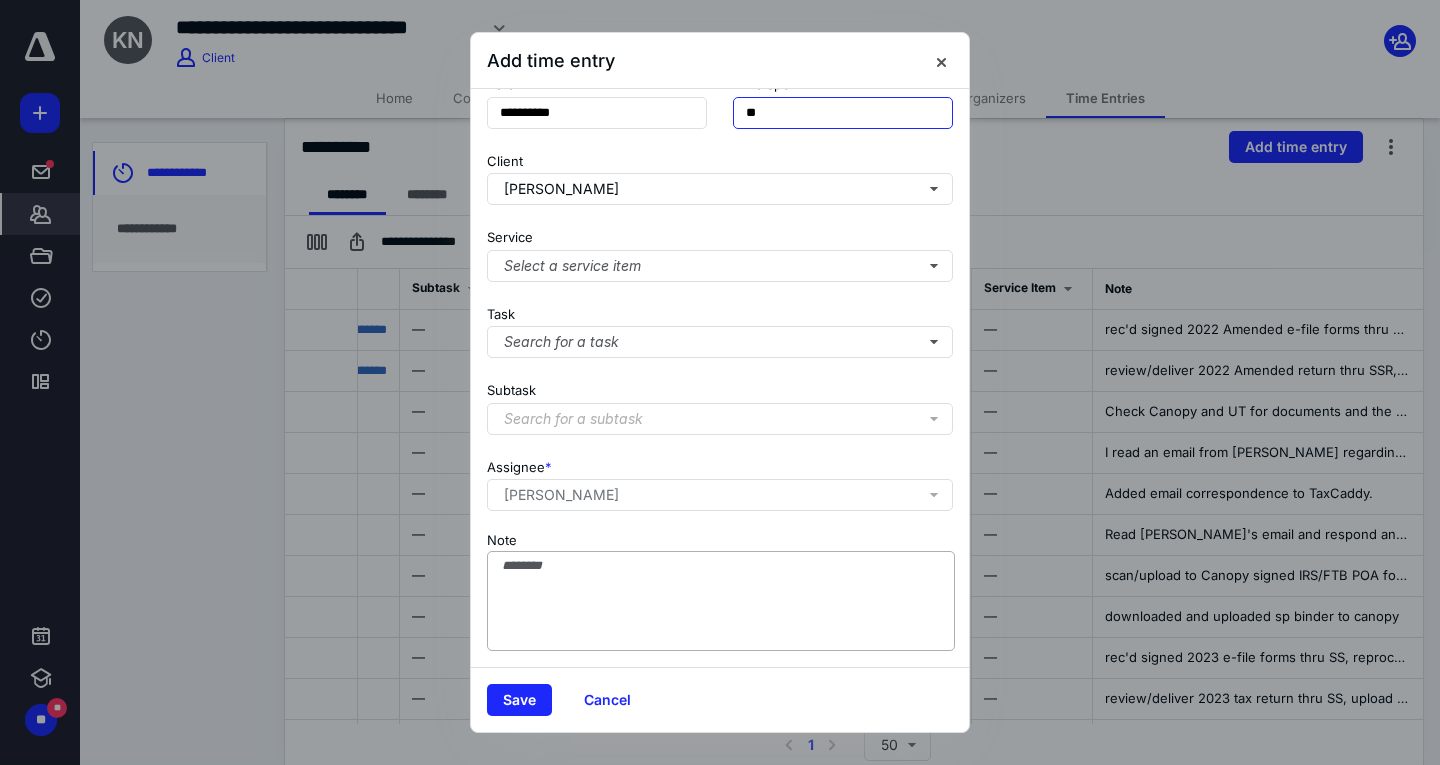type on "**" 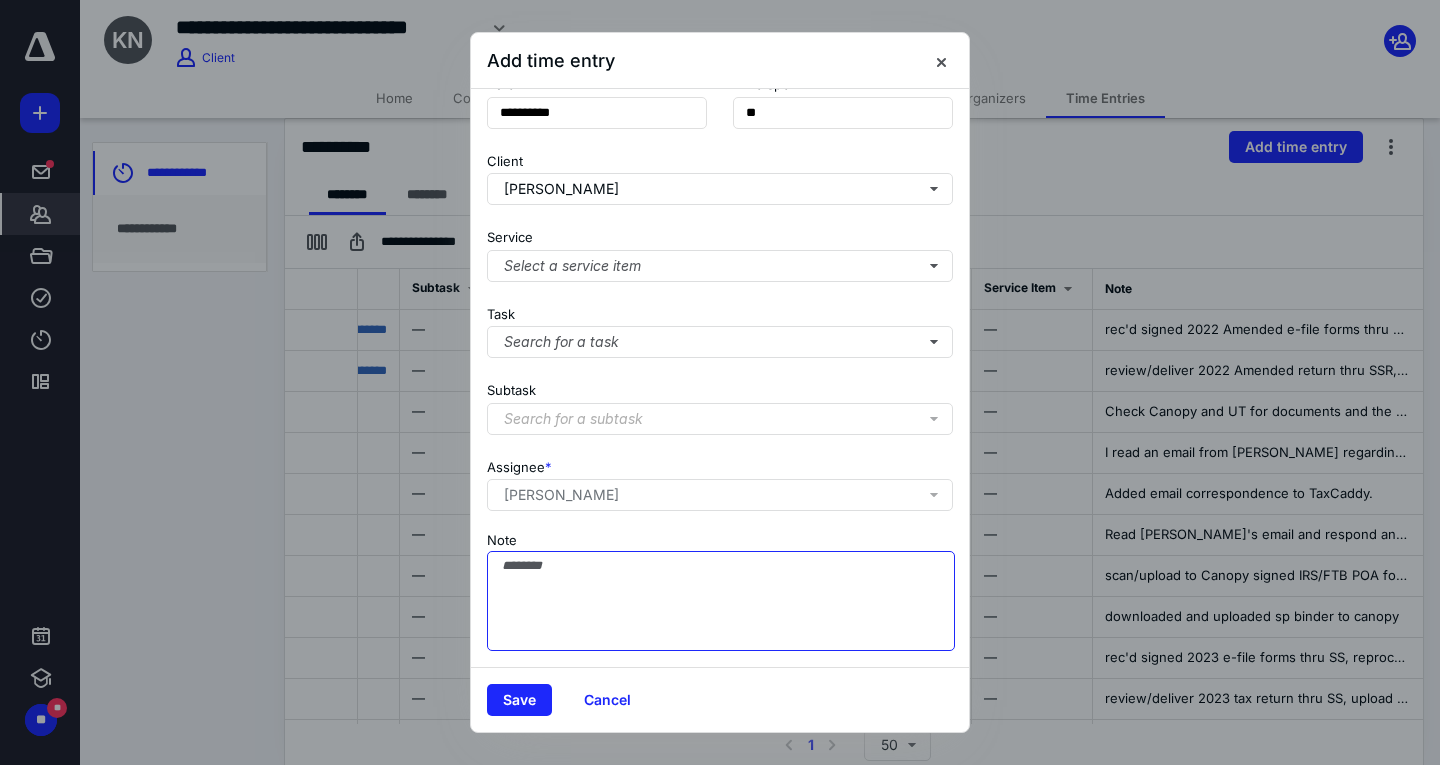 click on "Note" at bounding box center (721, 601) 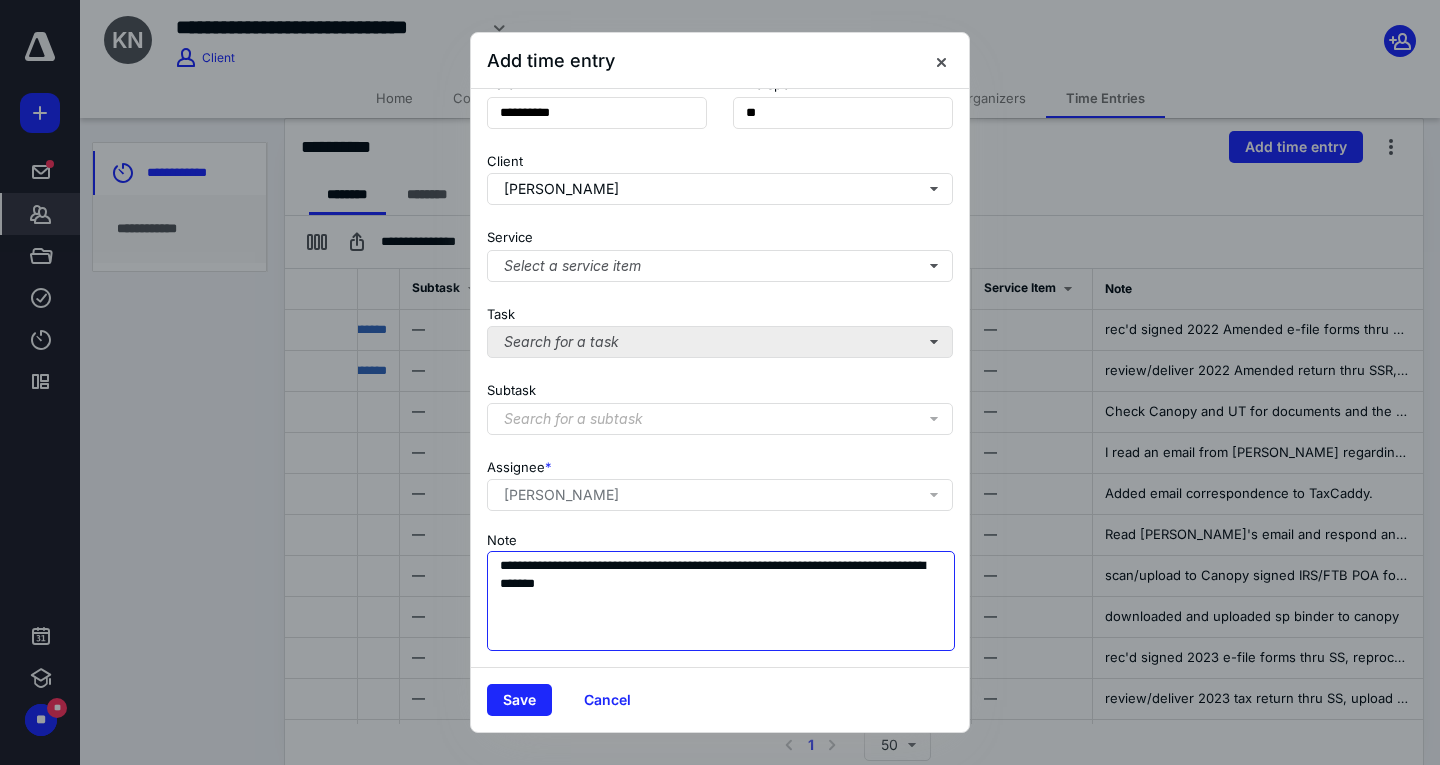 type on "**********" 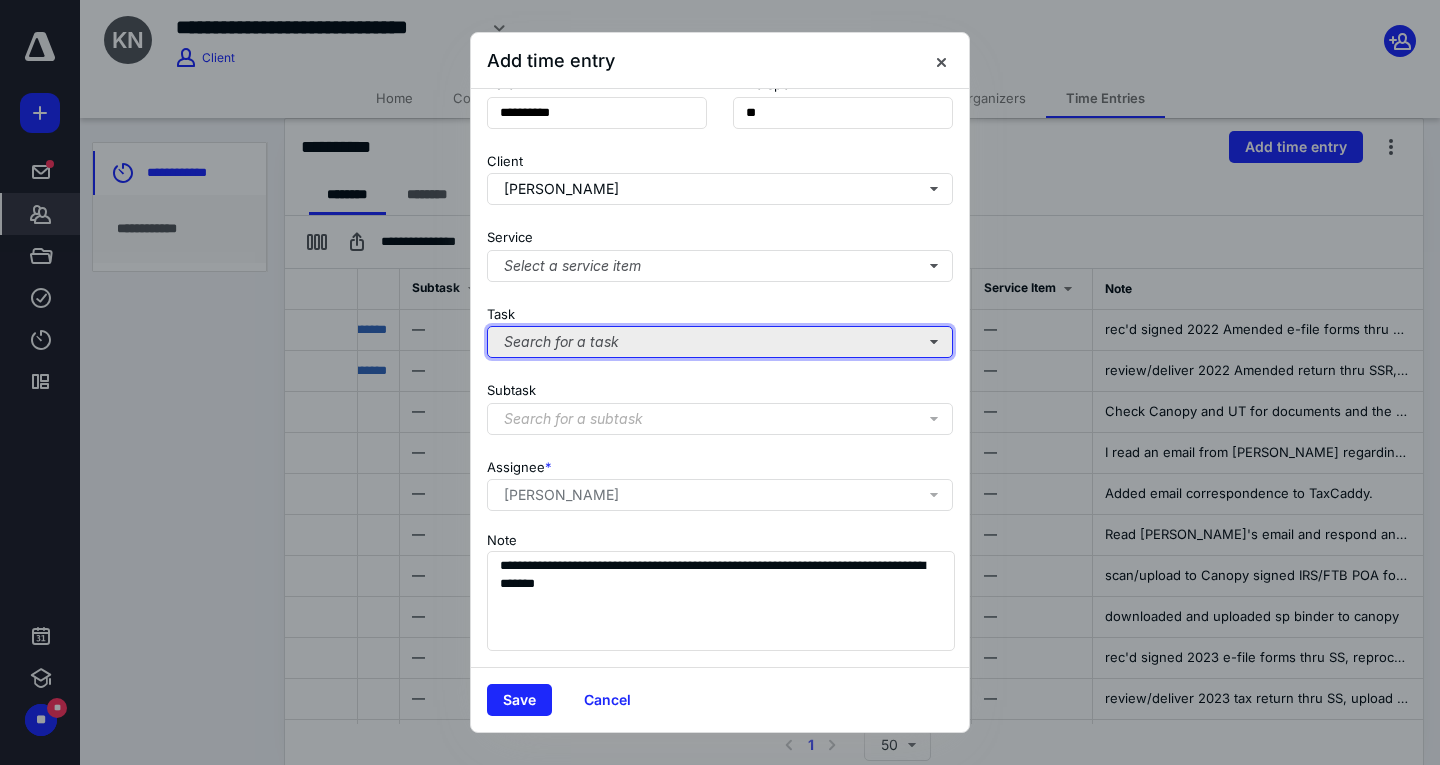 click on "Search for a task" at bounding box center [720, 342] 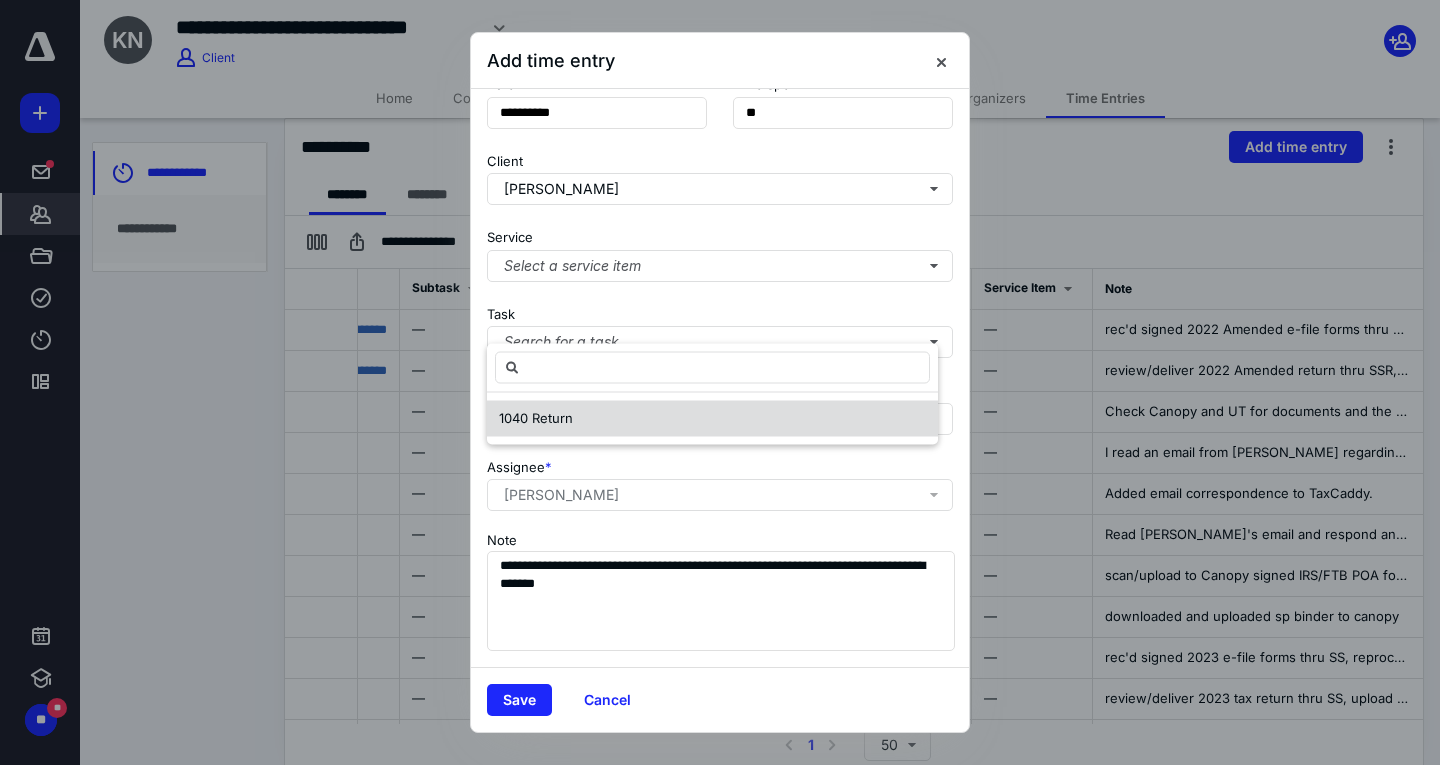click on "1040 Return" at bounding box center (536, 418) 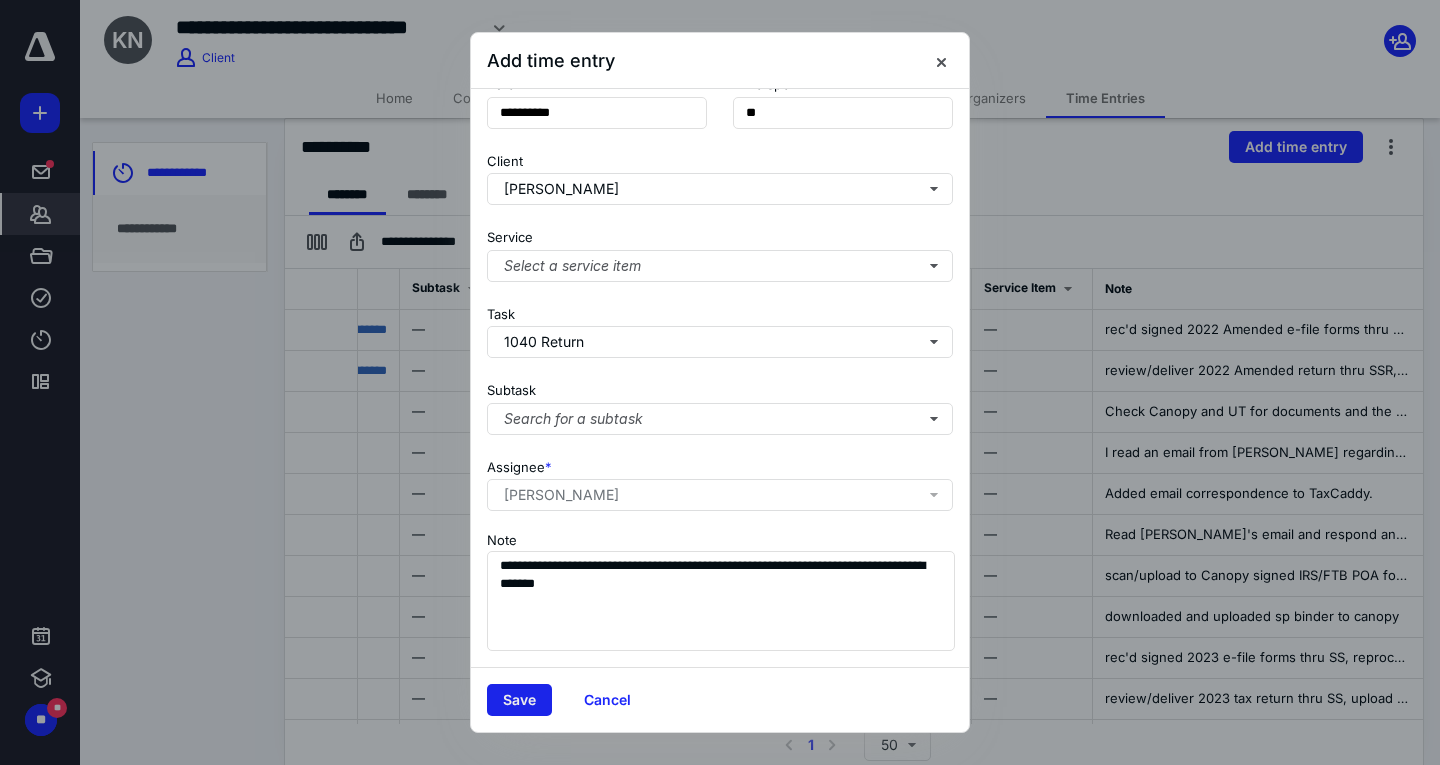 click on "Save" at bounding box center [519, 700] 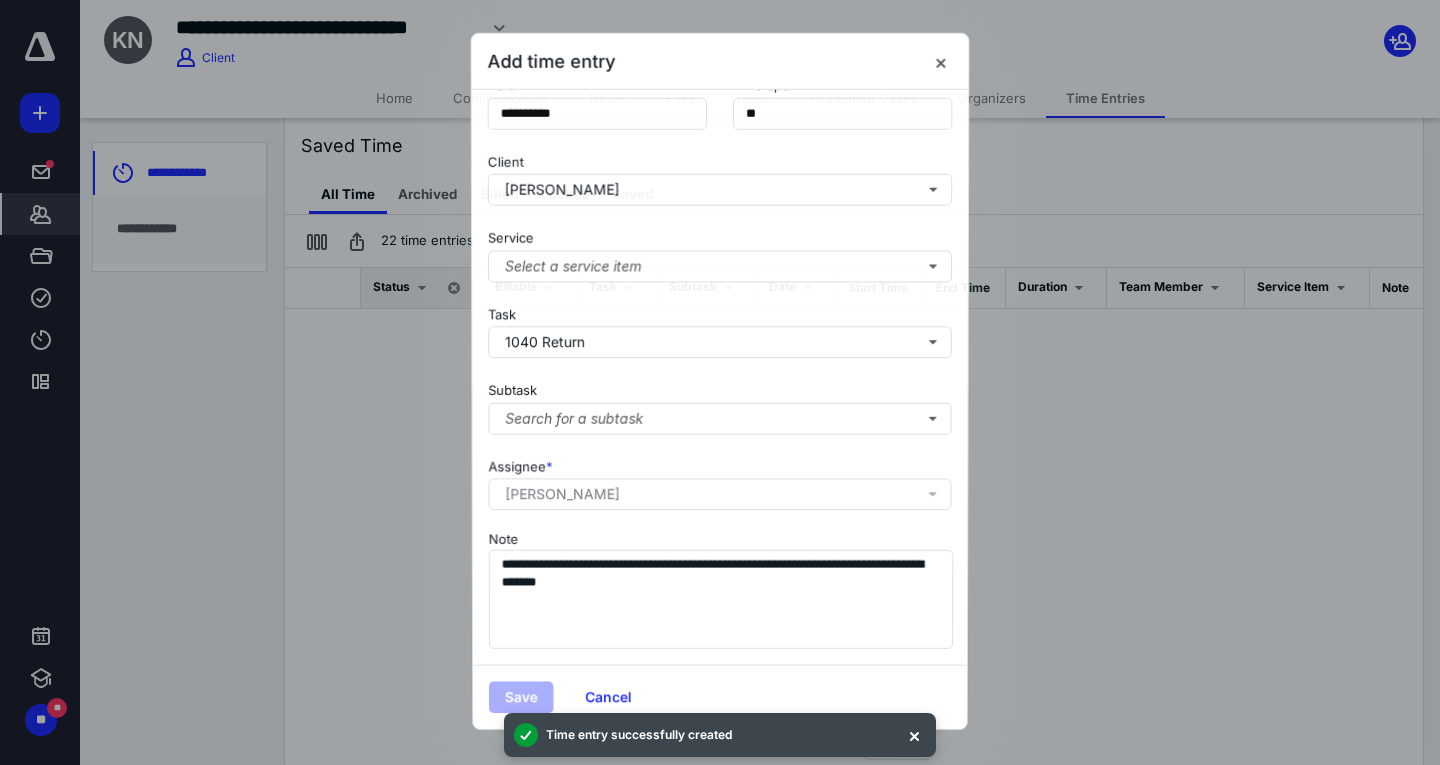 checkbox on "false" 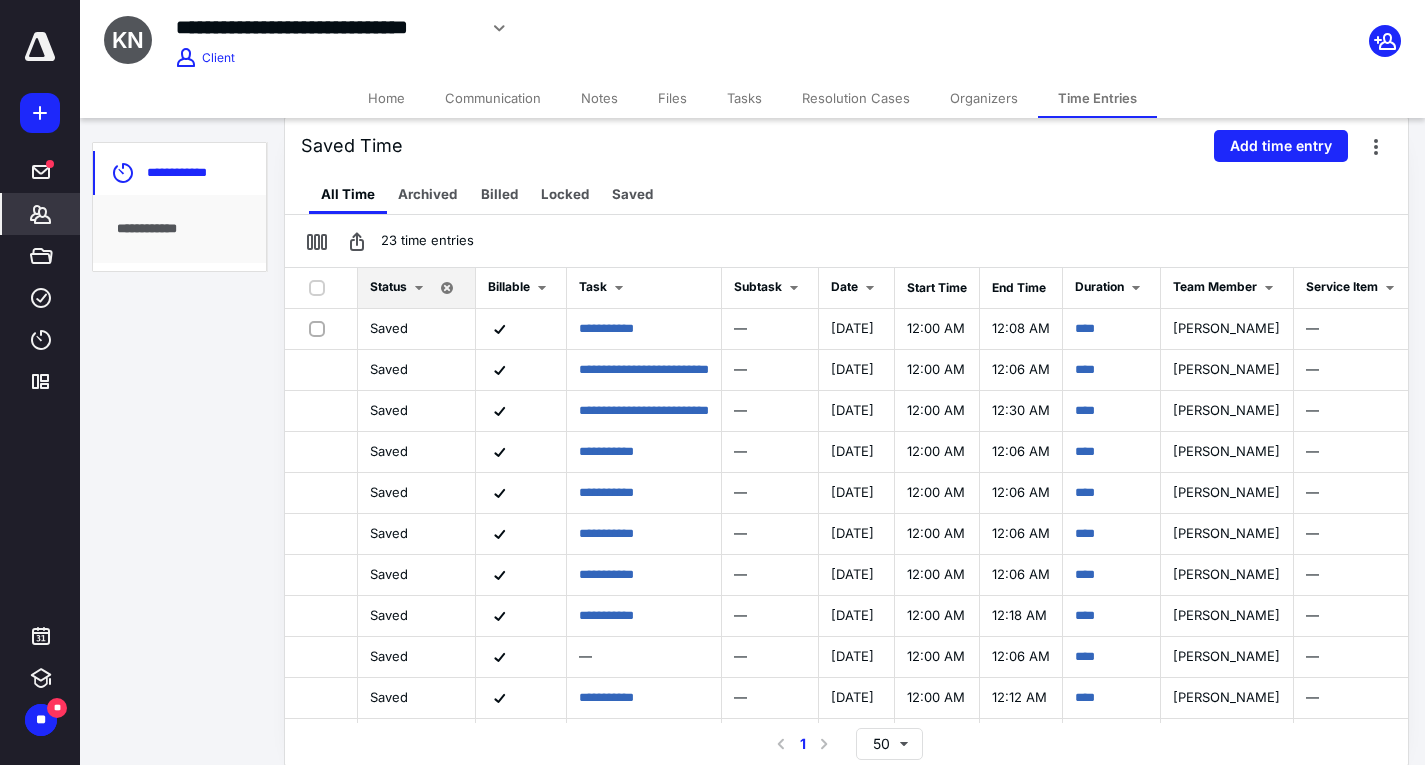 click on "Home" at bounding box center (386, 98) 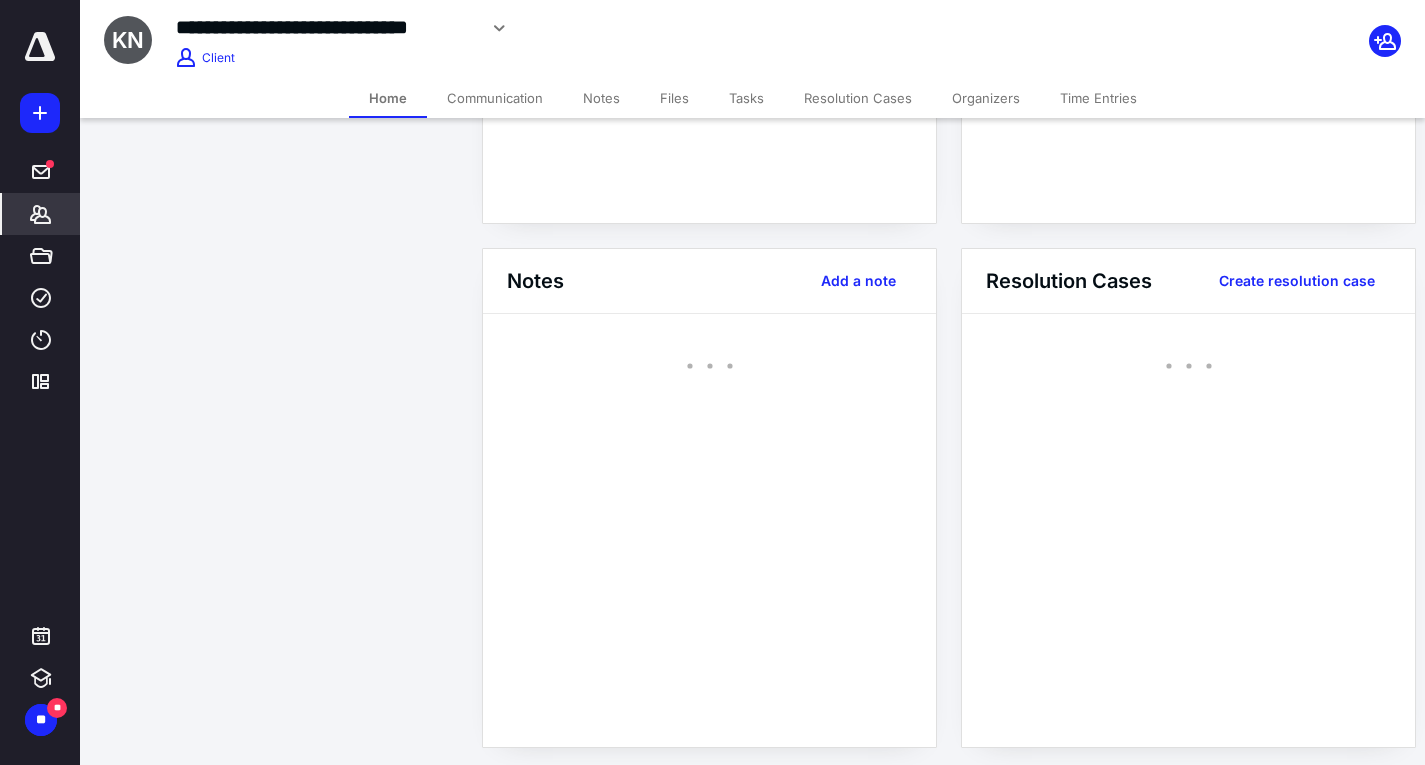 scroll, scrollTop: 0, scrollLeft: 0, axis: both 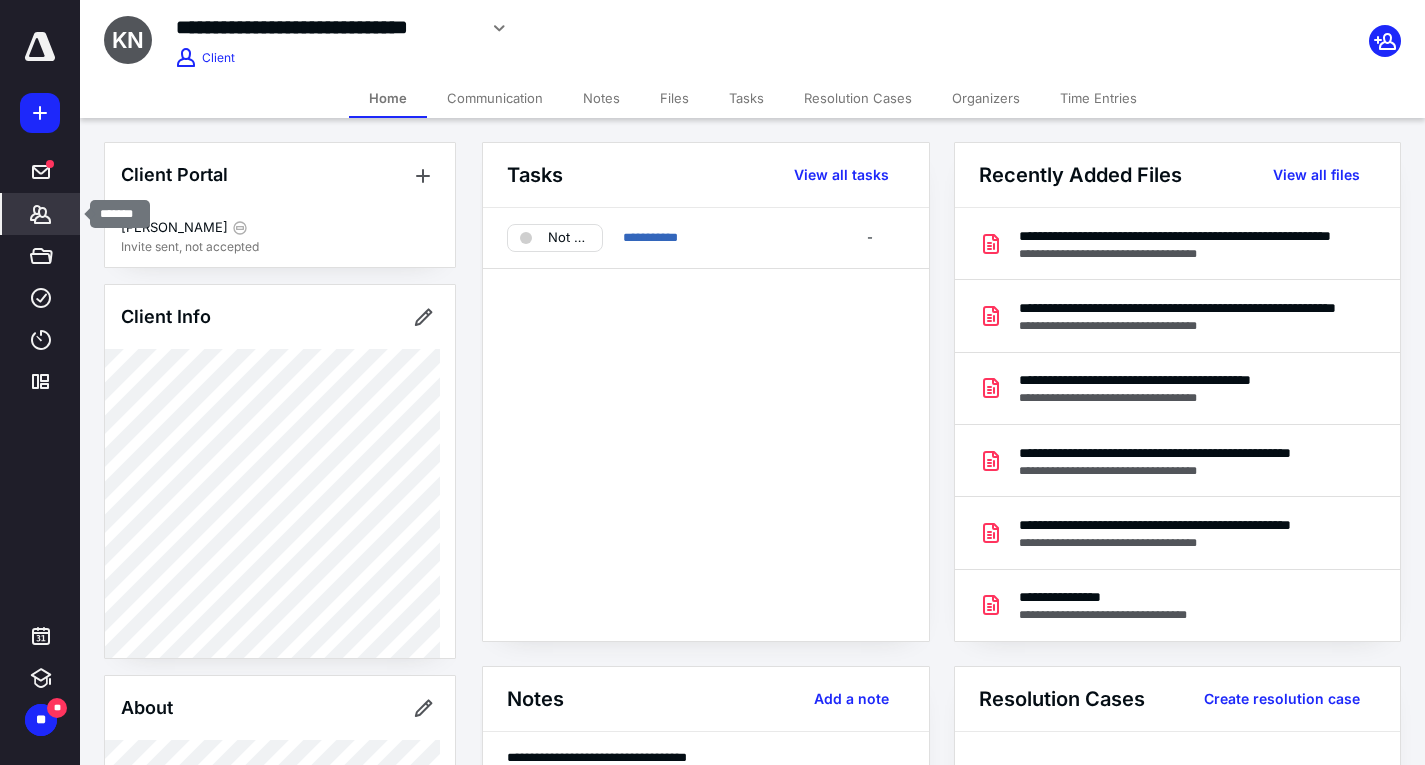 click 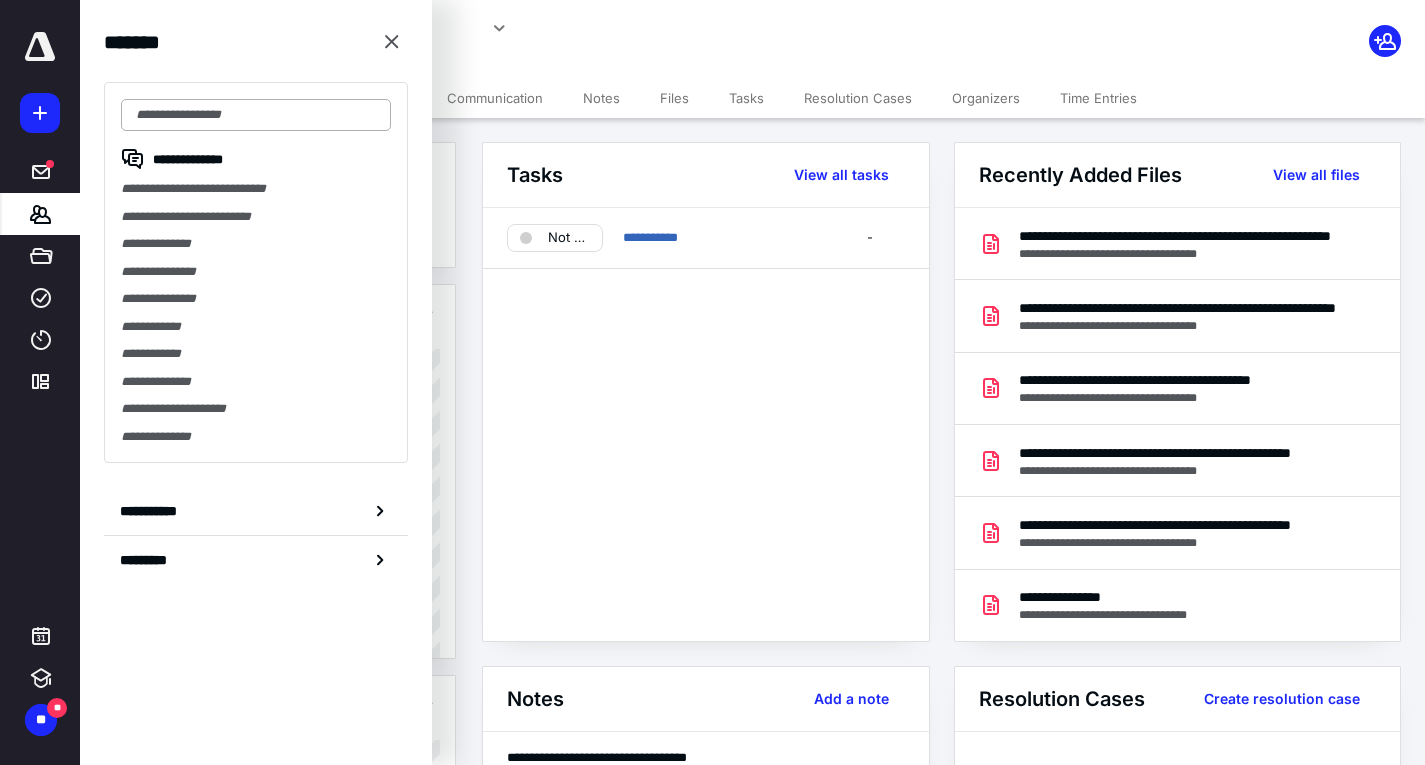 click at bounding box center (256, 115) 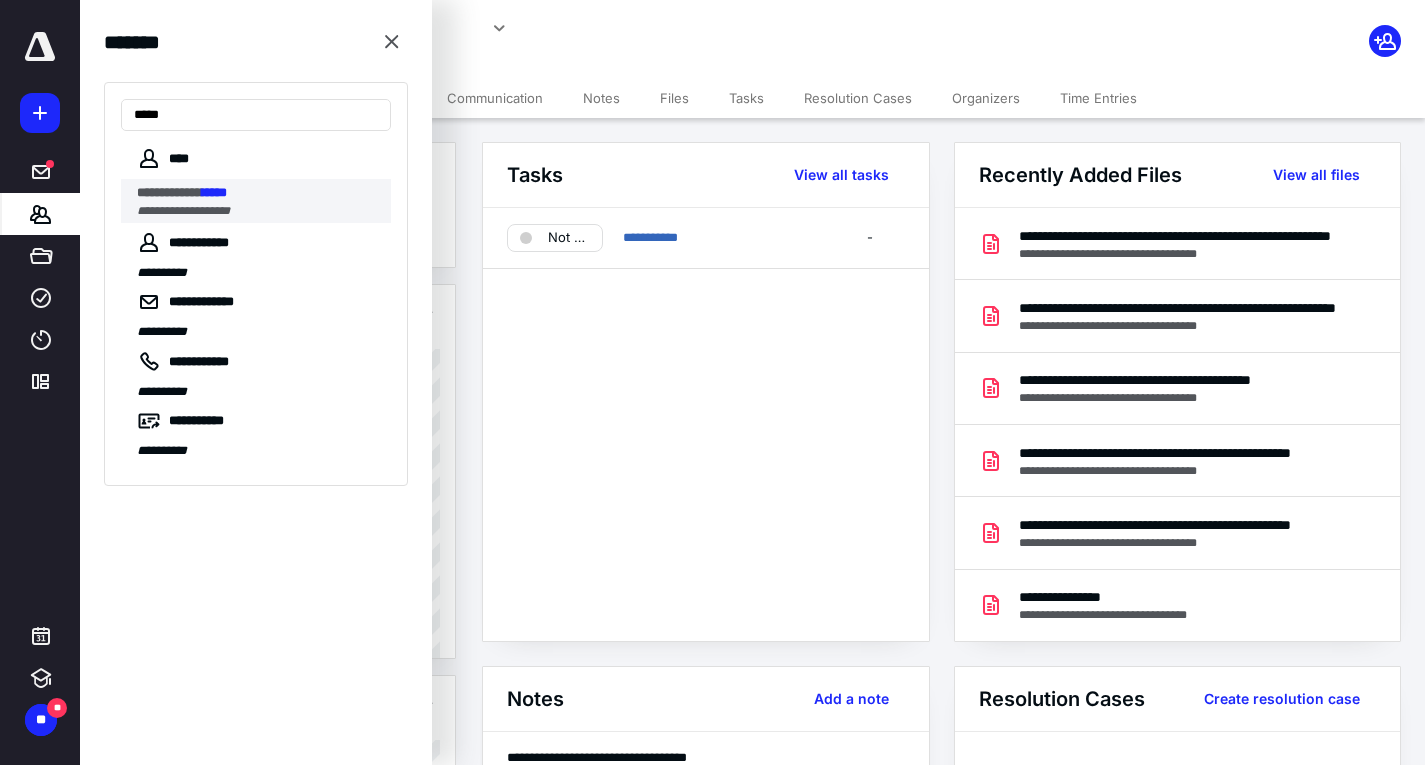 type on "*****" 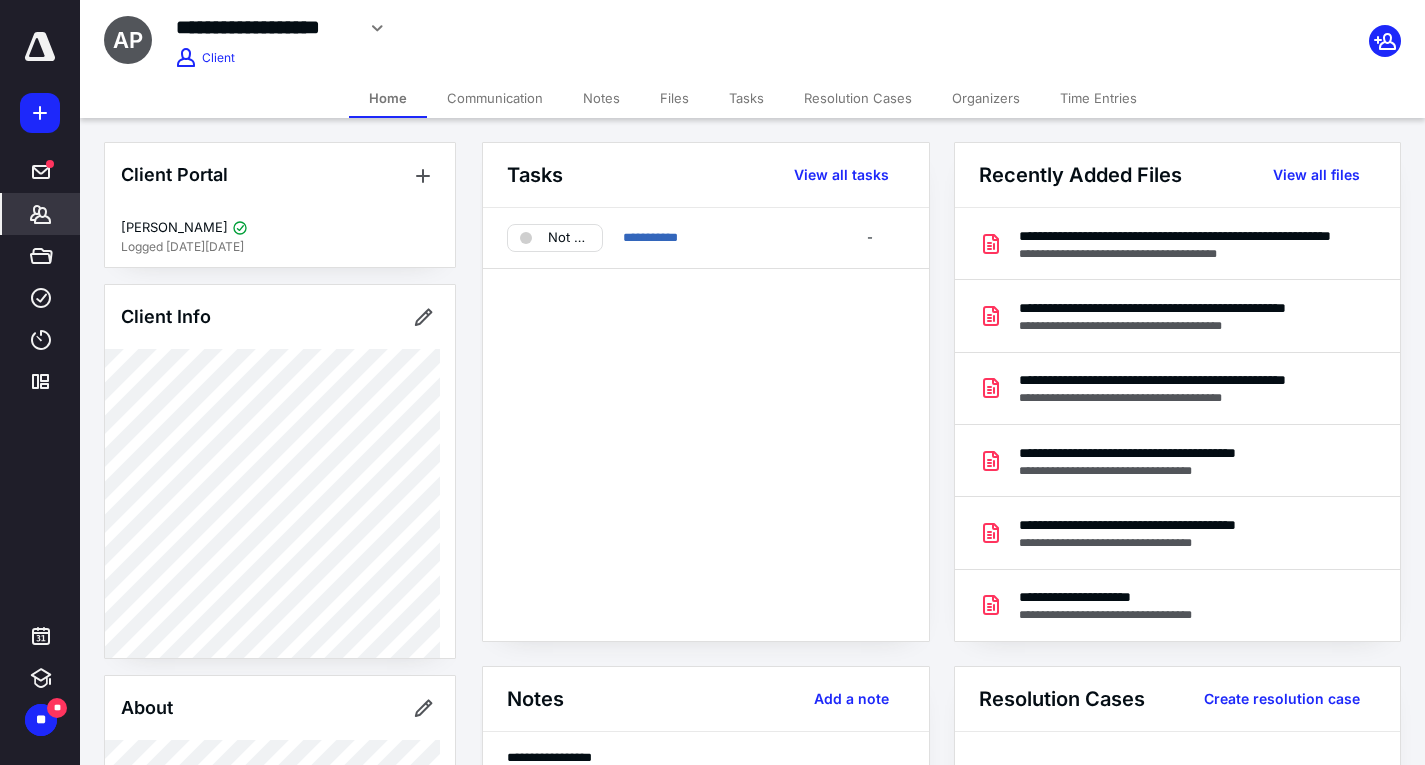 click on "Communication" at bounding box center (495, 98) 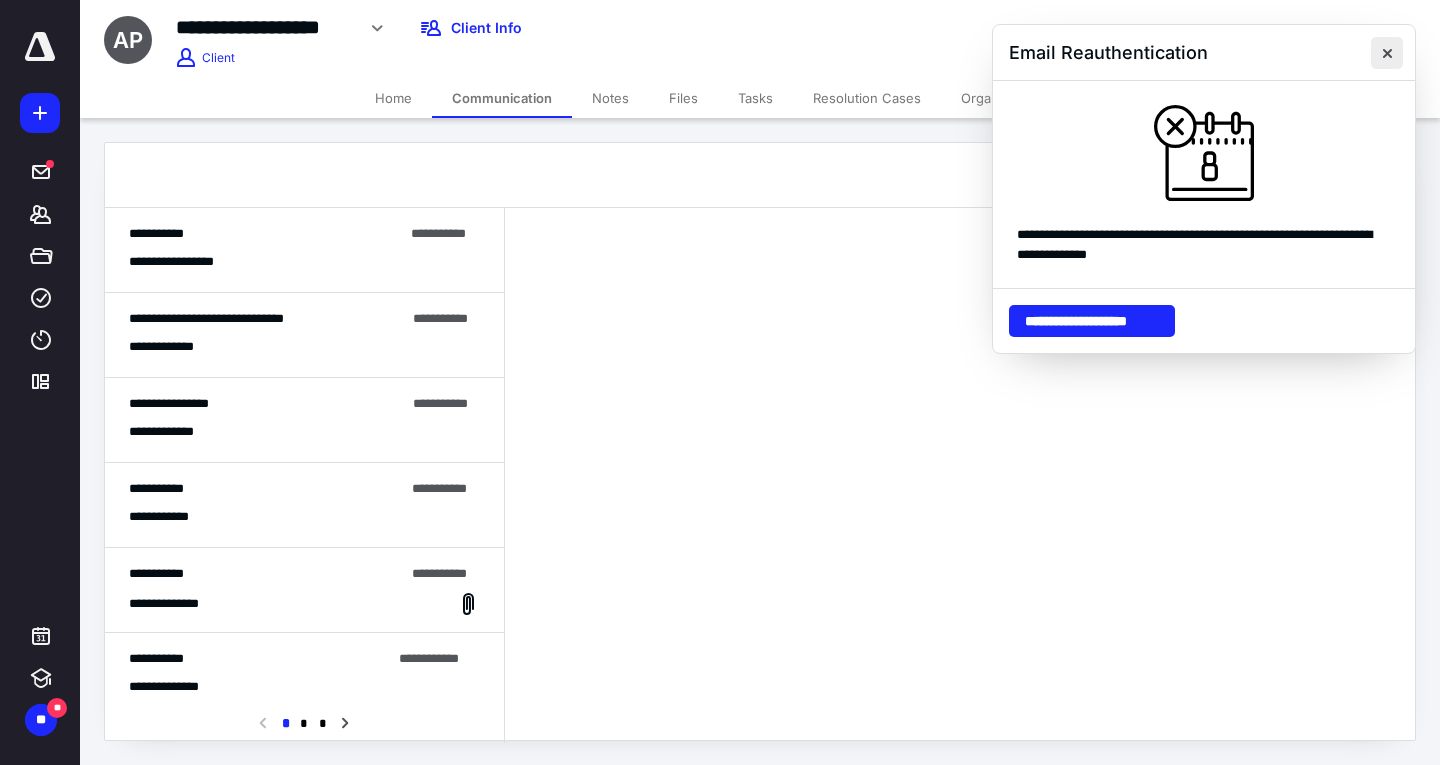 click at bounding box center (1387, 53) 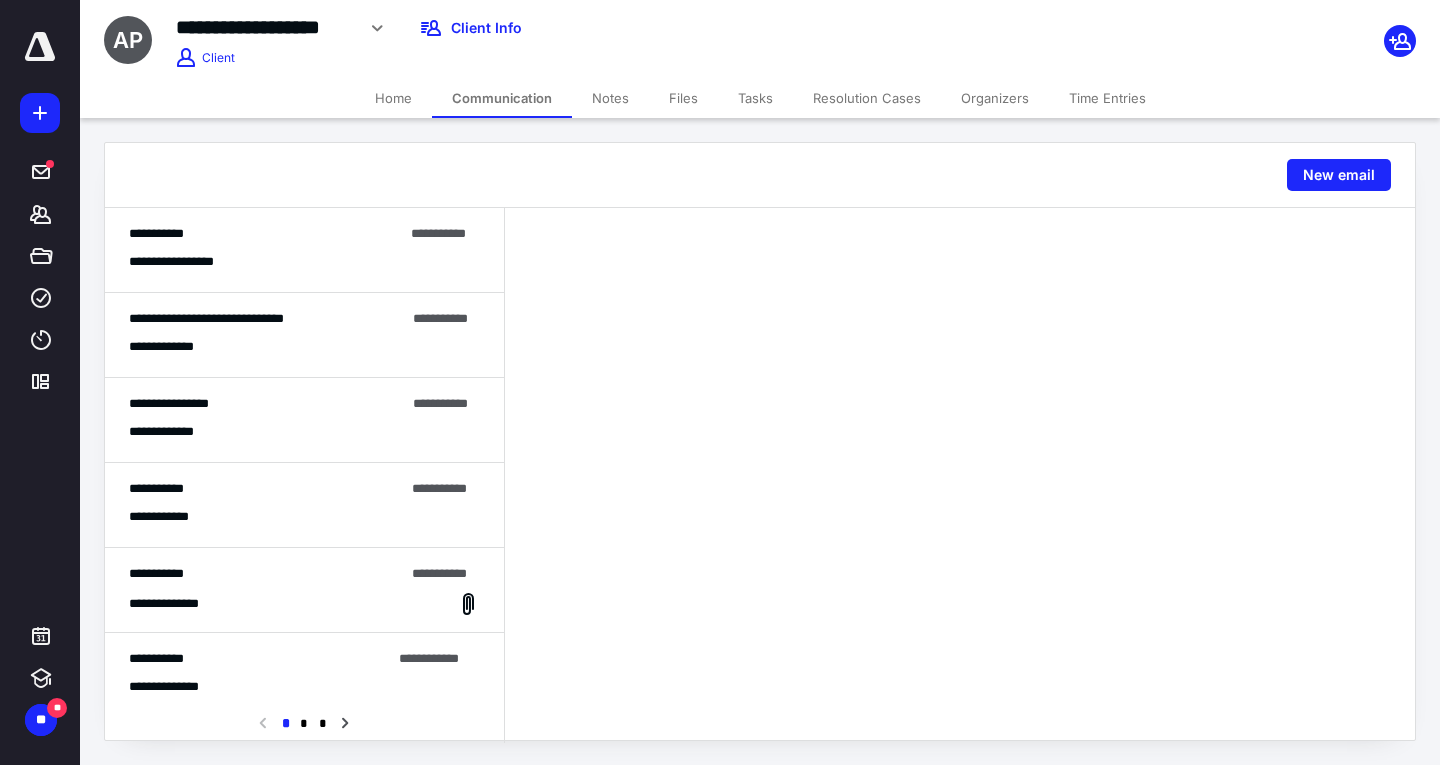 click on "**********" at bounding box center (304, 262) 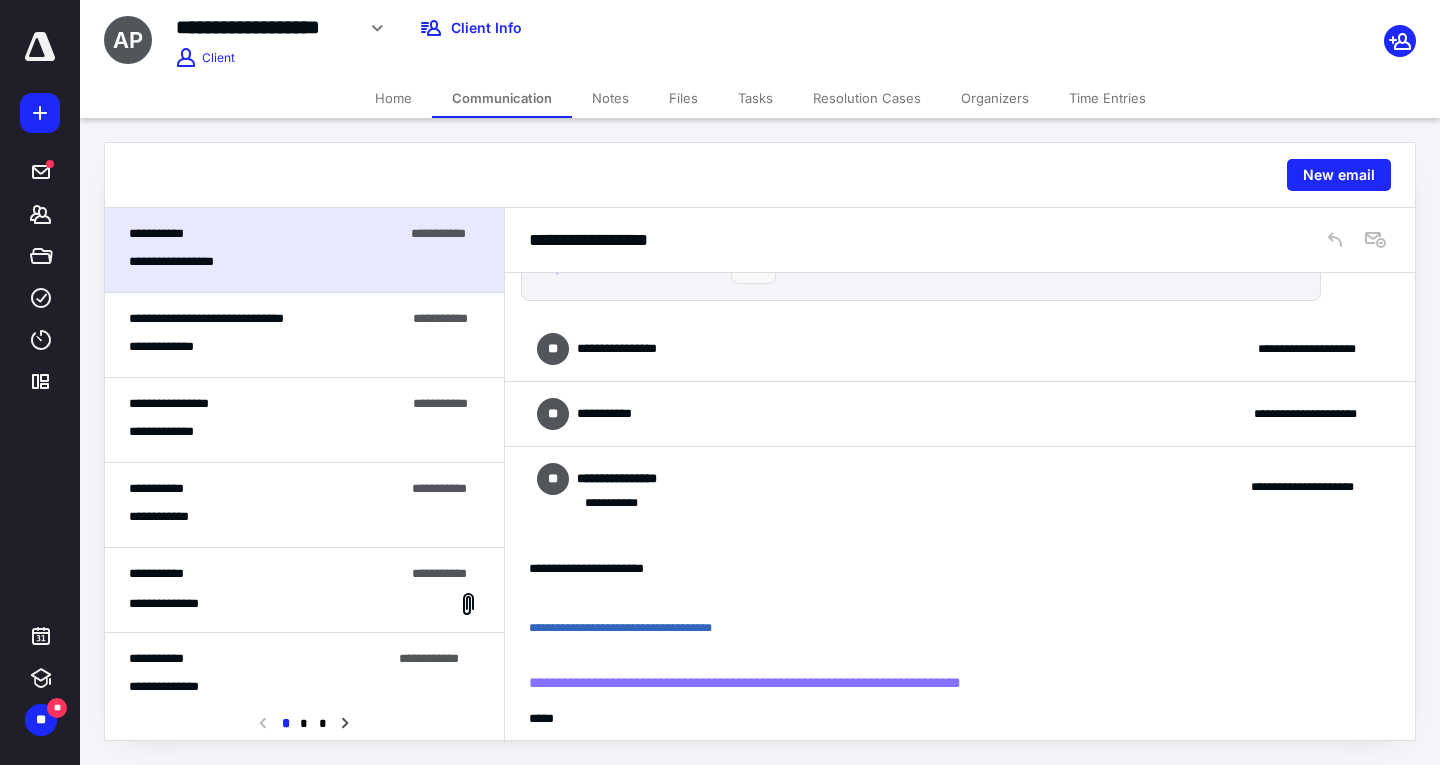 scroll, scrollTop: 0, scrollLeft: 0, axis: both 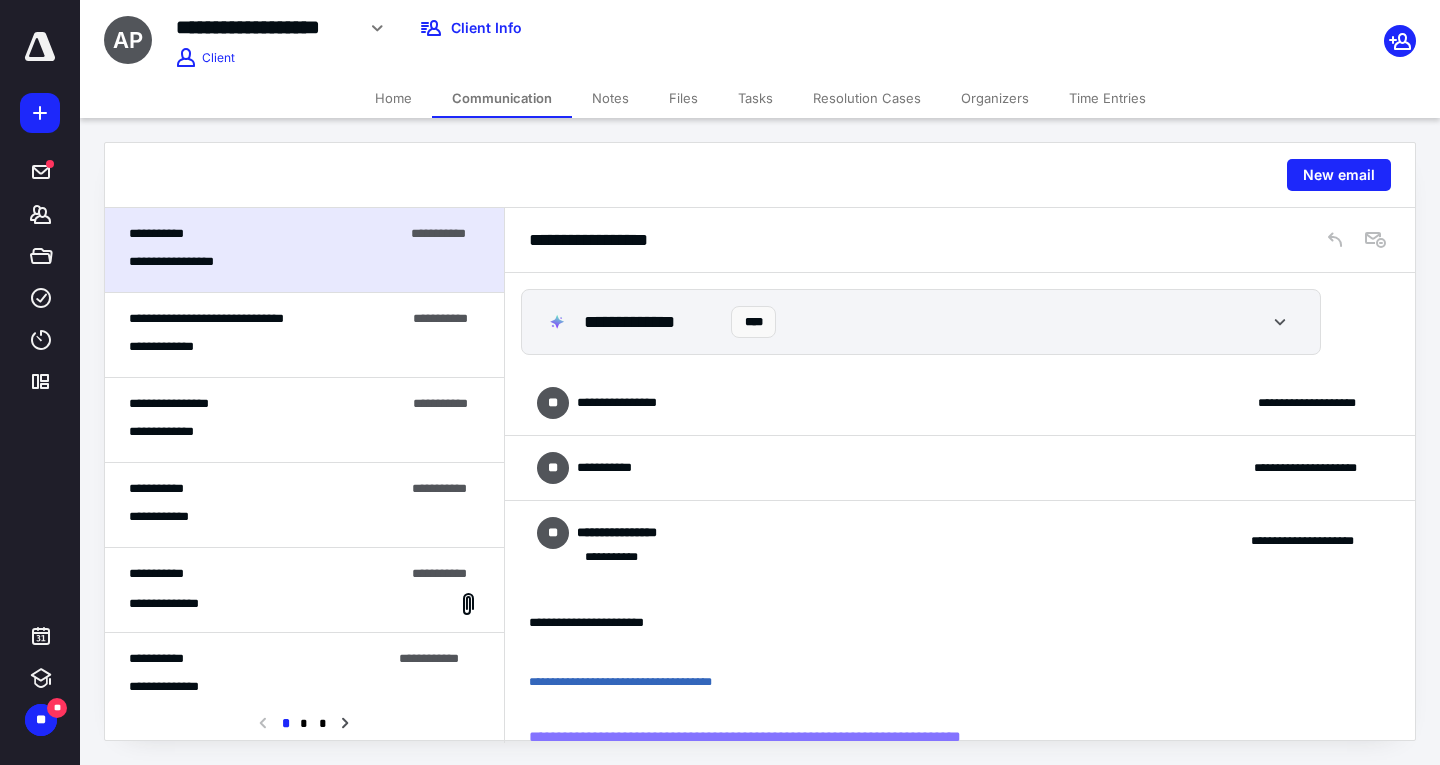 click on "**********" at bounding box center (960, 403) 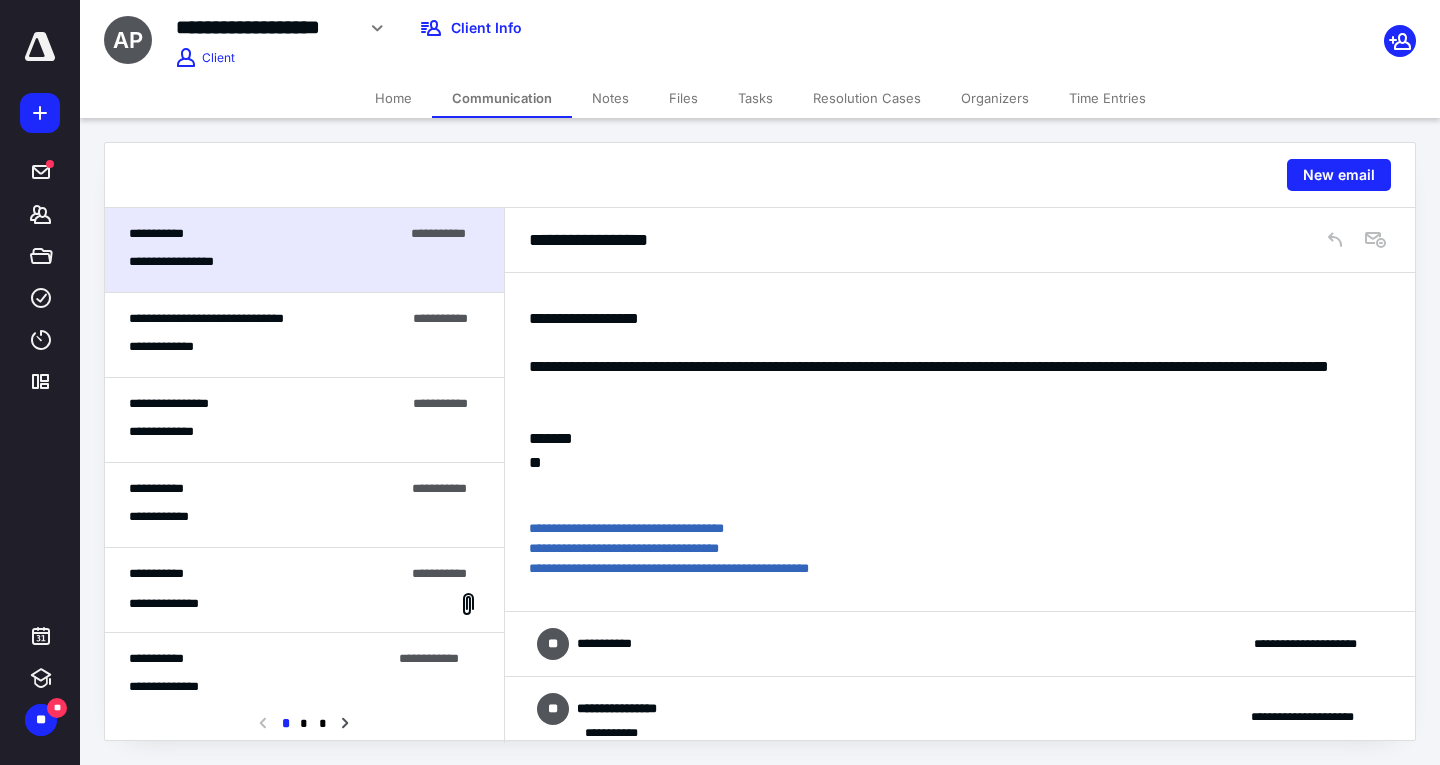 scroll, scrollTop: 200, scrollLeft: 0, axis: vertical 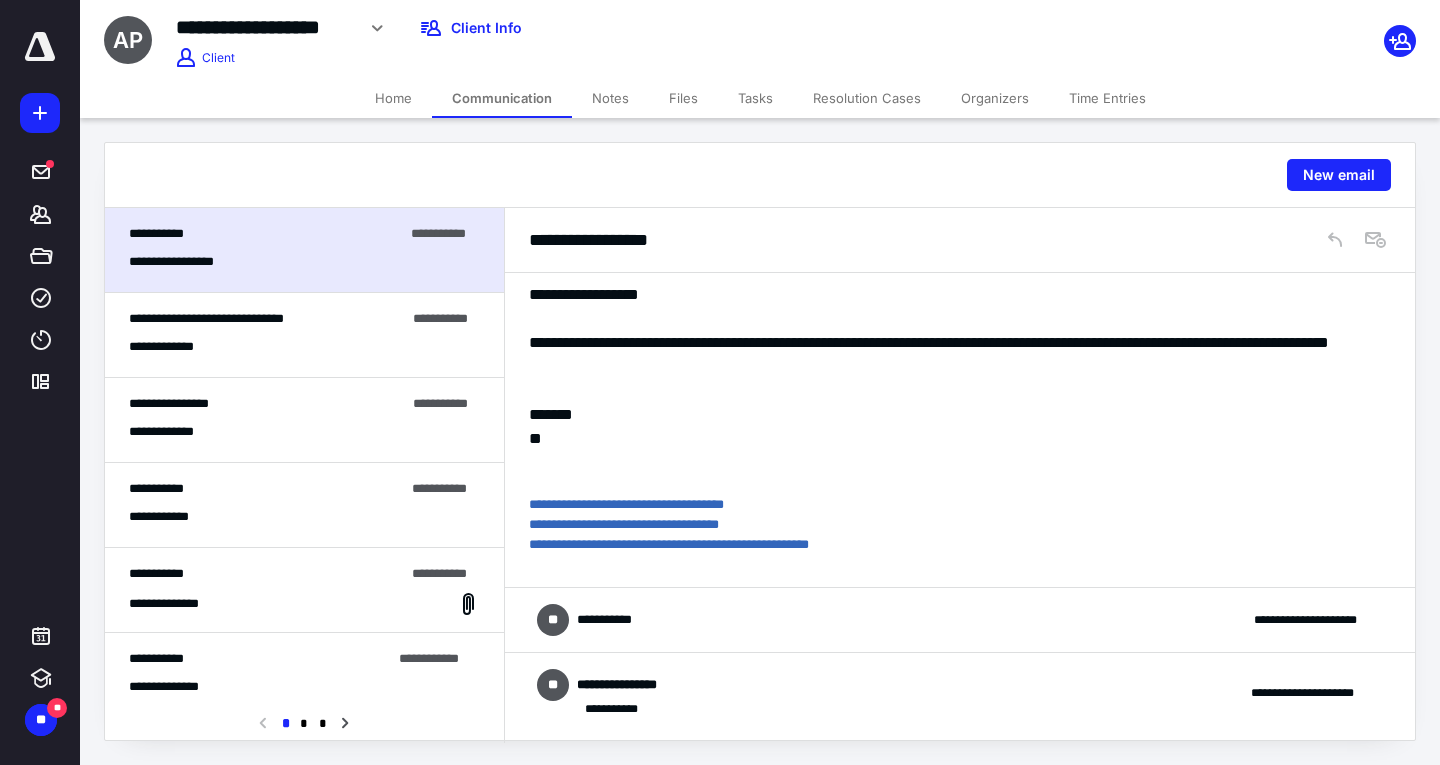 click on "**********" at bounding box center [960, 620] 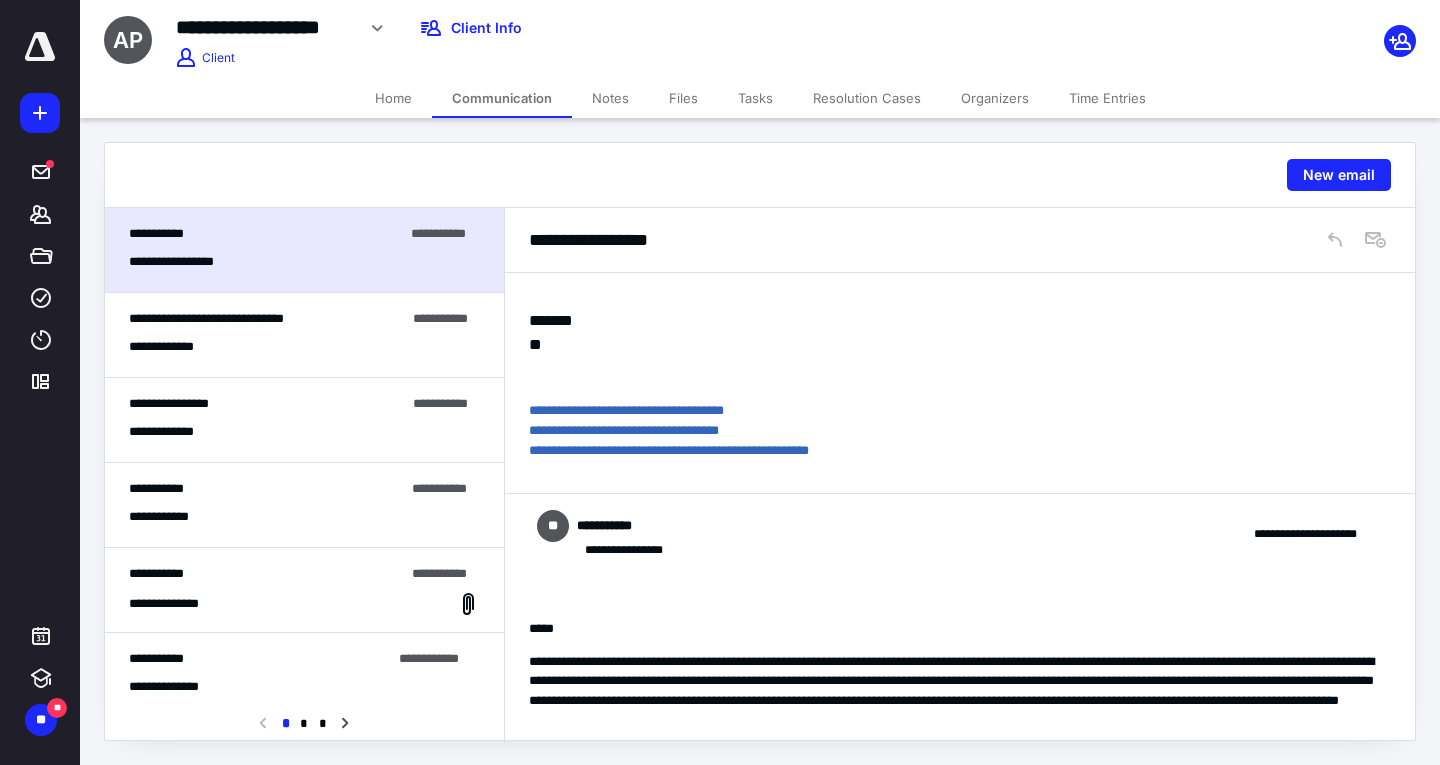 scroll, scrollTop: 400, scrollLeft: 0, axis: vertical 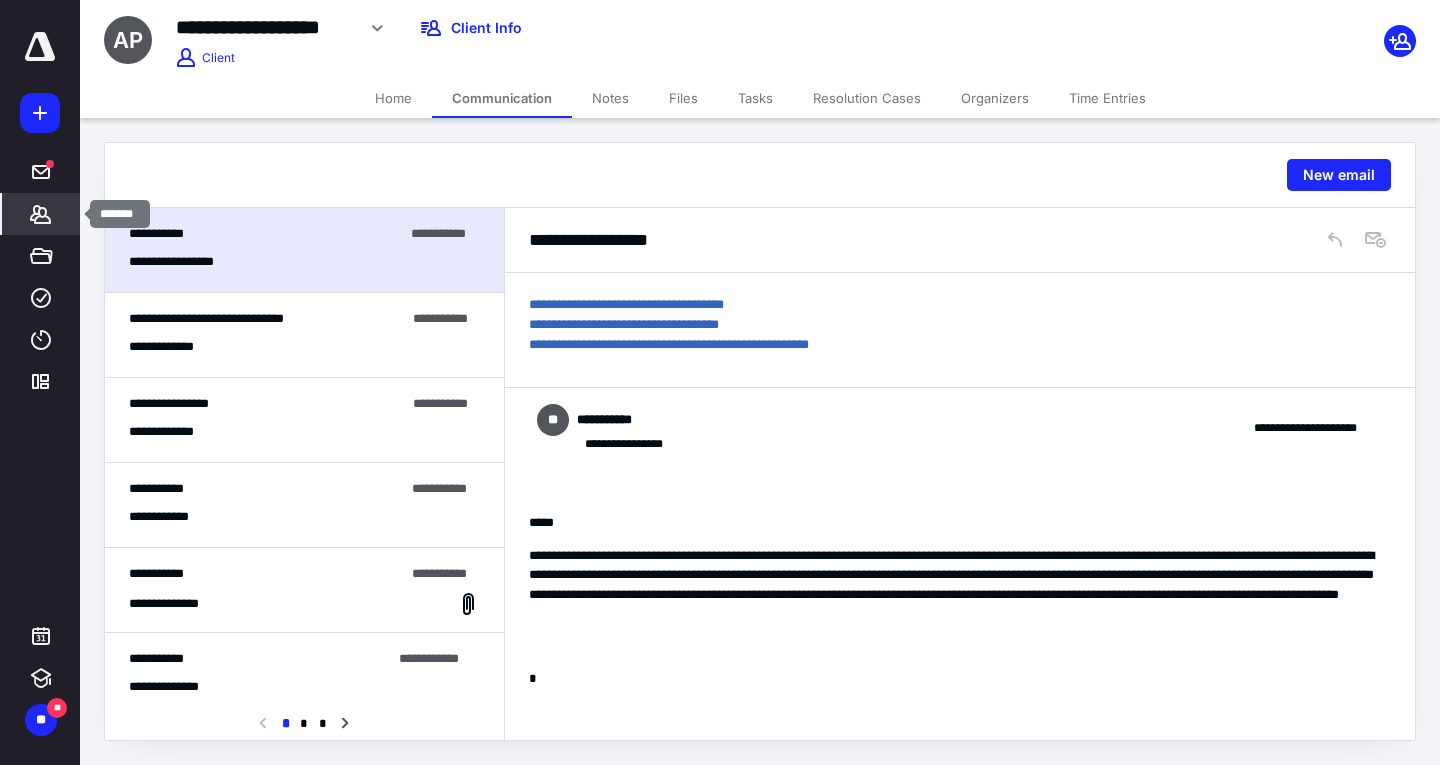 click 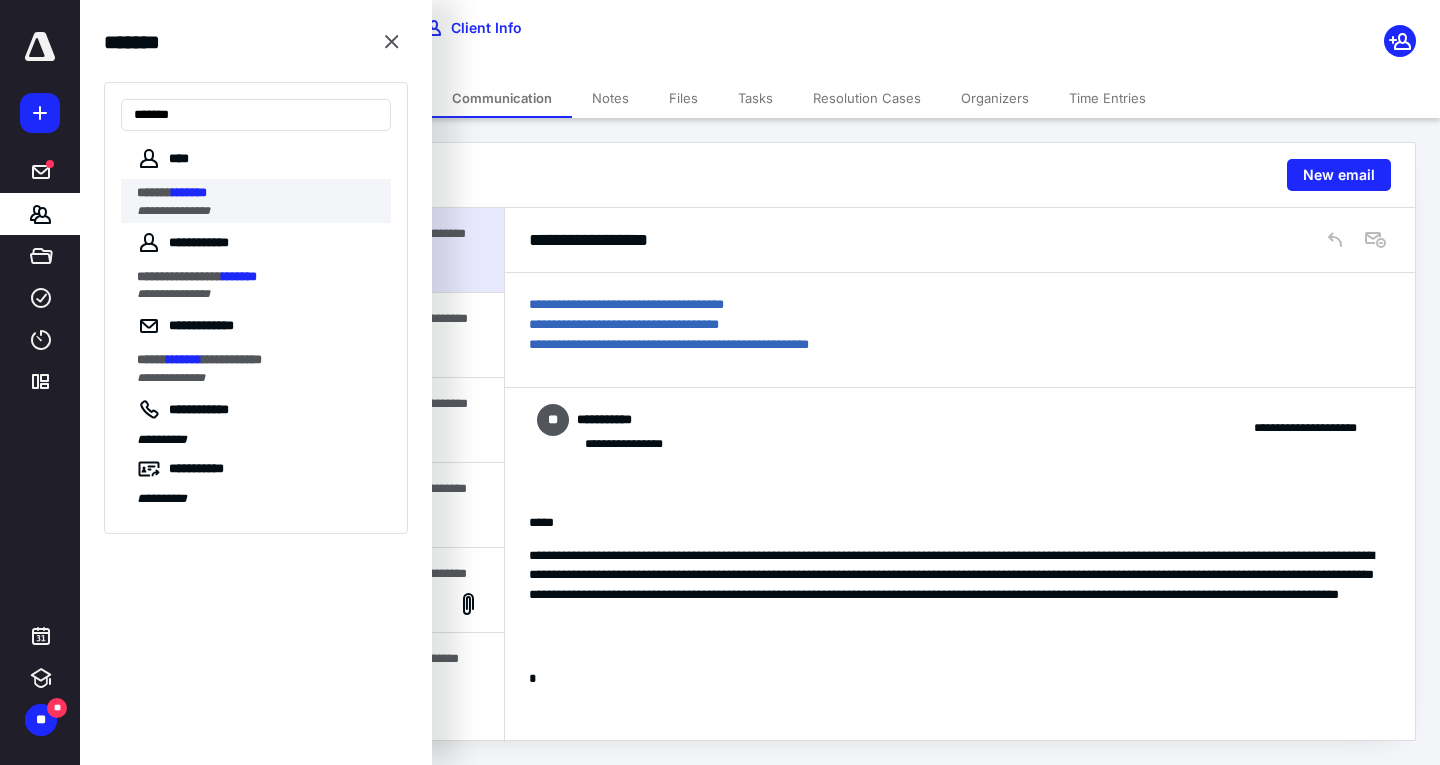 type on "*******" 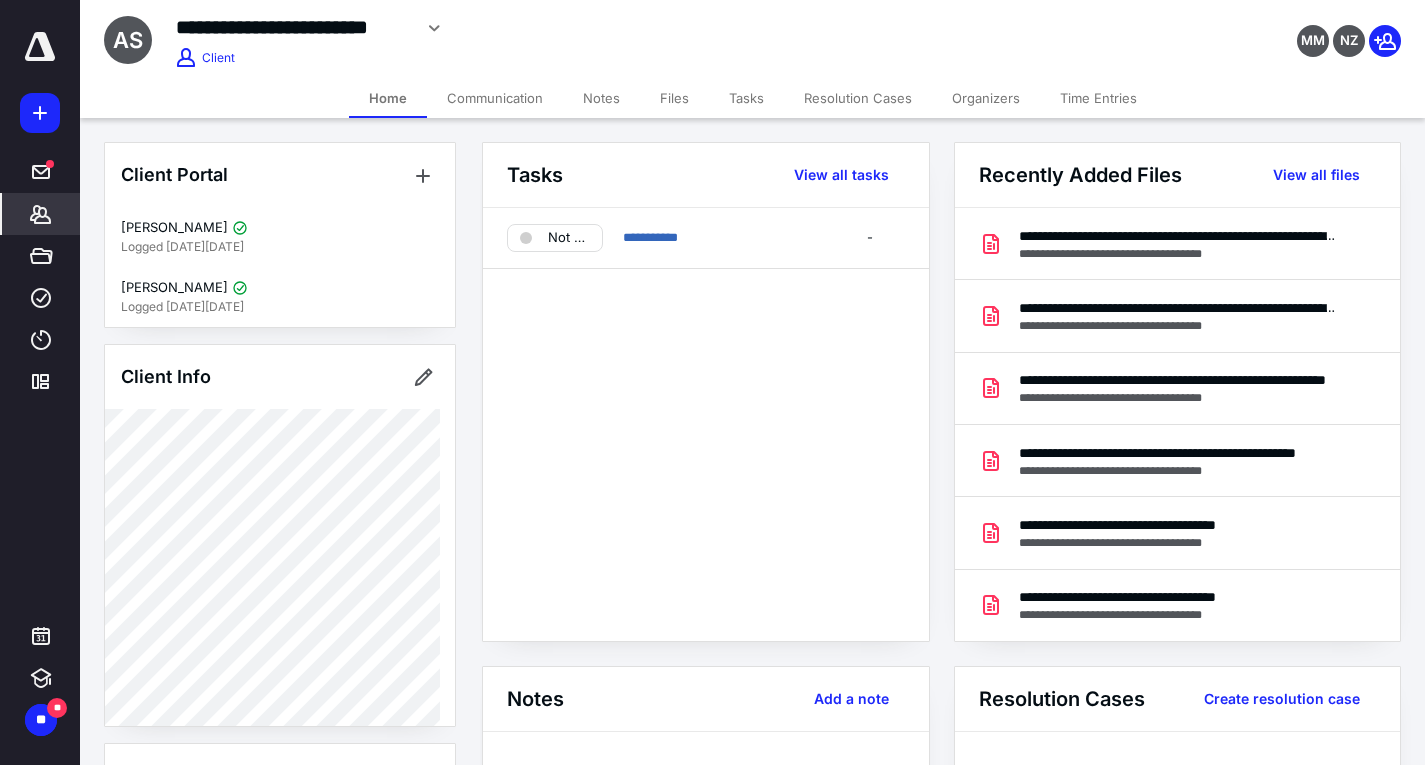 click on "Communication" at bounding box center (495, 98) 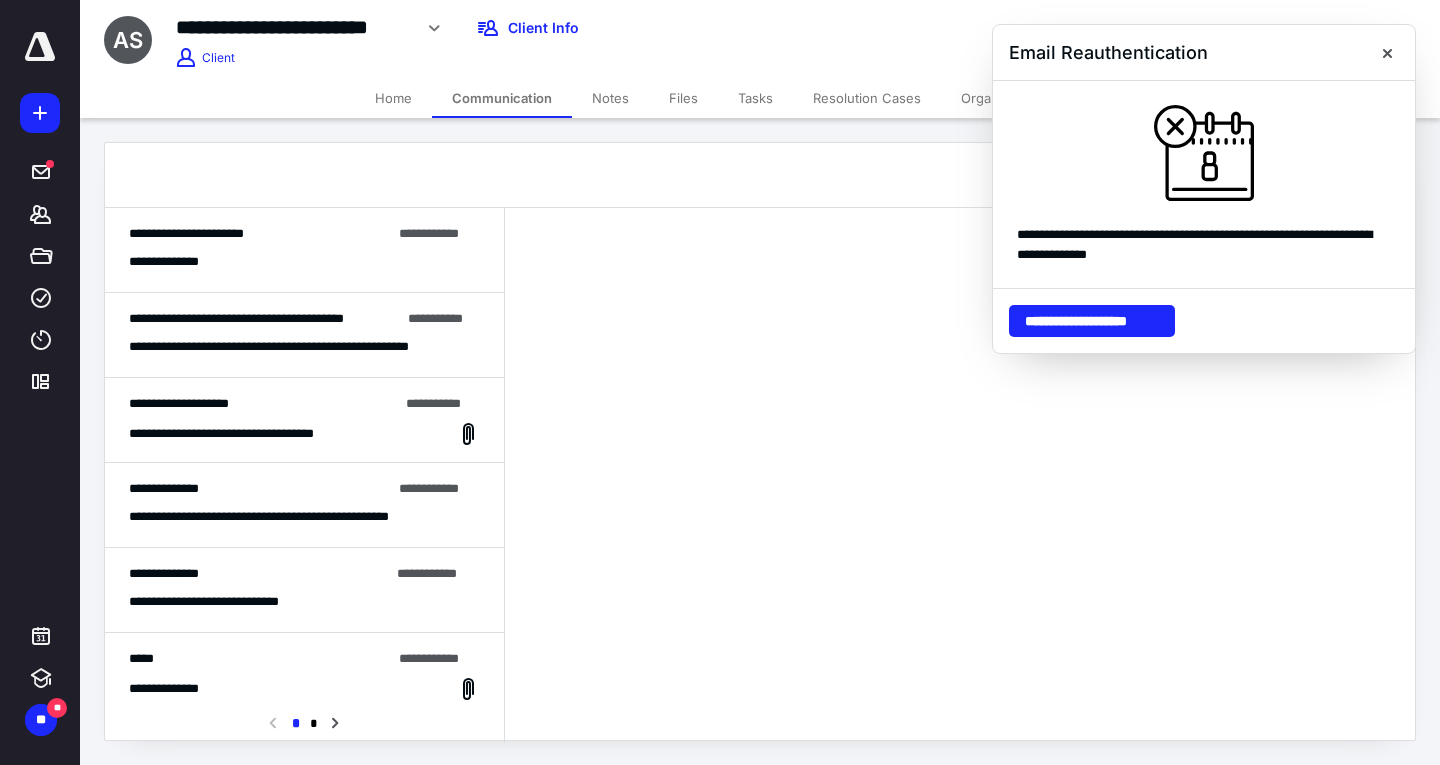 click on "Email Reauthentication" at bounding box center (1204, 53) 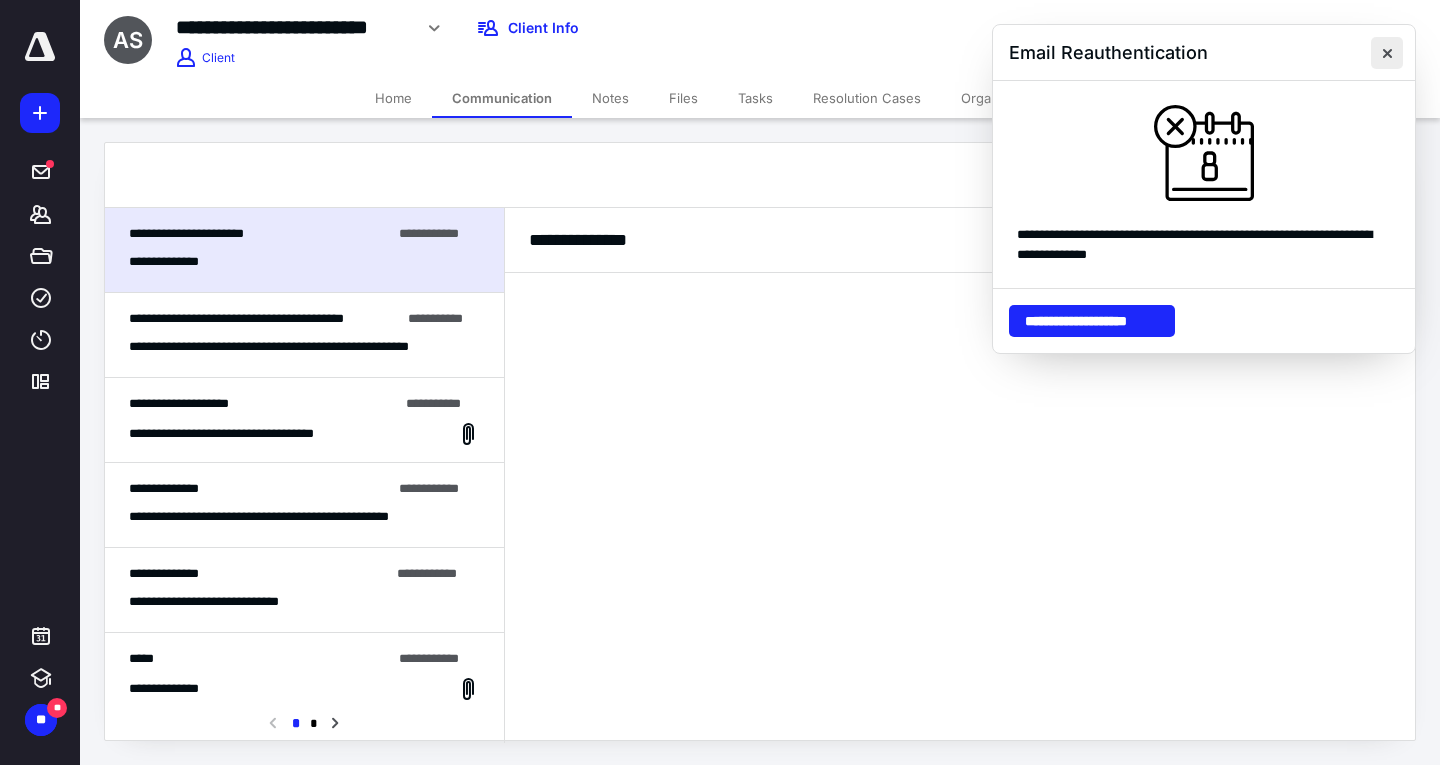 click at bounding box center [1387, 53] 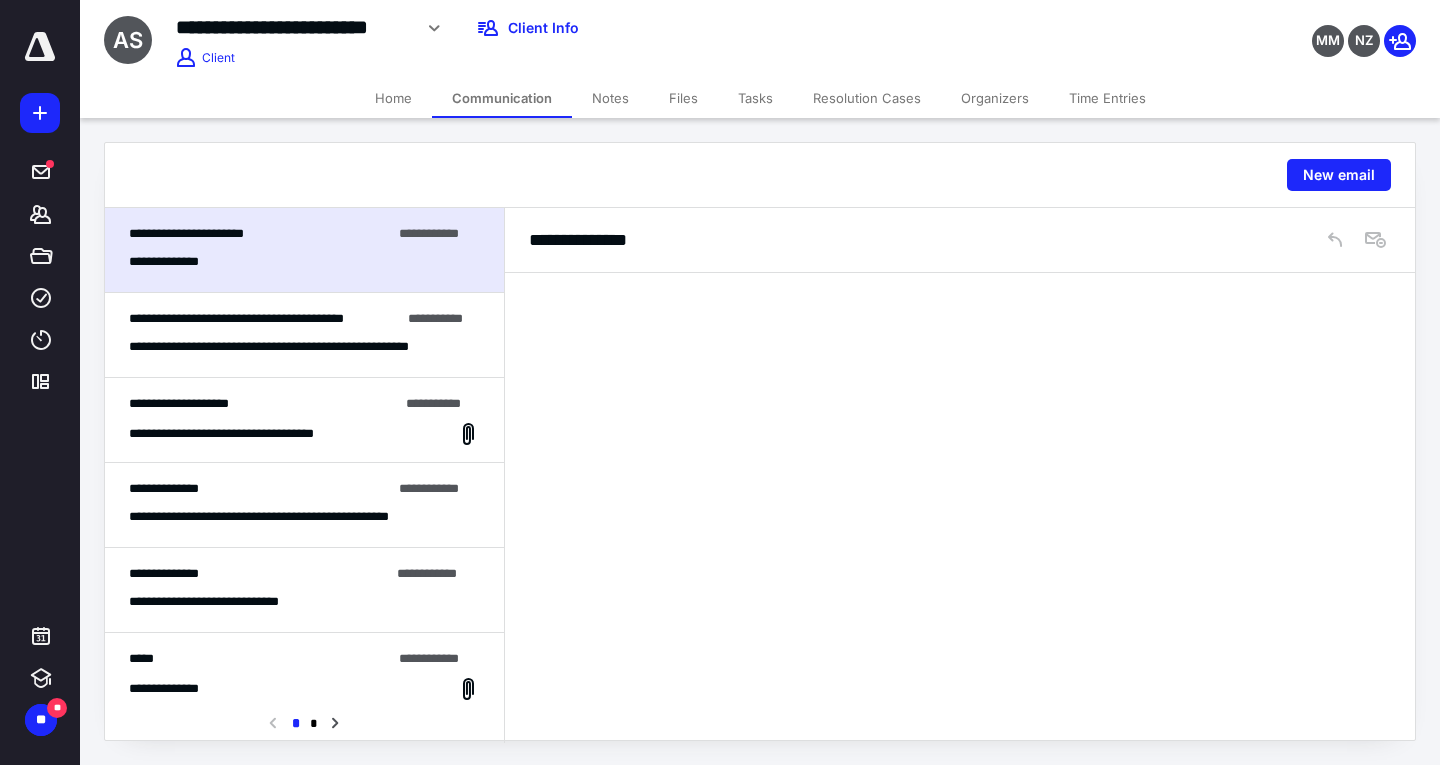 click on "**********" at bounding box center (175, 262) 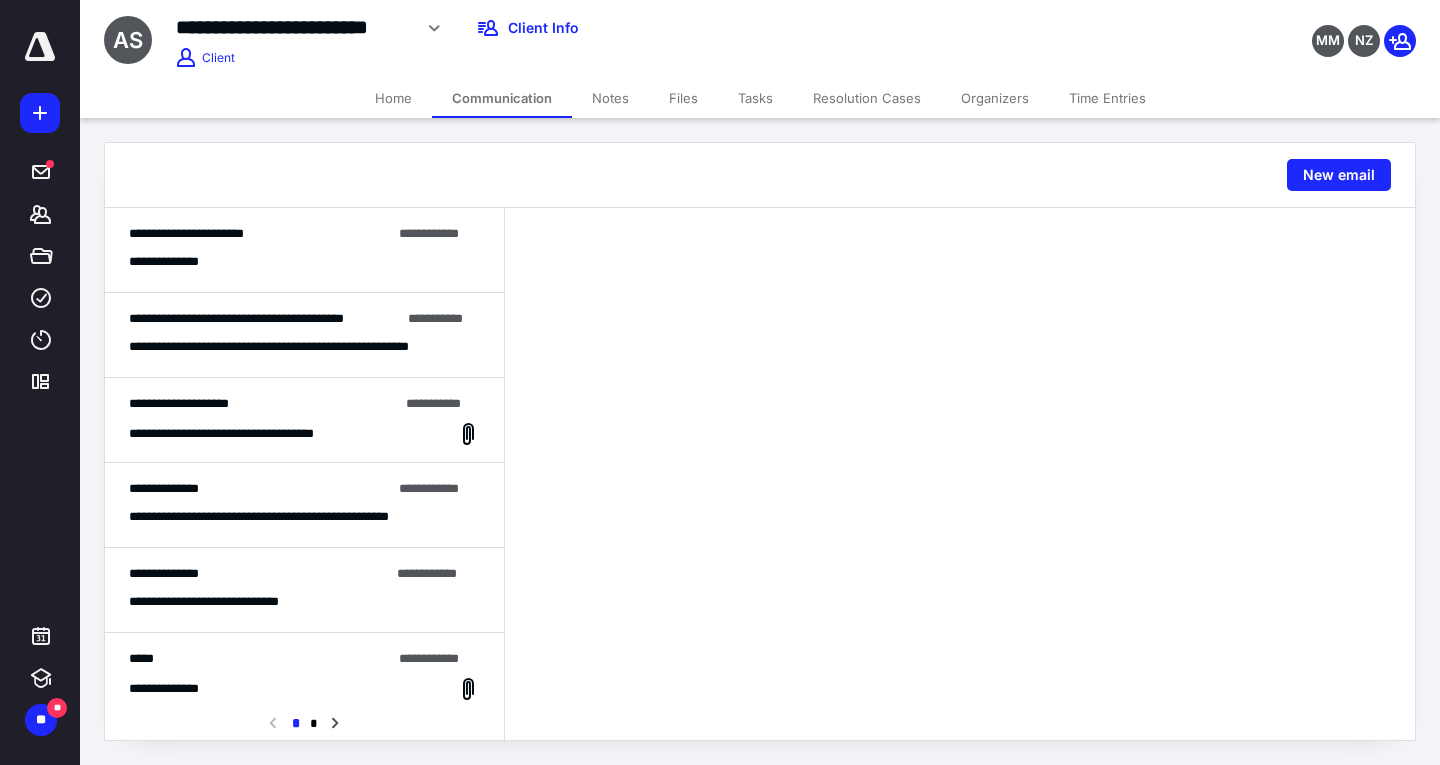 click on "**********" at bounding box center [304, 262] 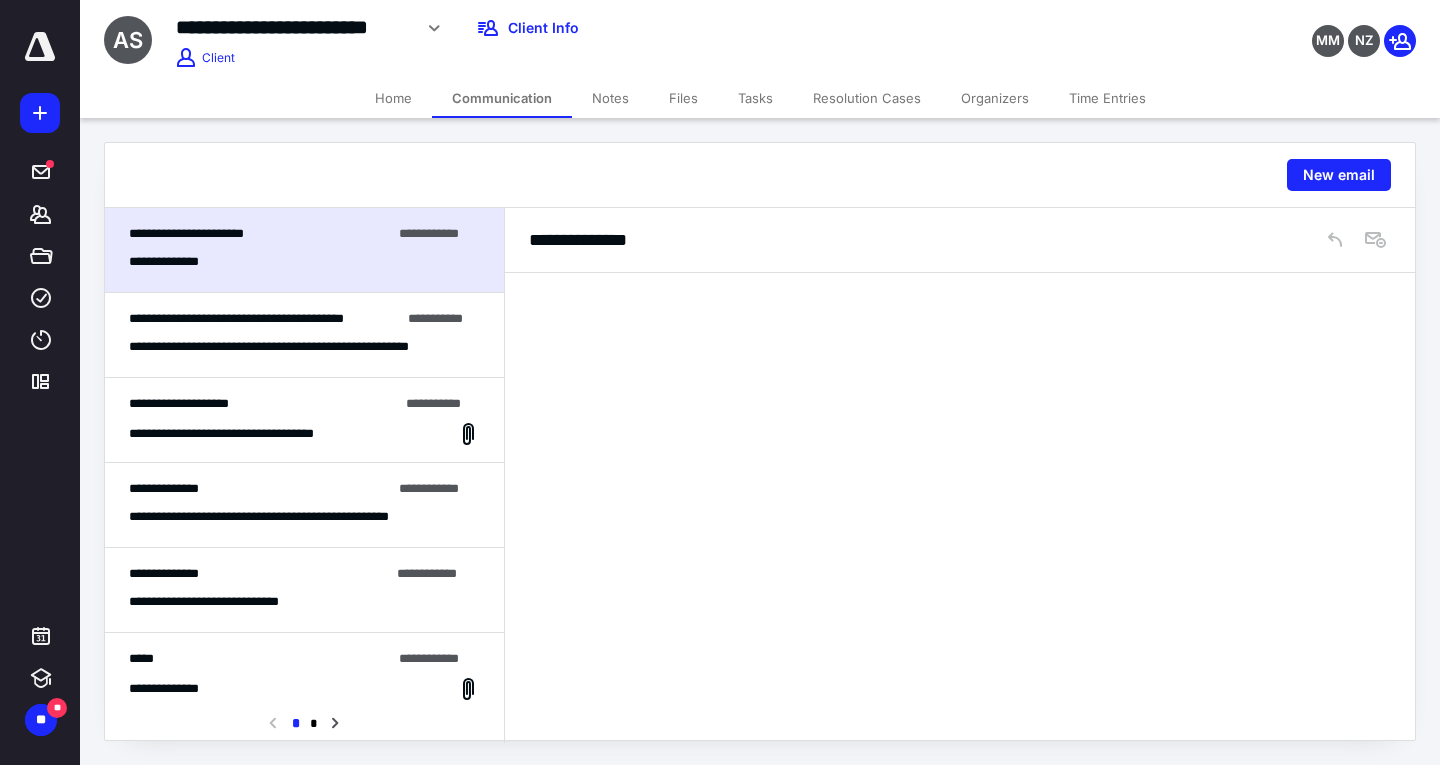 click on "**********" at bounding box center [297, 347] 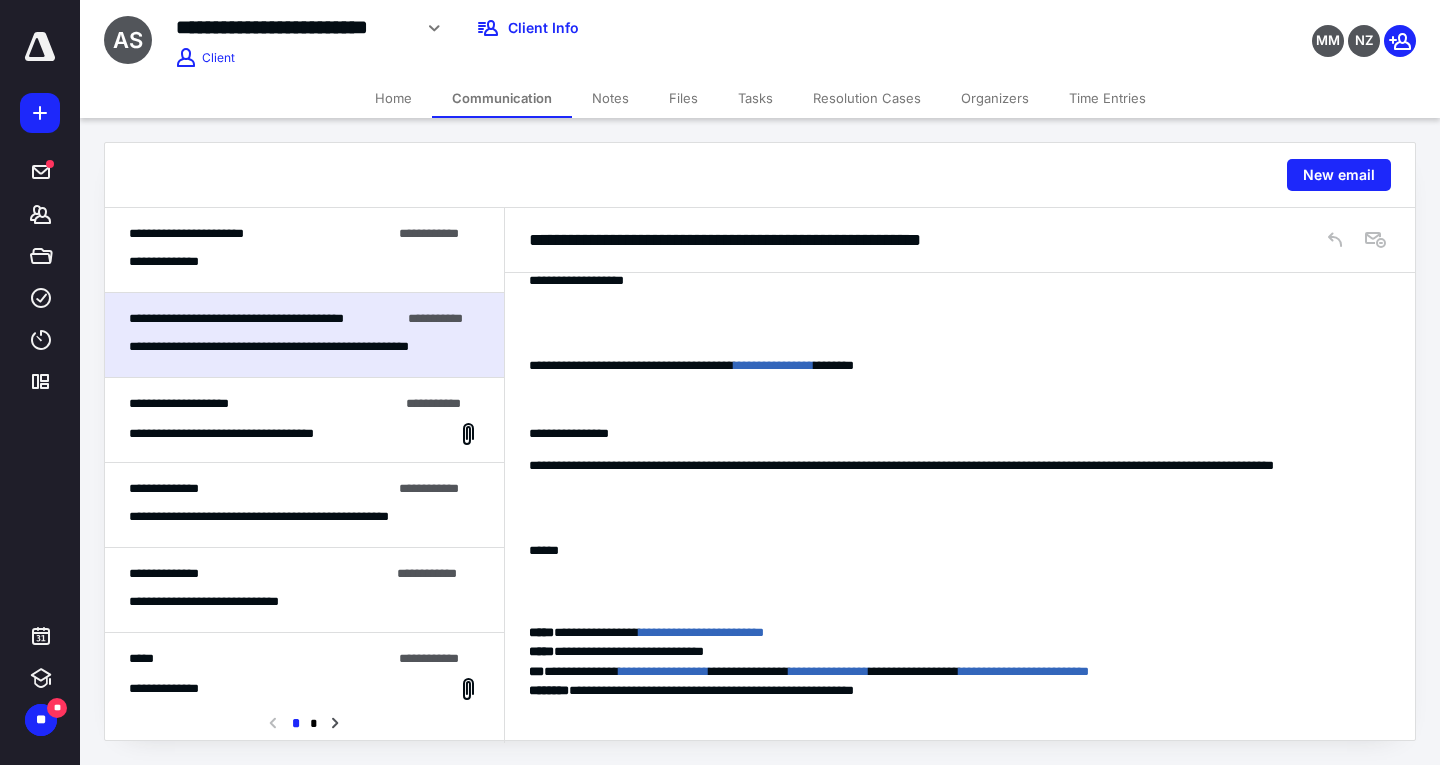 scroll, scrollTop: 775, scrollLeft: 0, axis: vertical 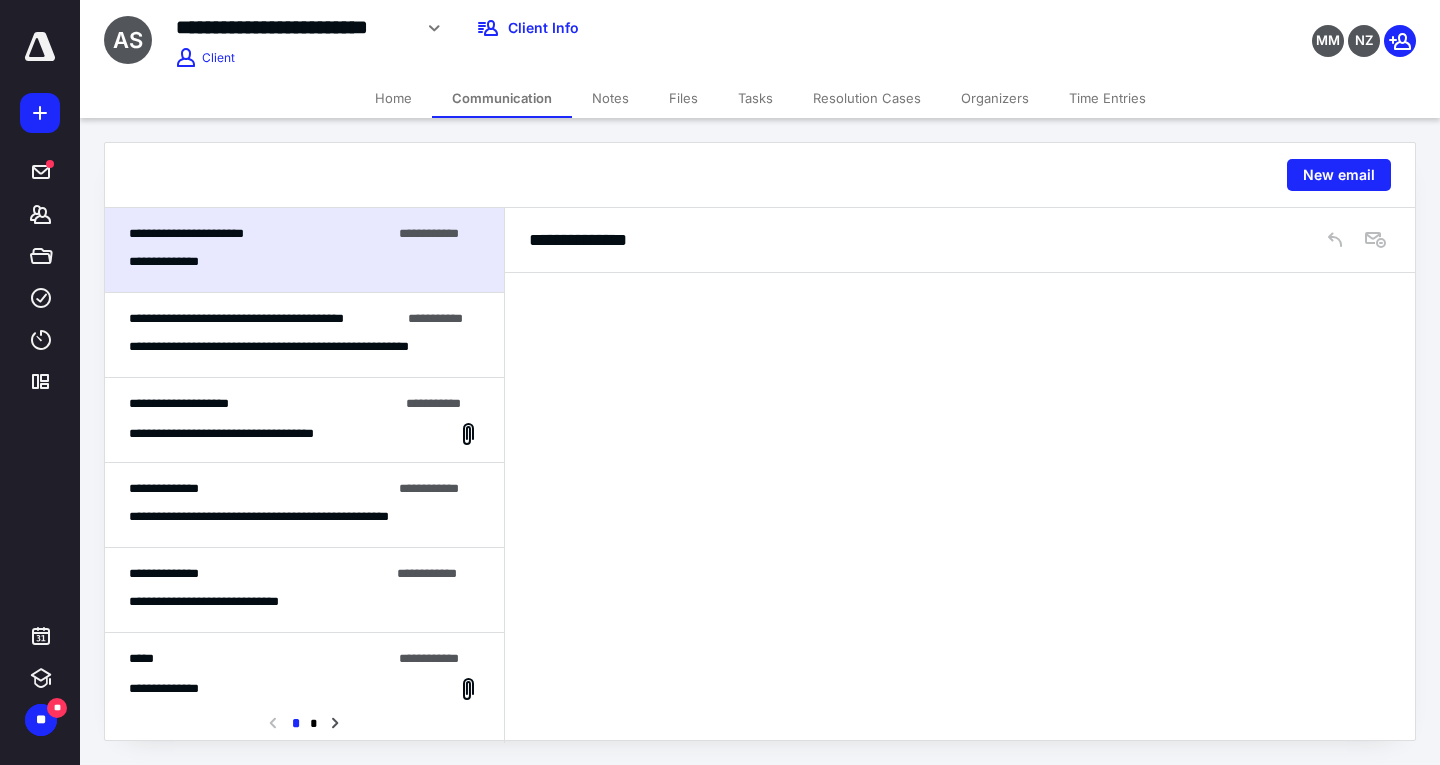 click on "Time Entries" at bounding box center (1107, 98) 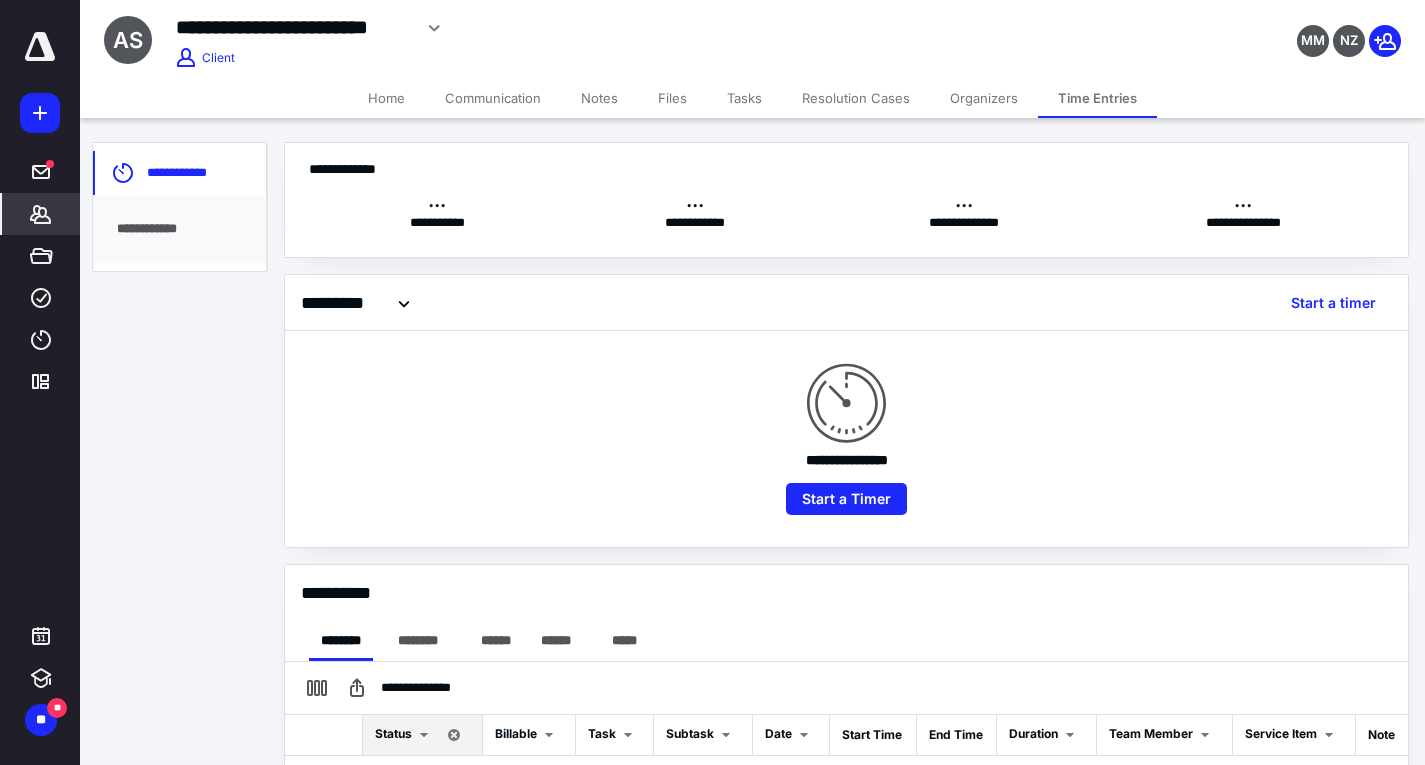 scroll, scrollTop: 0, scrollLeft: 0, axis: both 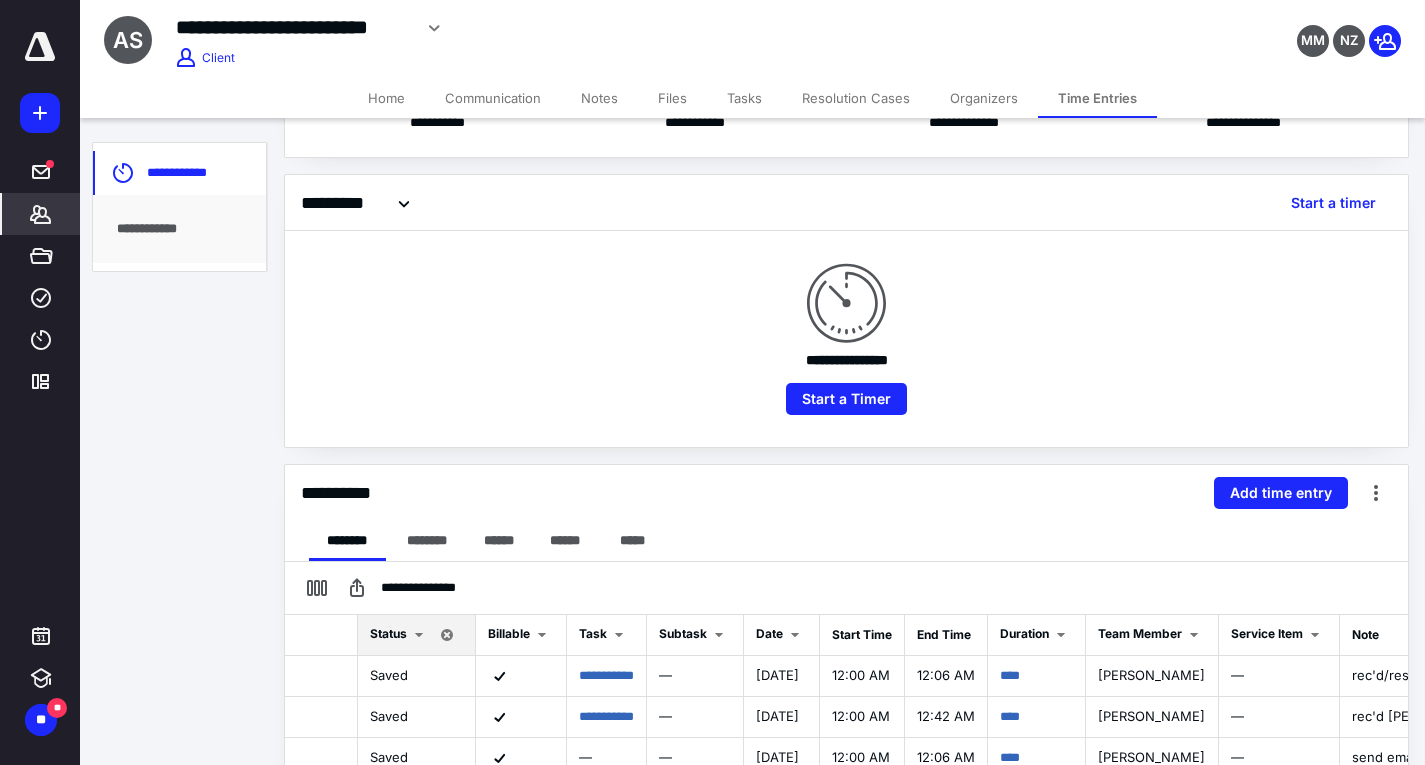 click on "Home" at bounding box center (386, 98) 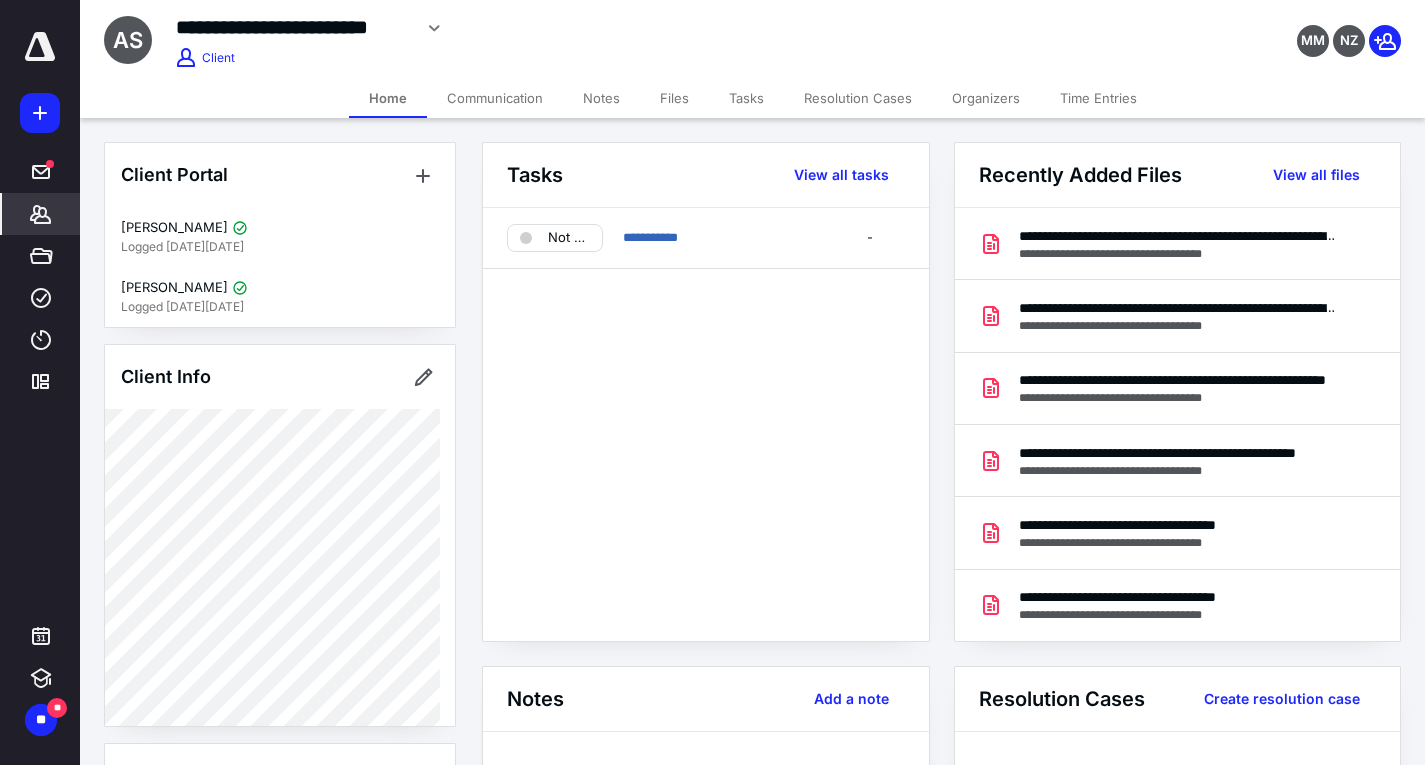 click on "Time Entries" at bounding box center (1098, 98) 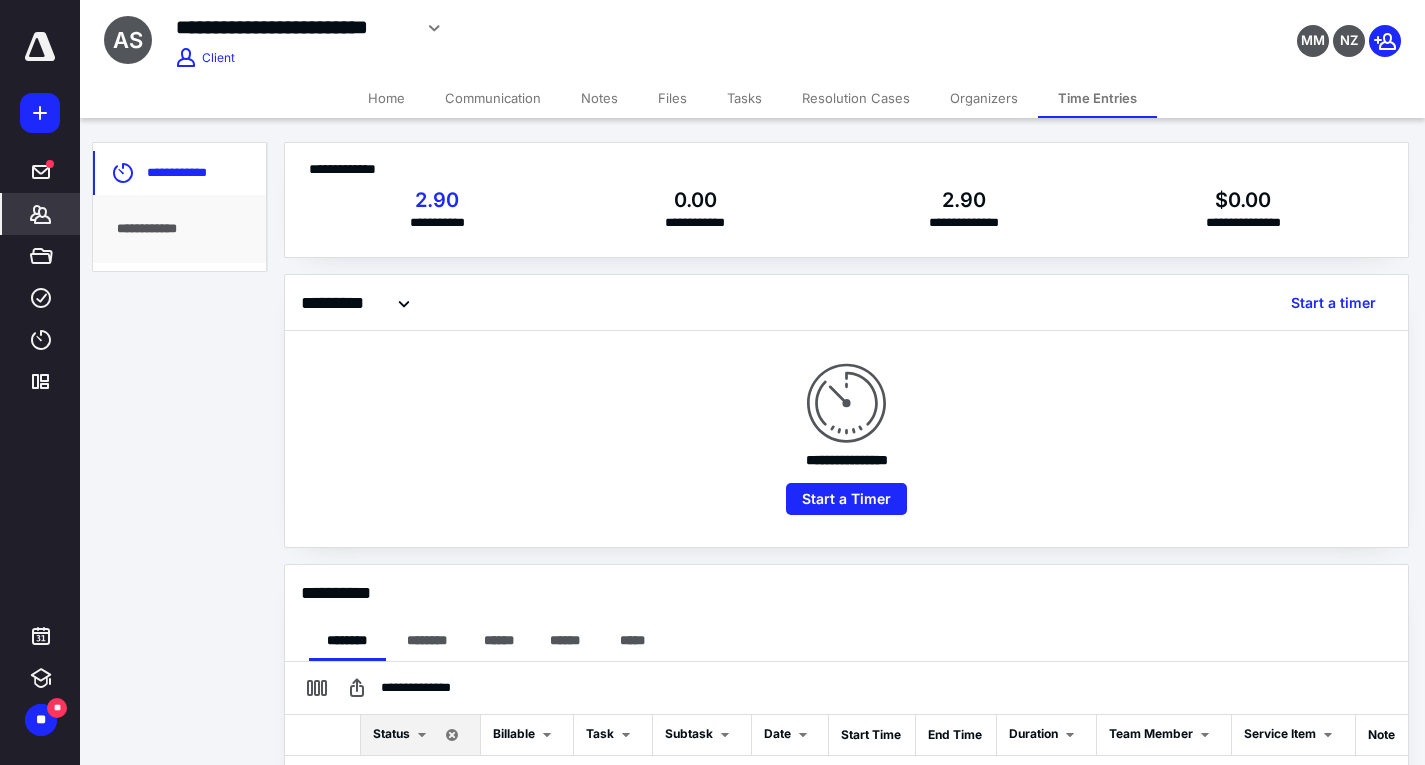 checkbox on "true" 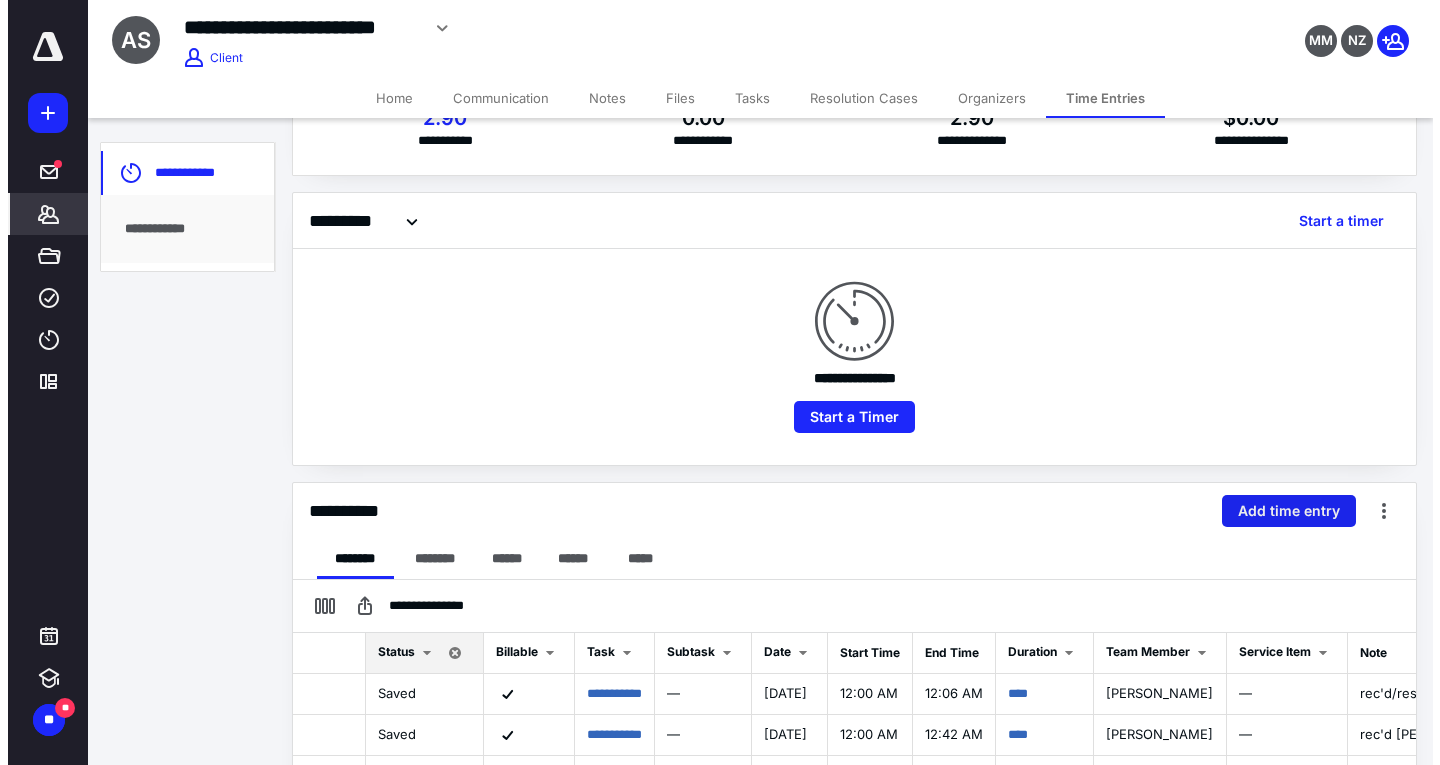 scroll, scrollTop: 100, scrollLeft: 0, axis: vertical 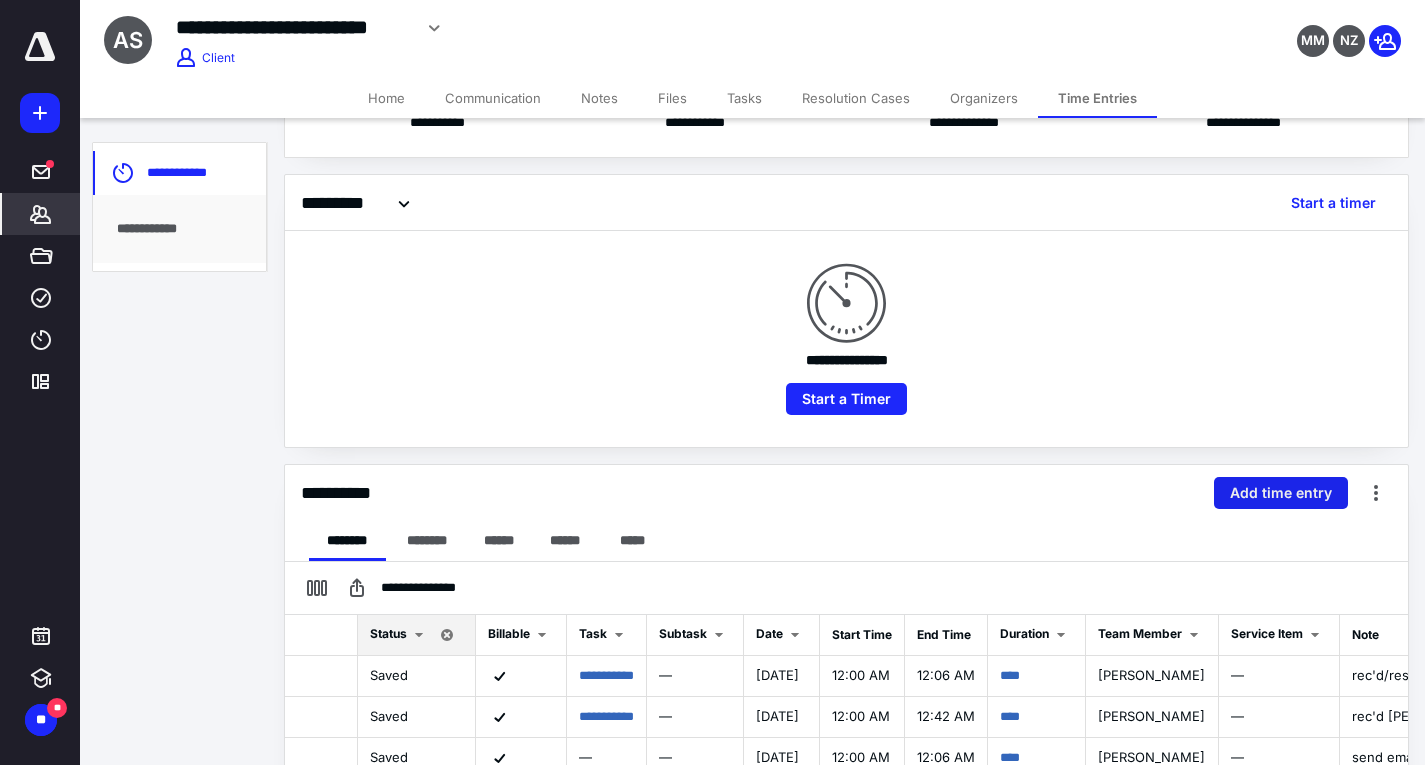 click on "Add time entry" at bounding box center (1281, 493) 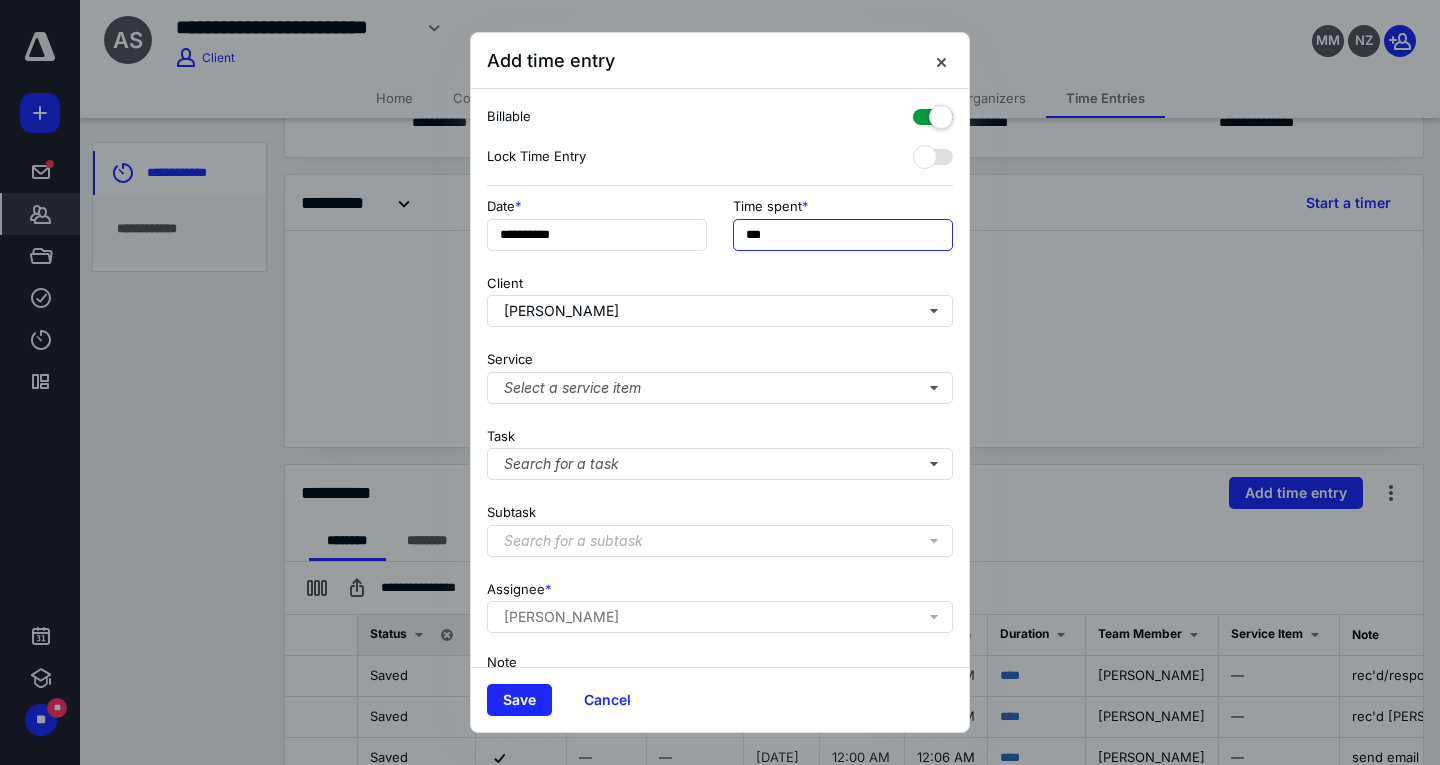 click on "***" at bounding box center [843, 235] 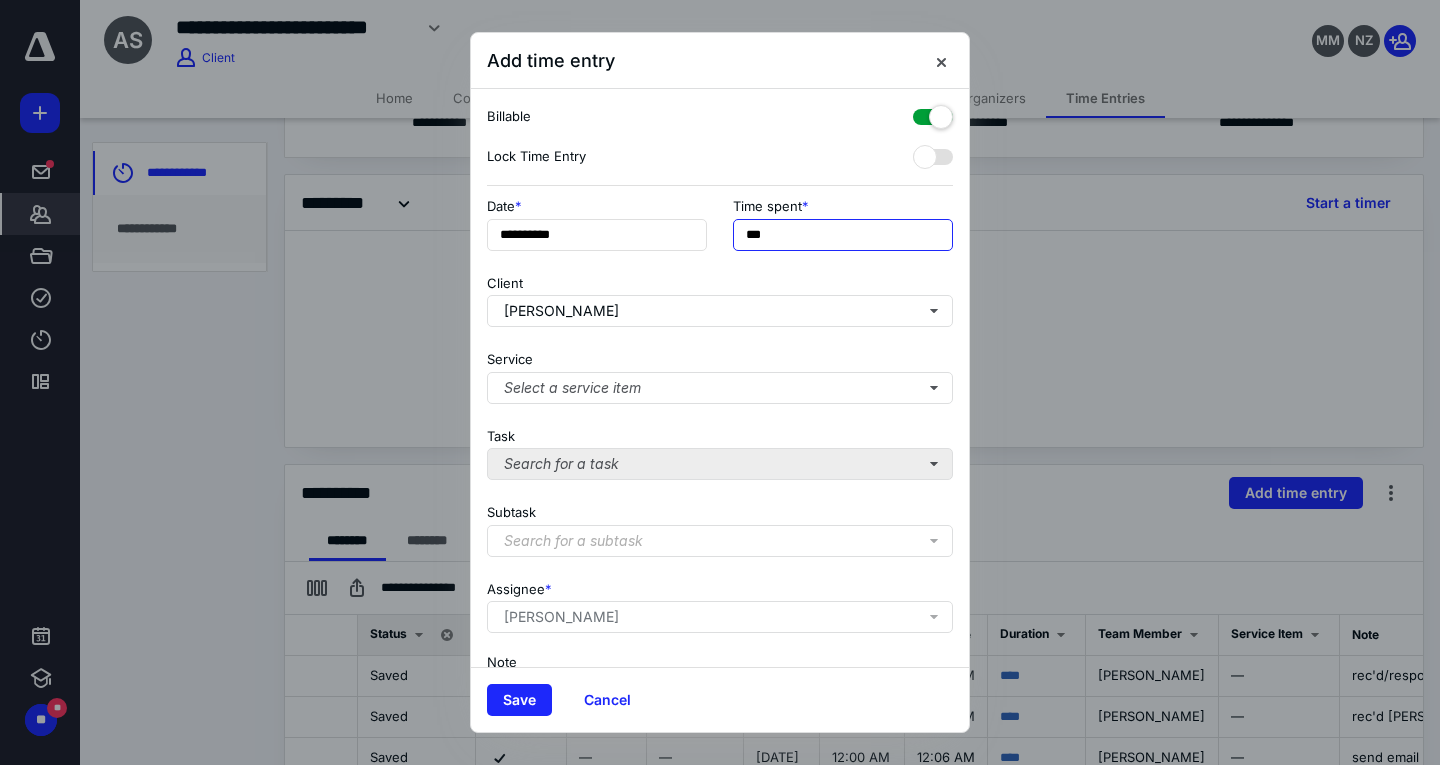 type on "***" 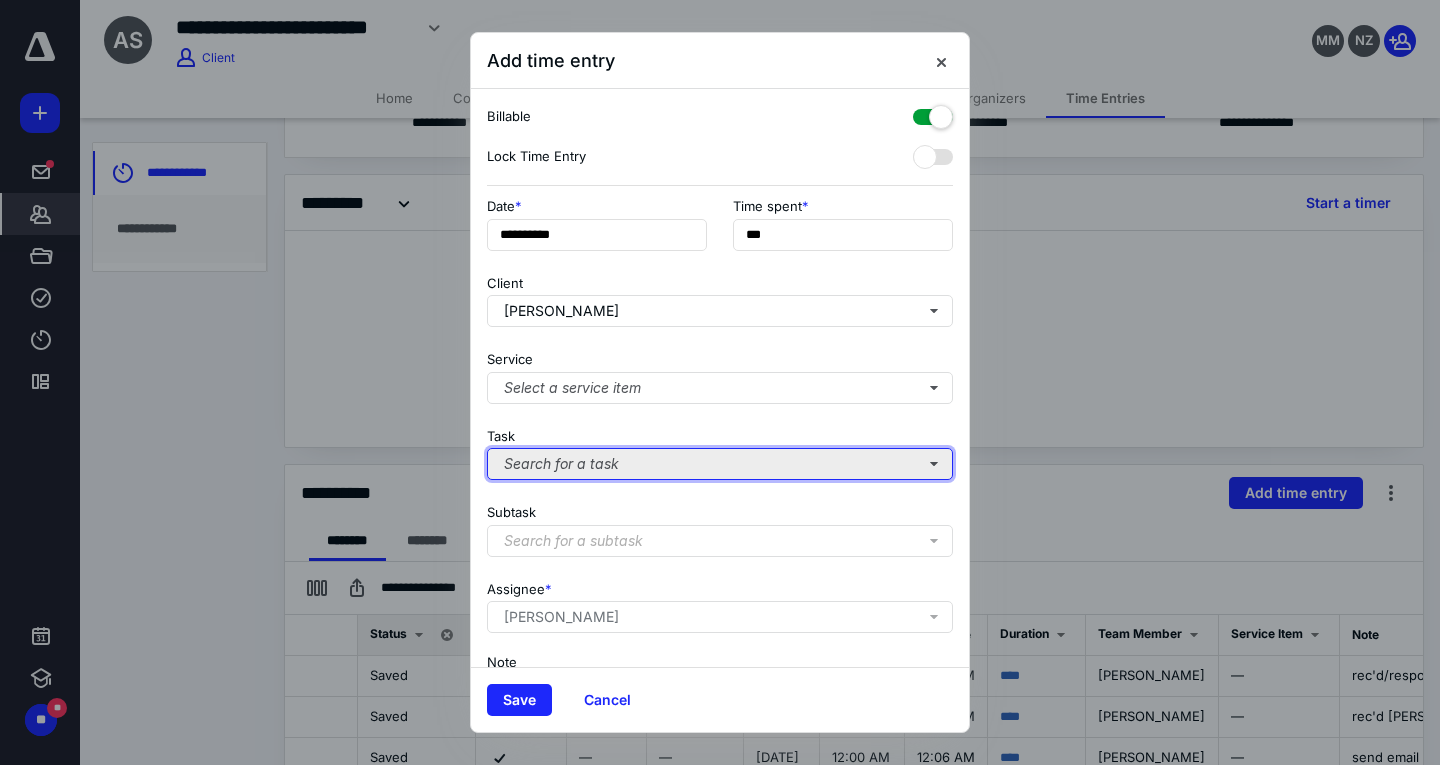 click on "Search for a task" at bounding box center (720, 464) 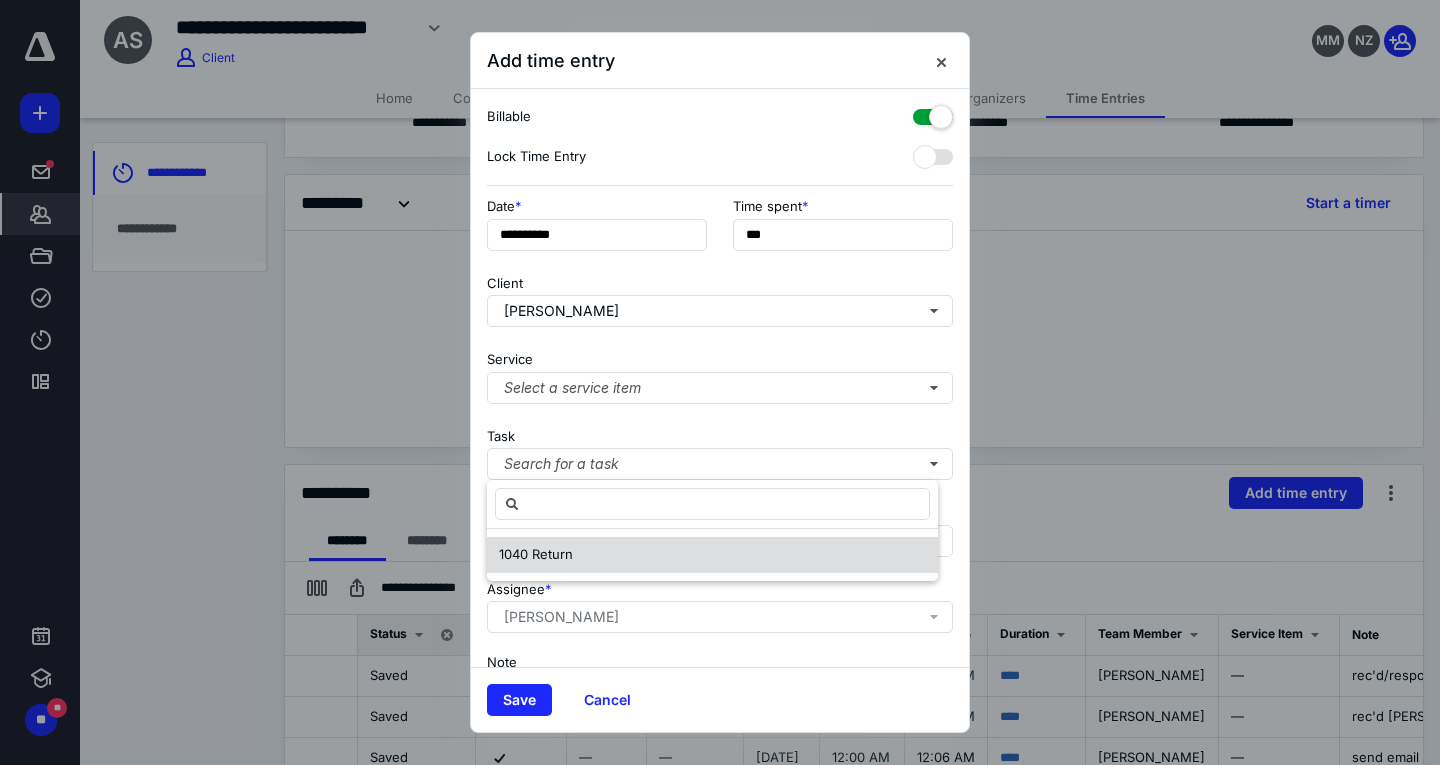 click on "1040 Return" at bounding box center (712, 555) 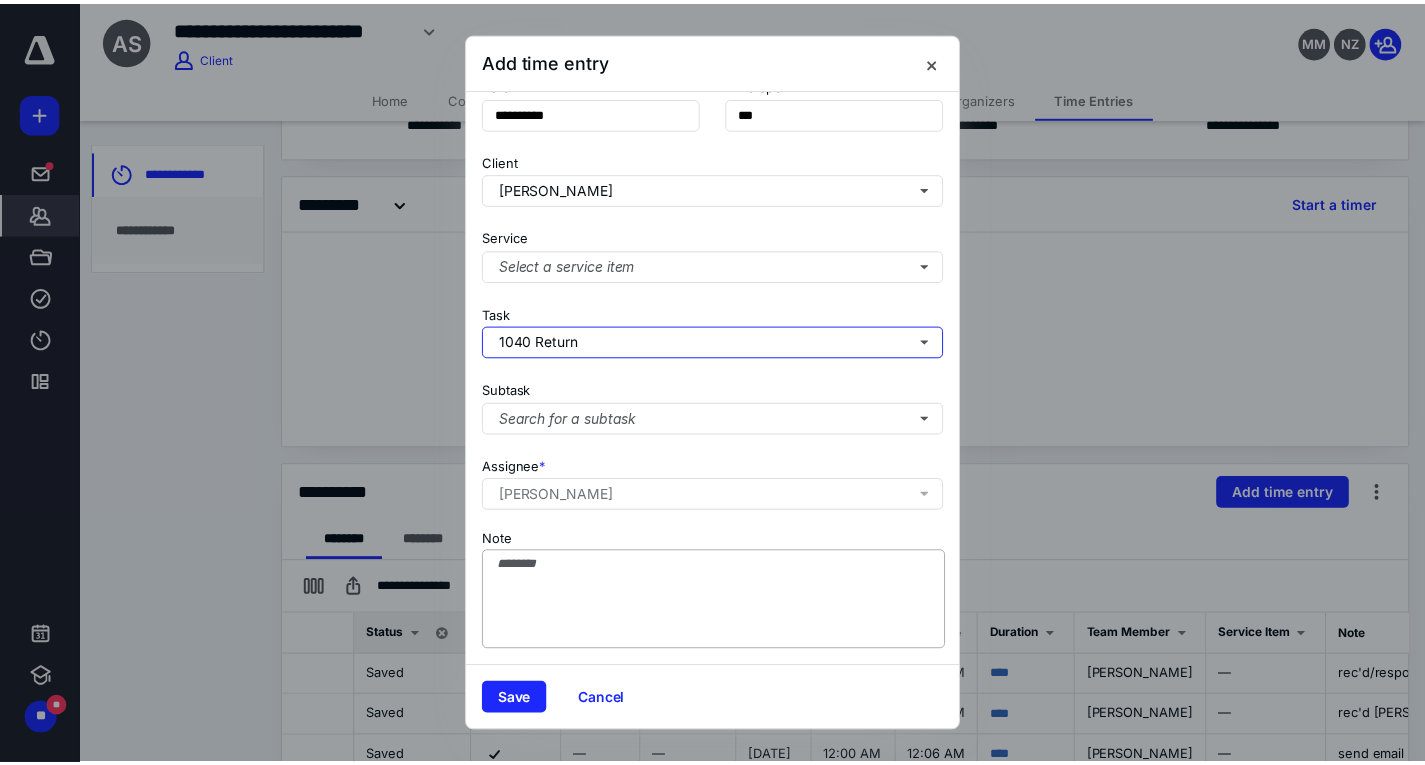scroll, scrollTop: 136, scrollLeft: 0, axis: vertical 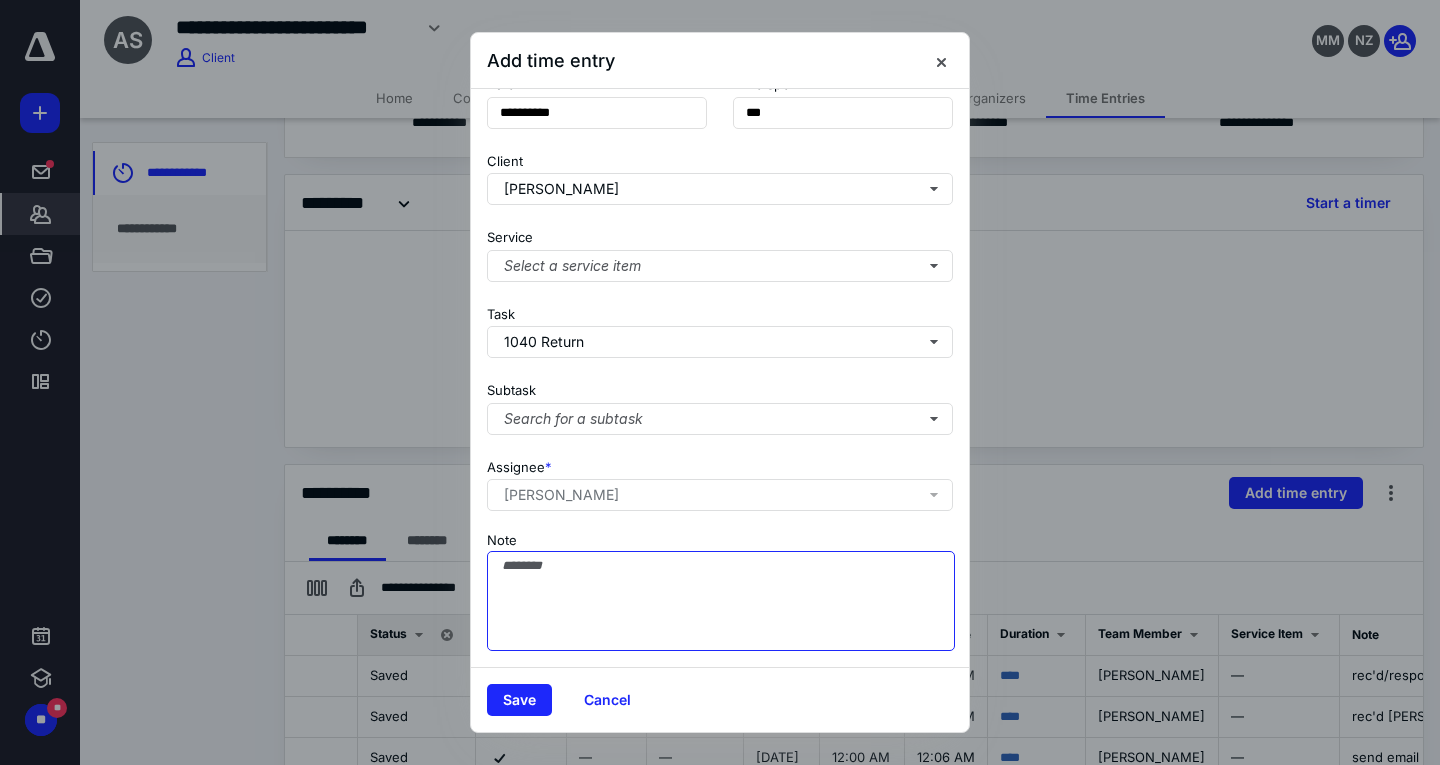 drag, startPoint x: 585, startPoint y: 586, endPoint x: 580, endPoint y: 612, distance: 26.476404 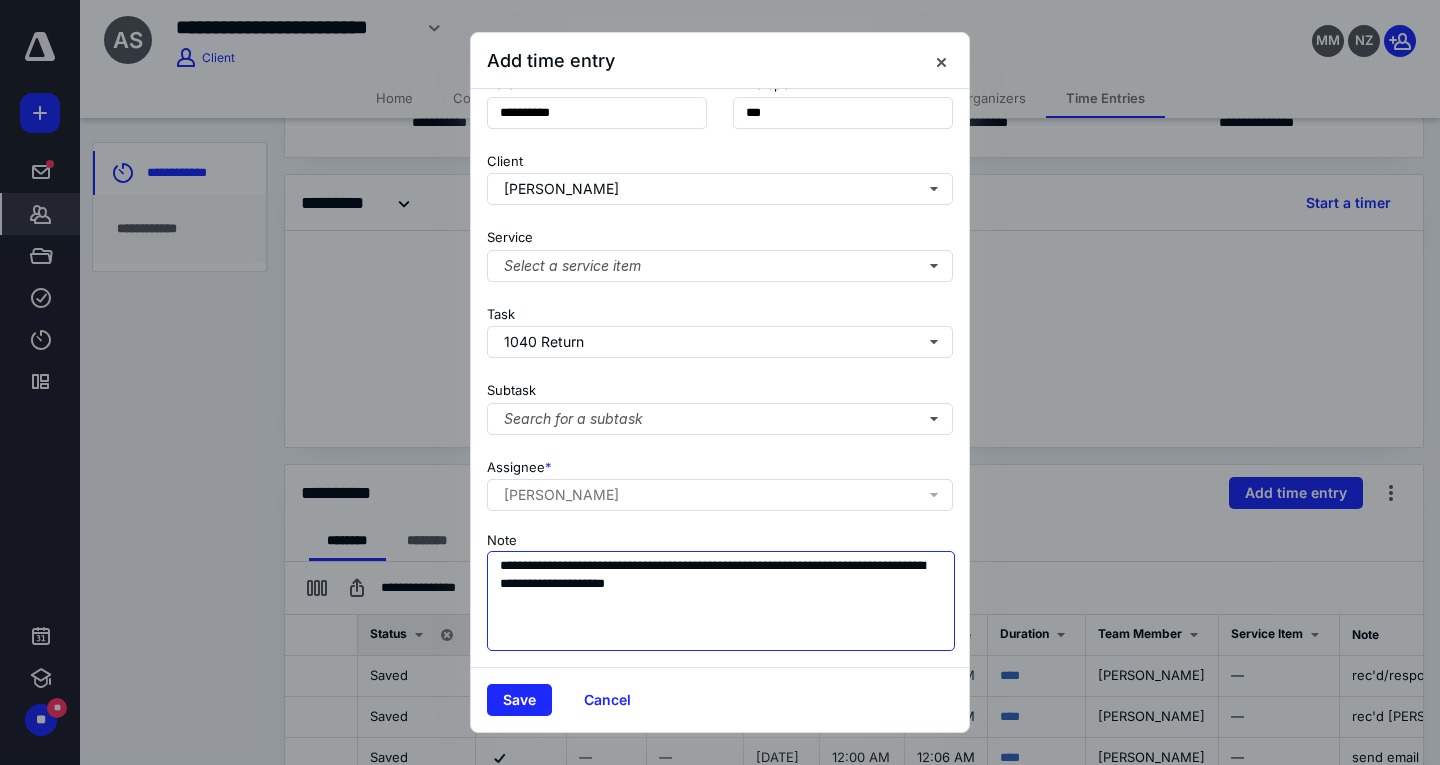 drag, startPoint x: 693, startPoint y: 569, endPoint x: 653, endPoint y: 611, distance: 58 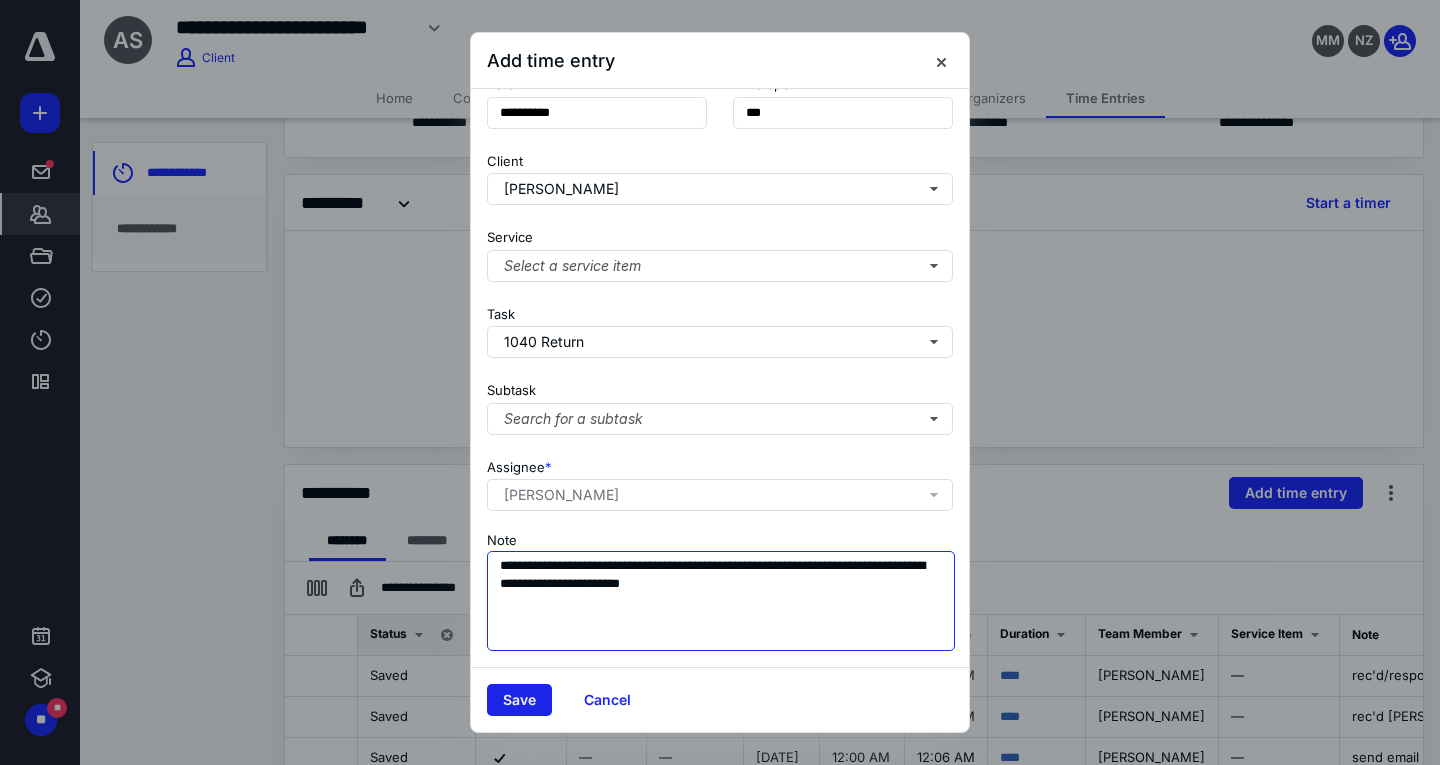 type on "**********" 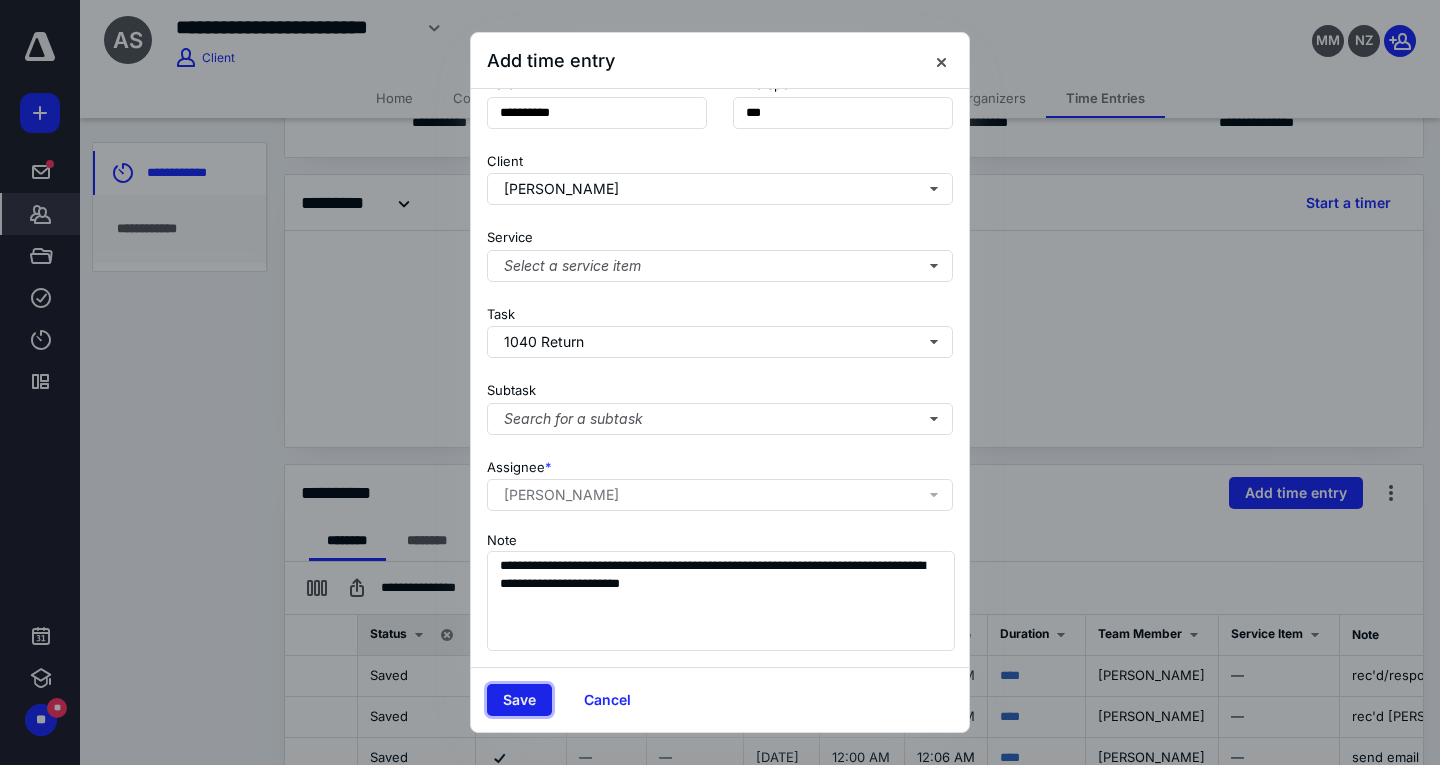 click on "Save" at bounding box center [519, 700] 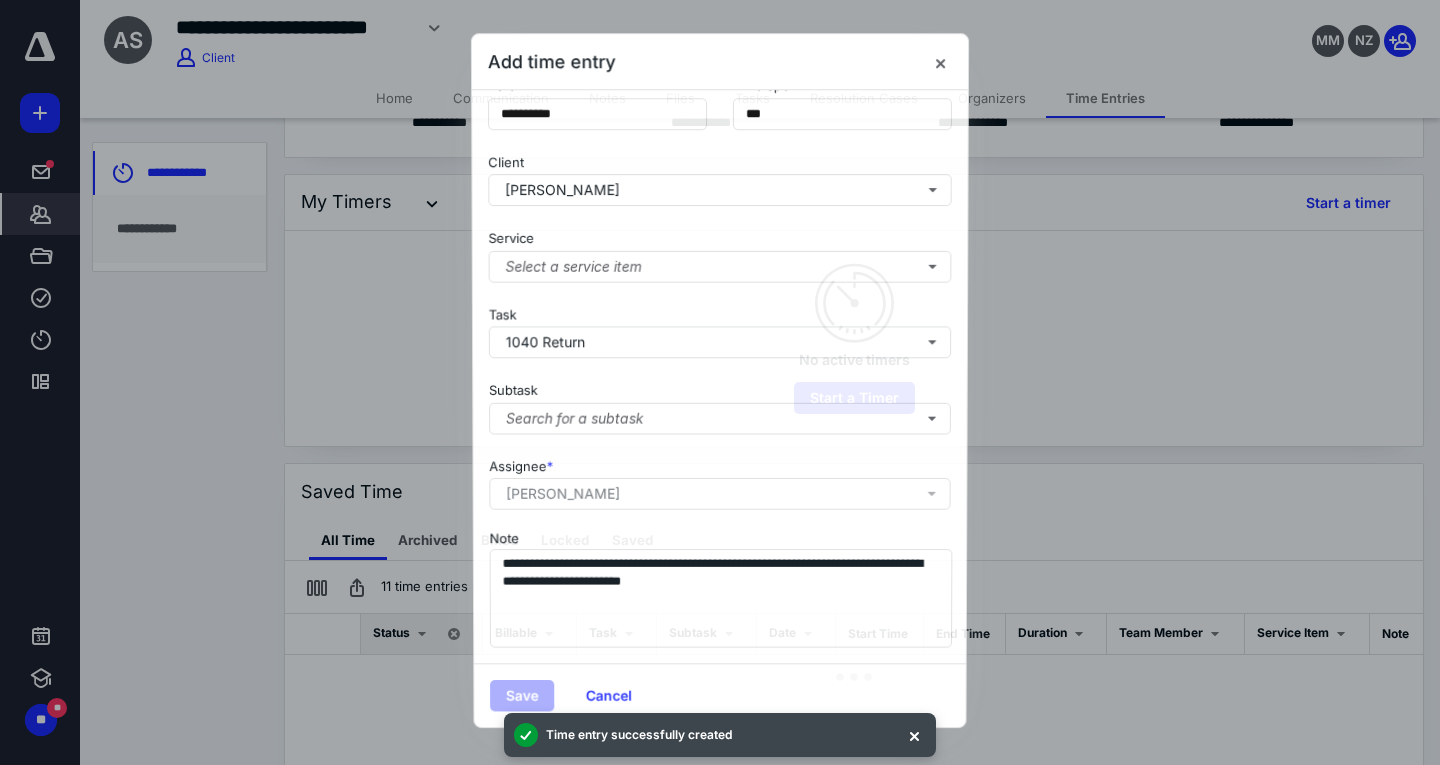 checkbox on "false" 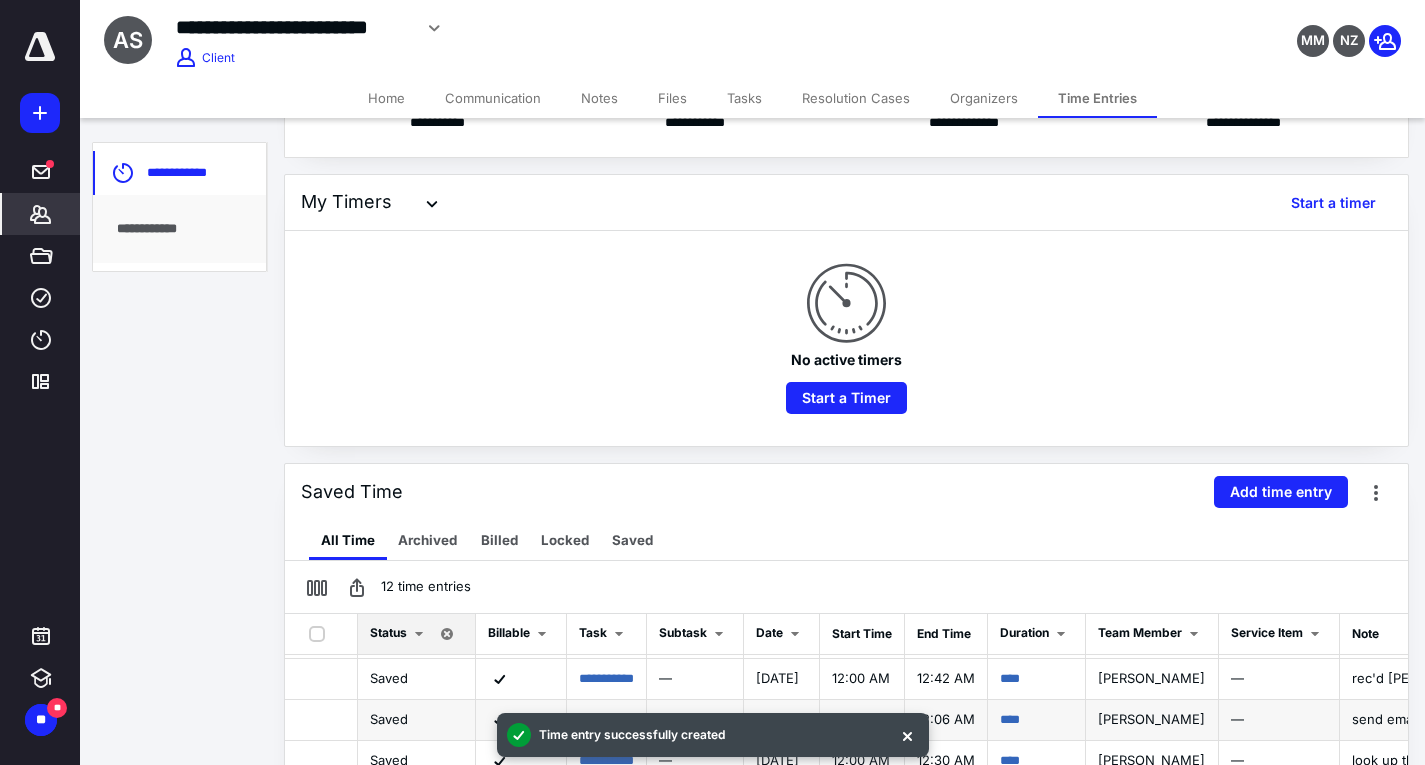 scroll, scrollTop: 0, scrollLeft: 0, axis: both 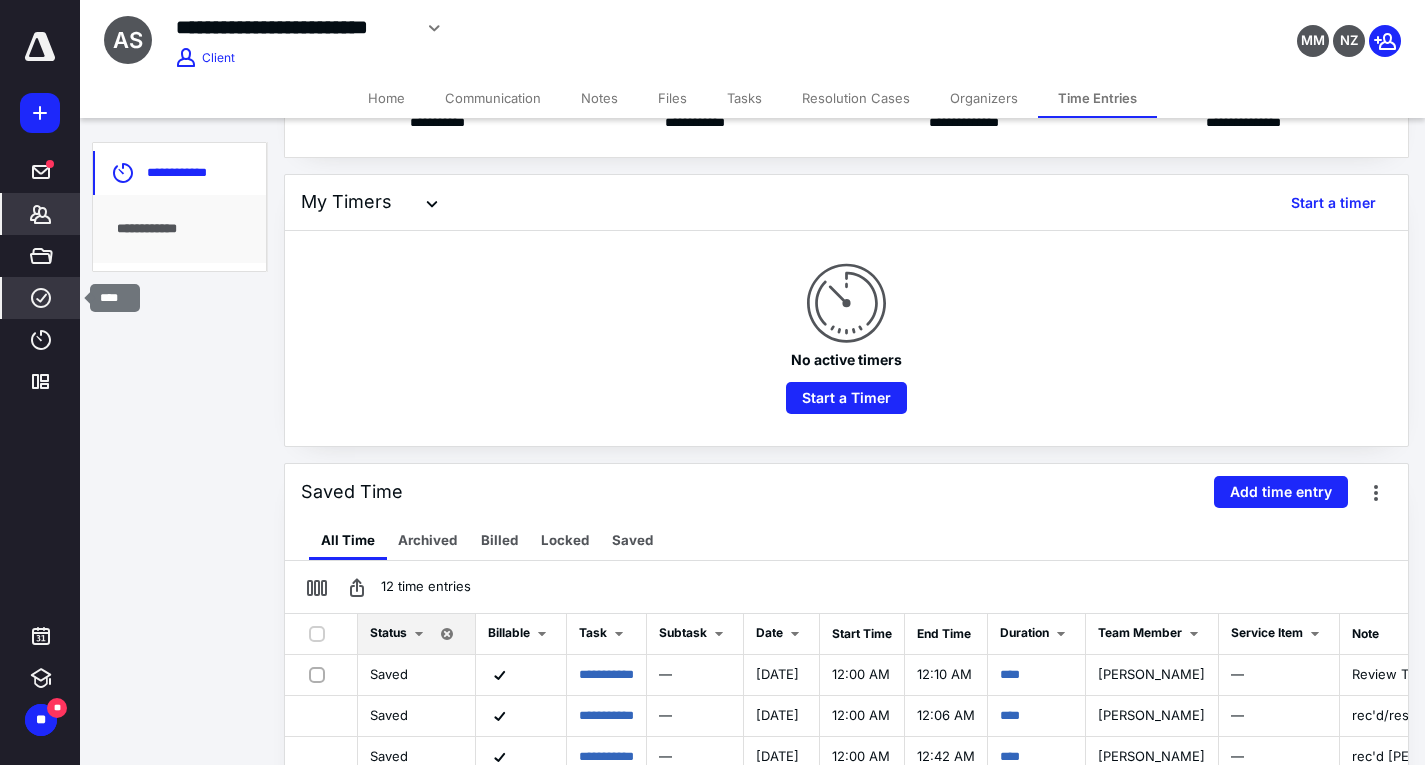 click 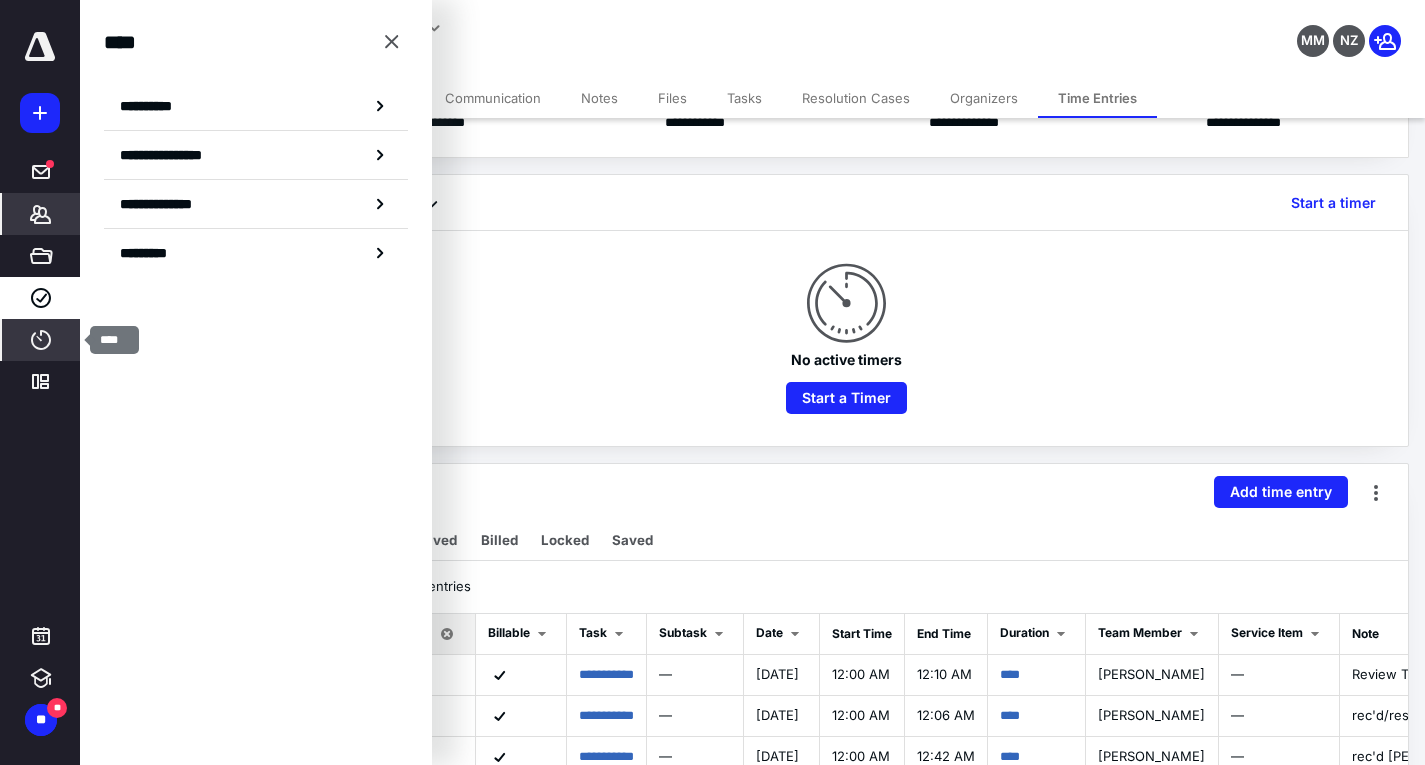 click 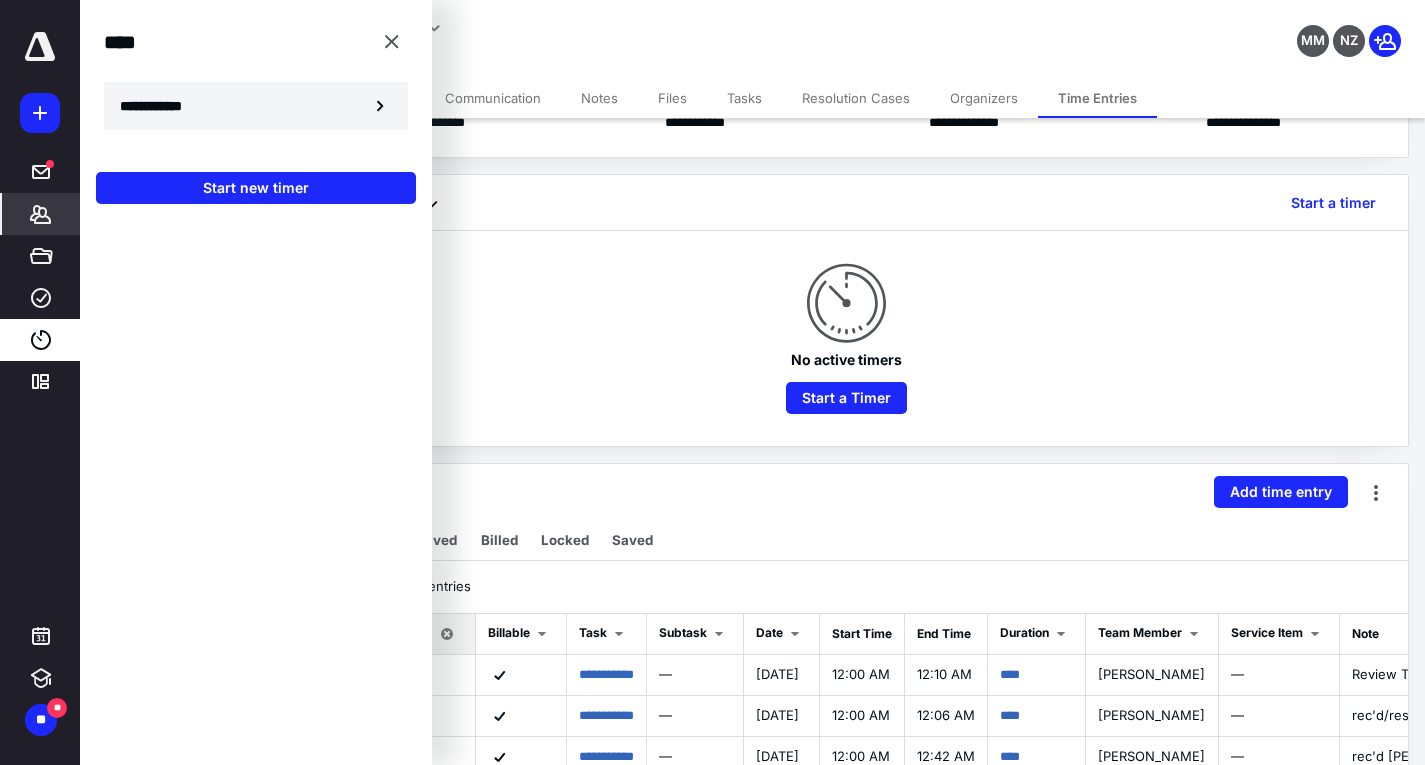 click on "**********" at bounding box center (256, 106) 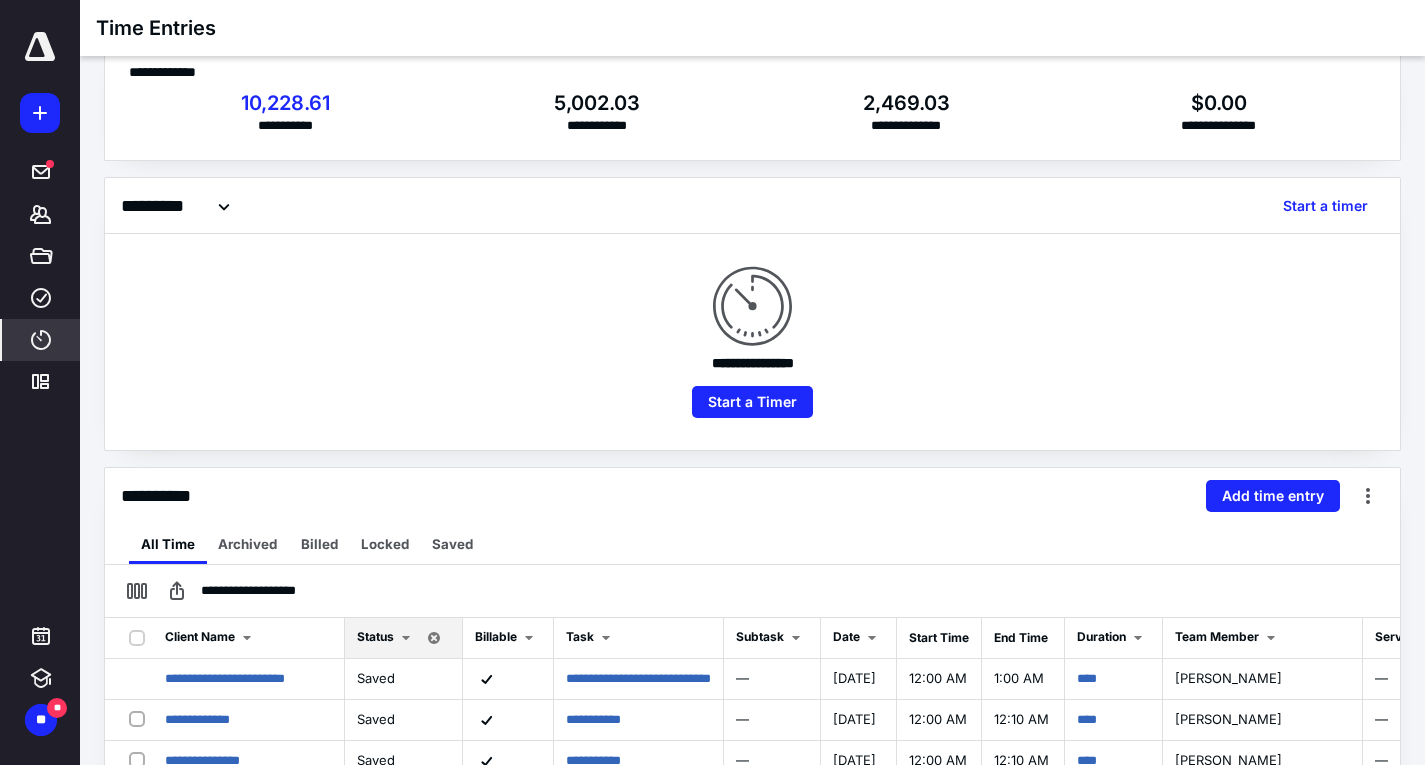 scroll, scrollTop: 0, scrollLeft: 0, axis: both 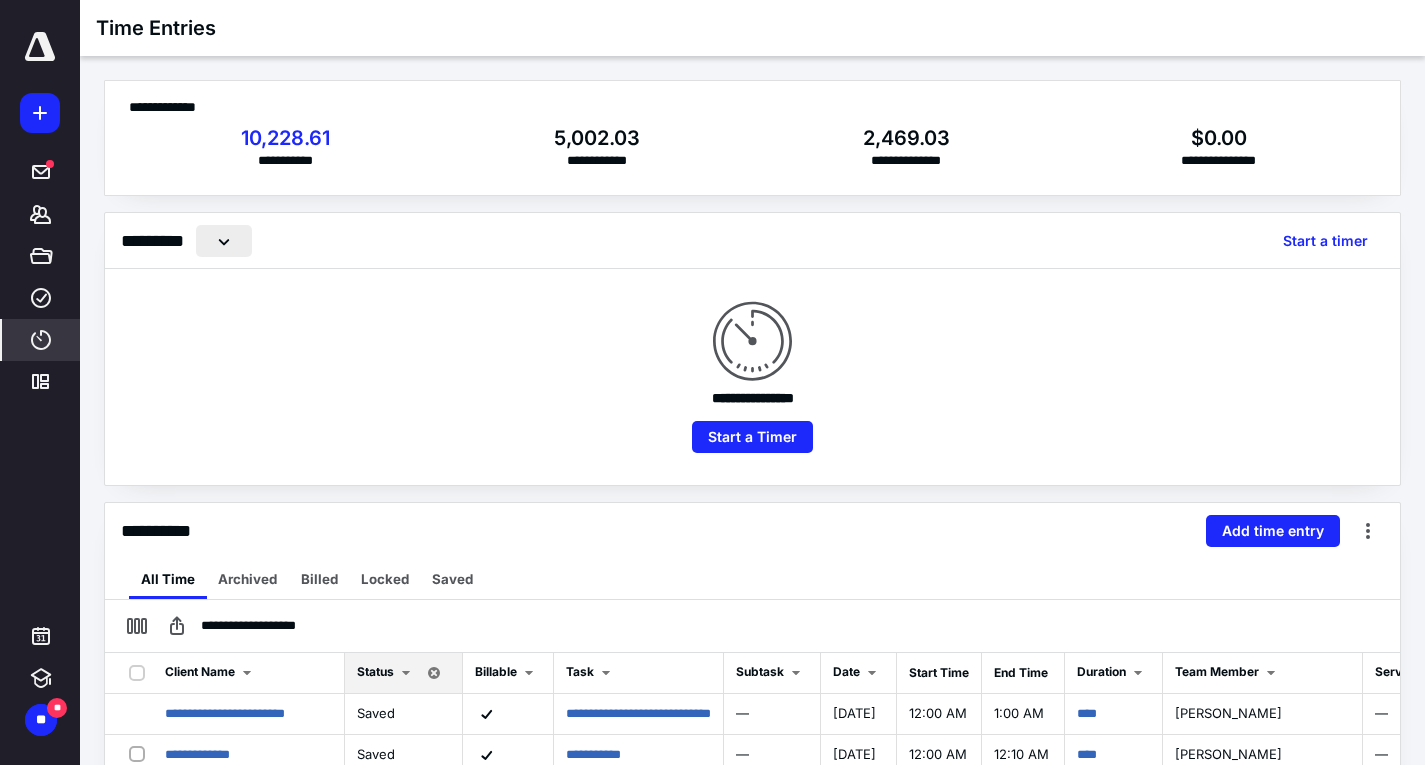 click at bounding box center [224, 241] 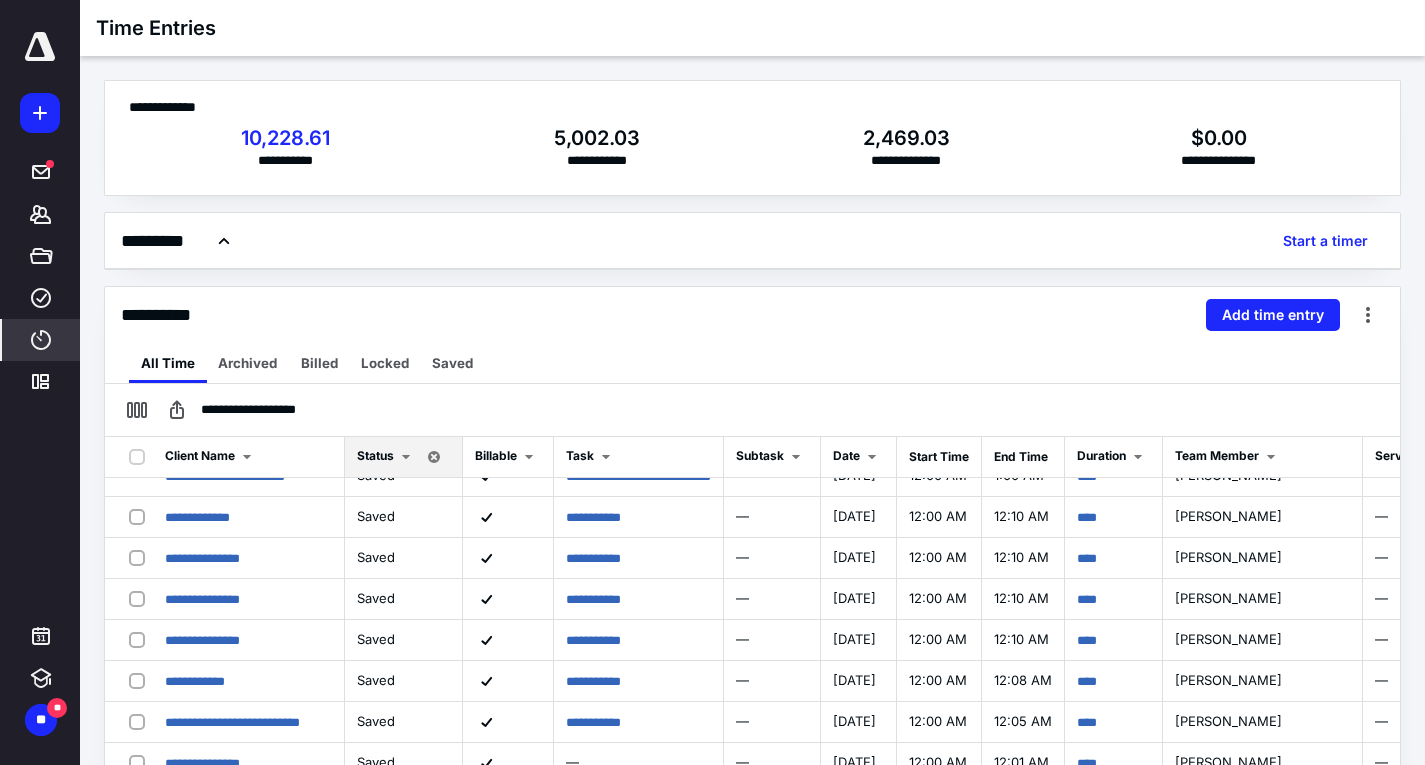 scroll, scrollTop: 0, scrollLeft: 0, axis: both 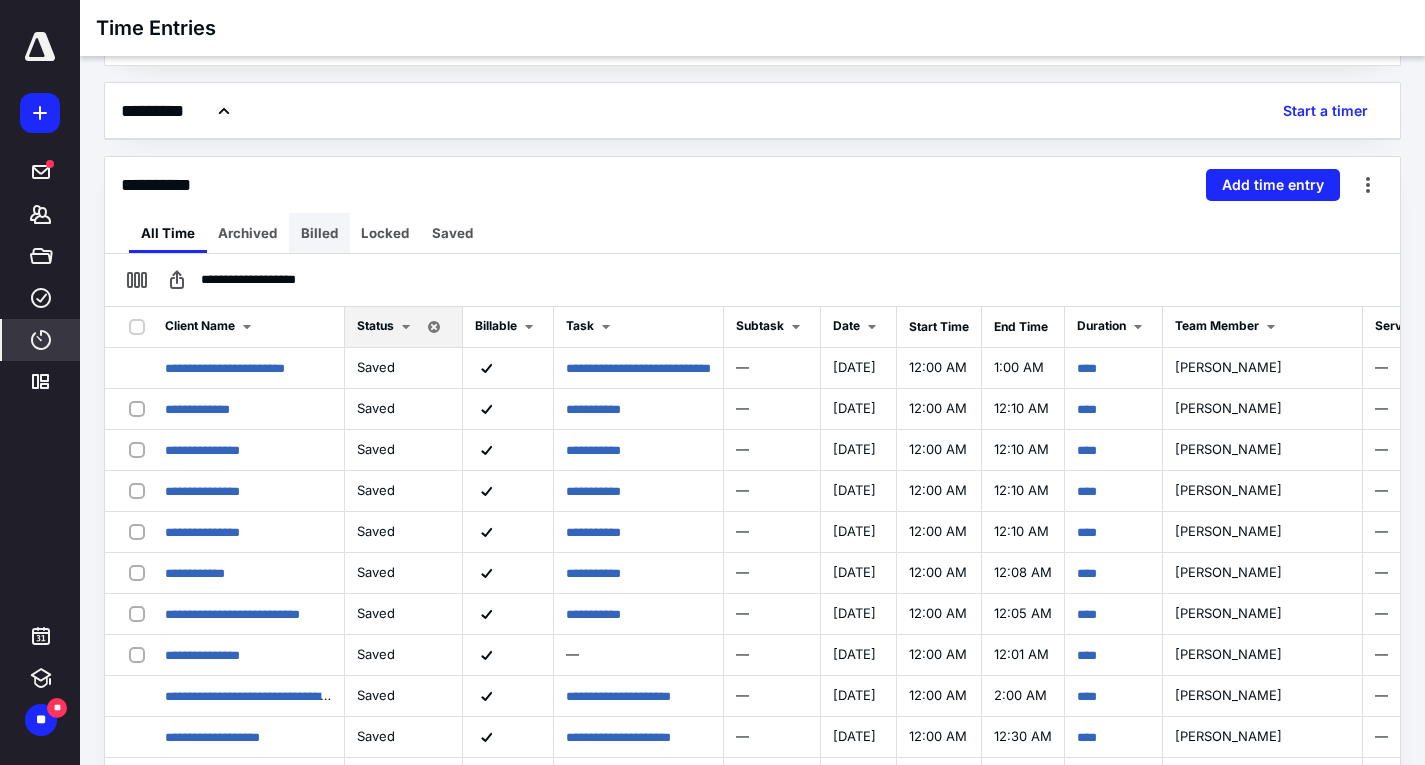 click on "Billed" at bounding box center (319, 233) 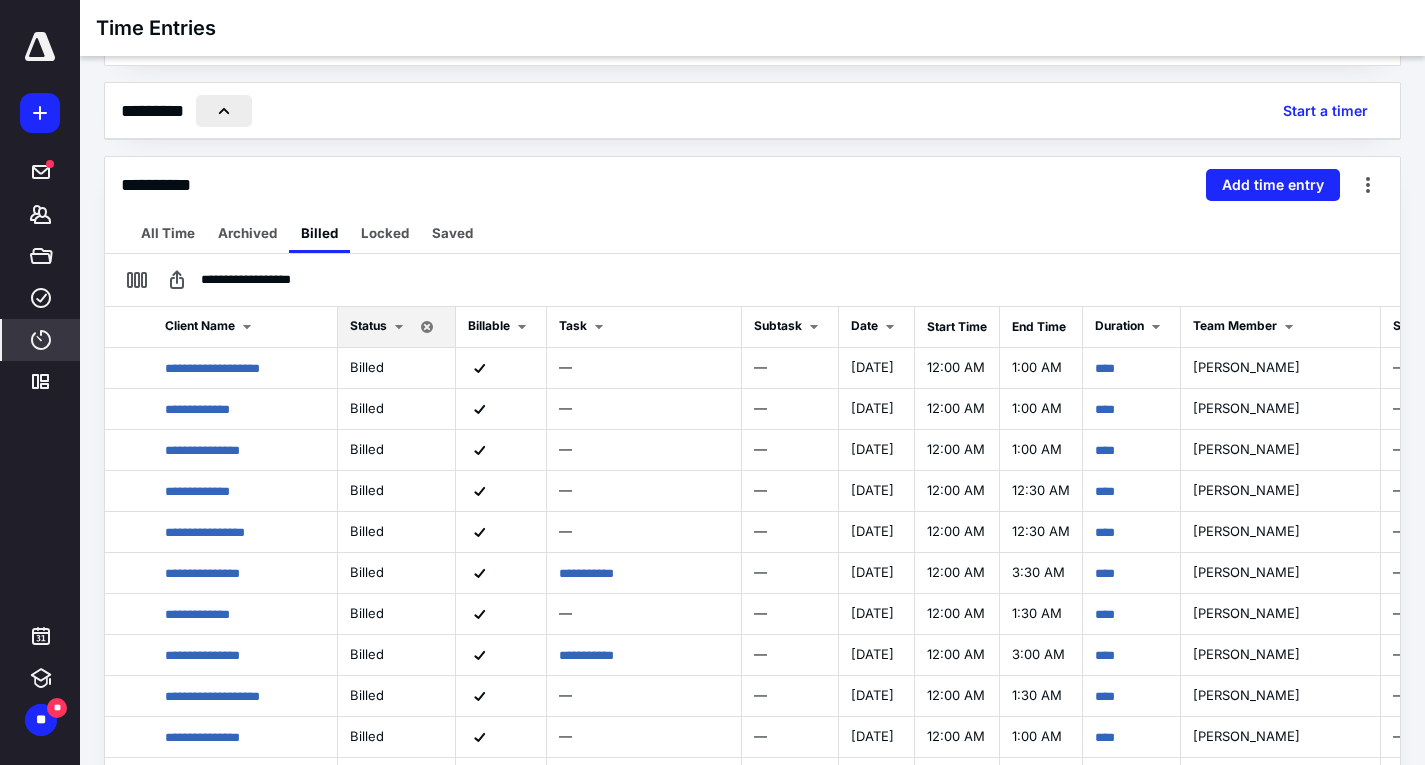 click at bounding box center [224, 111] 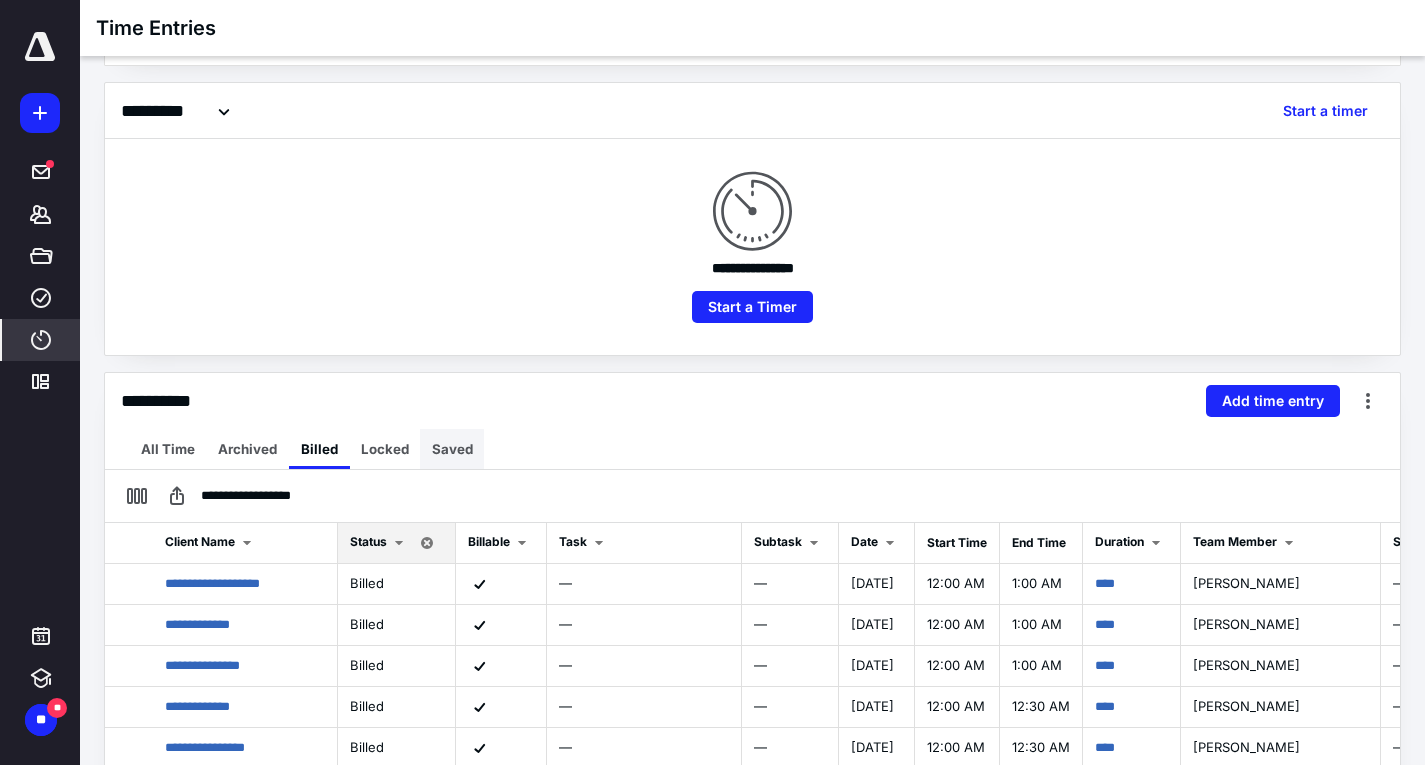click on "Saved" at bounding box center [452, 449] 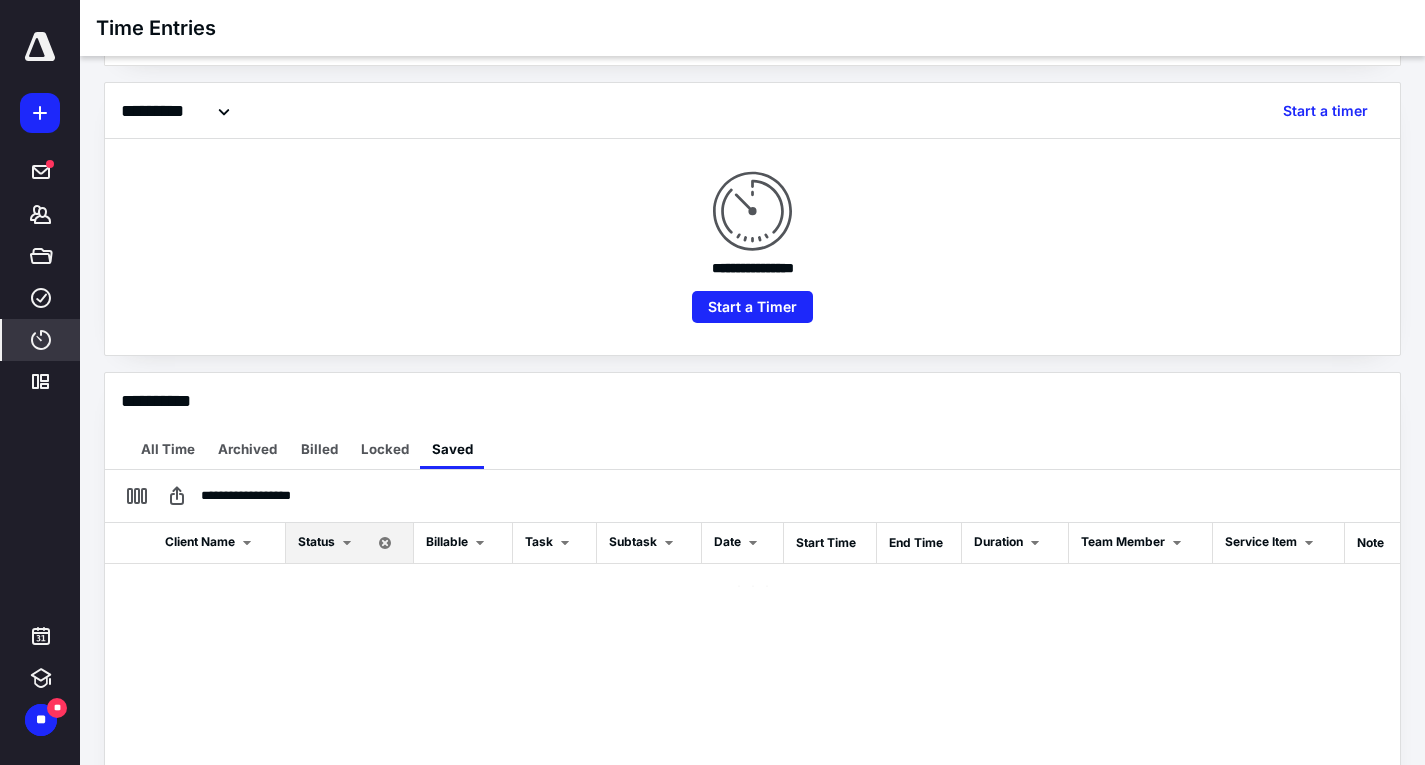 checkbox on "false" 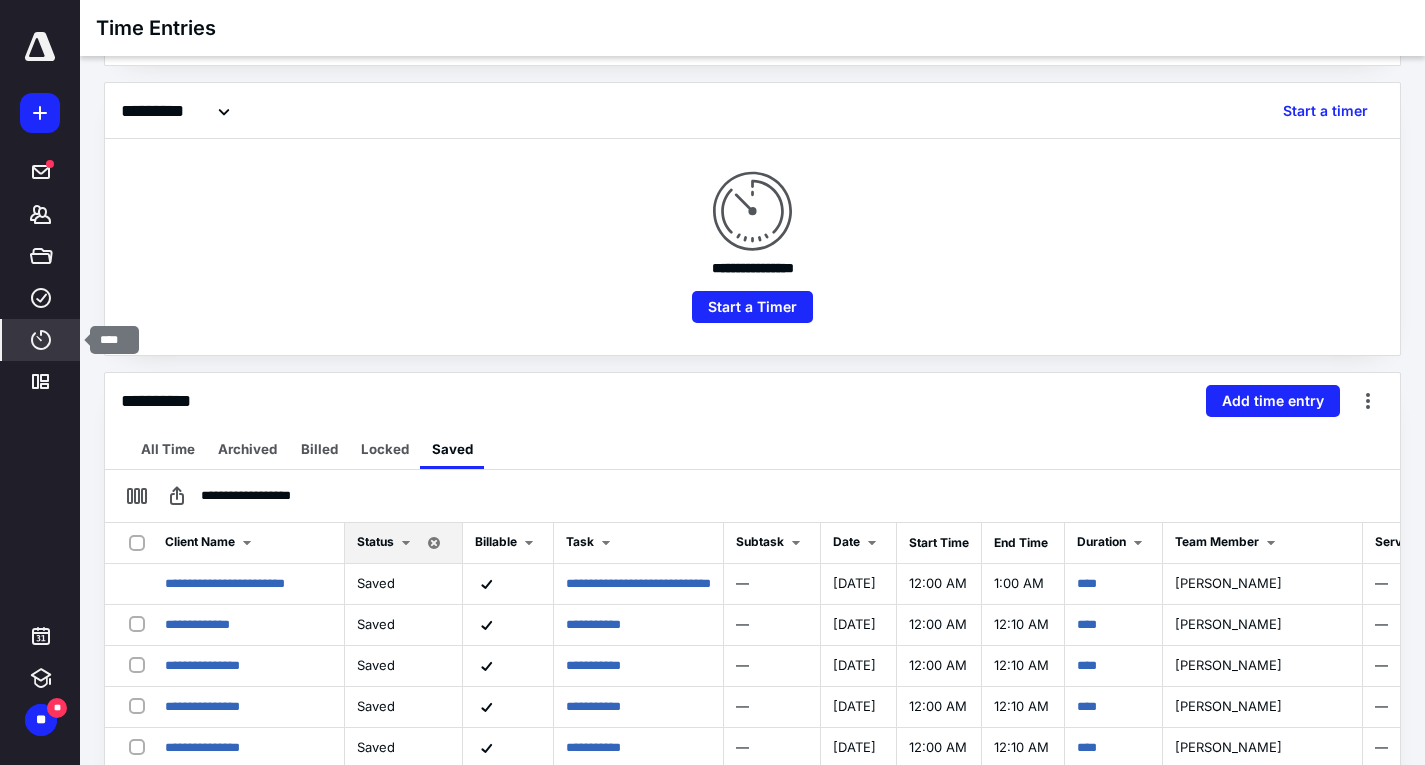 click on "****" at bounding box center [41, 340] 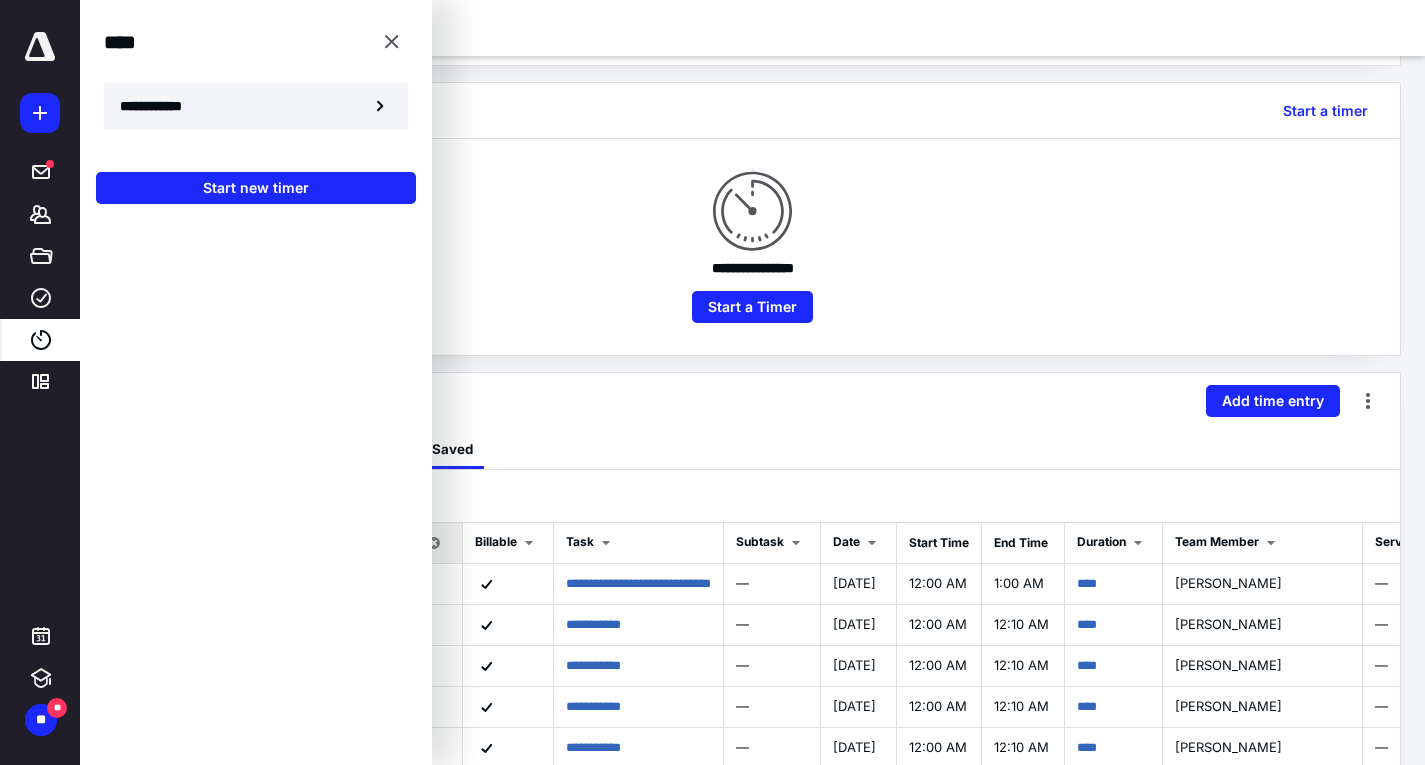 click on "**********" at bounding box center [256, 106] 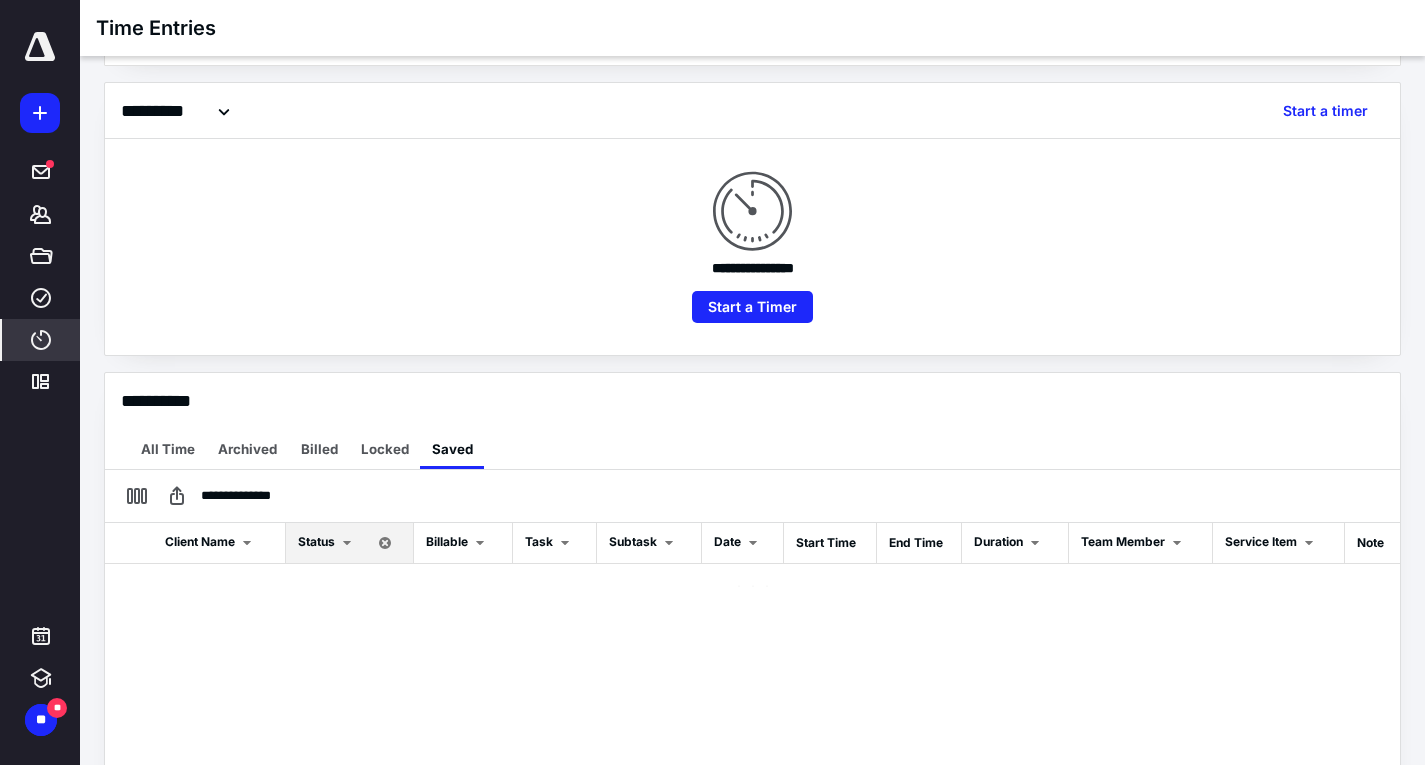 scroll, scrollTop: 0, scrollLeft: 0, axis: both 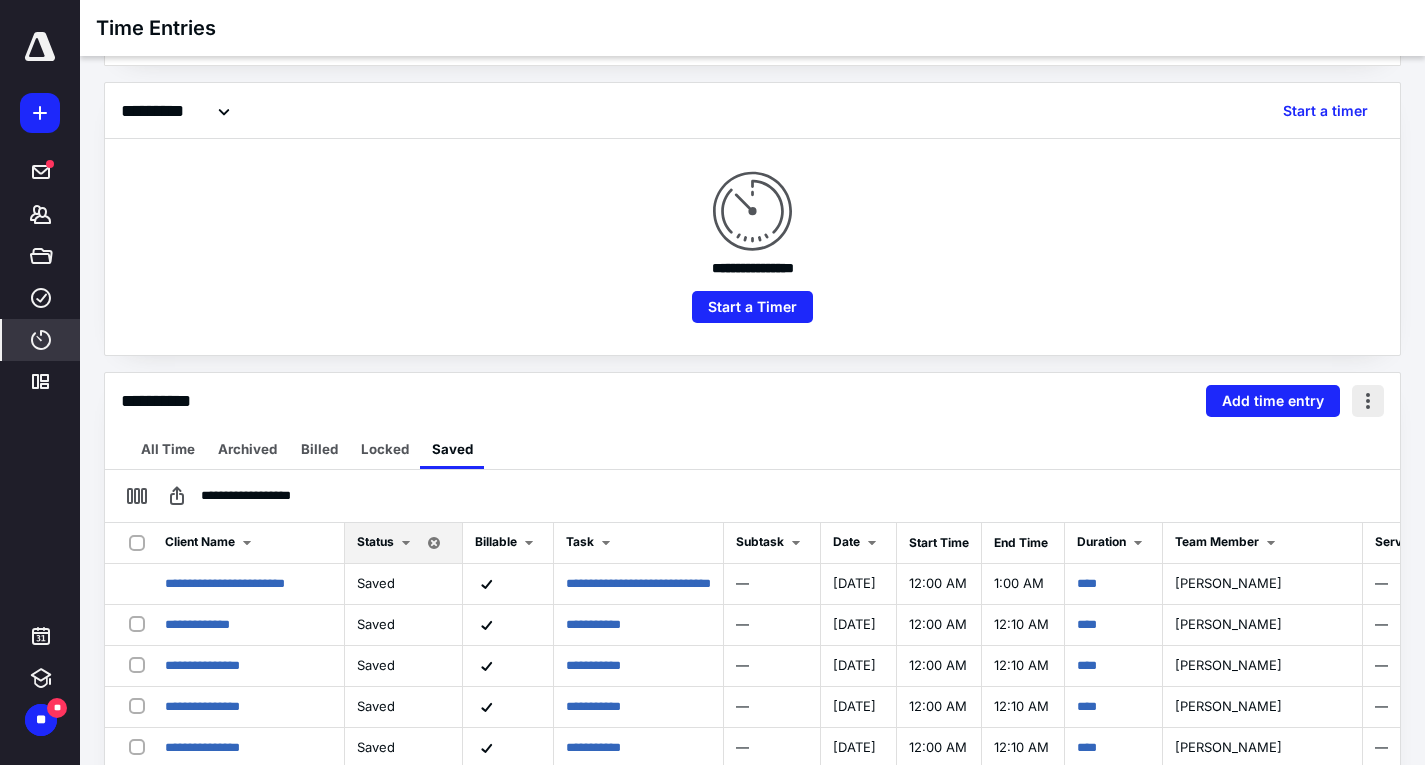 click at bounding box center (1368, 401) 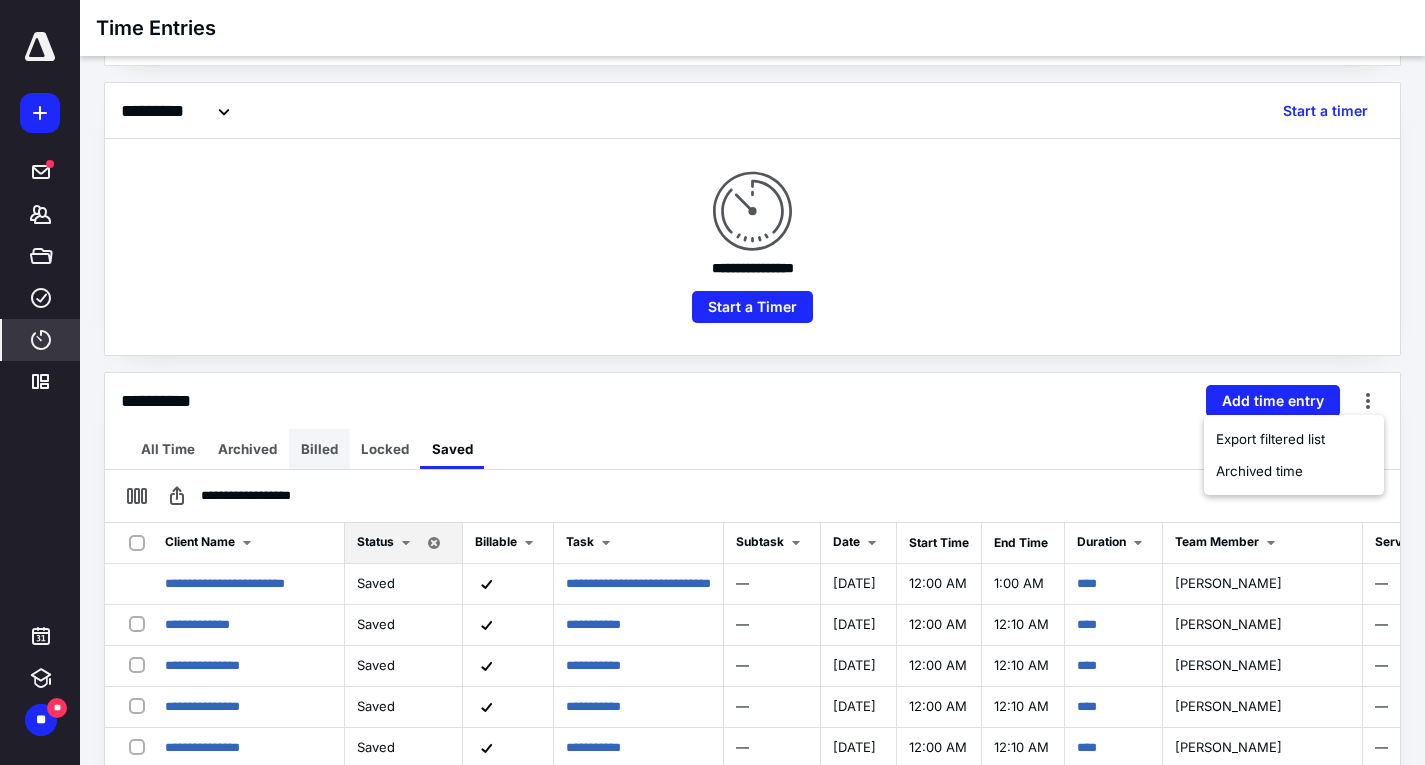 click on "Billed" at bounding box center (319, 449) 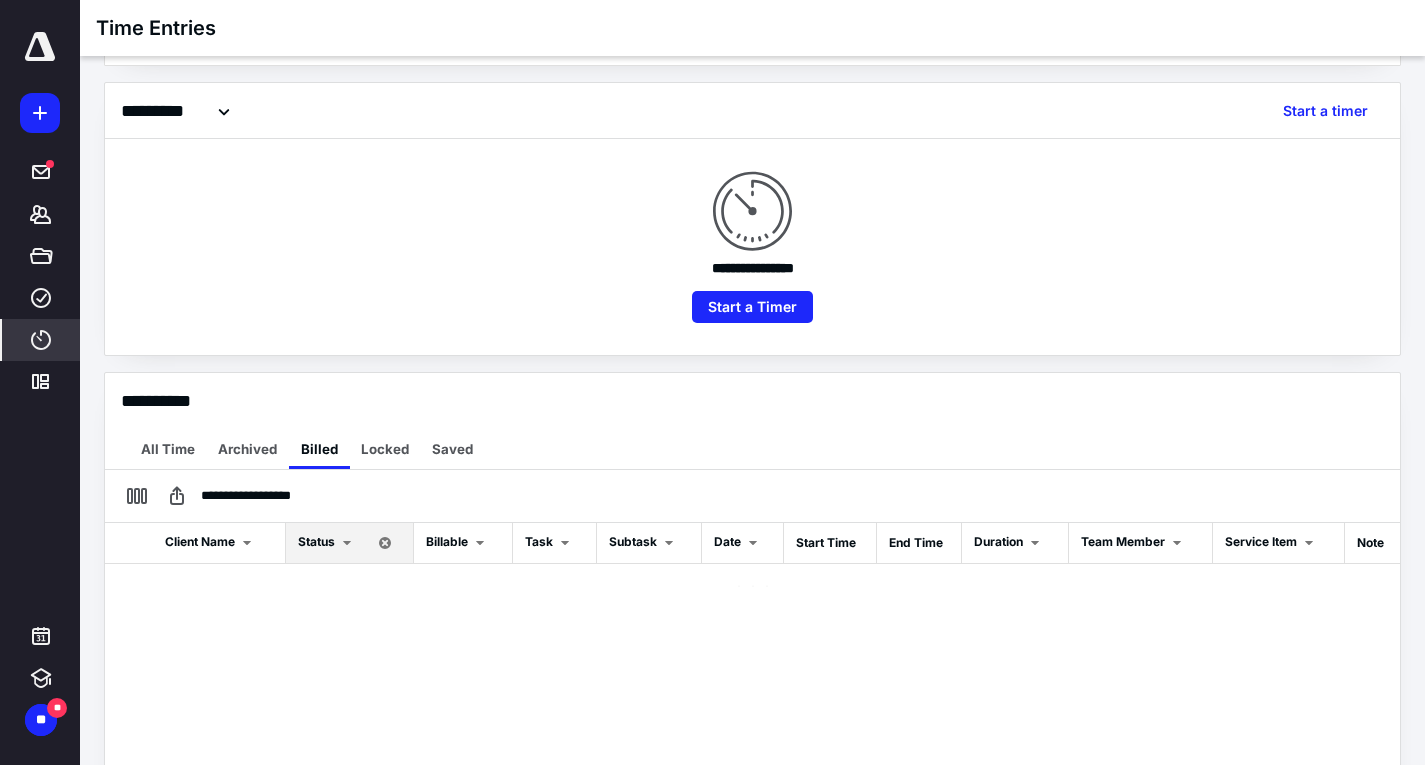 checkbox on "true" 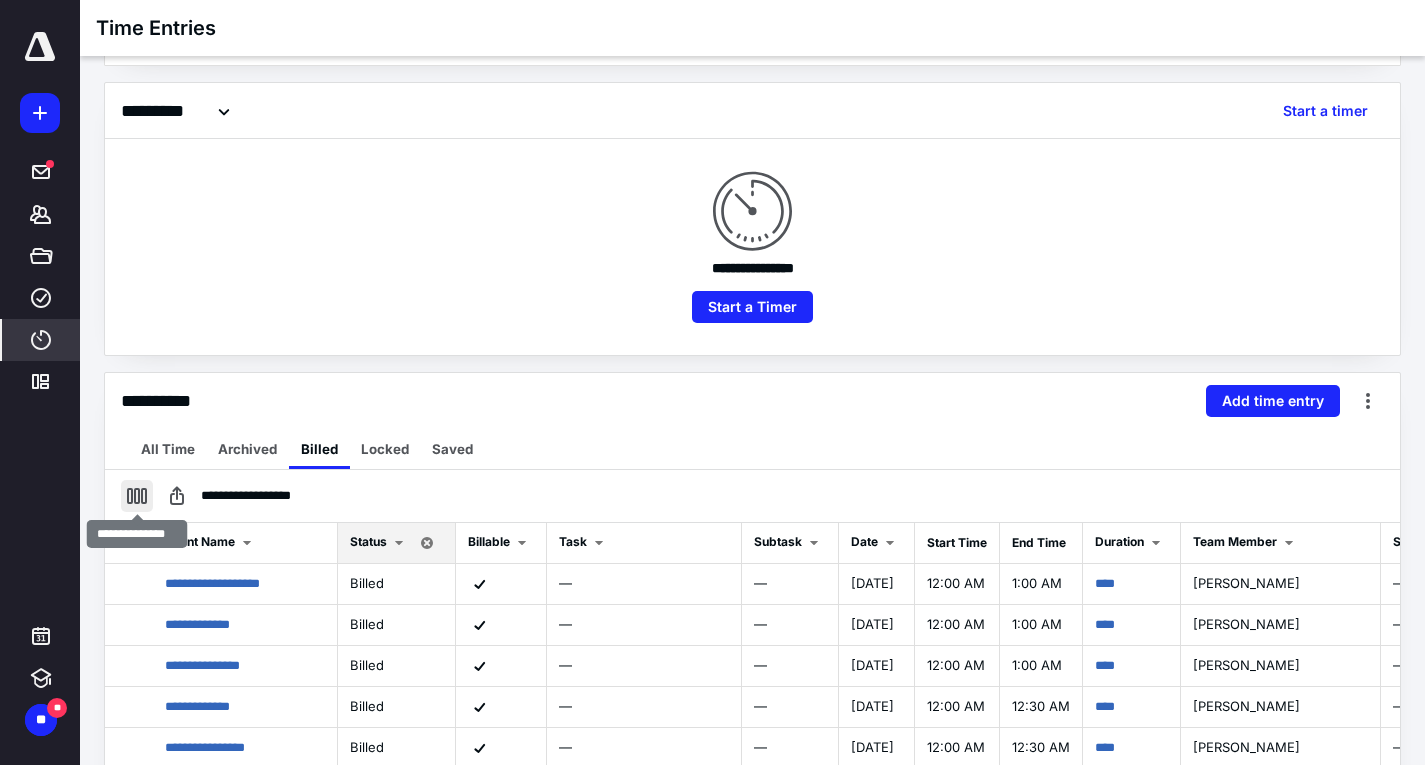 click at bounding box center (137, 496) 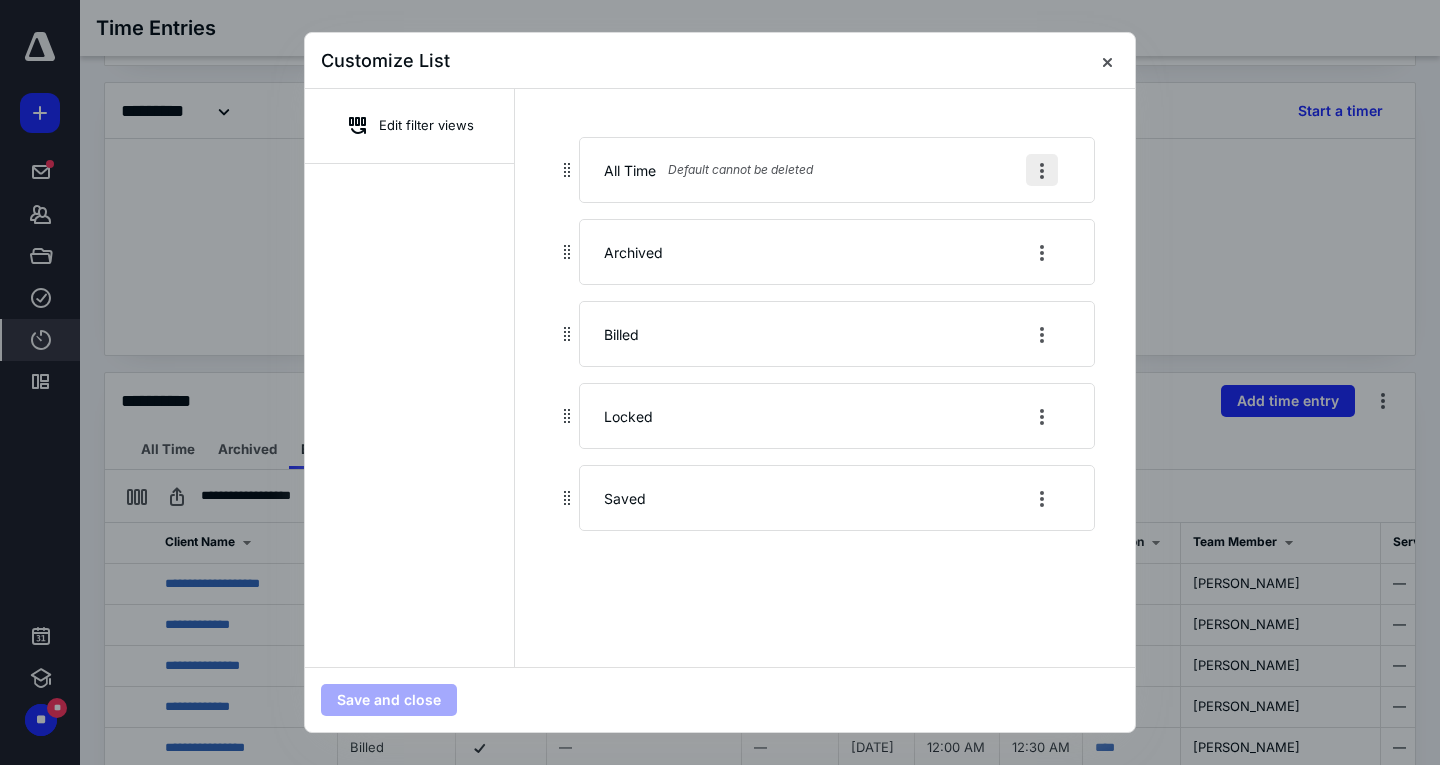click at bounding box center [1042, 170] 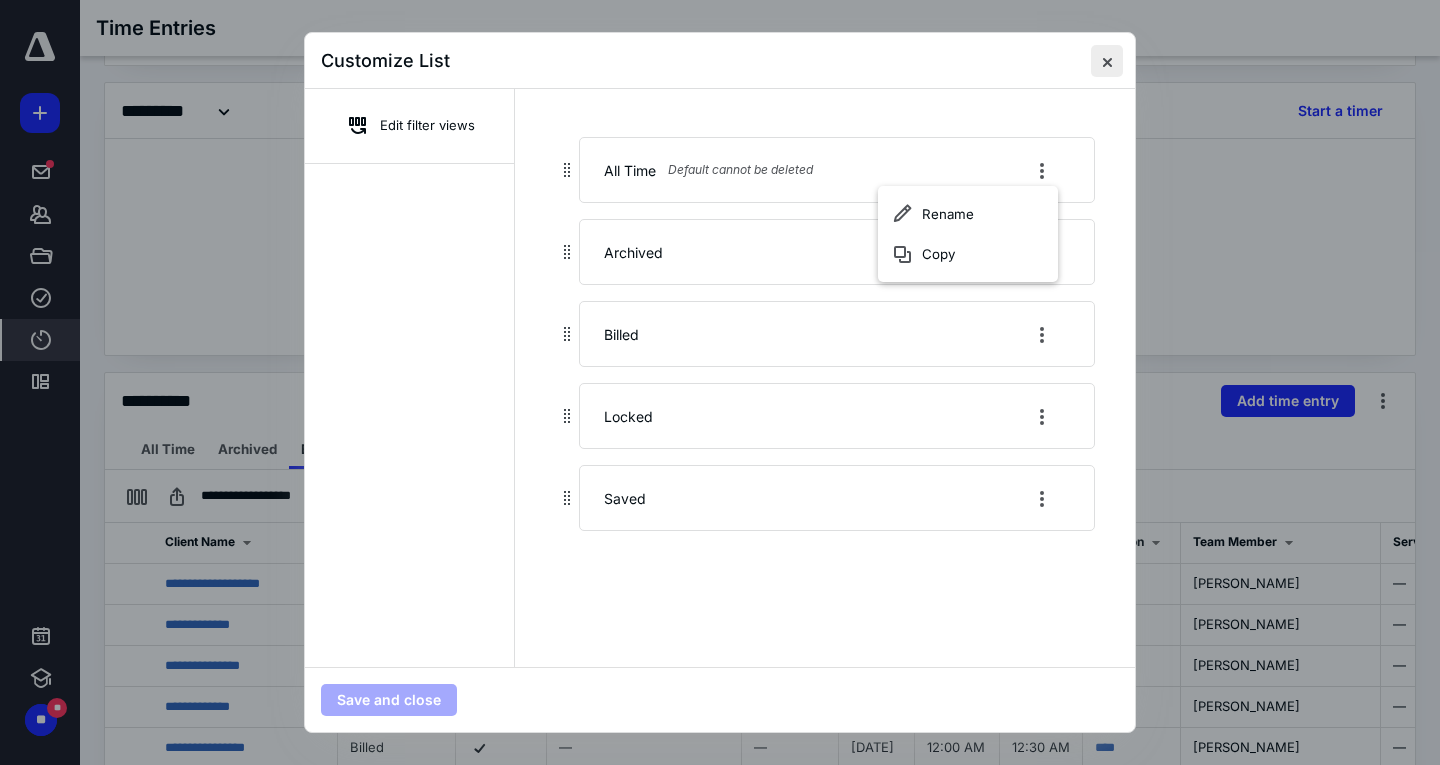 click at bounding box center (1107, 61) 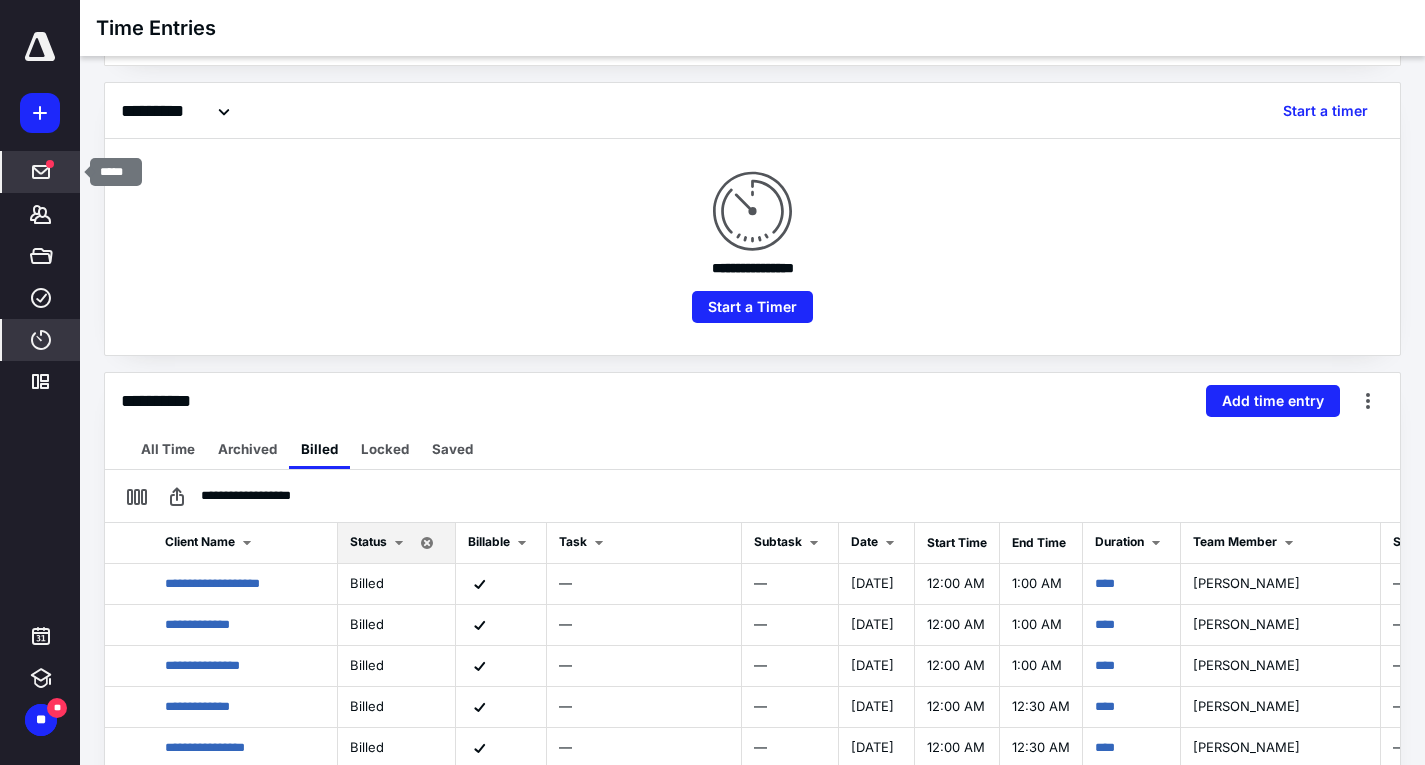 click 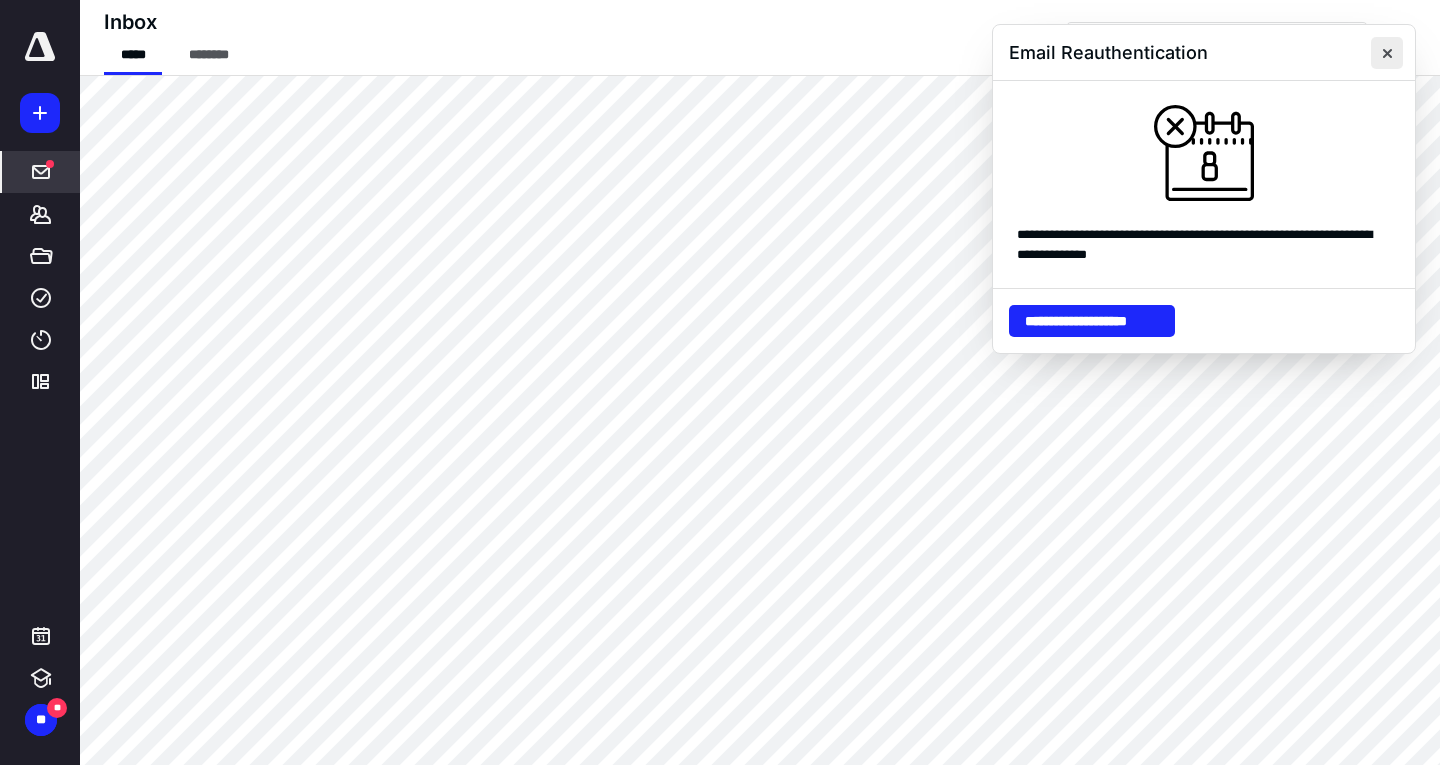 click at bounding box center (1387, 53) 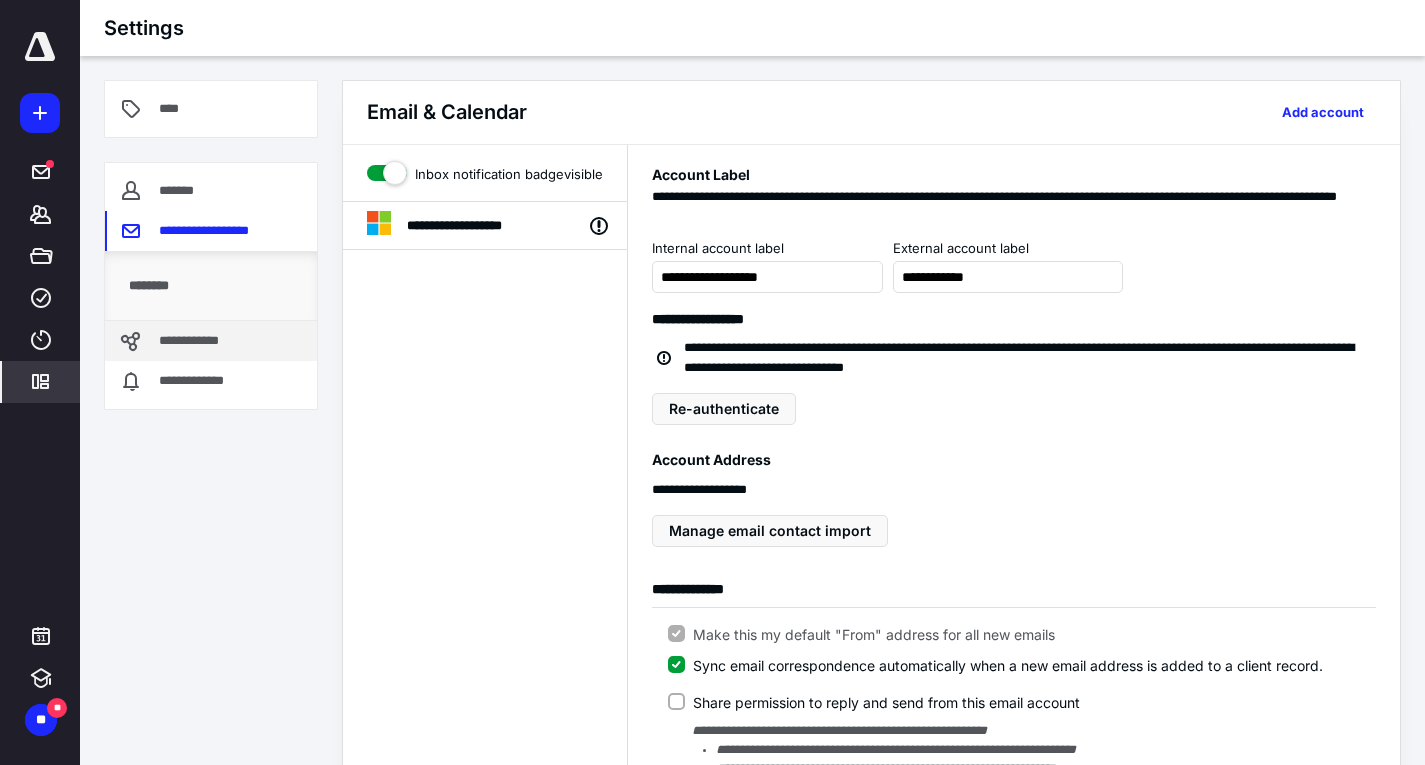 click on "**********" at bounding box center [195, 341] 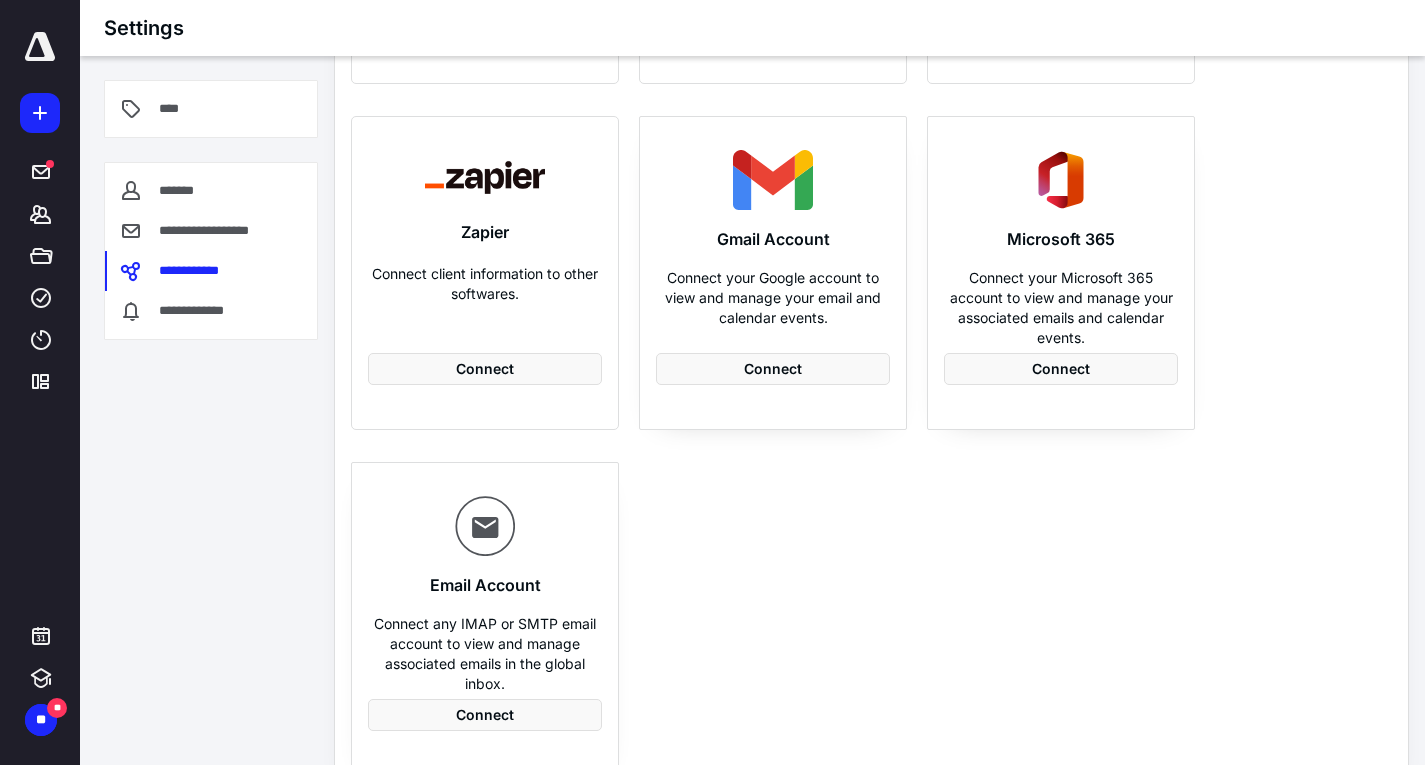 scroll, scrollTop: 781, scrollLeft: 0, axis: vertical 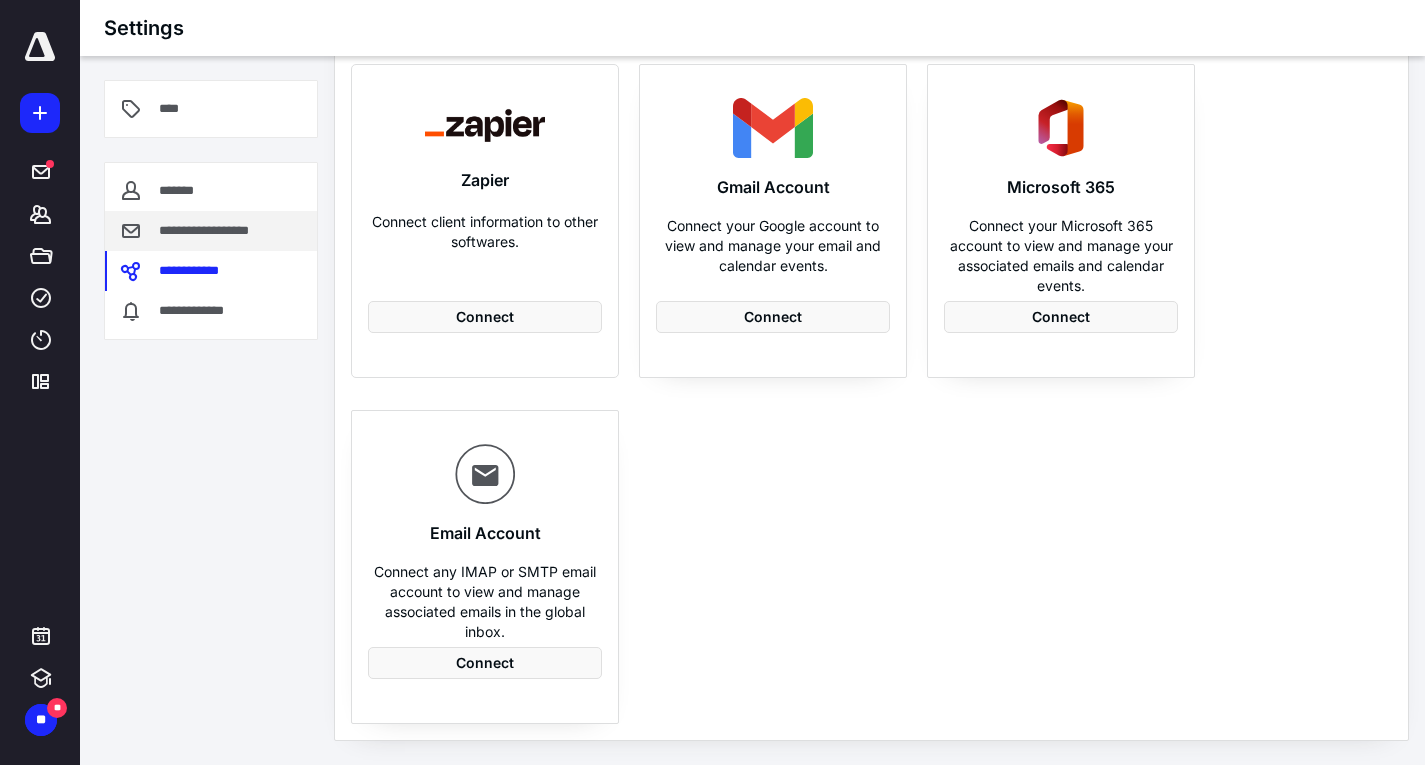 click on "**********" at bounding box center [218, 231] 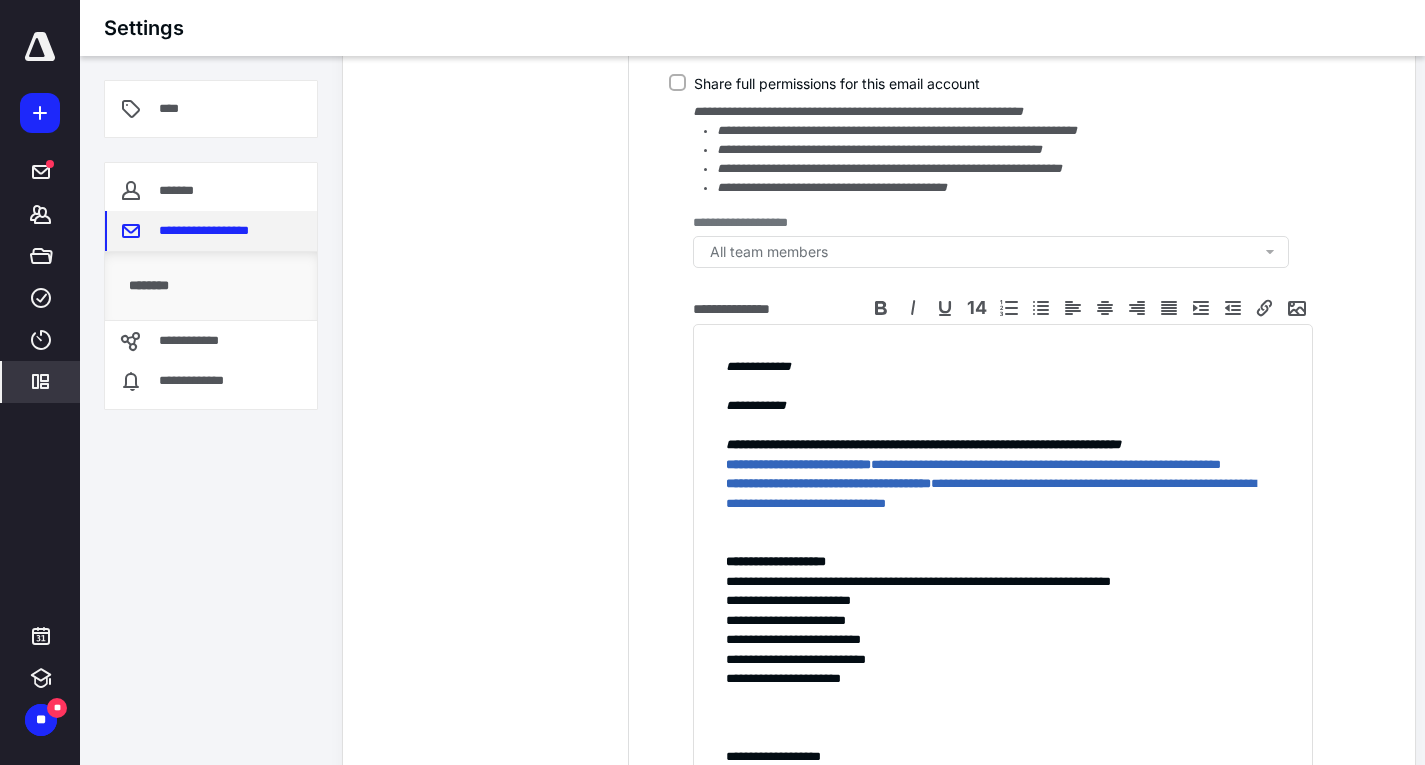scroll, scrollTop: 0, scrollLeft: 0, axis: both 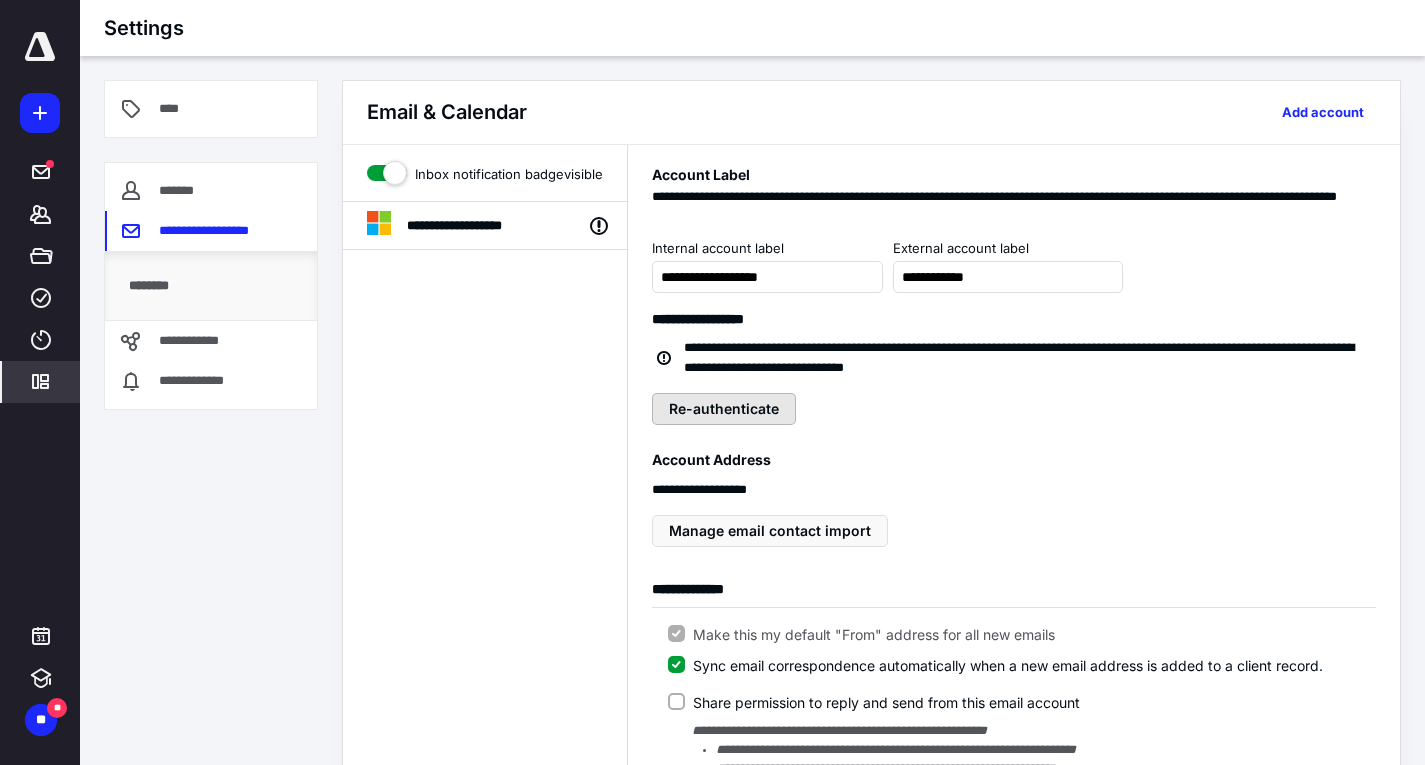 click on "Re-authenticate" at bounding box center [724, 409] 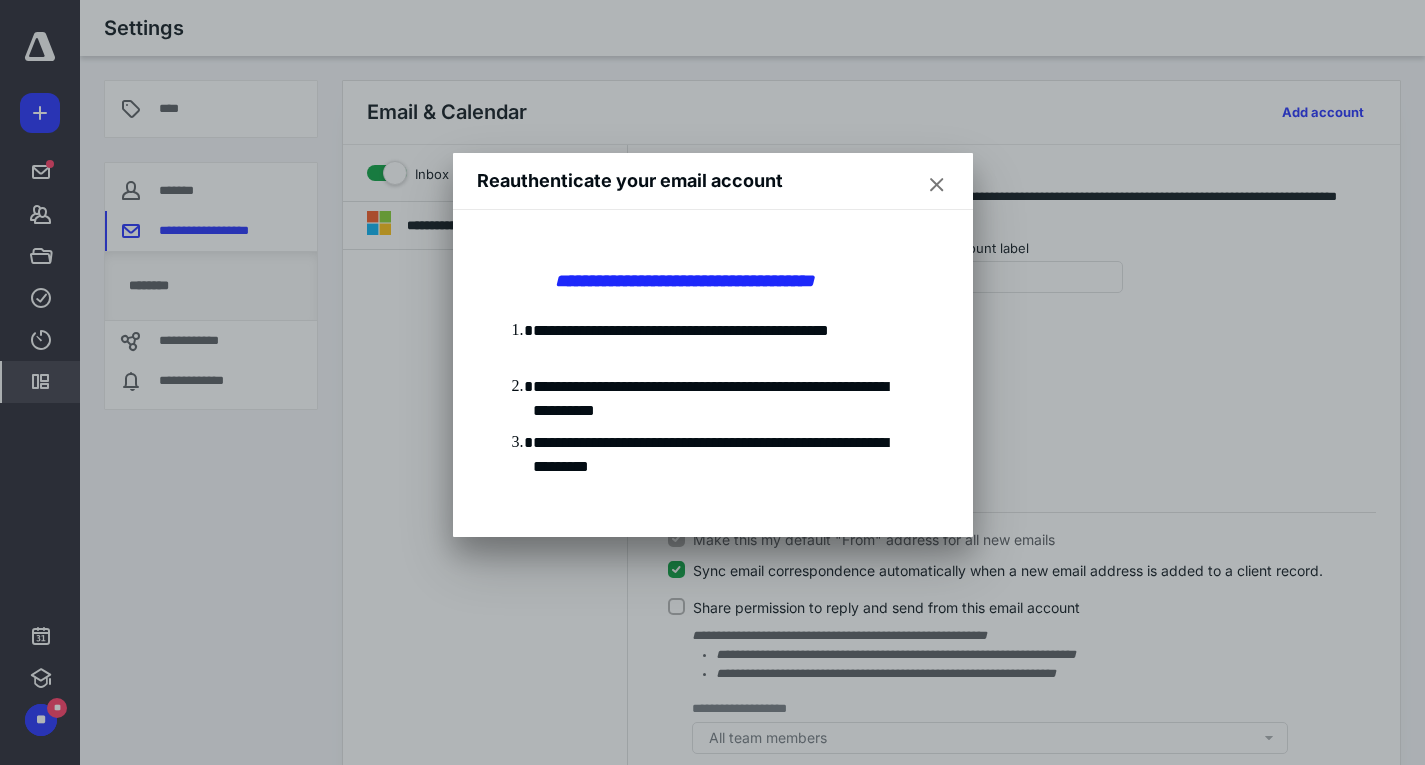 click at bounding box center (712, 382) 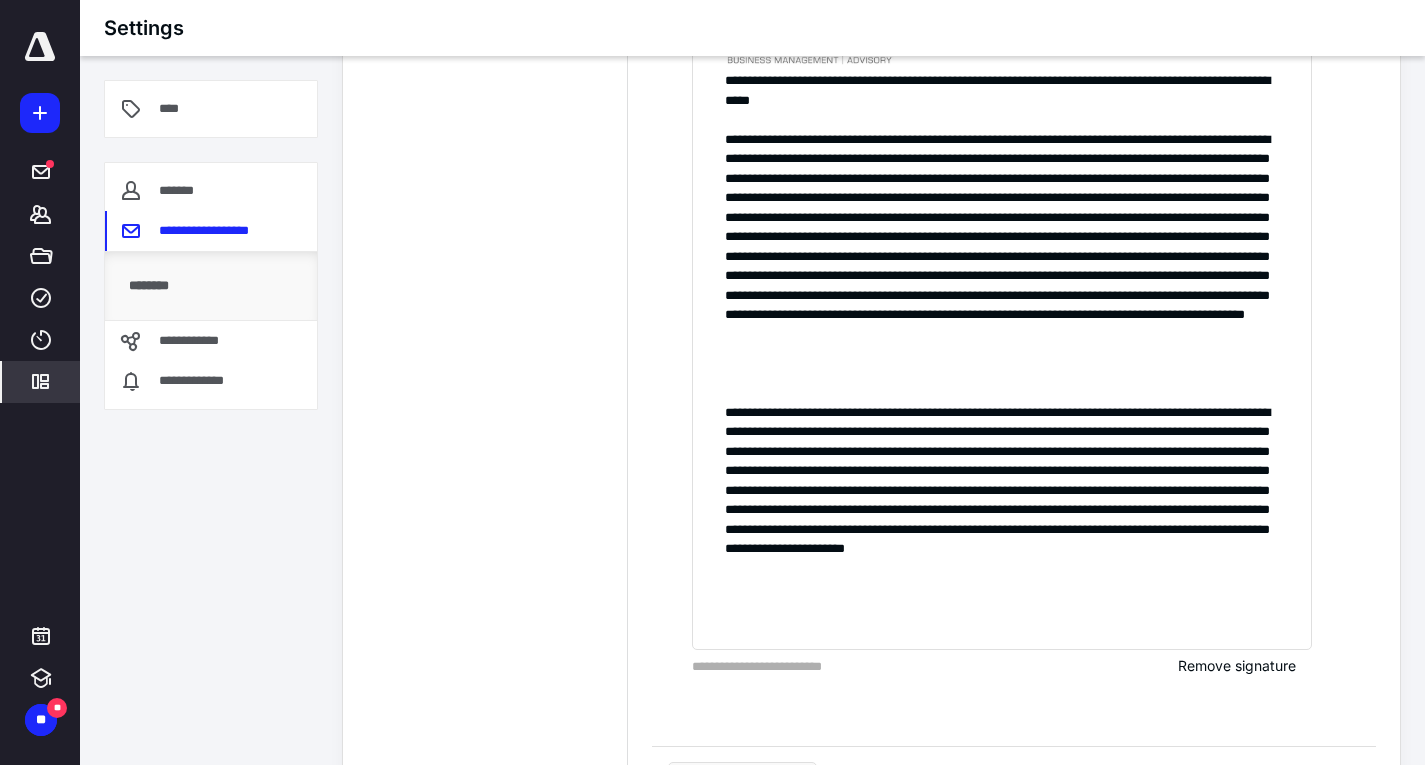 scroll, scrollTop: 1786, scrollLeft: 0, axis: vertical 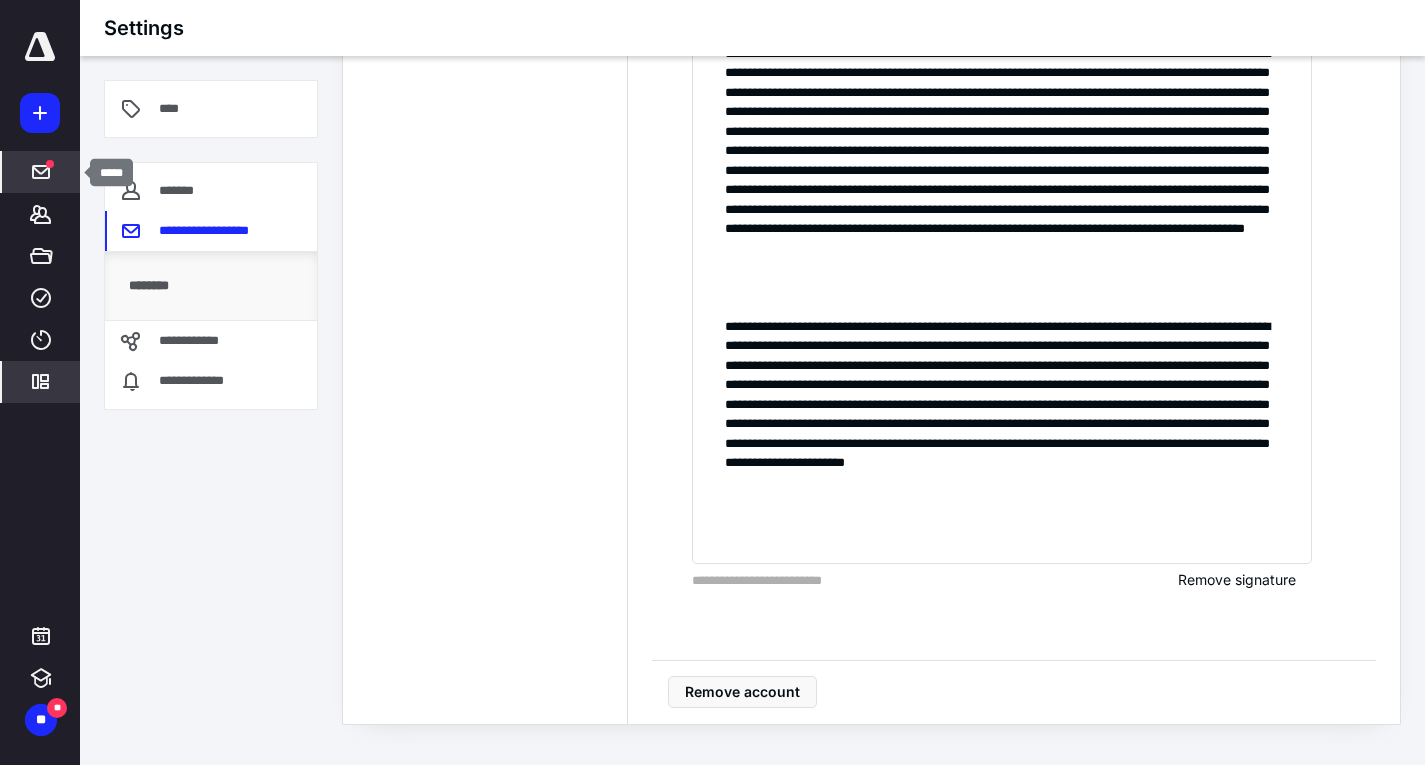 click at bounding box center (41, 172) 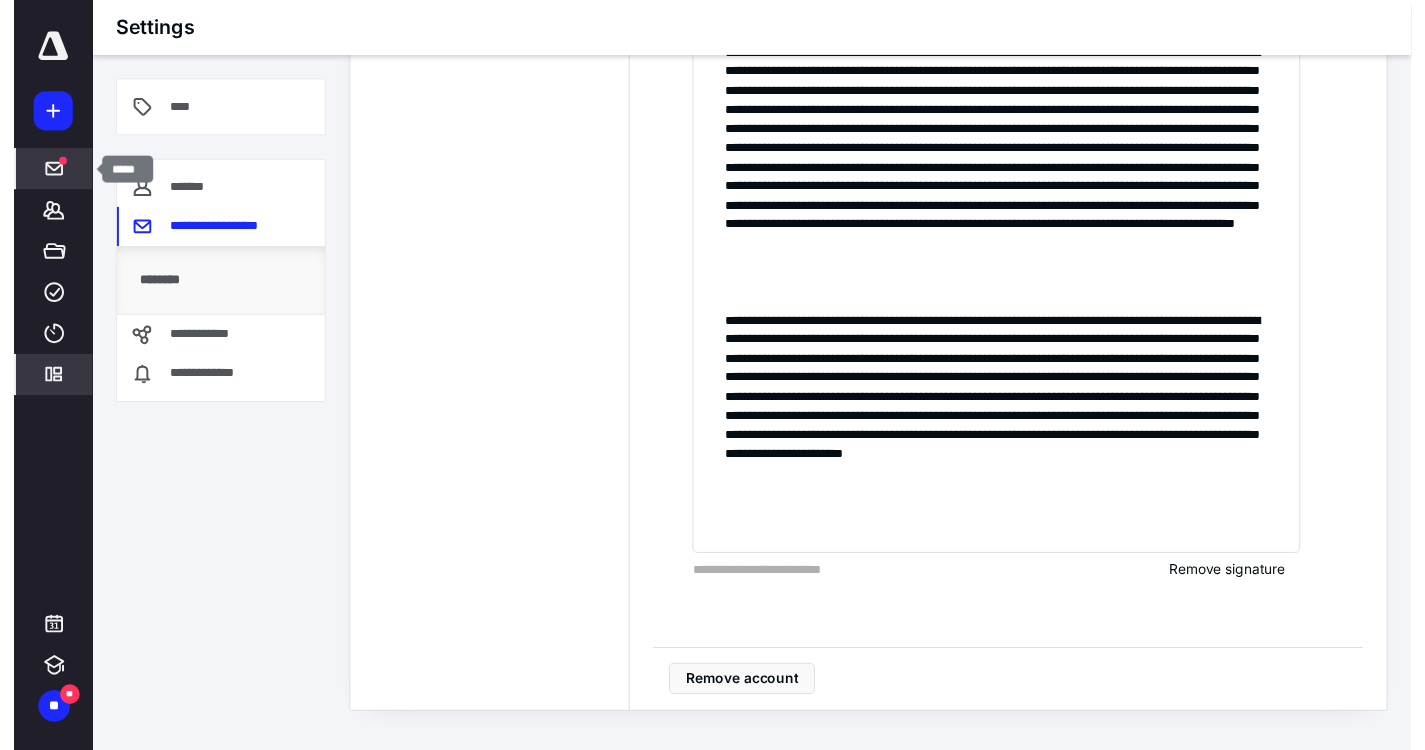 scroll, scrollTop: 0, scrollLeft: 0, axis: both 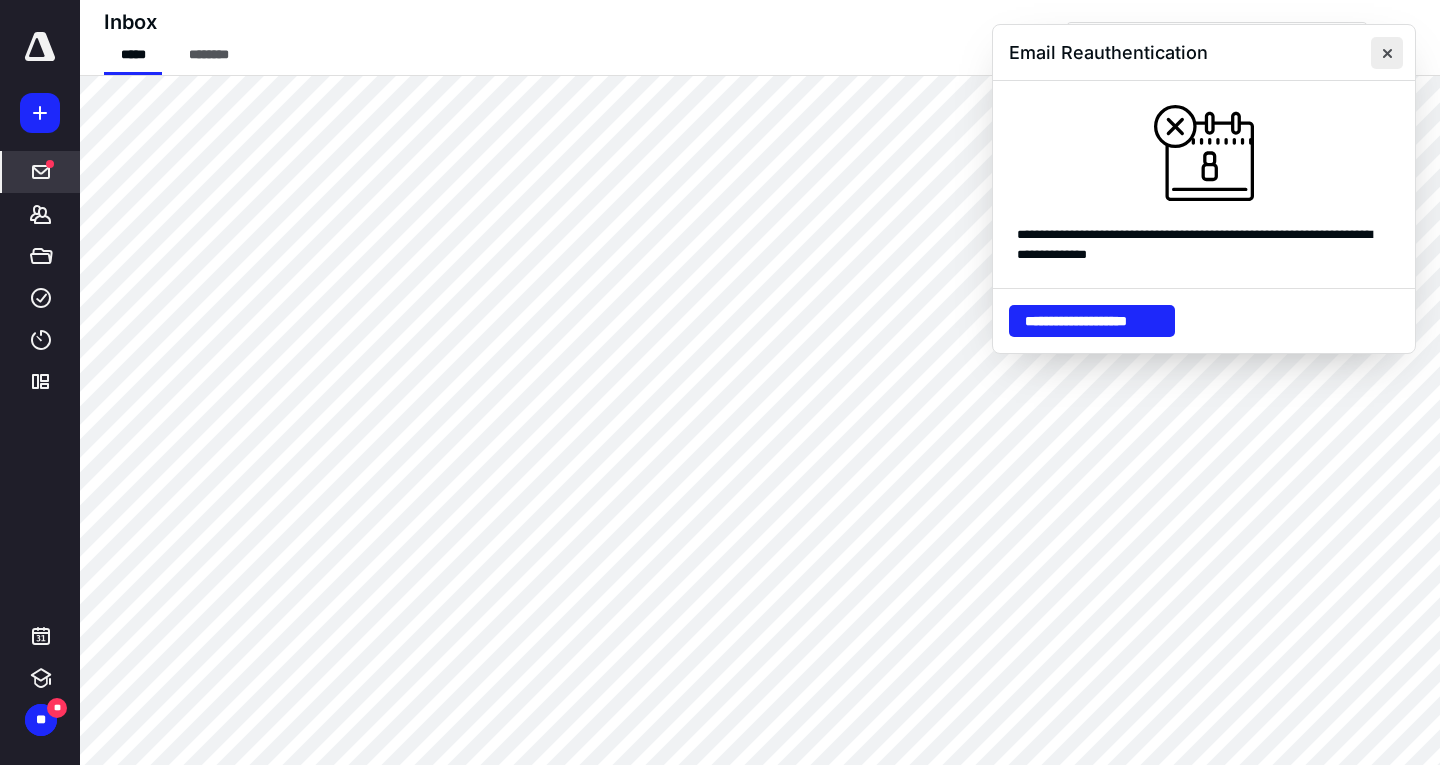 click at bounding box center (1387, 53) 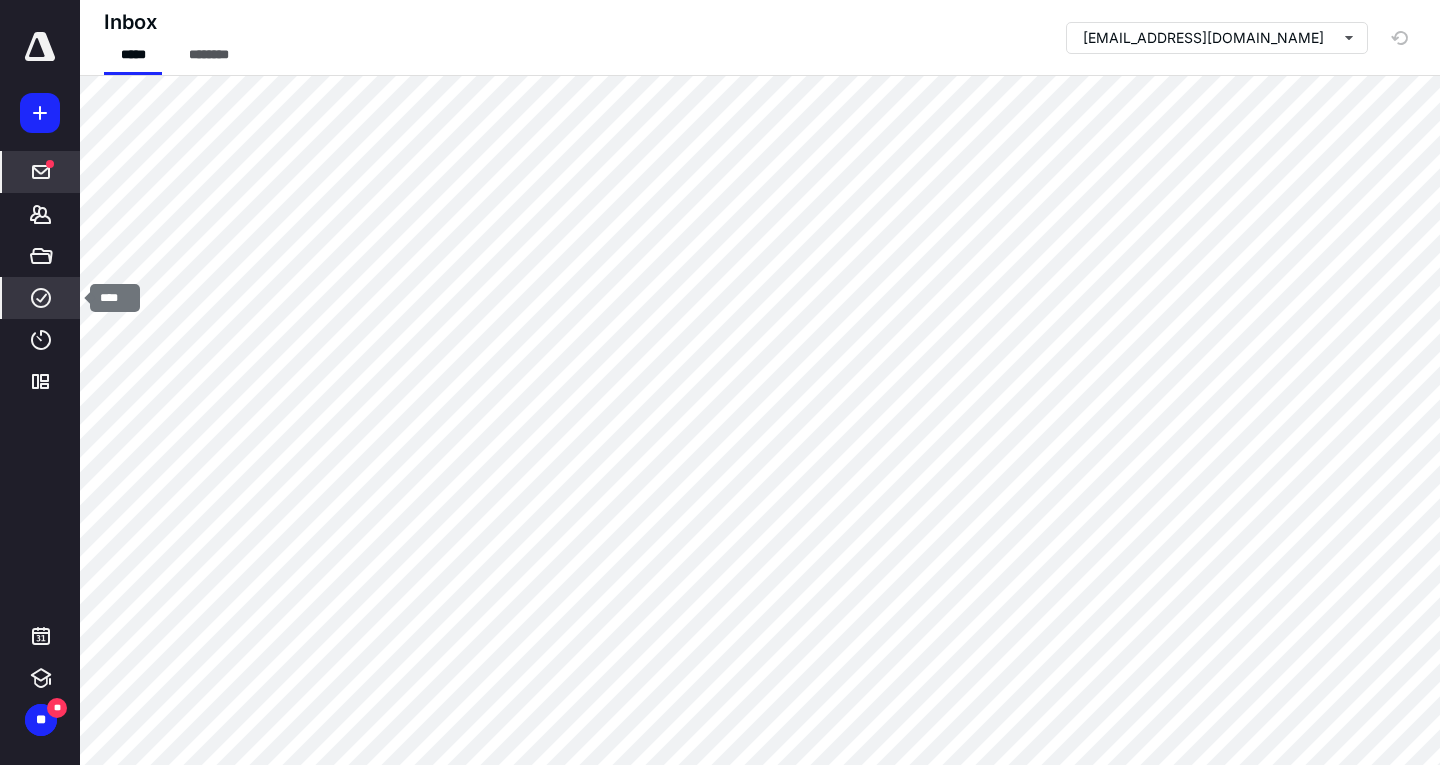 click 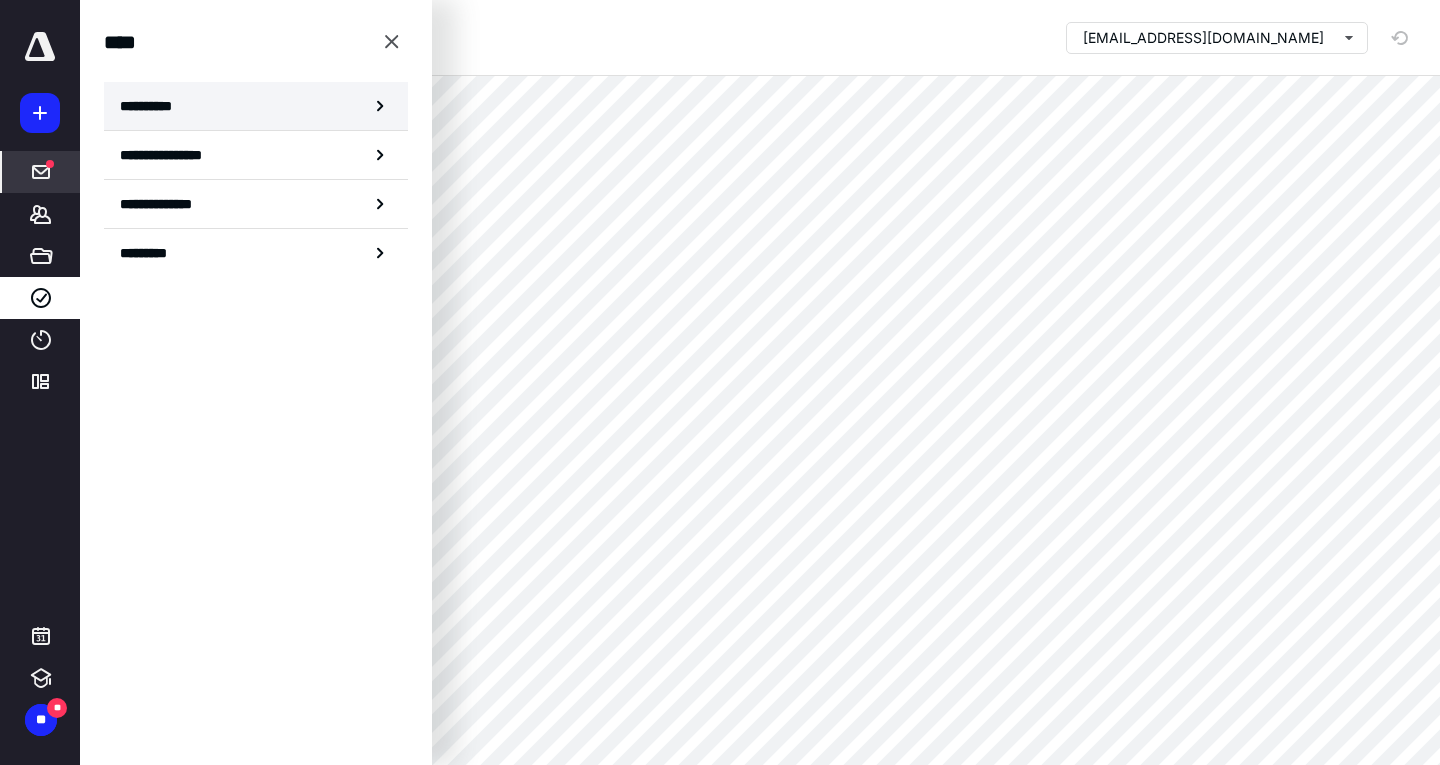 click on "**********" at bounding box center [256, 106] 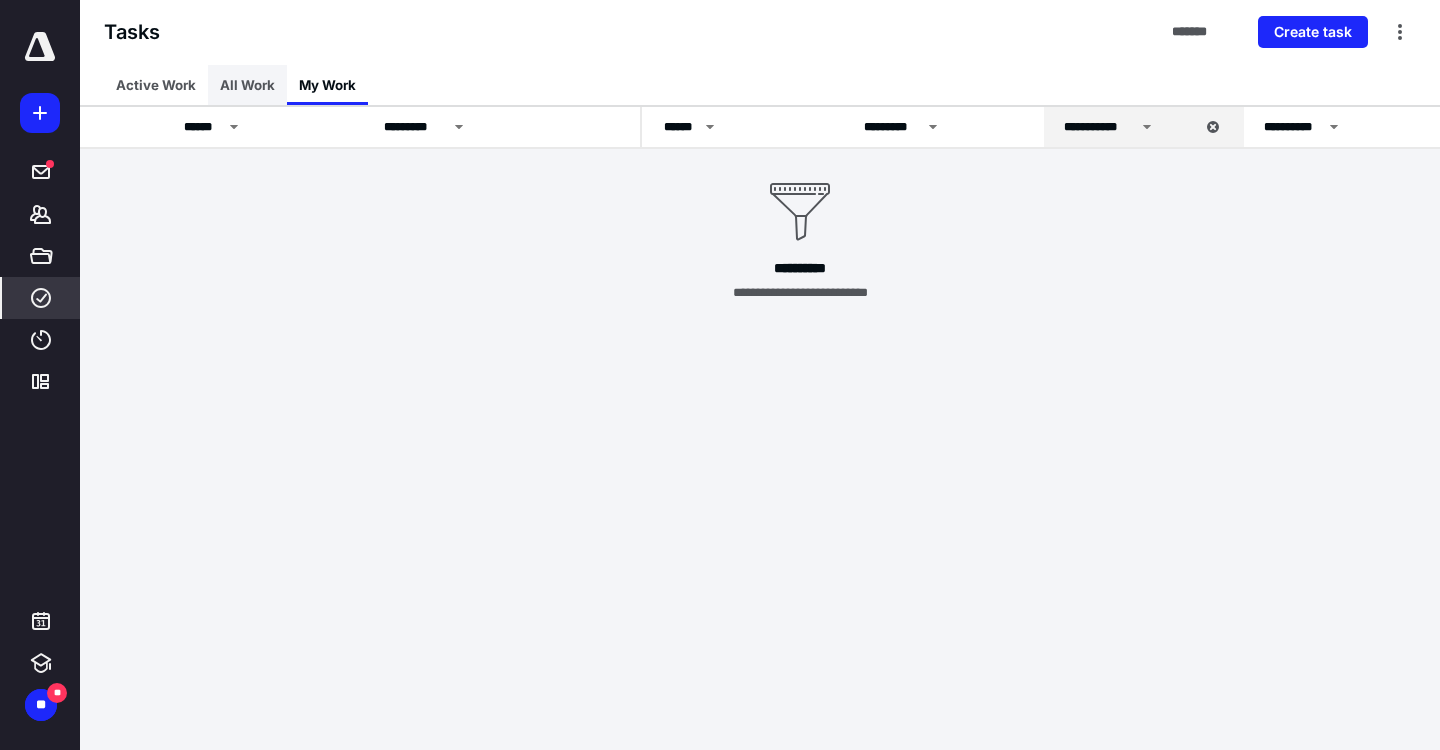 click on "All Work" at bounding box center [247, 85] 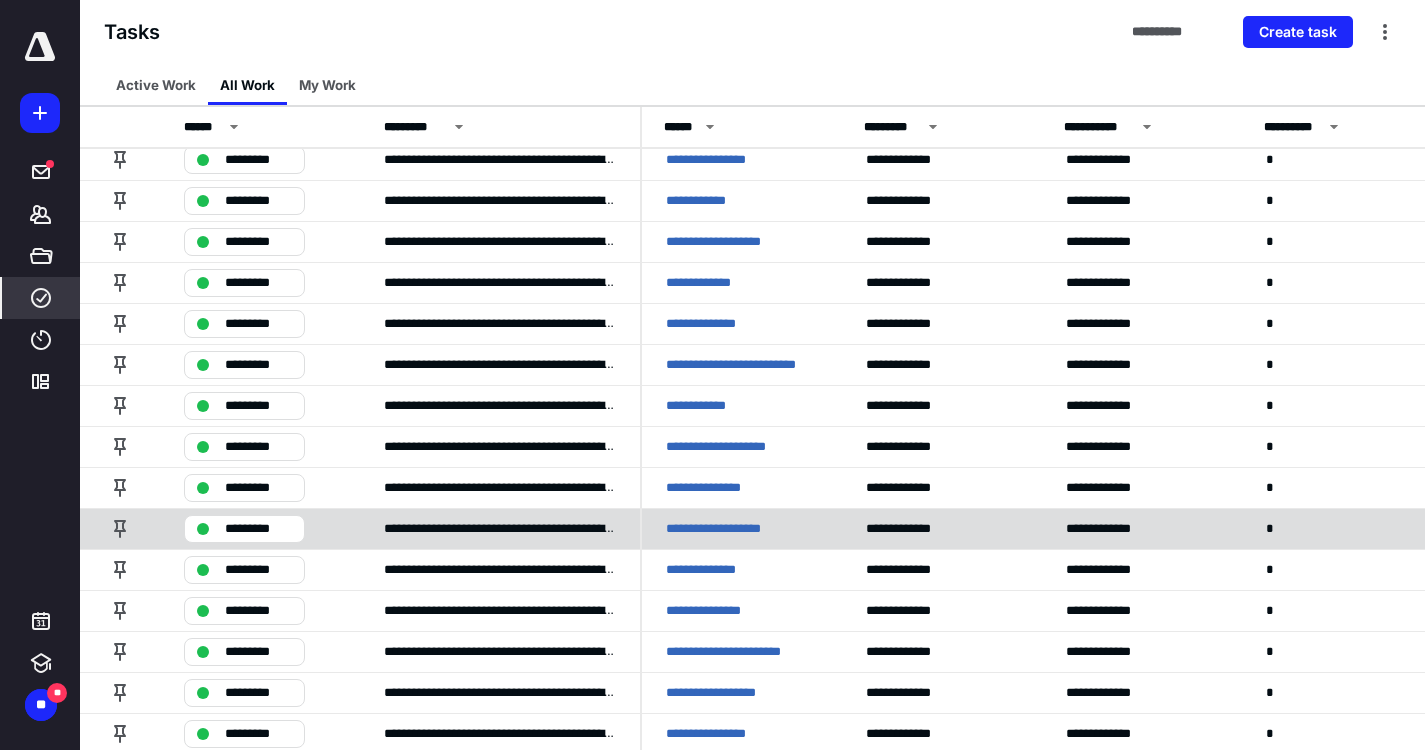 scroll, scrollTop: 3542, scrollLeft: 0, axis: vertical 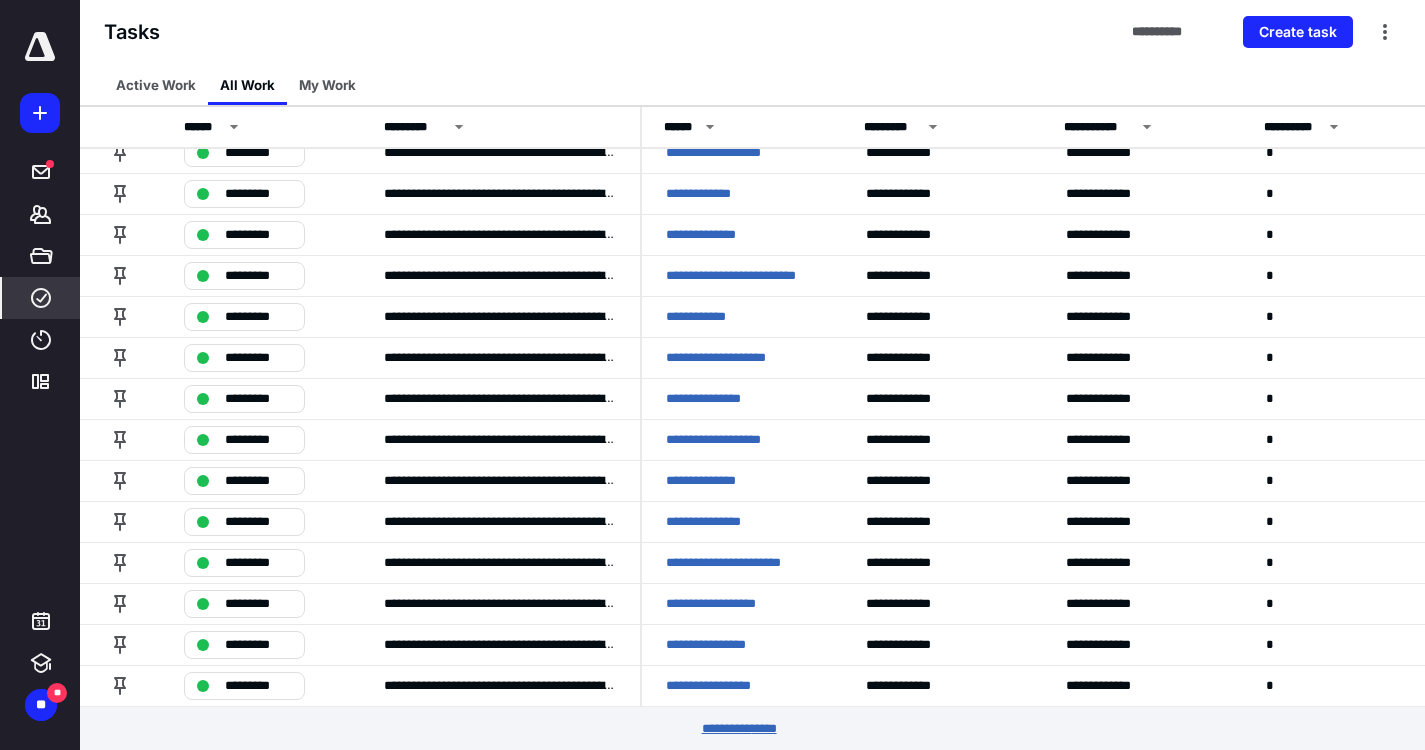 click on "********* *****" at bounding box center (753, 729) 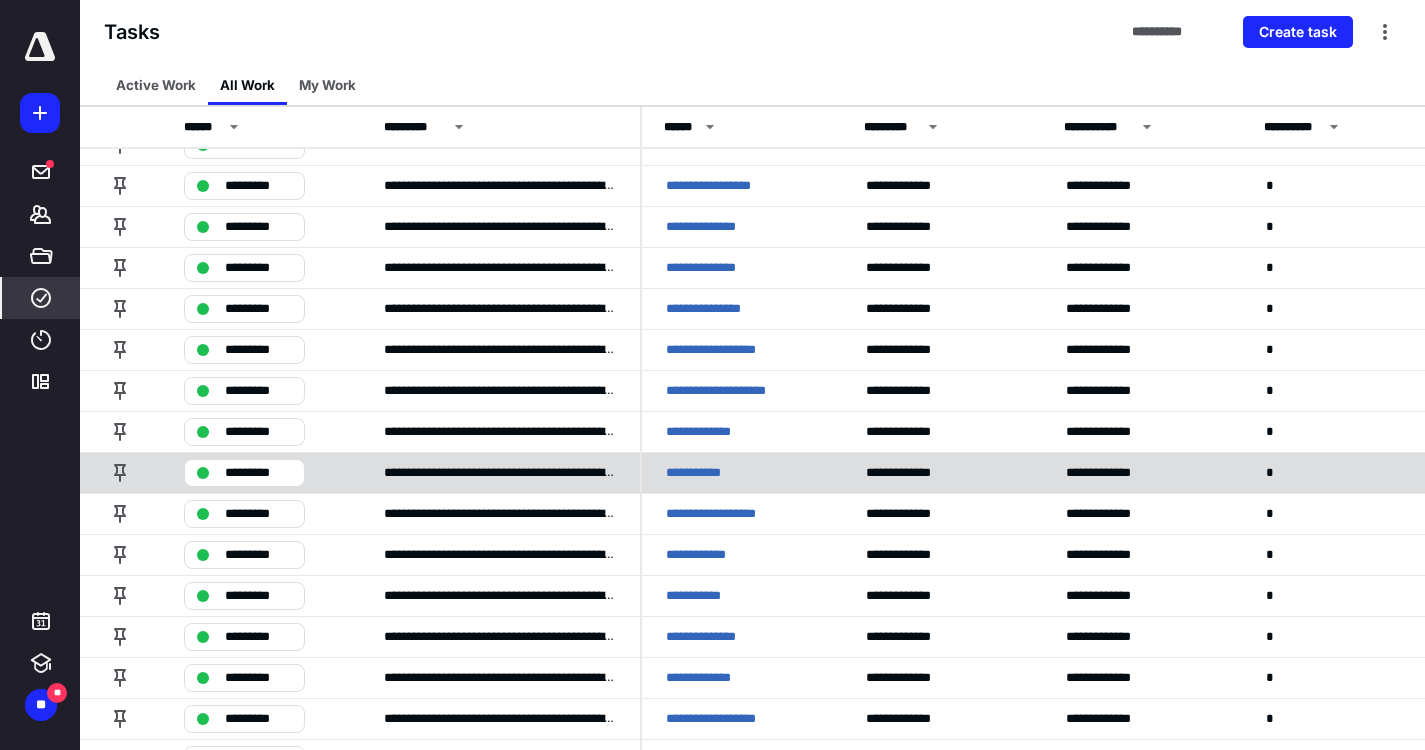 scroll, scrollTop: 4109, scrollLeft: 0, axis: vertical 